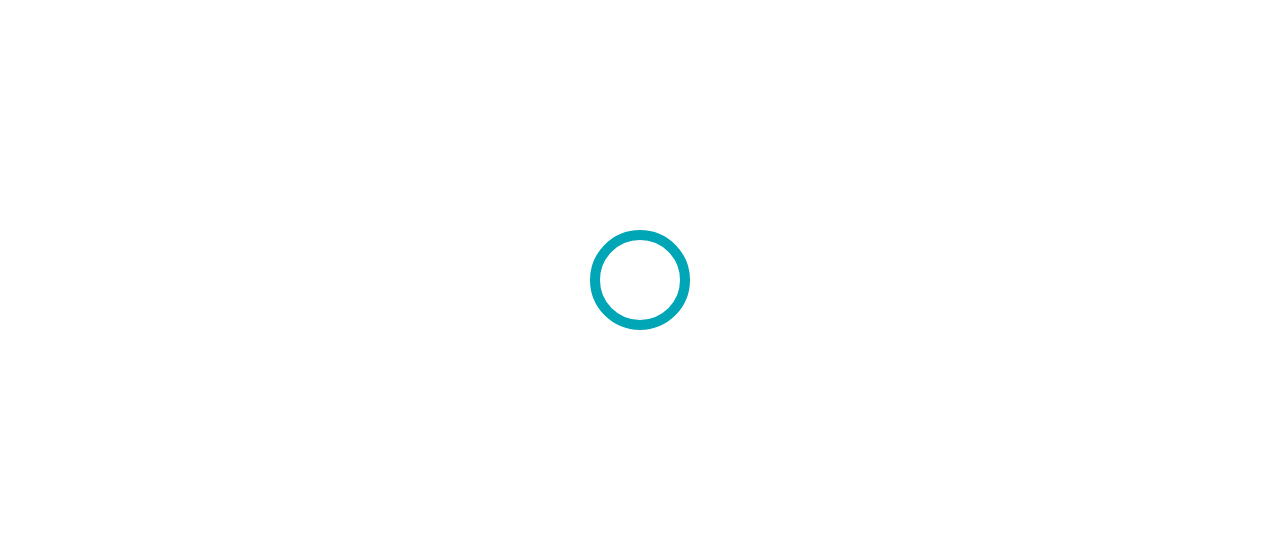 scroll, scrollTop: 0, scrollLeft: 0, axis: both 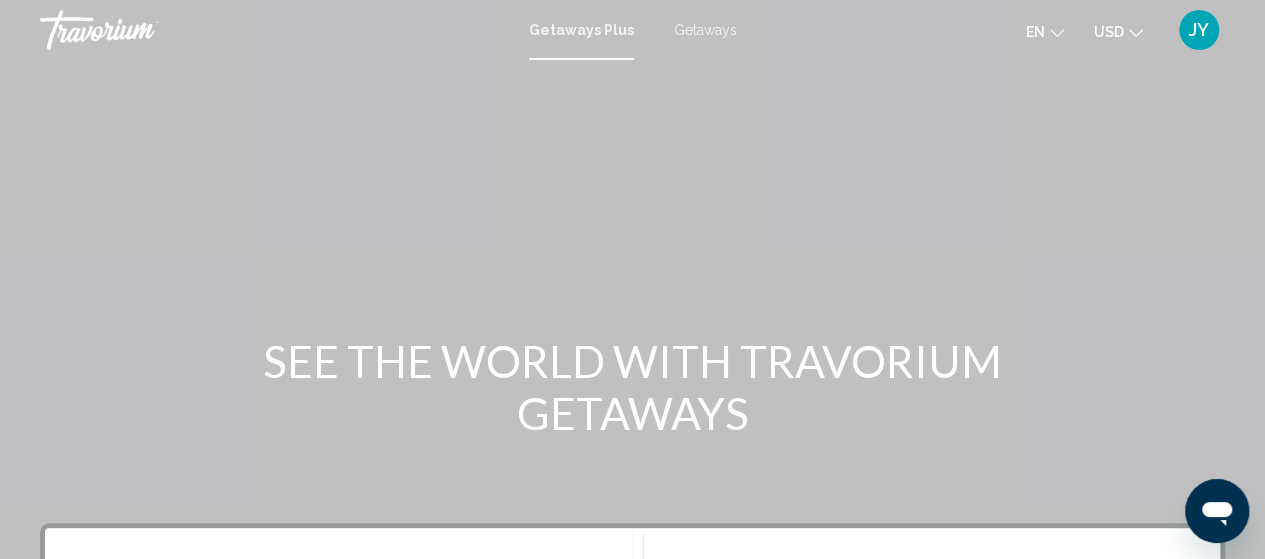 click on "Getaways" at bounding box center [705, 30] 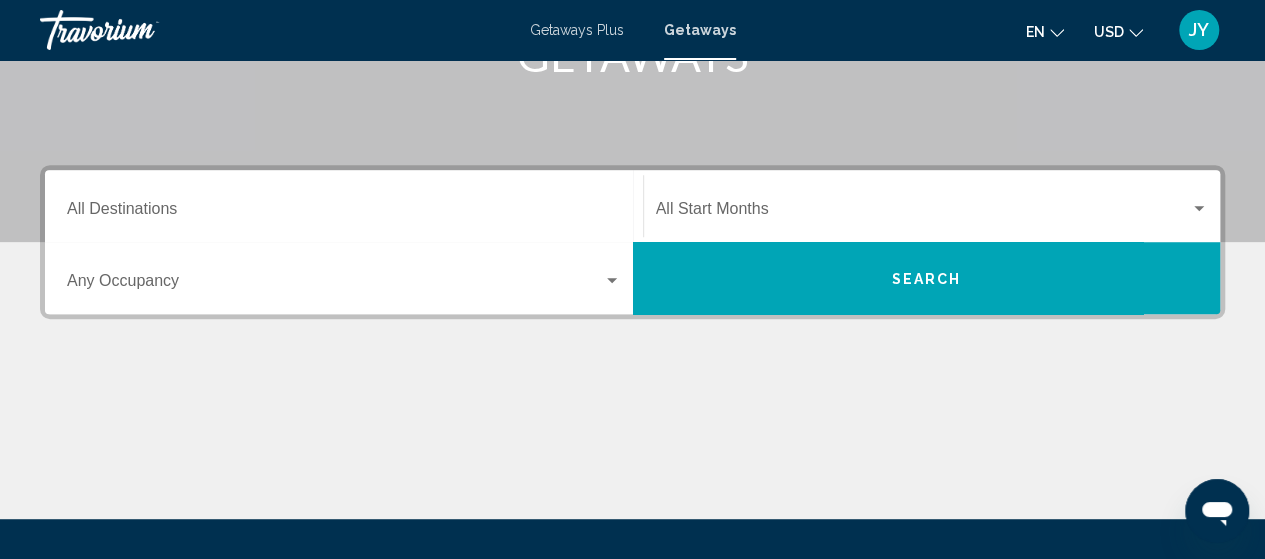 scroll, scrollTop: 360, scrollLeft: 0, axis: vertical 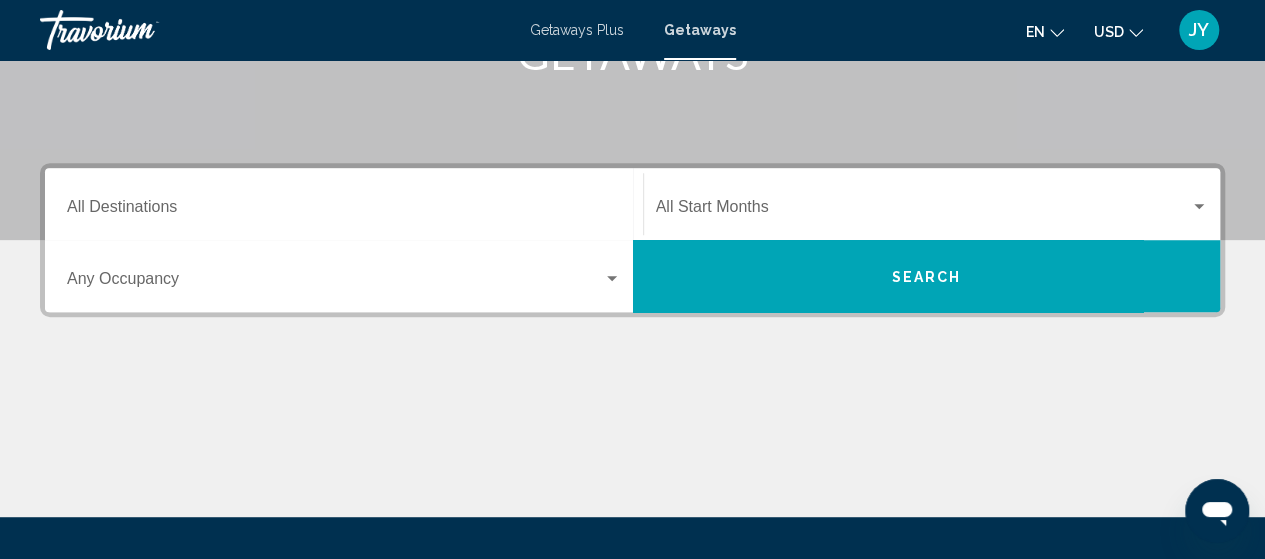click on "Destination All Destinations" at bounding box center (344, 211) 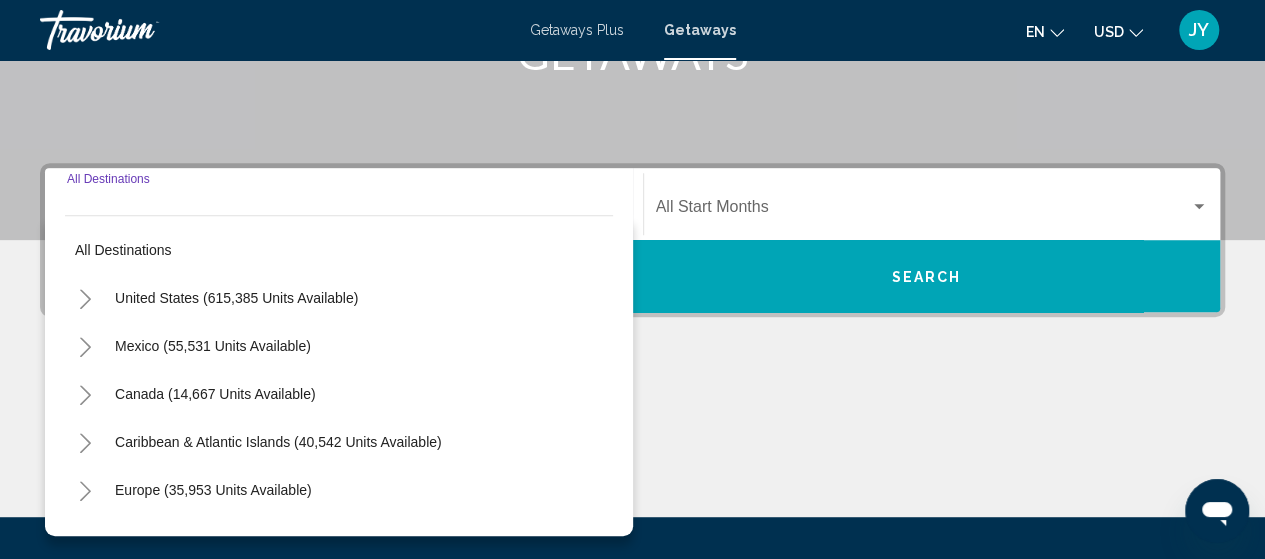 scroll, scrollTop: 458, scrollLeft: 0, axis: vertical 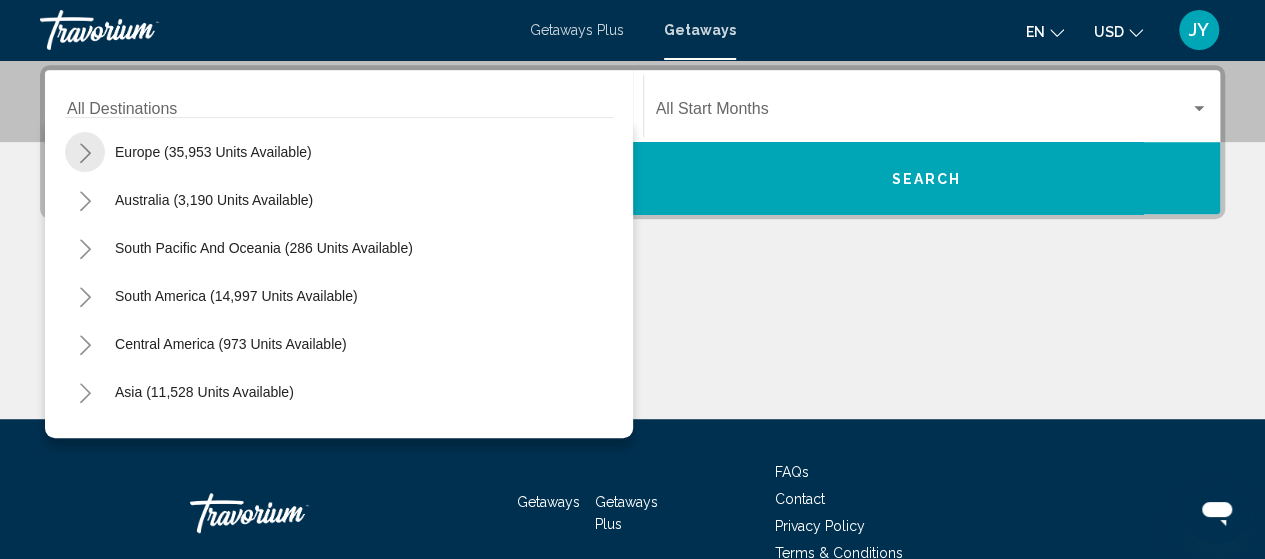 click 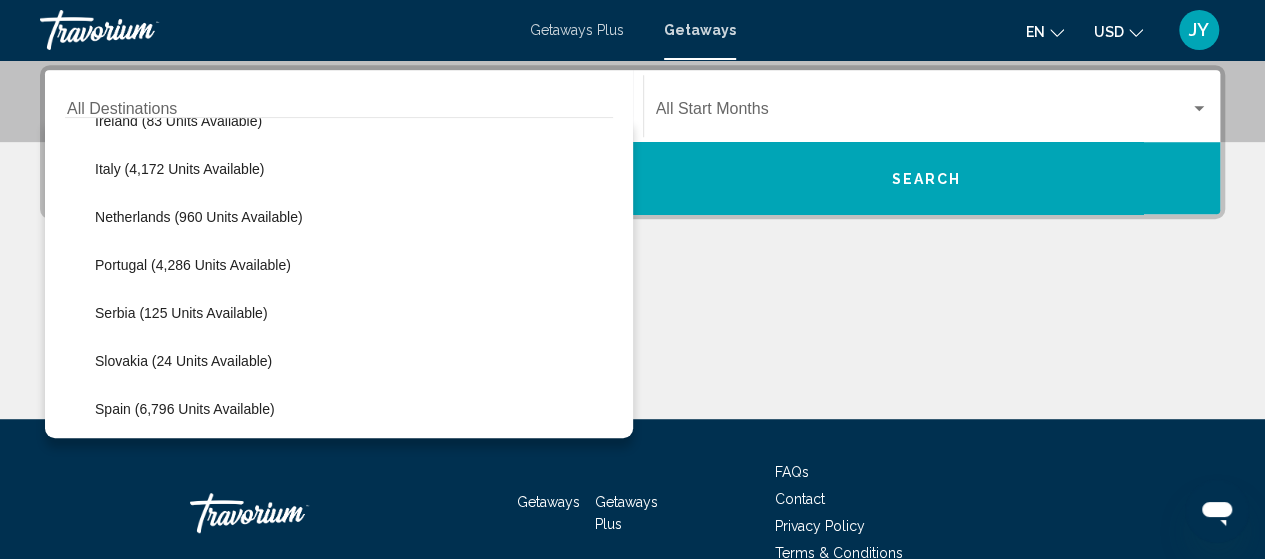 scroll, scrollTop: 800, scrollLeft: 0, axis: vertical 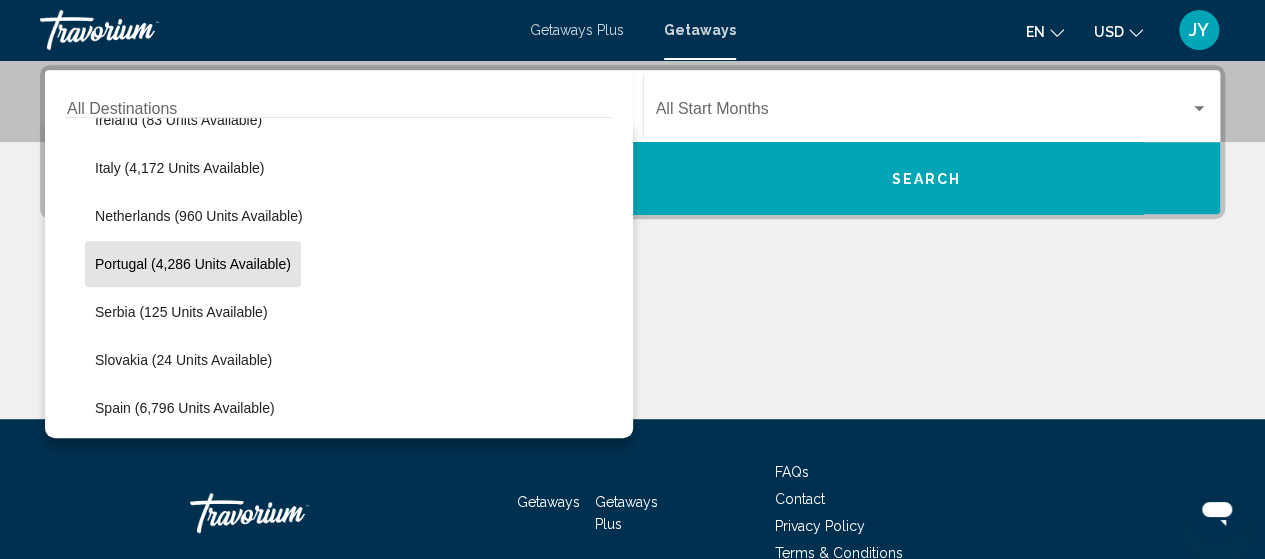 click on "Portugal (4,286 units available)" 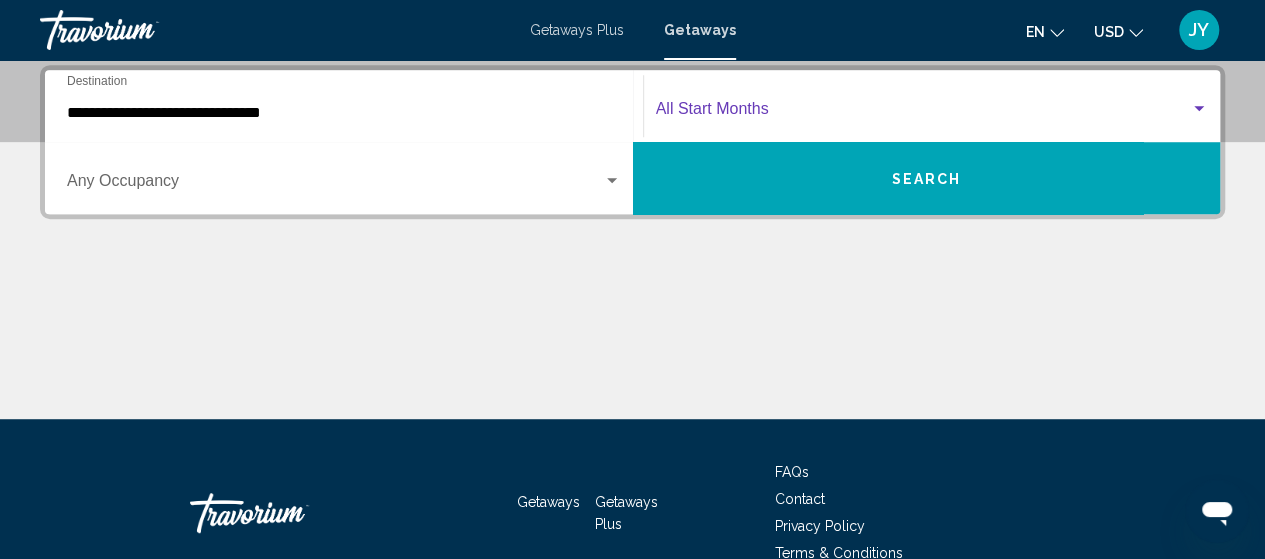 drag, startPoint x: 1196, startPoint y: 115, endPoint x: 858, endPoint y: 113, distance: 338.00592 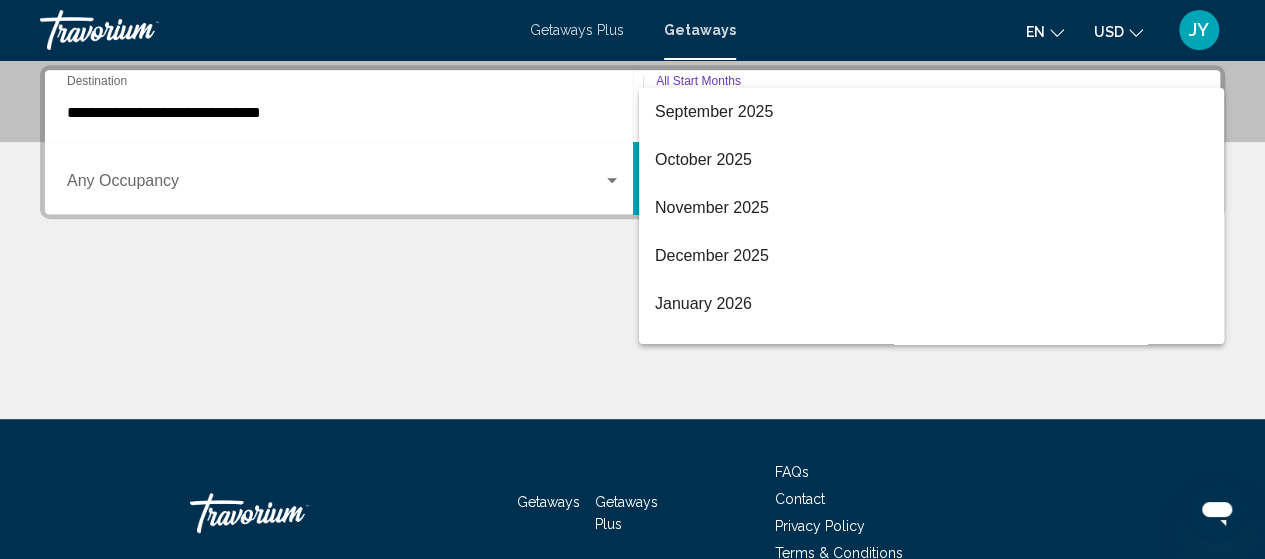scroll, scrollTop: 120, scrollLeft: 0, axis: vertical 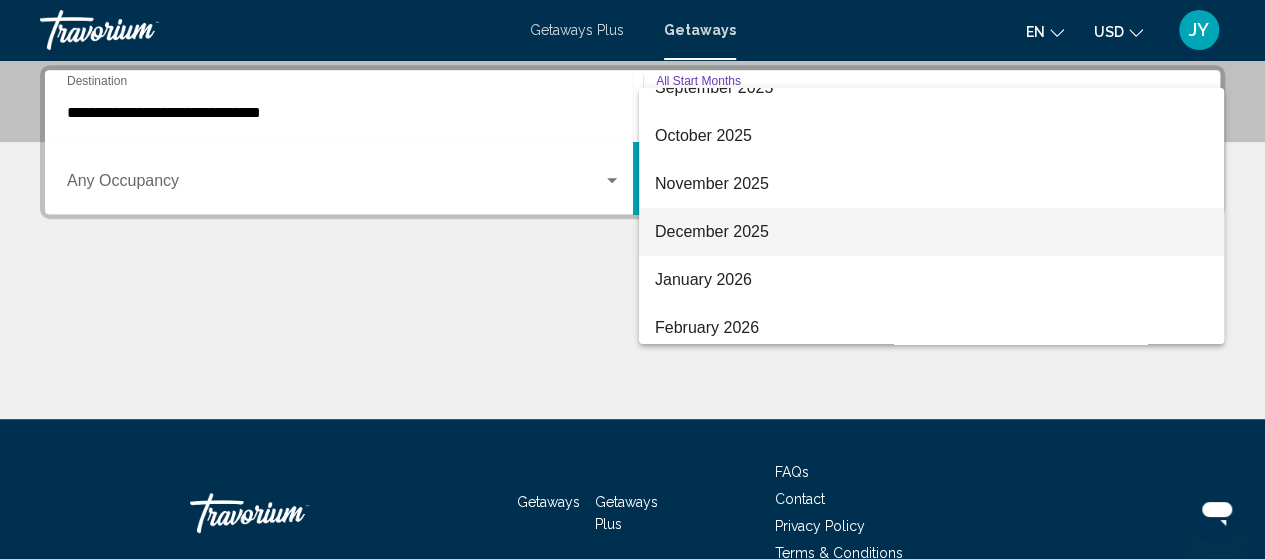 click on "December 2025" at bounding box center (931, 232) 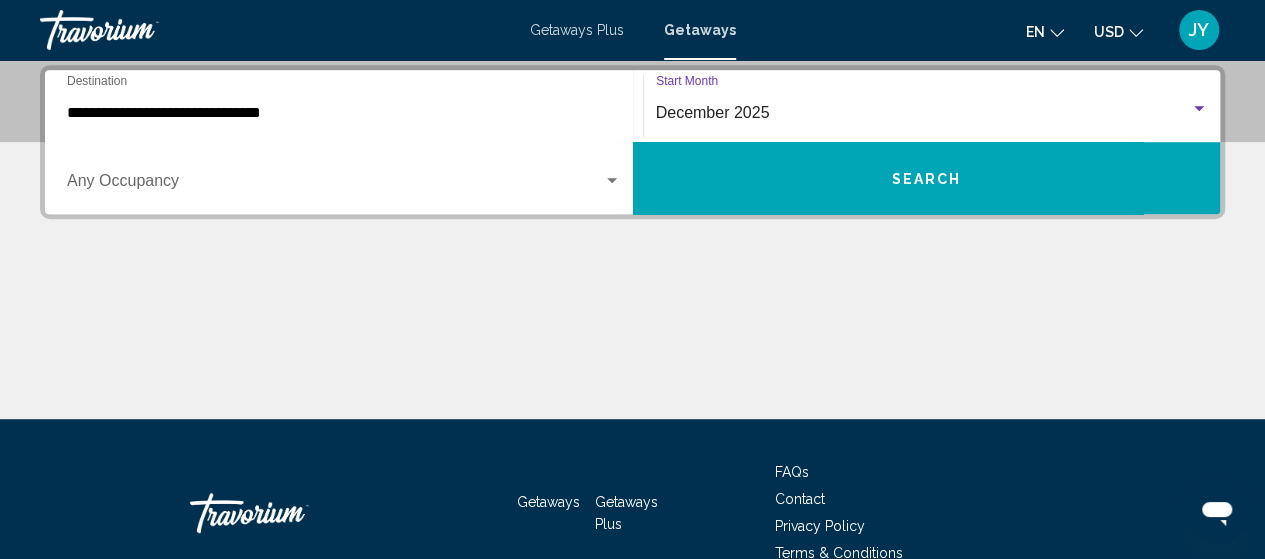 click on "Search" at bounding box center [926, 179] 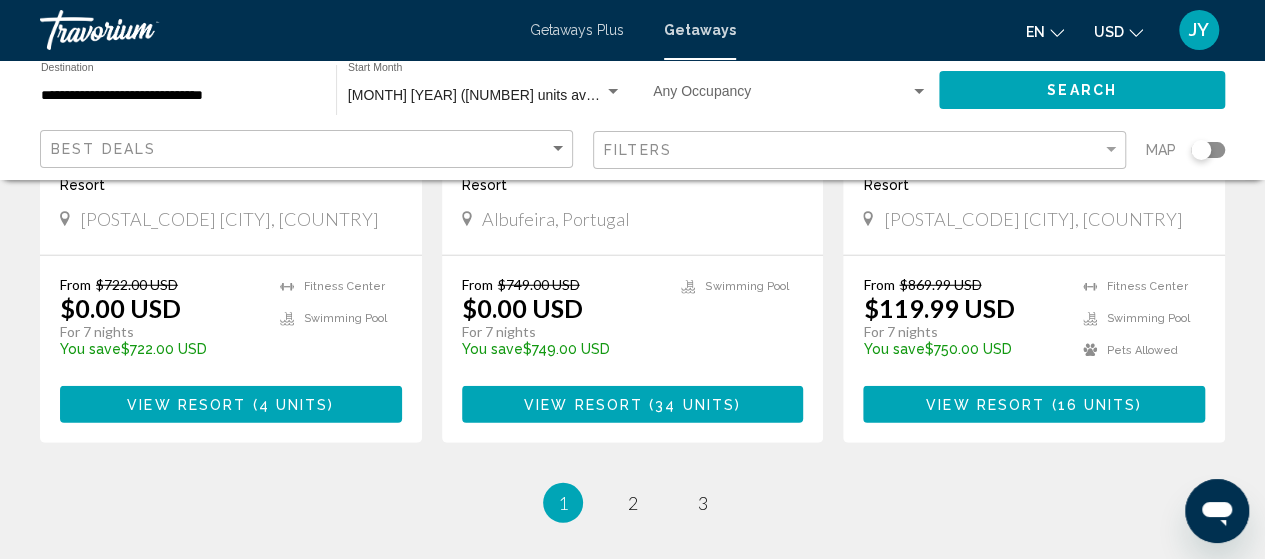 scroll, scrollTop: 2760, scrollLeft: 0, axis: vertical 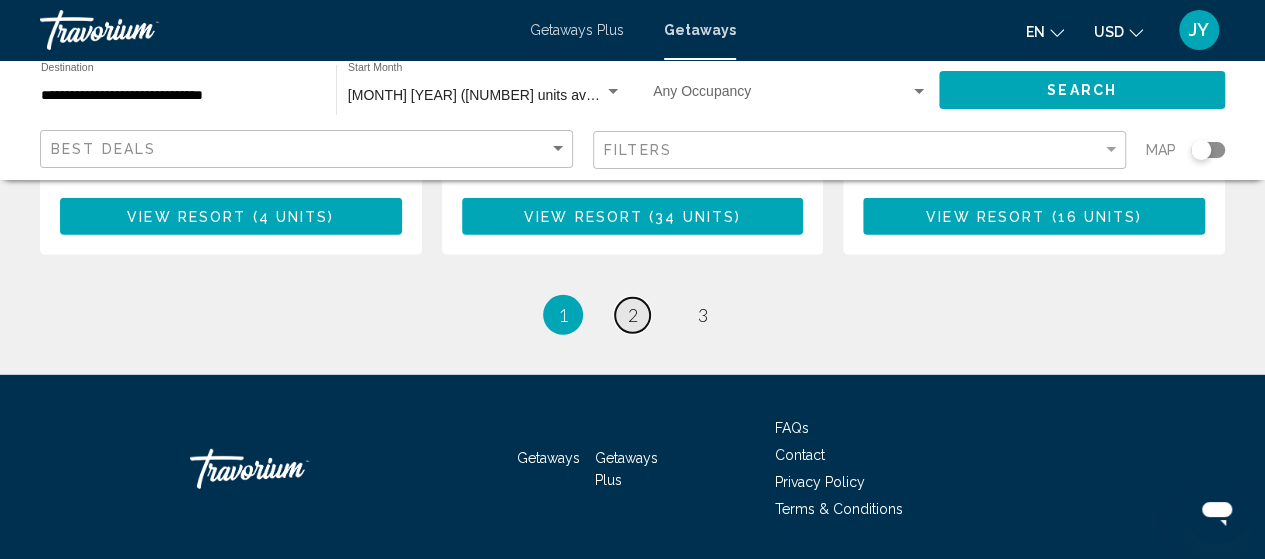 click on "2" at bounding box center (633, 315) 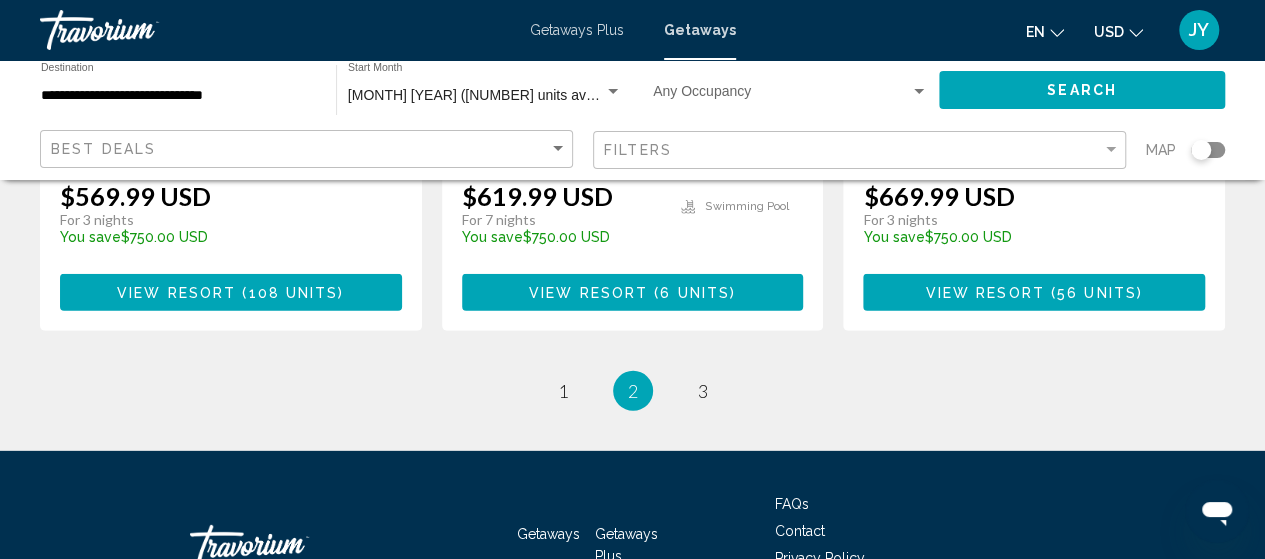 scroll, scrollTop: 2800, scrollLeft: 0, axis: vertical 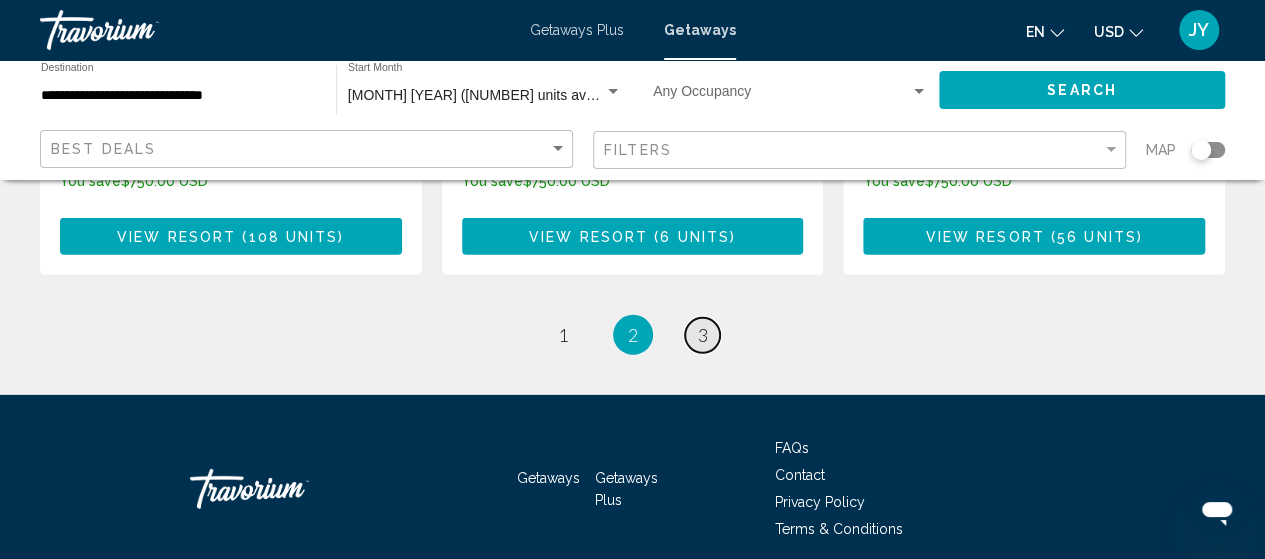 click on "3" at bounding box center (703, 335) 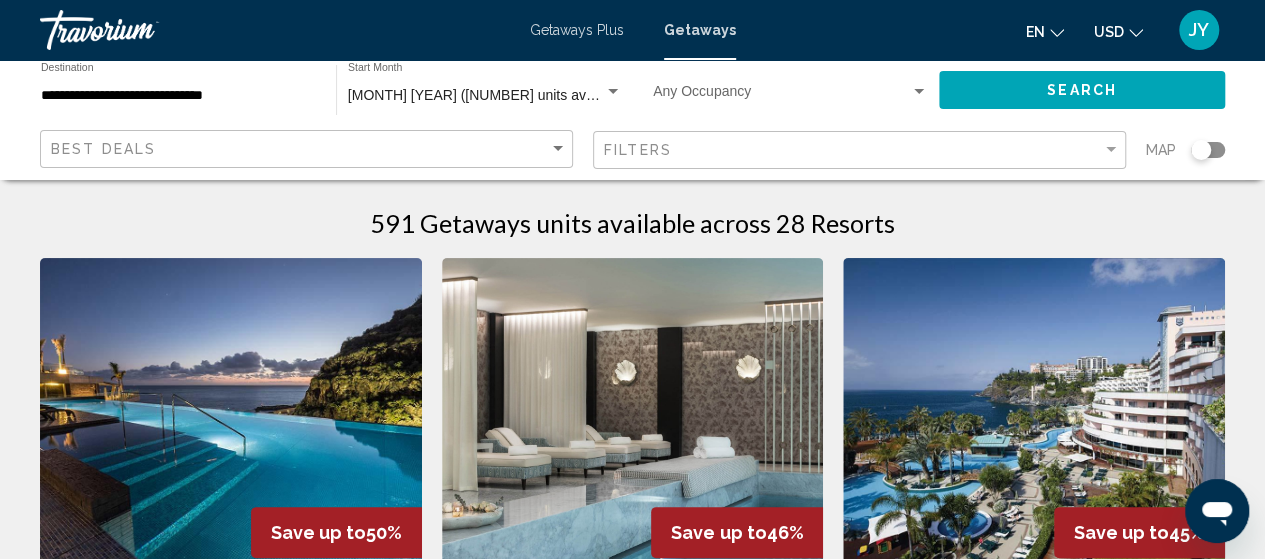 scroll, scrollTop: 0, scrollLeft: 0, axis: both 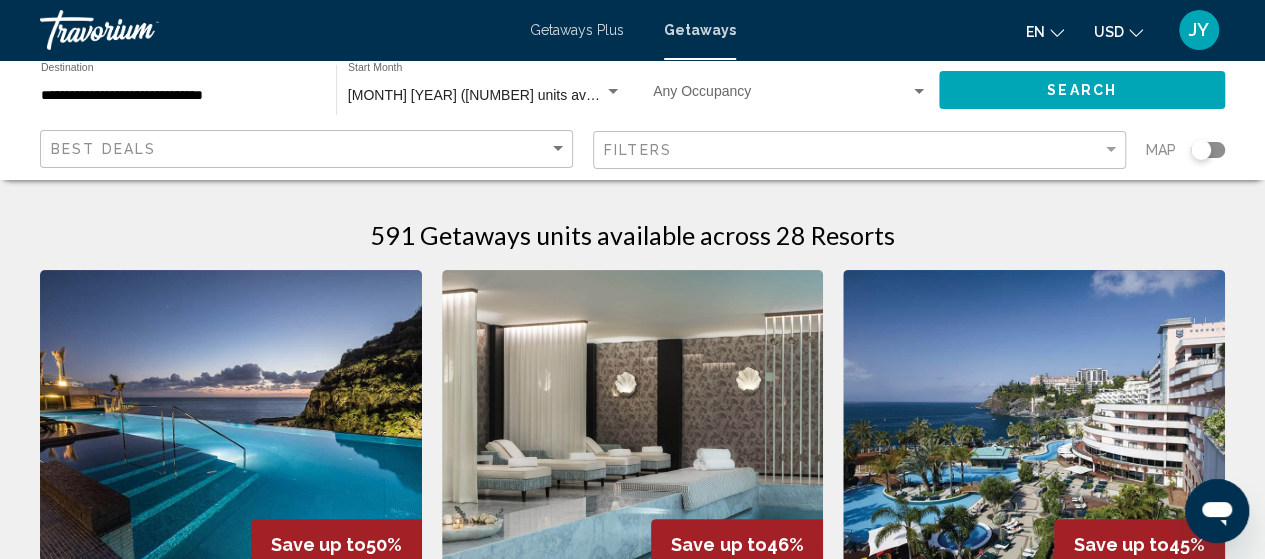 click on "Getaways Plus" at bounding box center [577, 30] 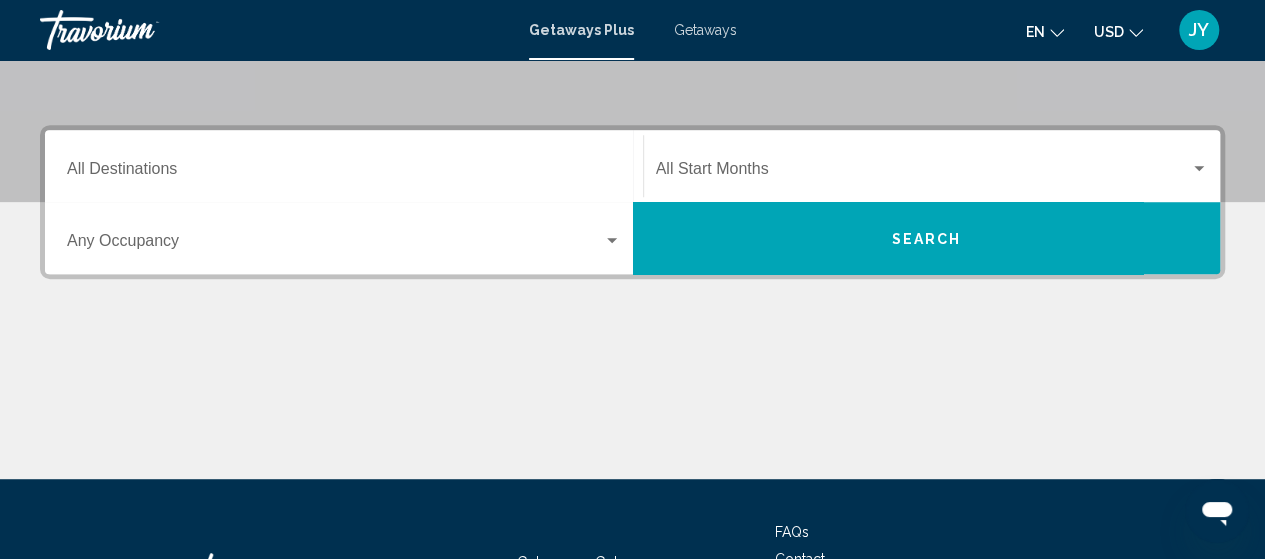 scroll, scrollTop: 400, scrollLeft: 0, axis: vertical 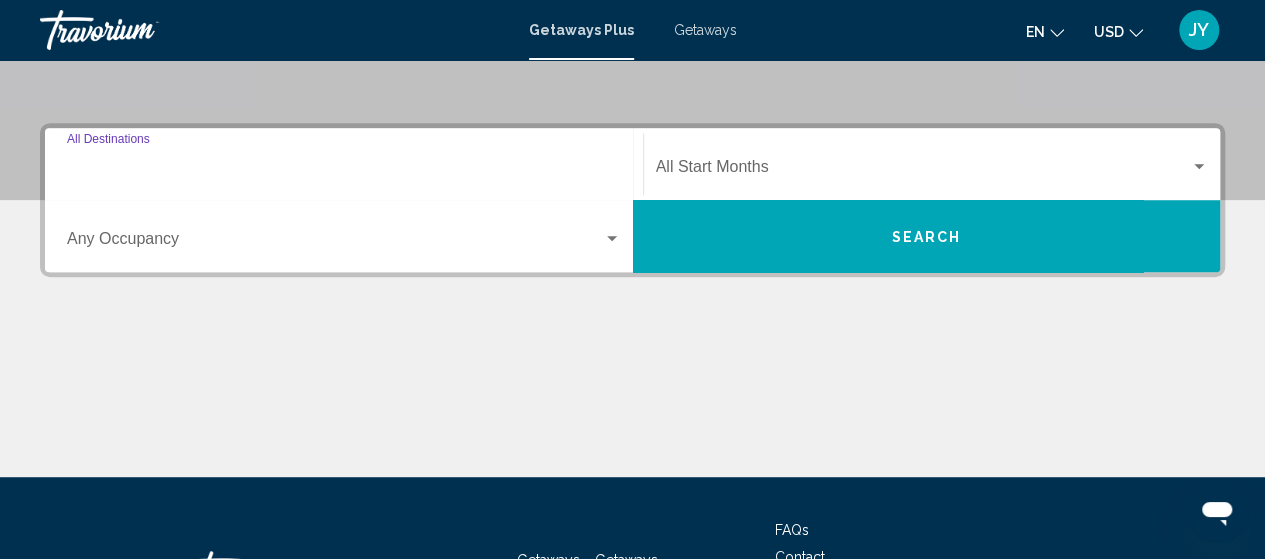 click on "Destination All Destinations" at bounding box center (344, 171) 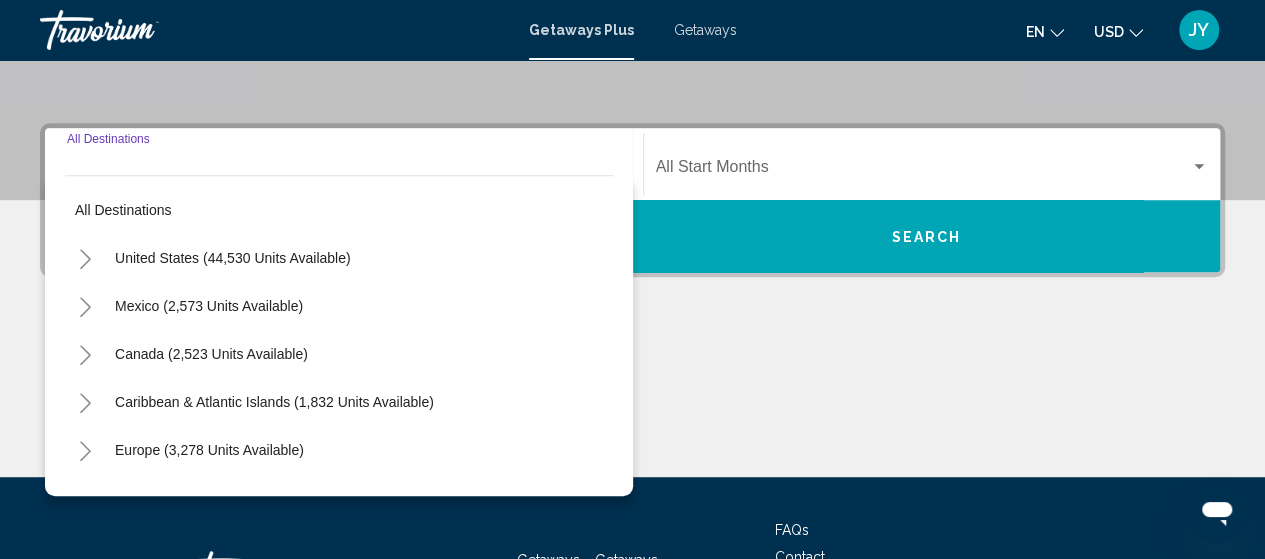 scroll, scrollTop: 458, scrollLeft: 0, axis: vertical 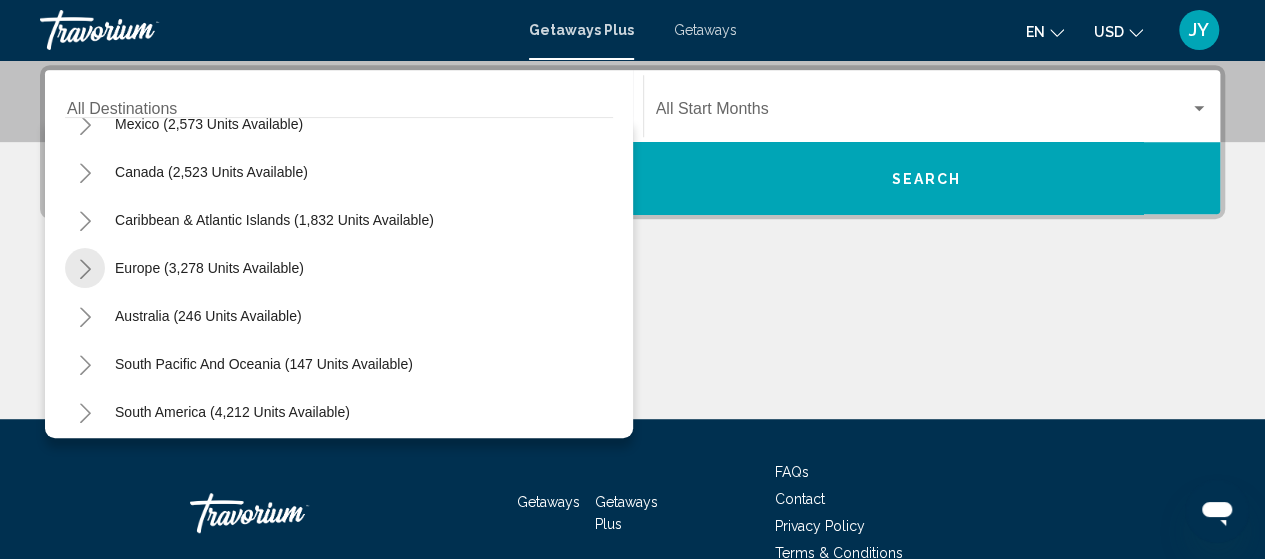 click 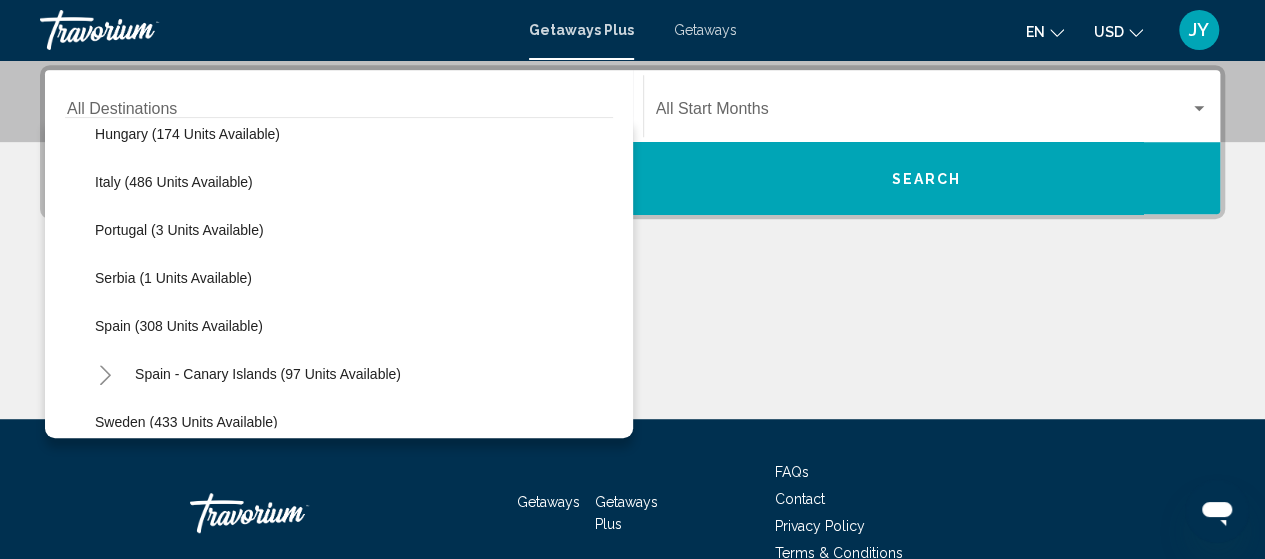 scroll, scrollTop: 644, scrollLeft: 0, axis: vertical 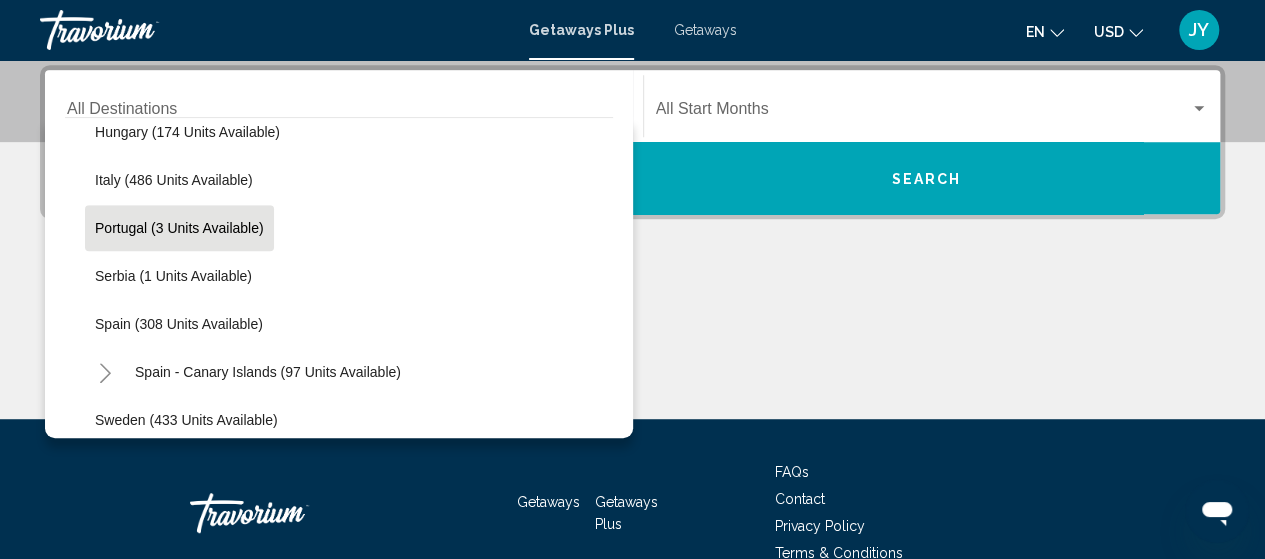 click on "Portugal (3 units available)" 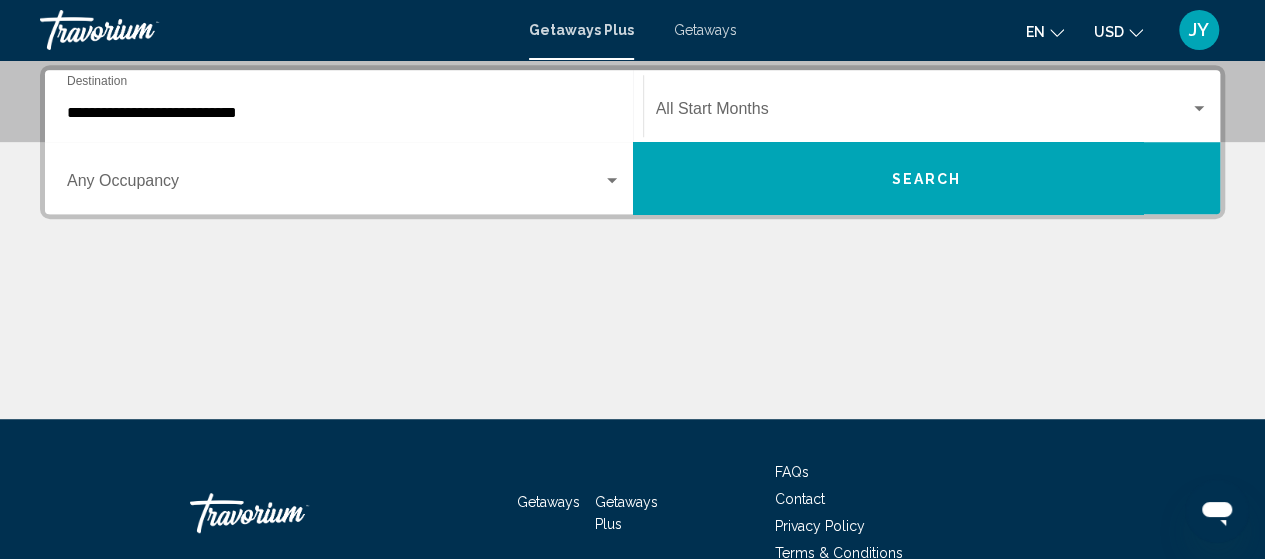 click on "Start Month All Start Months" 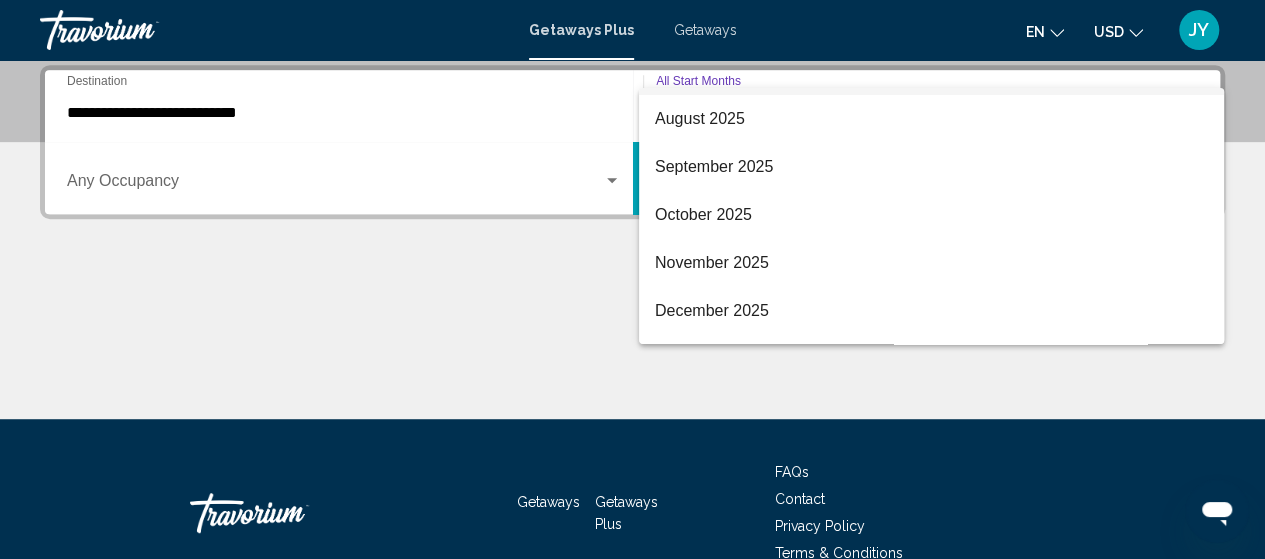 scroll, scrollTop: 80, scrollLeft: 0, axis: vertical 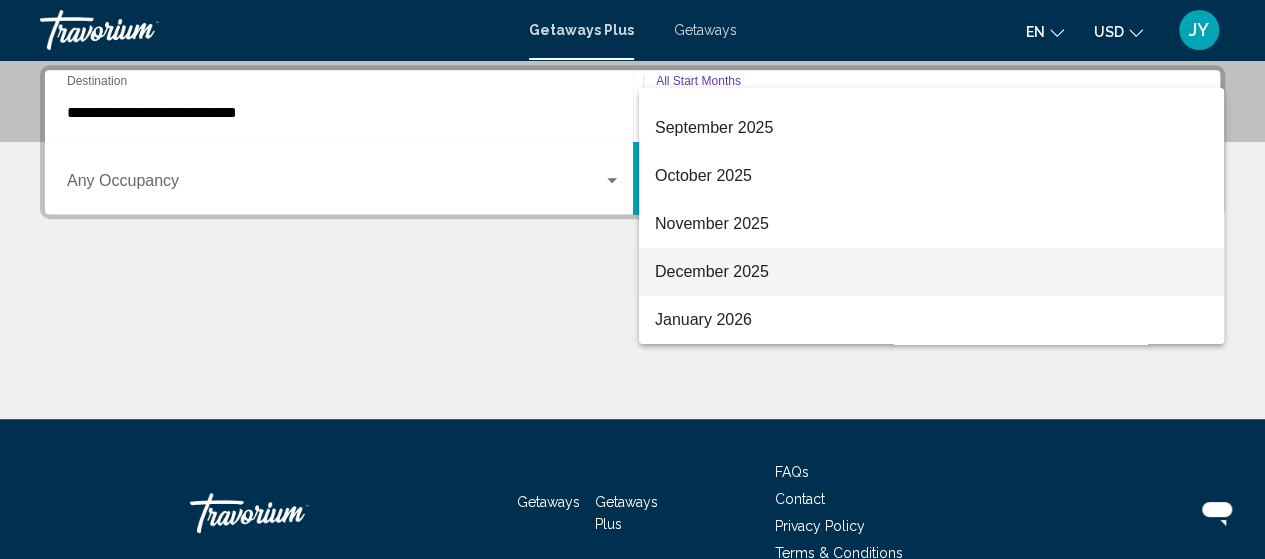 click on "December 2025" at bounding box center (931, 272) 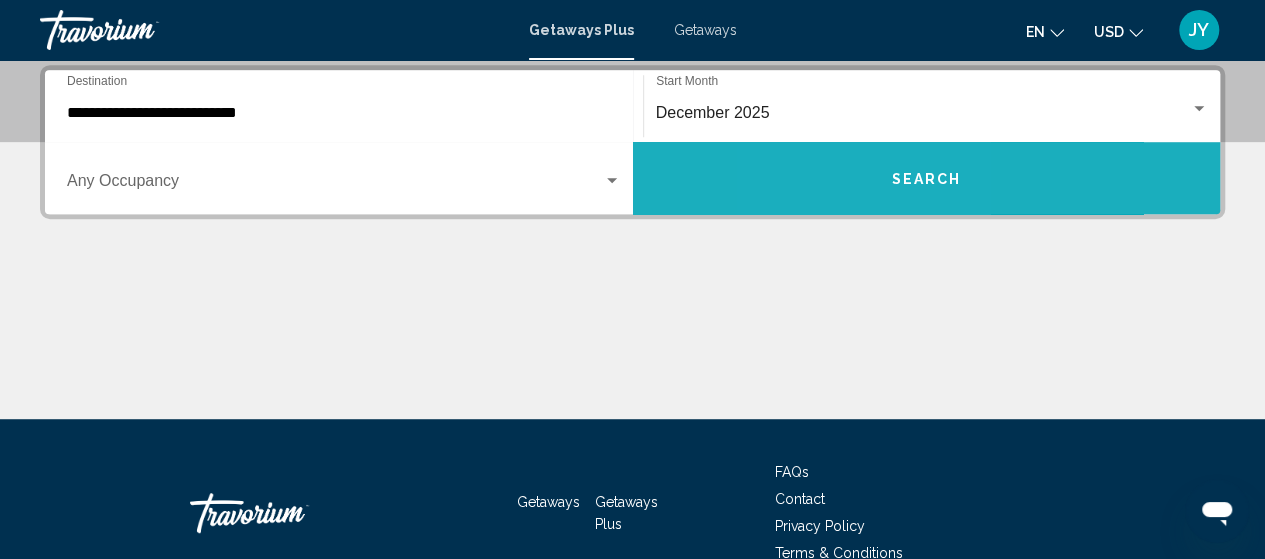 drag, startPoint x: 919, startPoint y: 171, endPoint x: 853, endPoint y: 182, distance: 66.910385 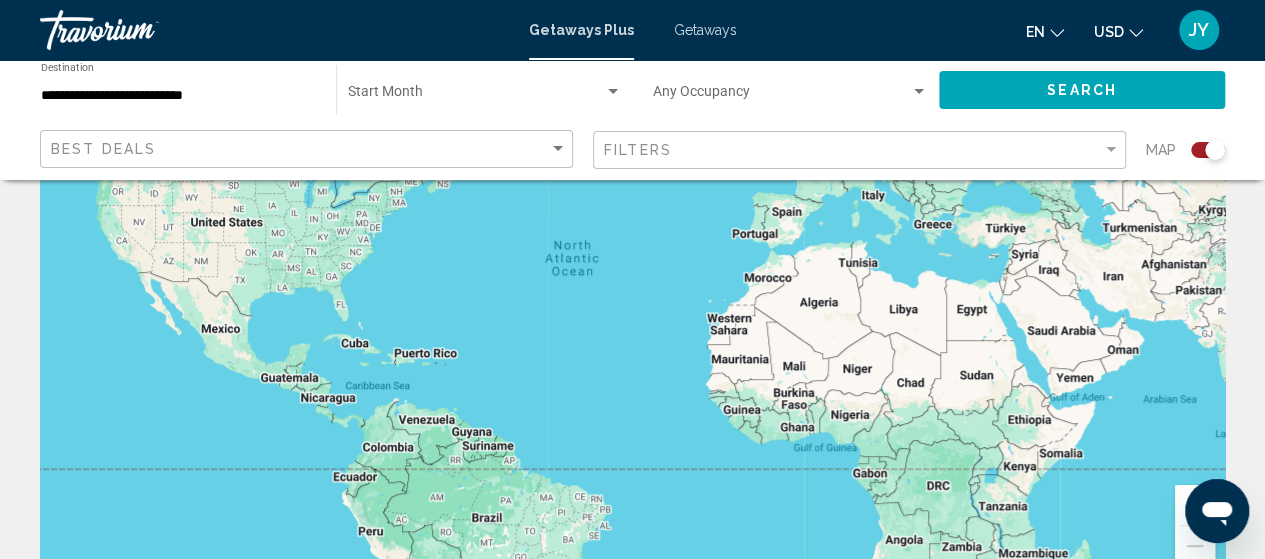 scroll, scrollTop: 170, scrollLeft: 0, axis: vertical 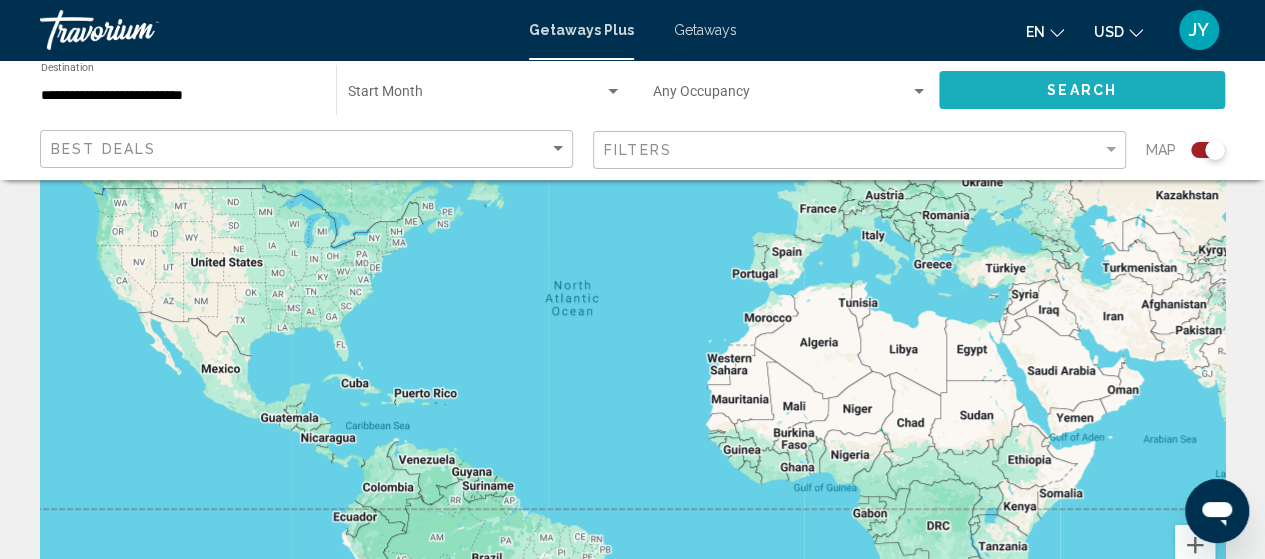 click on "Search" 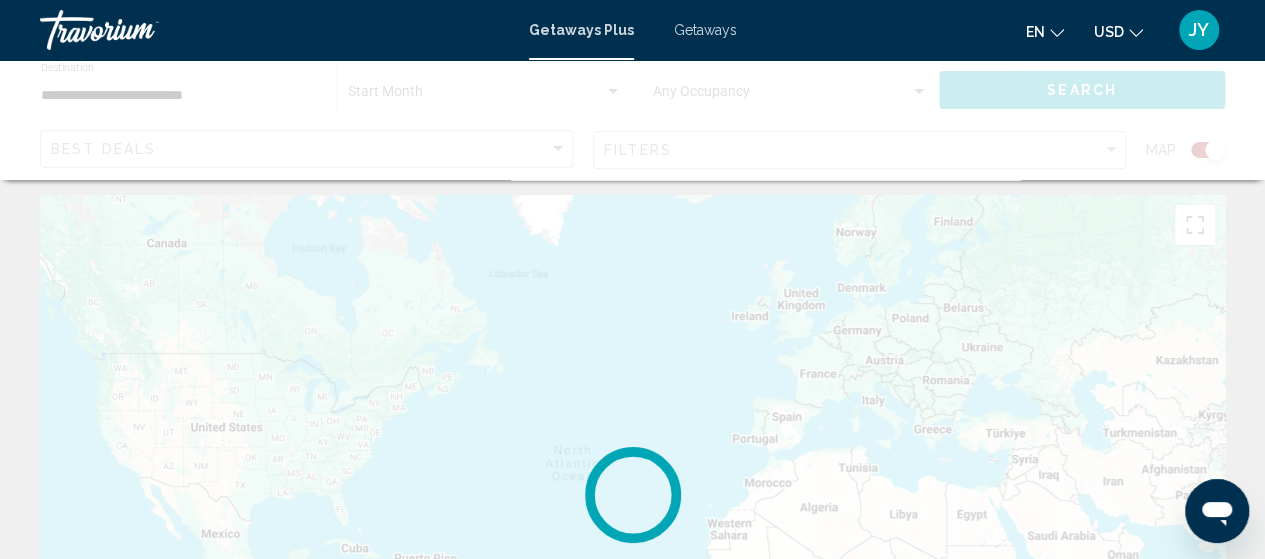 scroll, scrollTop: 0, scrollLeft: 0, axis: both 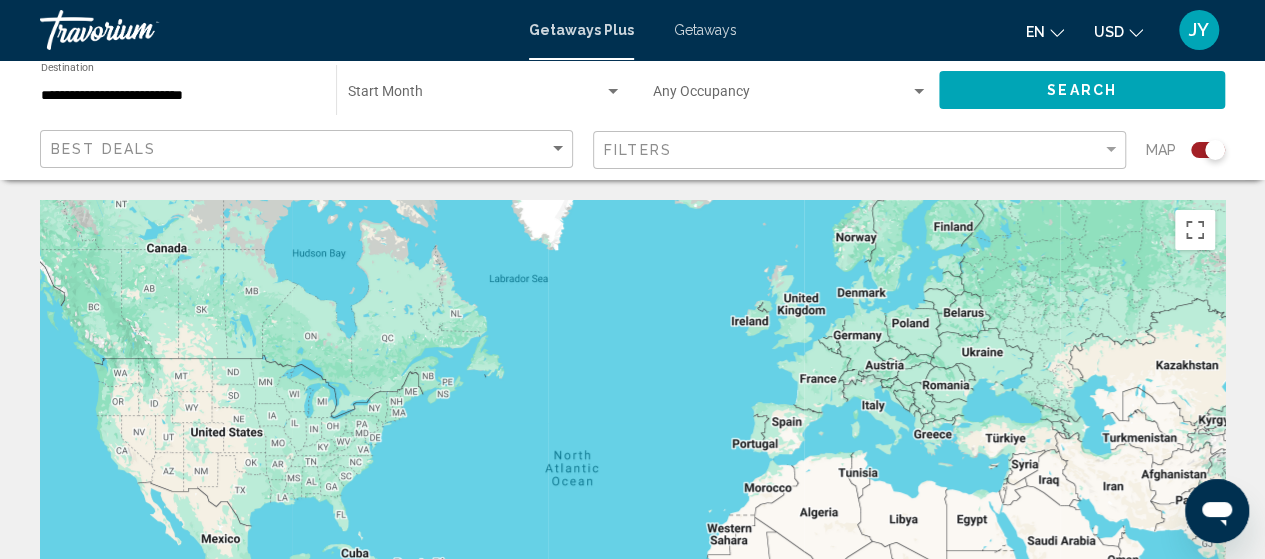 type 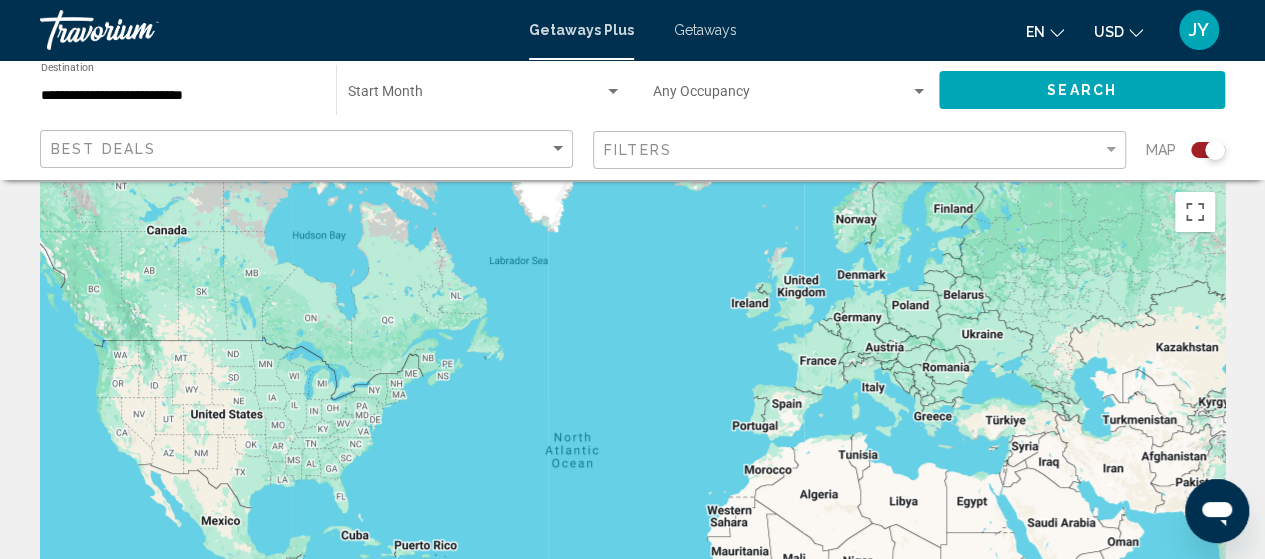 scroll, scrollTop: 0, scrollLeft: 0, axis: both 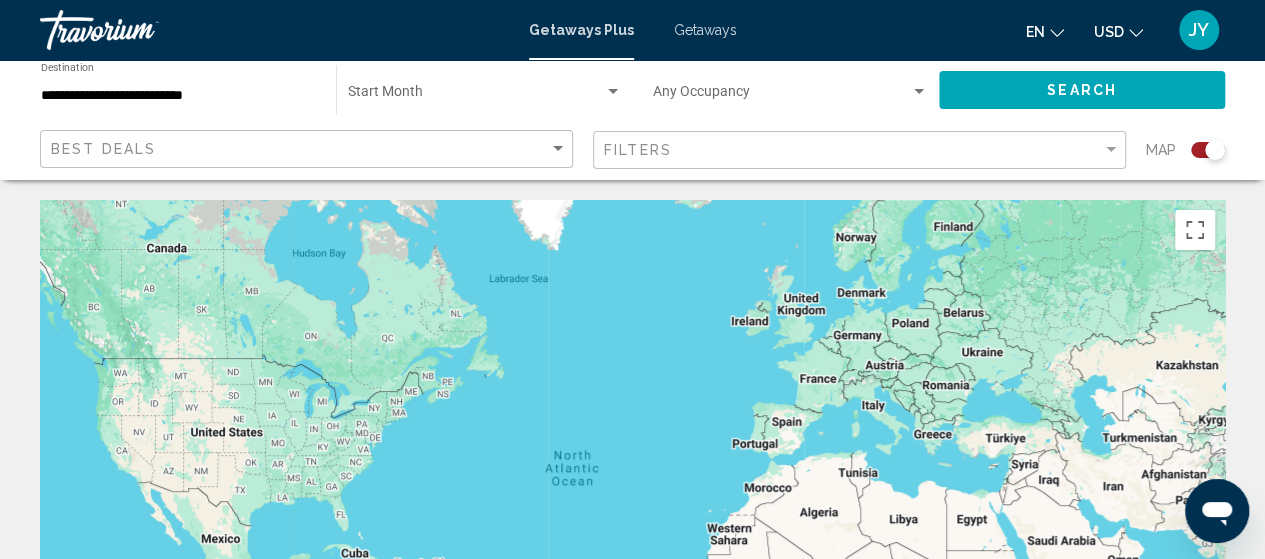 click on "Getaways Plus" at bounding box center (581, 30) 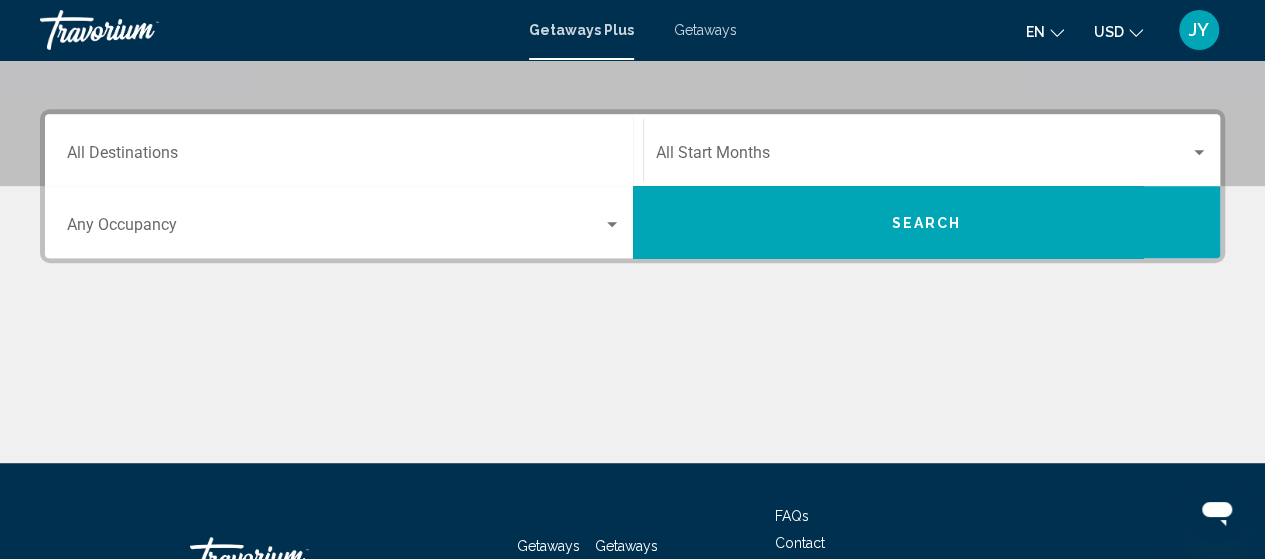scroll, scrollTop: 440, scrollLeft: 0, axis: vertical 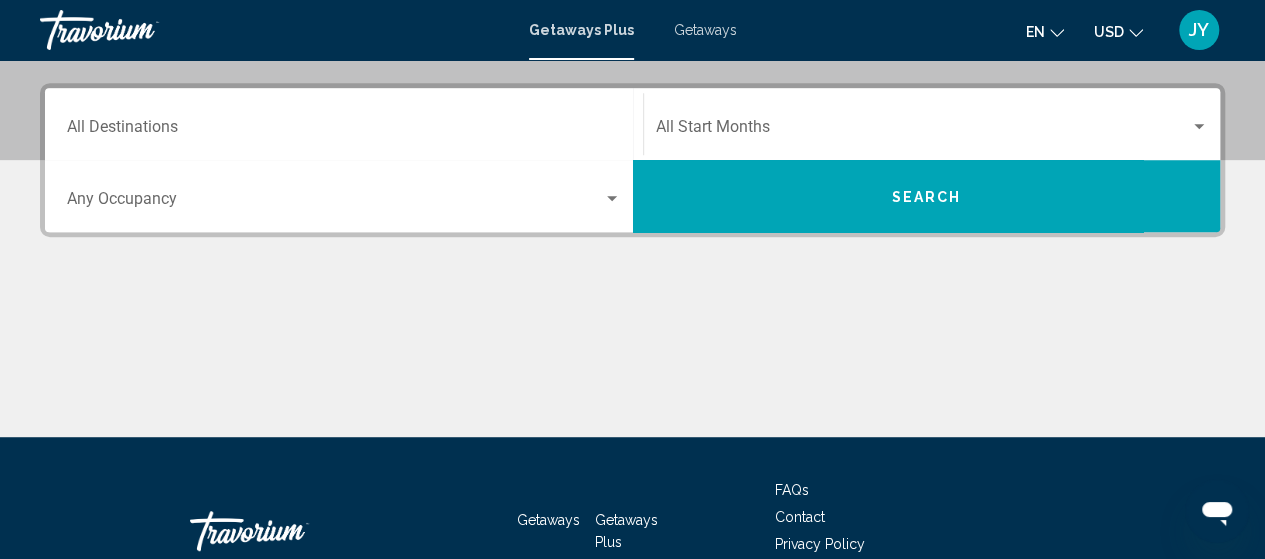 click on "Getaways Plus  Getaways en
English Español Français Italiano Português русский USD
USD ($) MXN (Mex$) CAD (Can$) GBP (£) EUR (€) AUD (A$) NZD (NZ$) CNY (CN¥) JY Login" at bounding box center [632, 30] 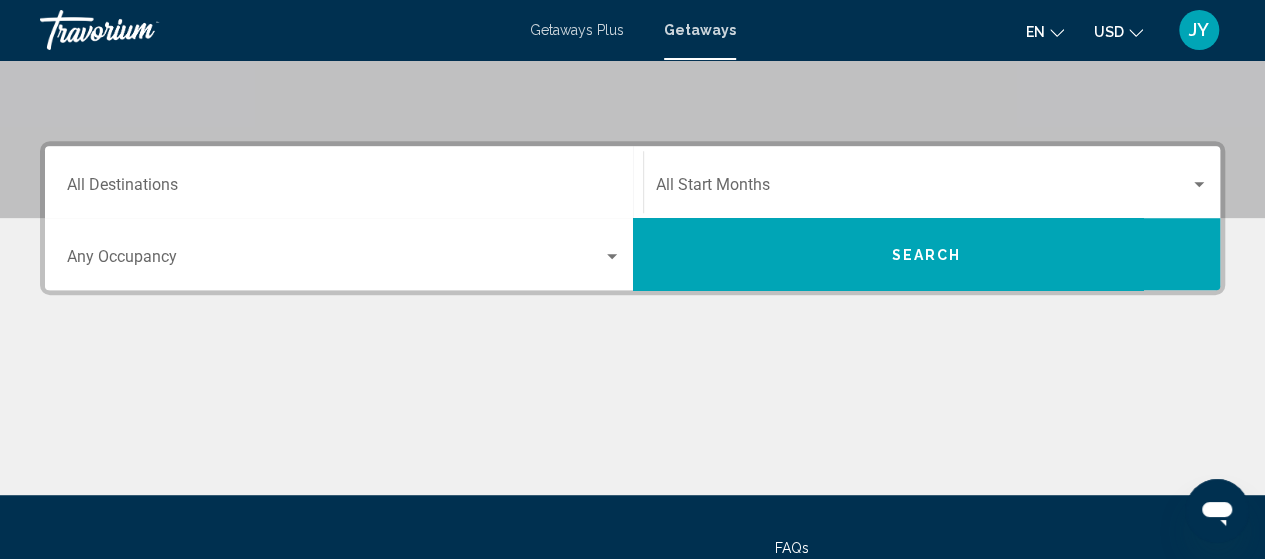 scroll, scrollTop: 440, scrollLeft: 0, axis: vertical 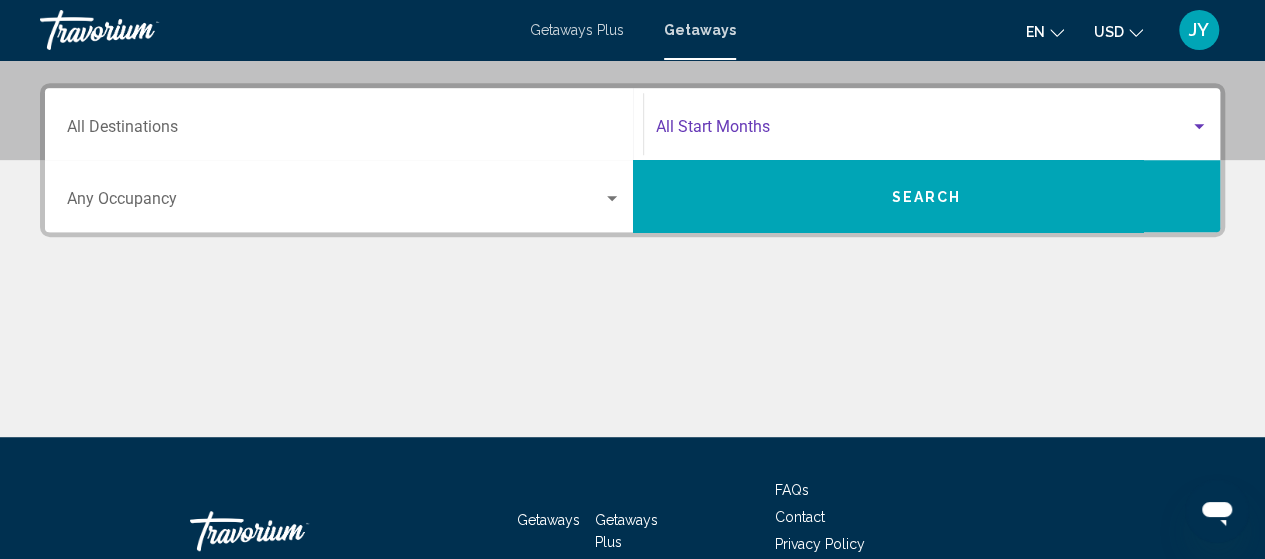 click at bounding box center (1199, 127) 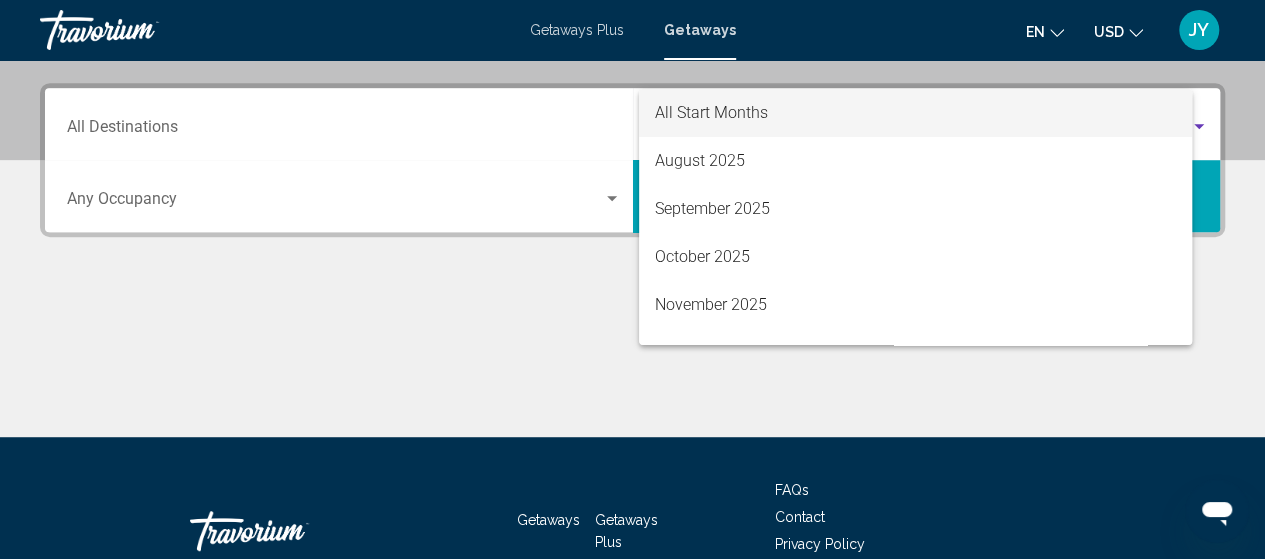 scroll, scrollTop: 458, scrollLeft: 0, axis: vertical 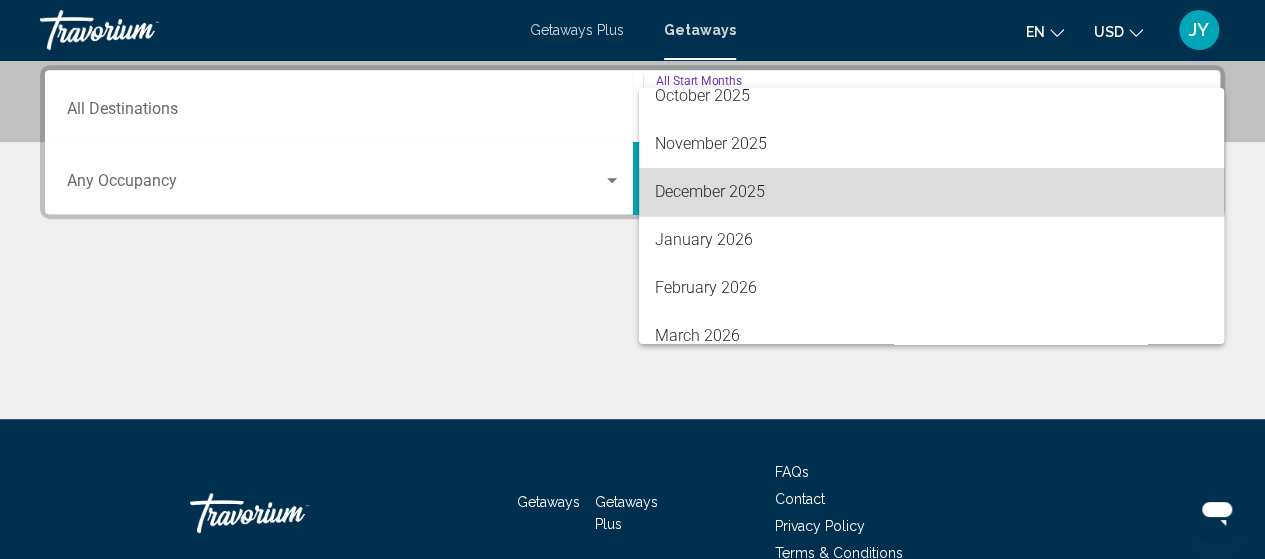 click on "December 2025" at bounding box center (931, 192) 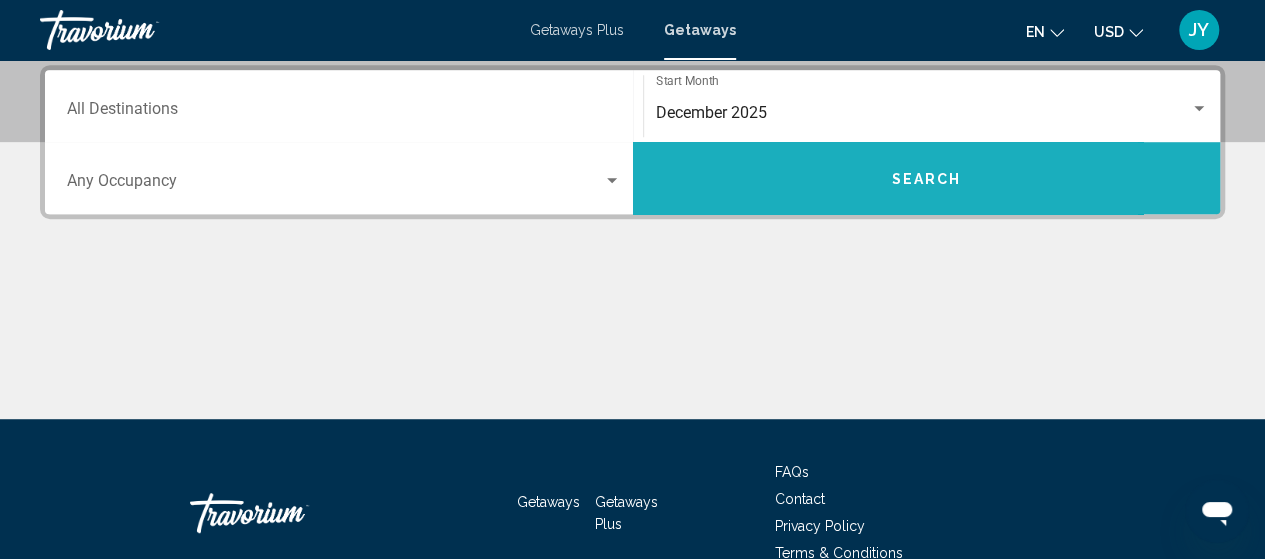 click on "Search" at bounding box center [926, 179] 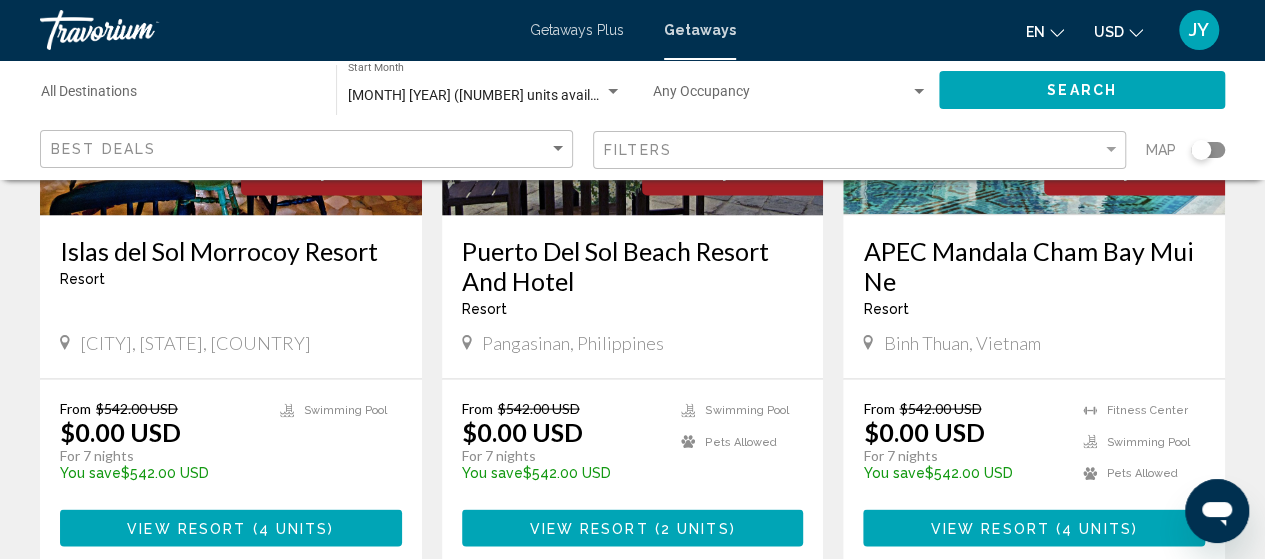 scroll, scrollTop: 1800, scrollLeft: 0, axis: vertical 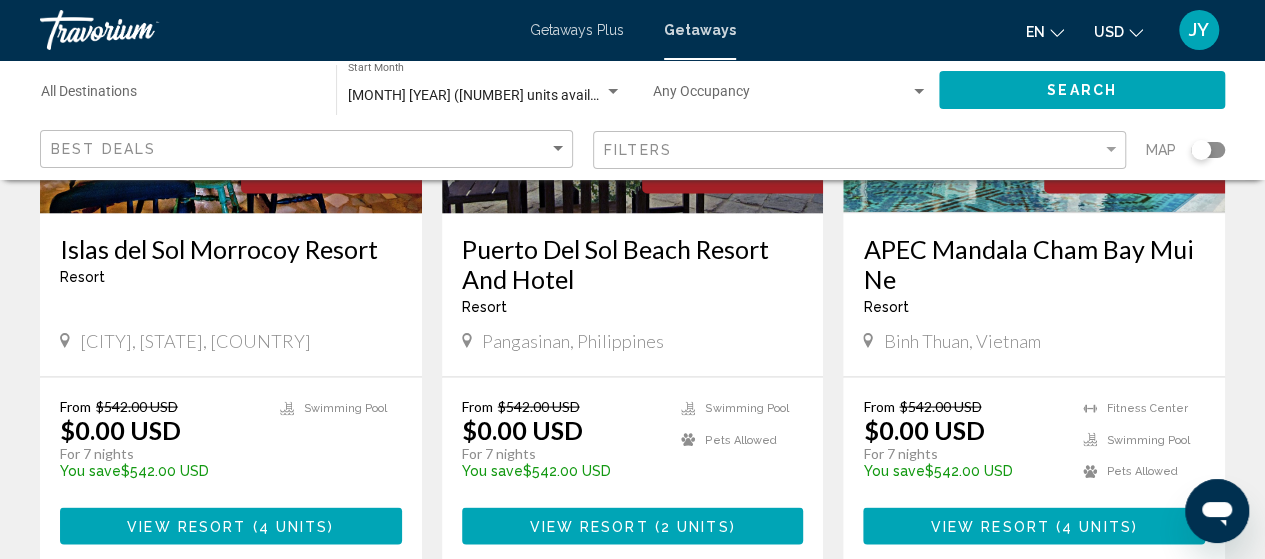 click on "View Resort" at bounding box center (588, 526) 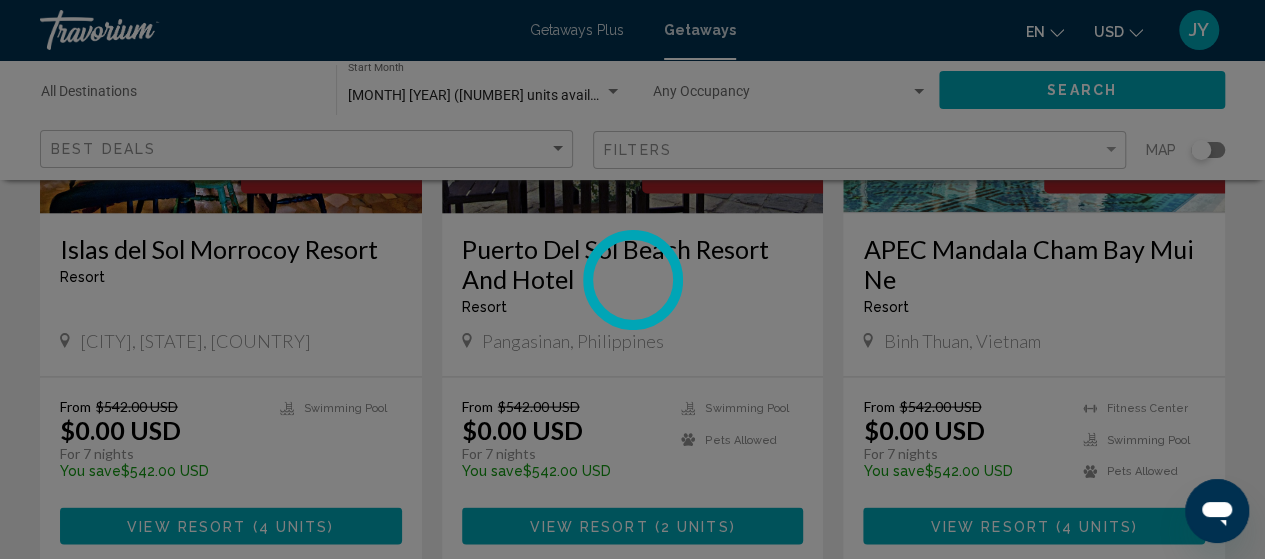 scroll, scrollTop: 255, scrollLeft: 0, axis: vertical 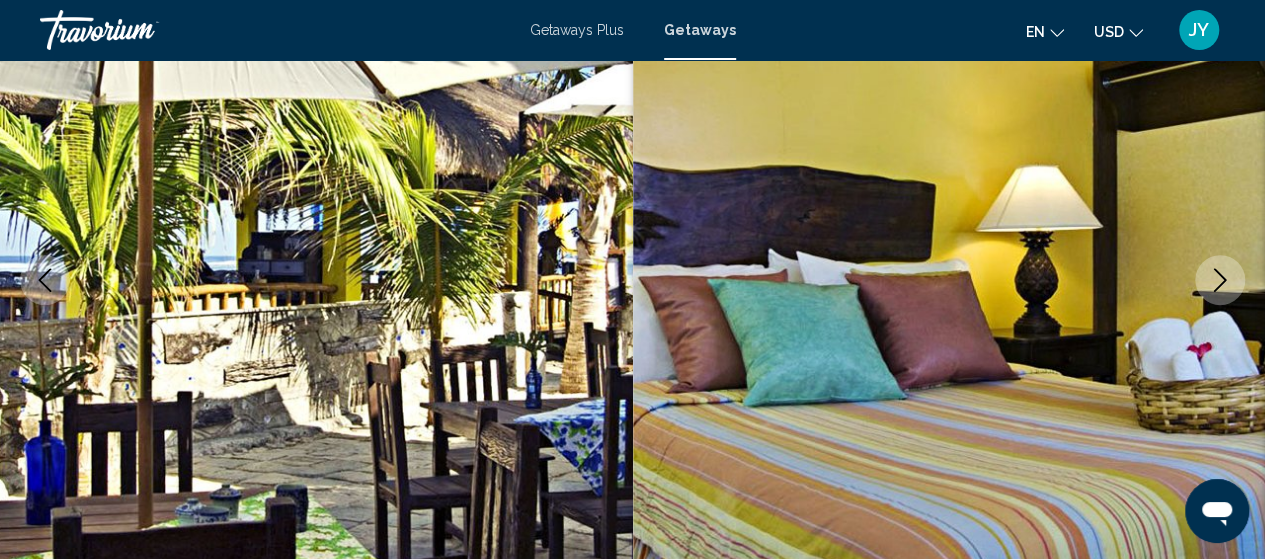 type 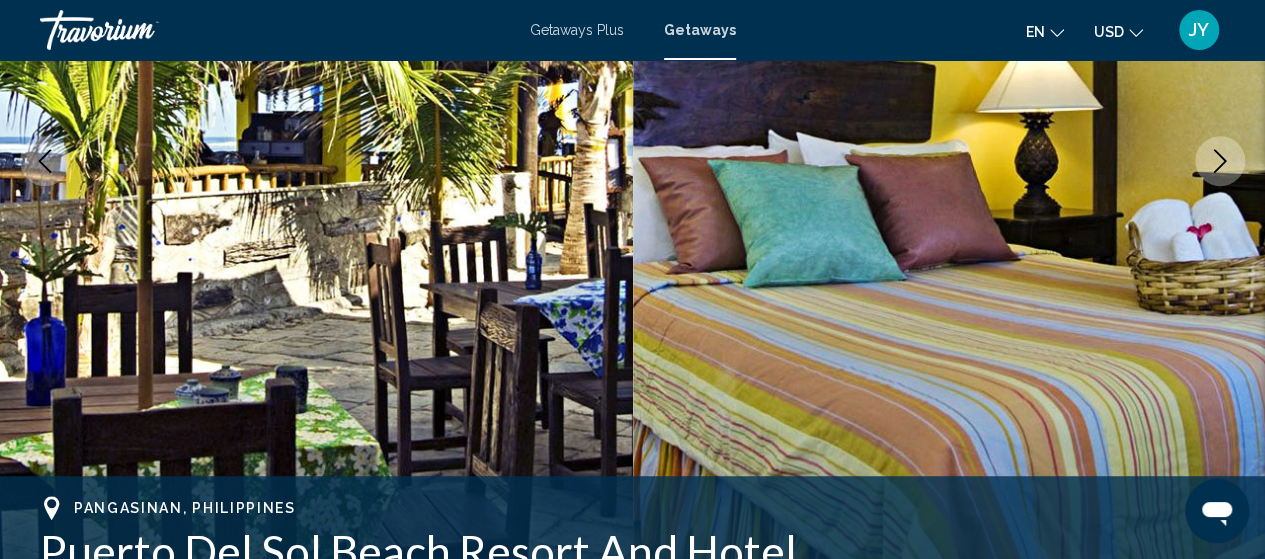 scroll, scrollTop: 375, scrollLeft: 0, axis: vertical 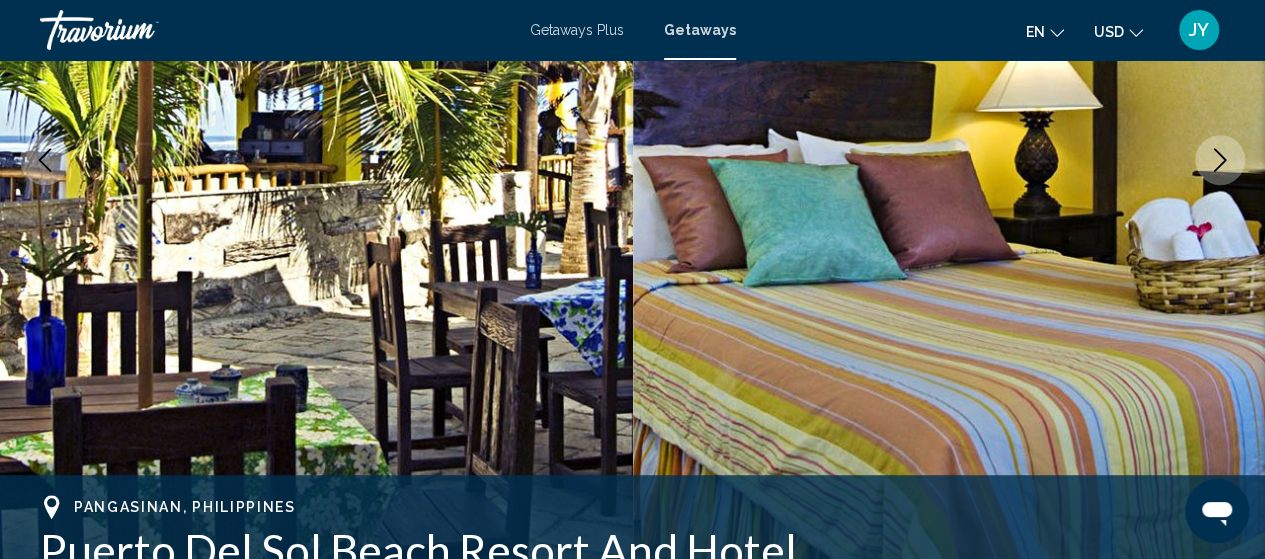 click 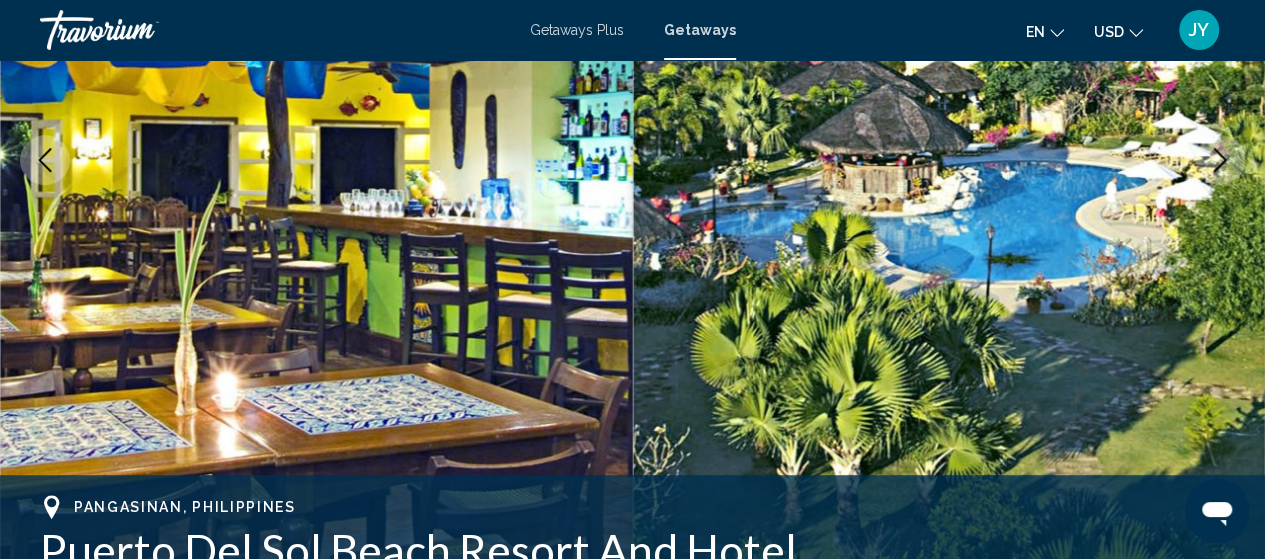 click 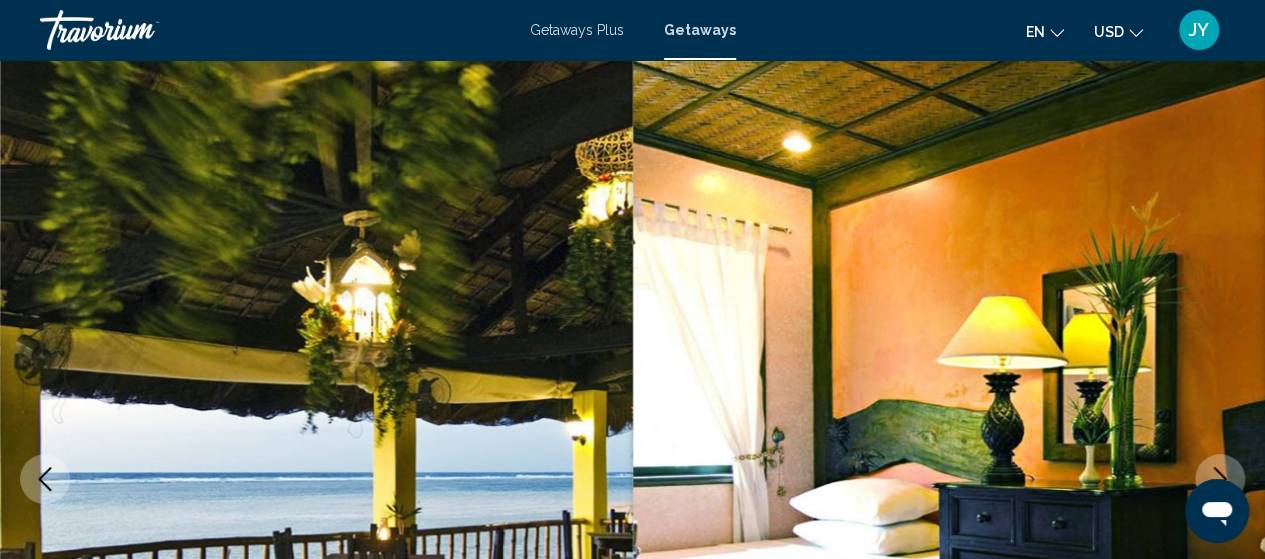 scroll, scrollTop: 0, scrollLeft: 0, axis: both 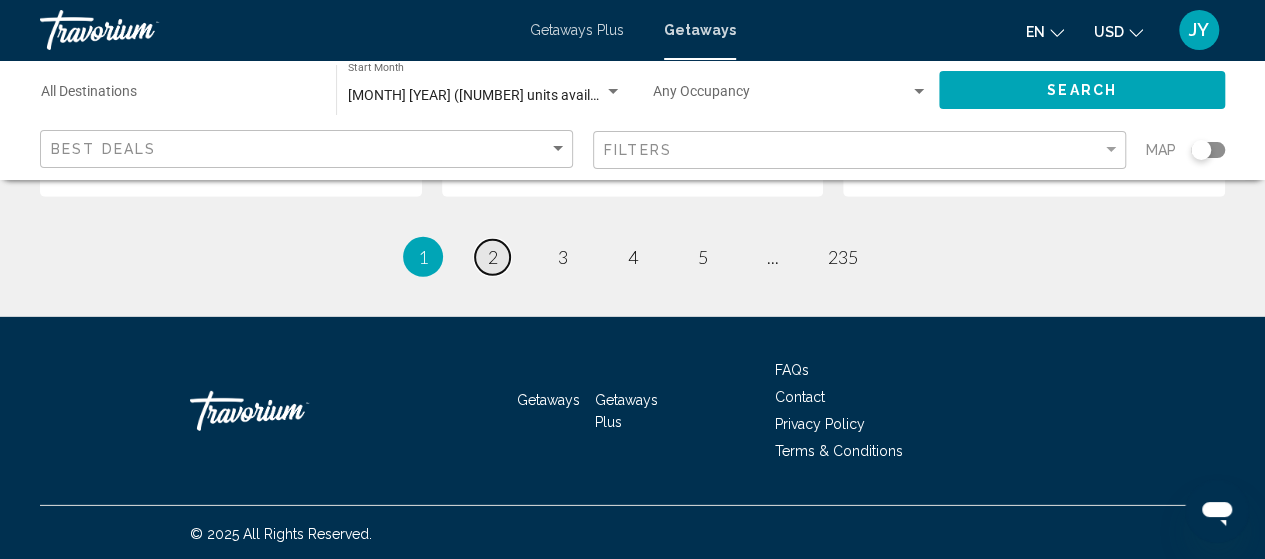 click on "2" at bounding box center [493, 257] 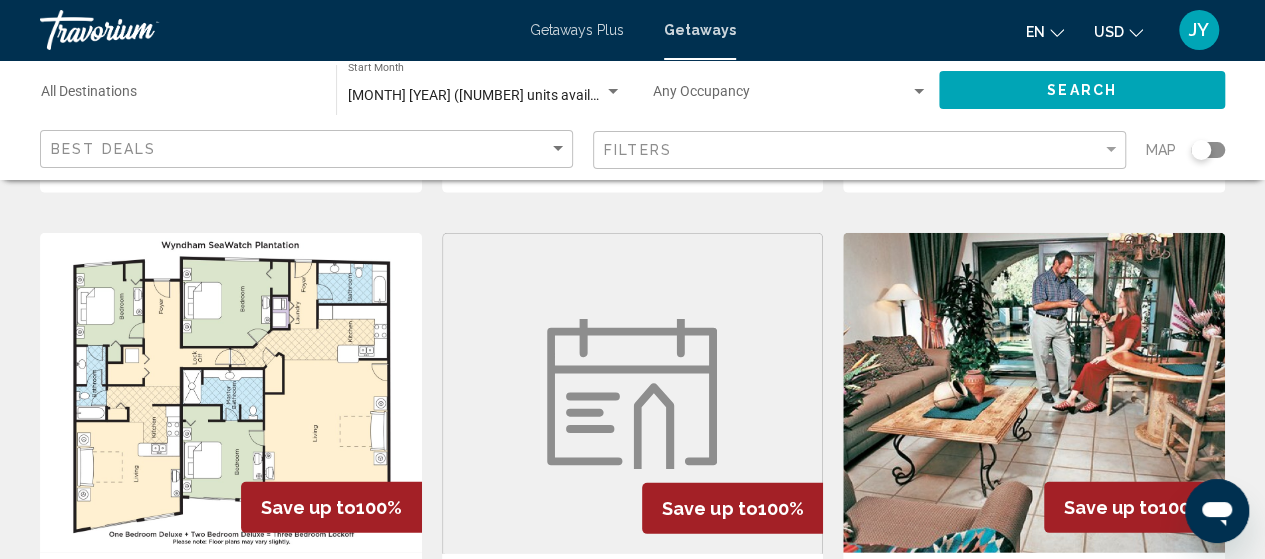 scroll, scrollTop: 2680, scrollLeft: 0, axis: vertical 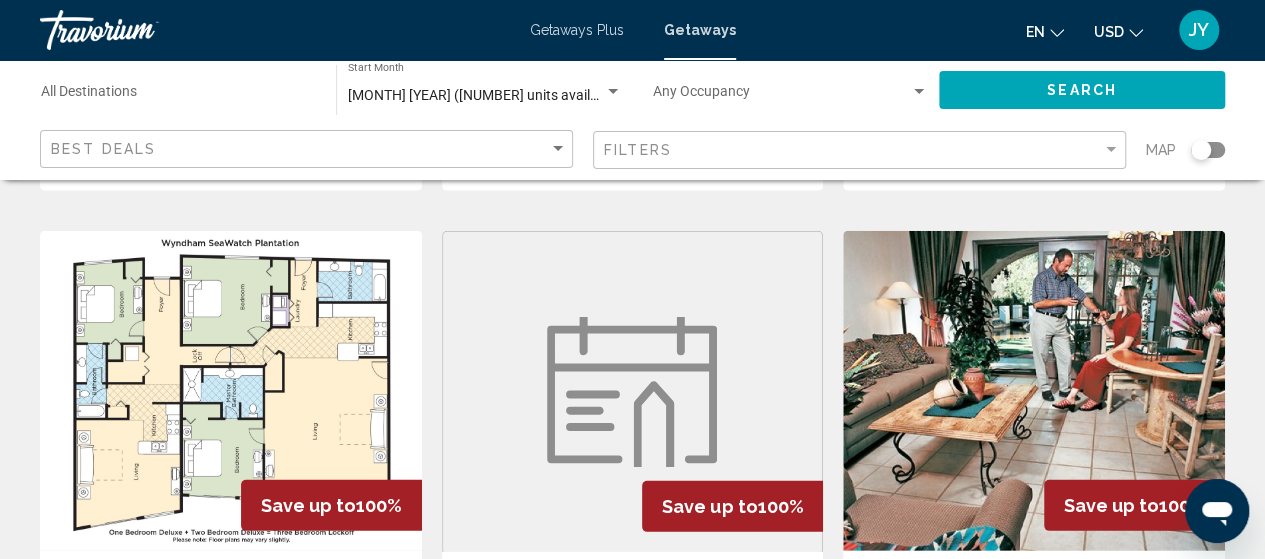 click on "3" at bounding box center [563, 962] 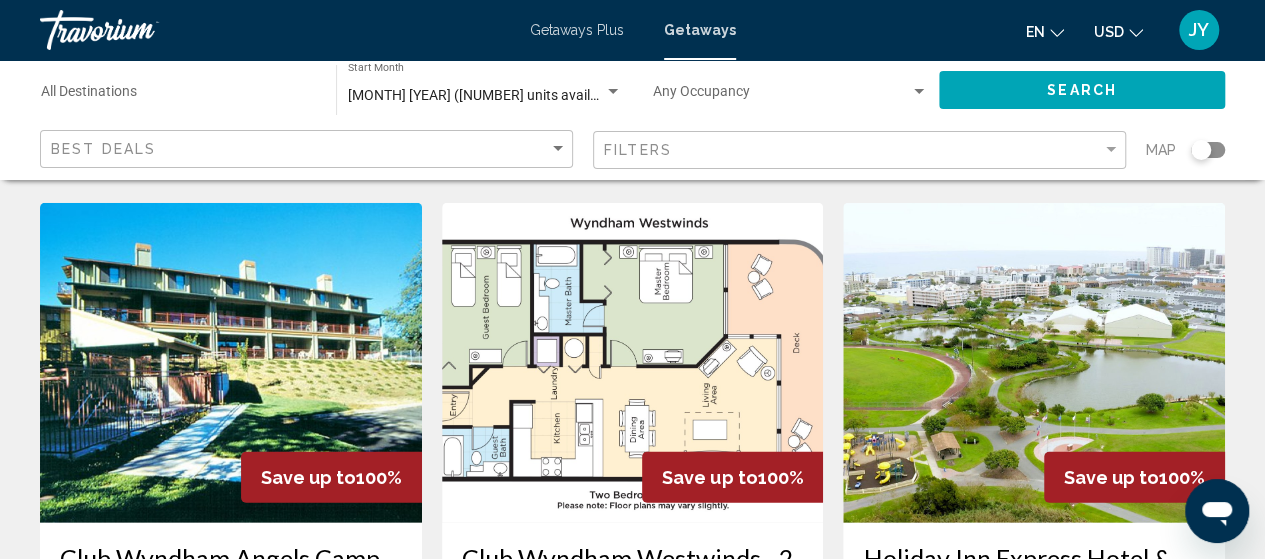 scroll, scrollTop: 2720, scrollLeft: 0, axis: vertical 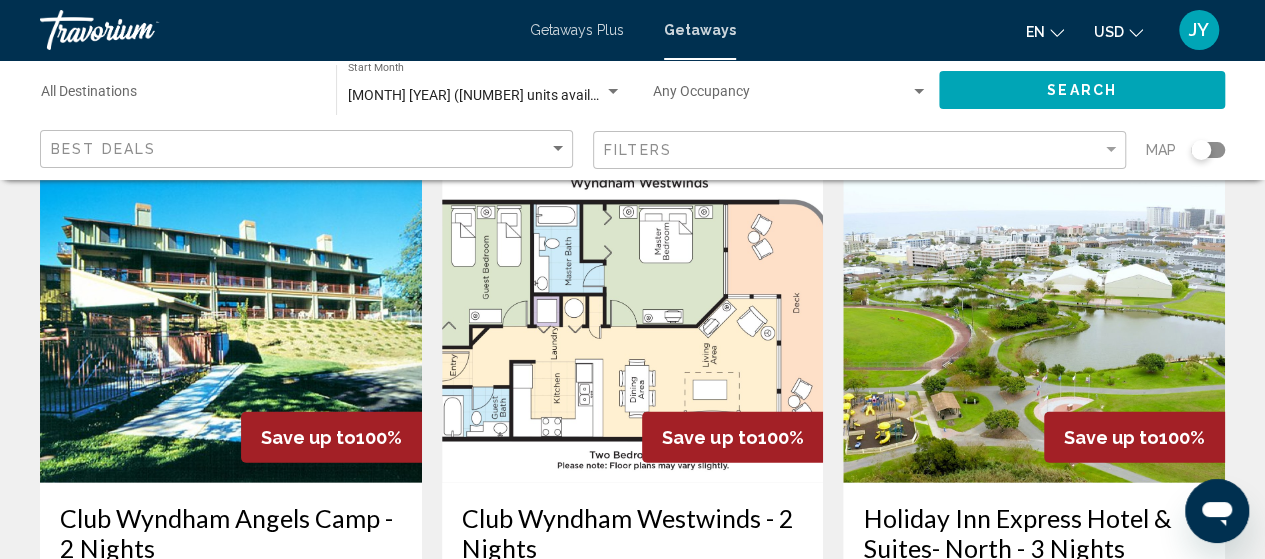 click on "4" at bounding box center [633, 894] 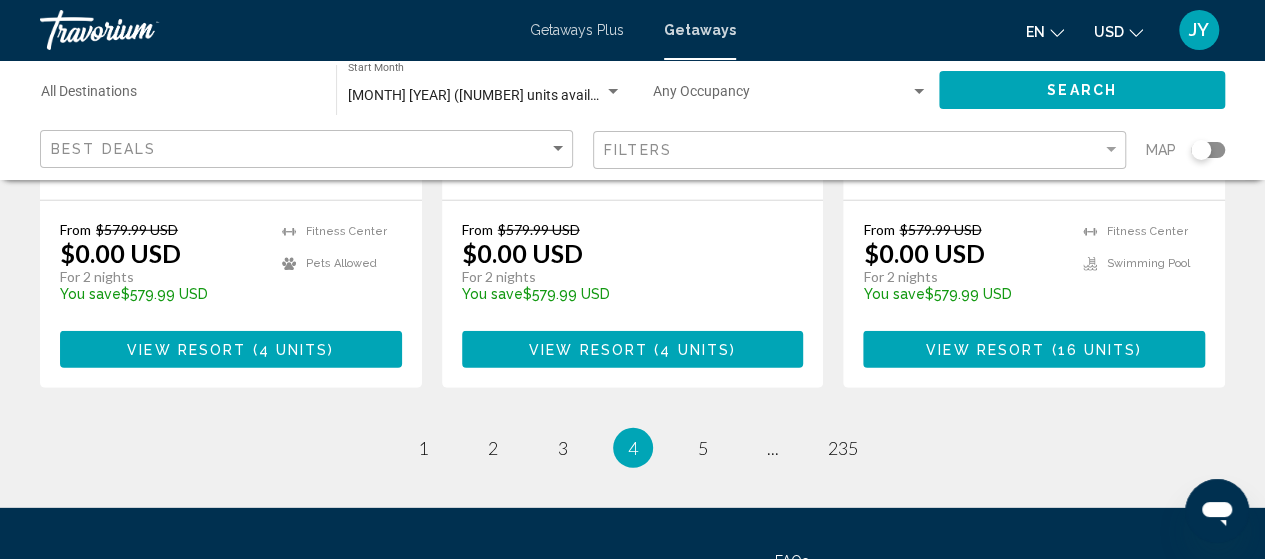 scroll, scrollTop: 2720, scrollLeft: 0, axis: vertical 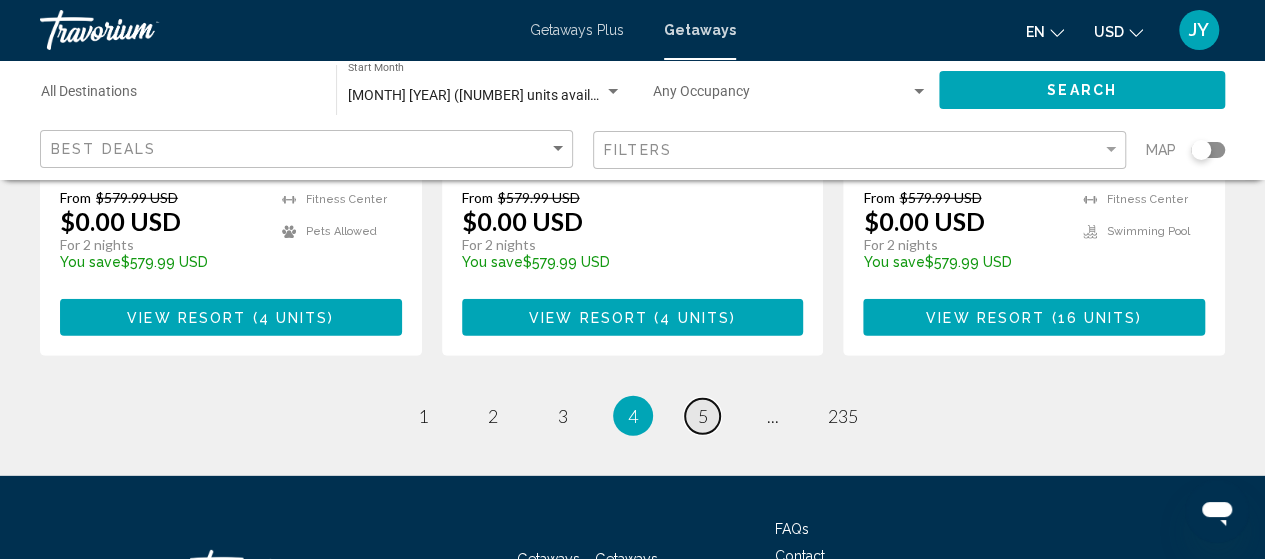 click on "5" at bounding box center (703, 416) 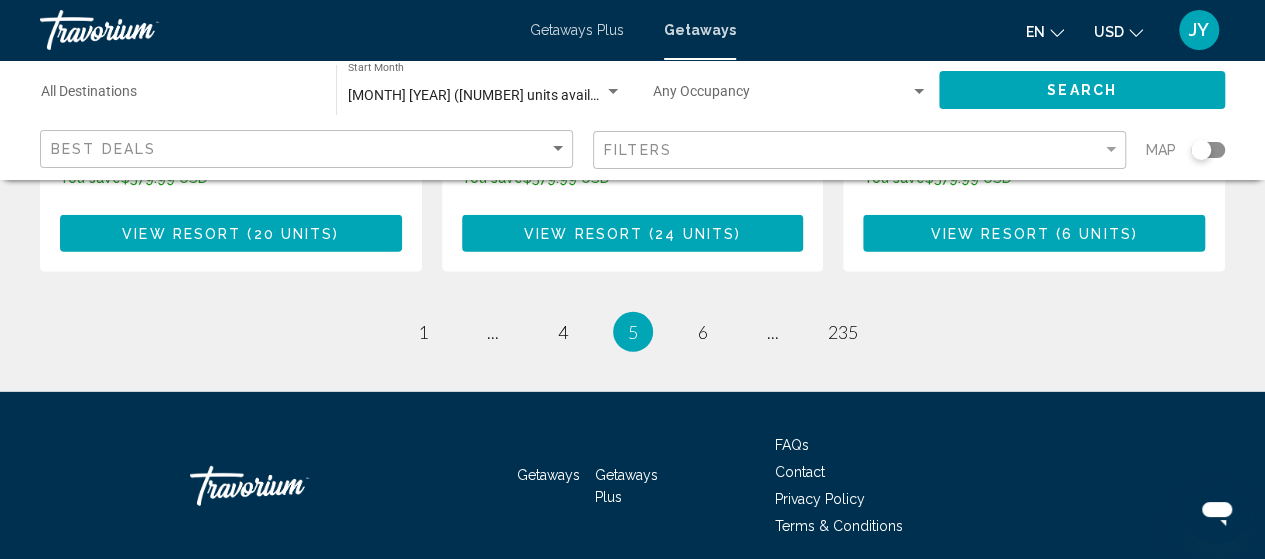 scroll, scrollTop: 2800, scrollLeft: 0, axis: vertical 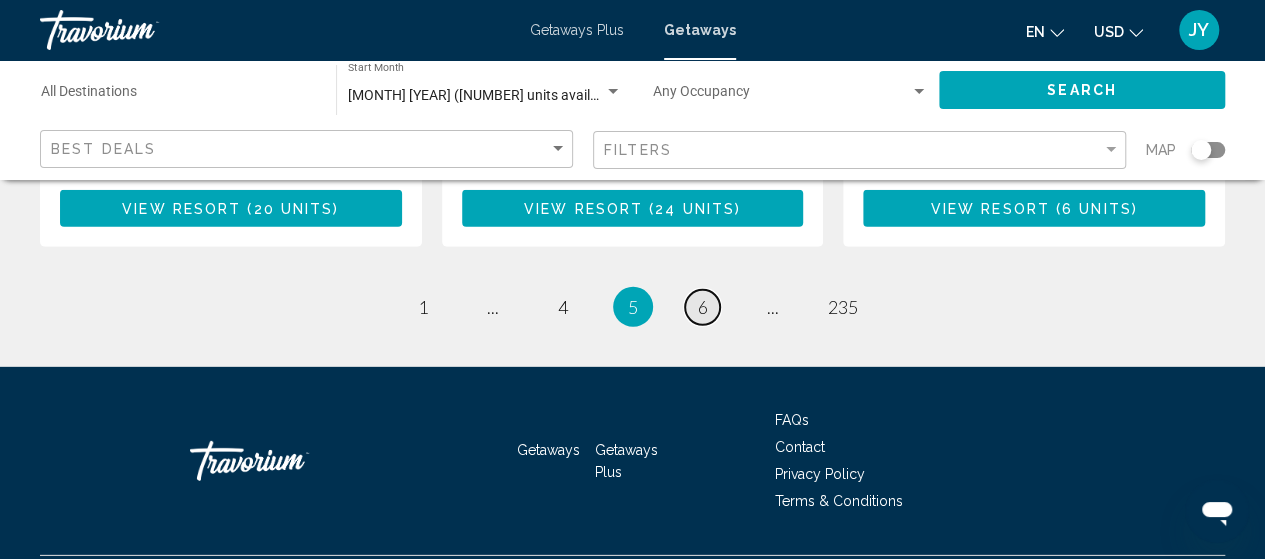 click on "page  6" at bounding box center (702, 307) 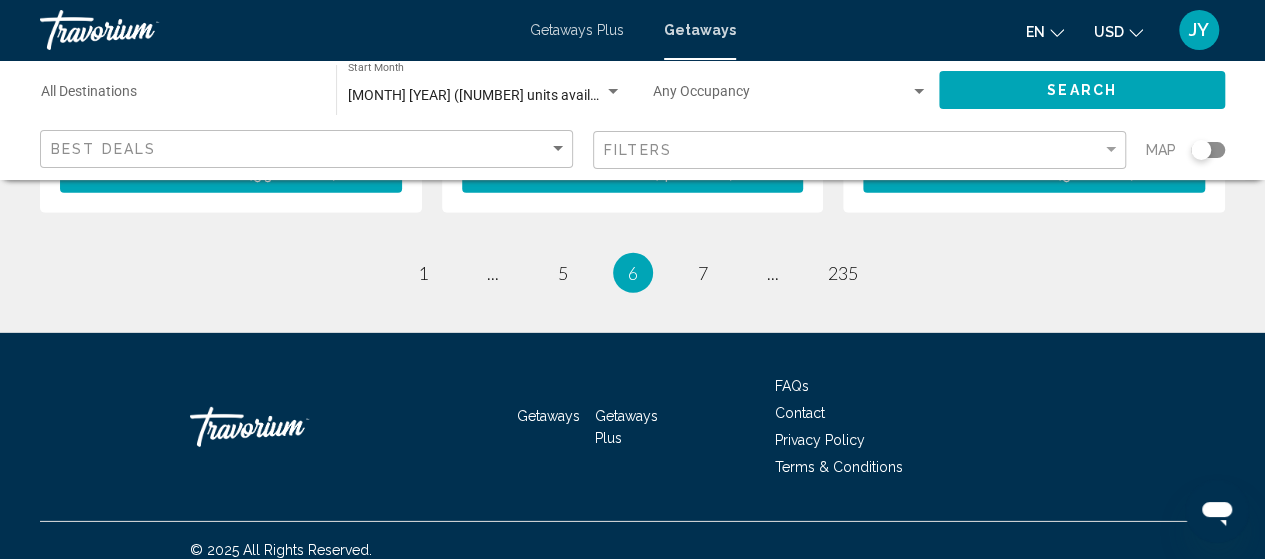 scroll, scrollTop: 2909, scrollLeft: 0, axis: vertical 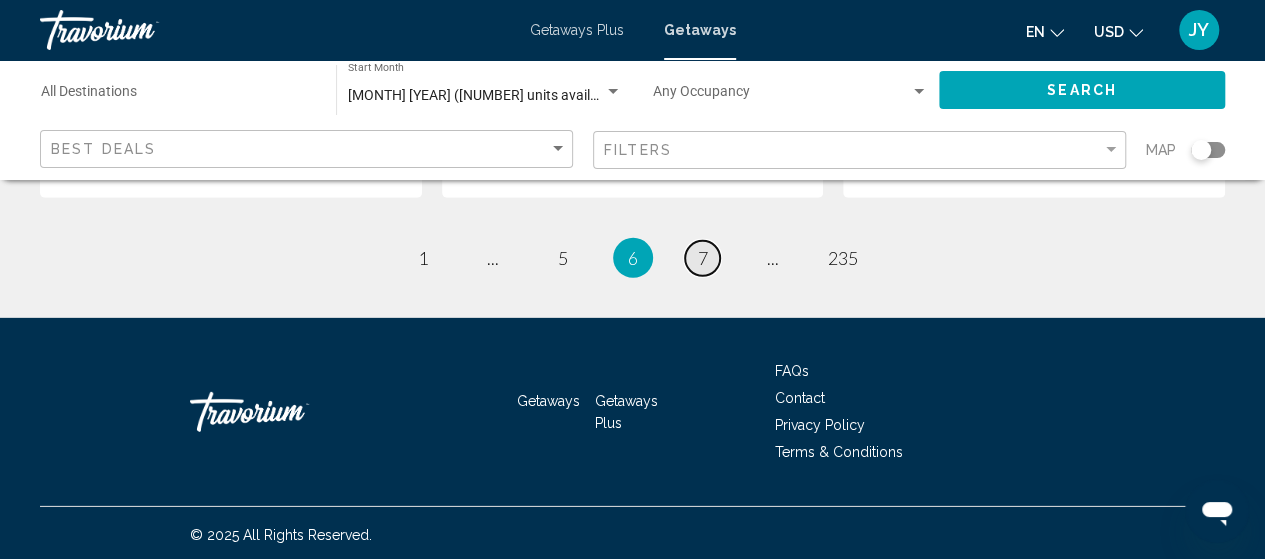 click on "7" at bounding box center [703, 258] 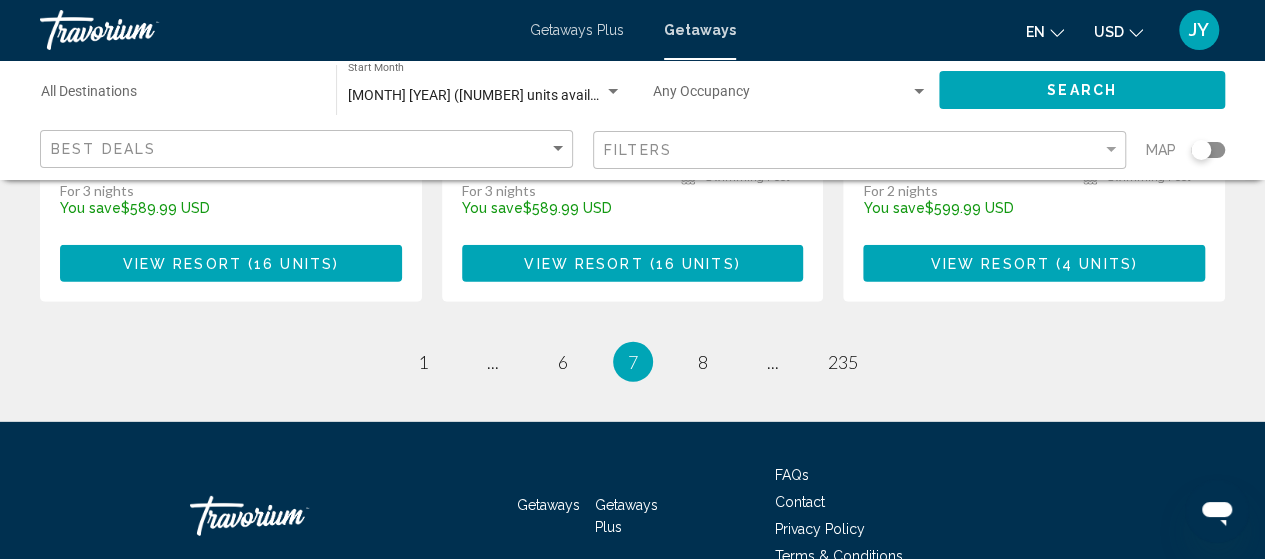 scroll, scrollTop: 2880, scrollLeft: 0, axis: vertical 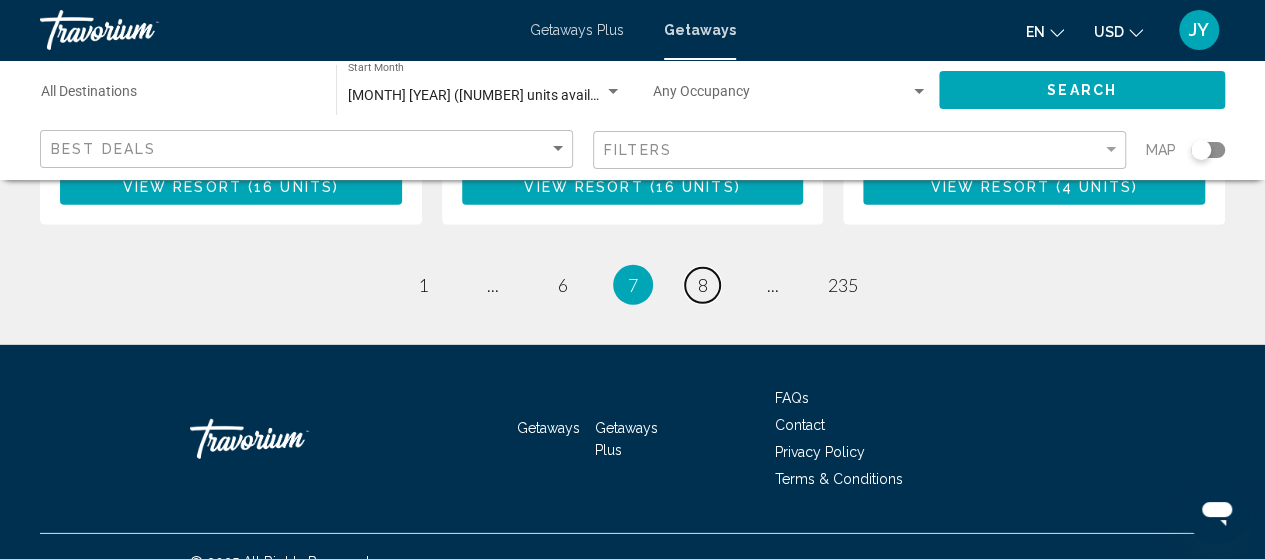 click on "8" at bounding box center [703, 285] 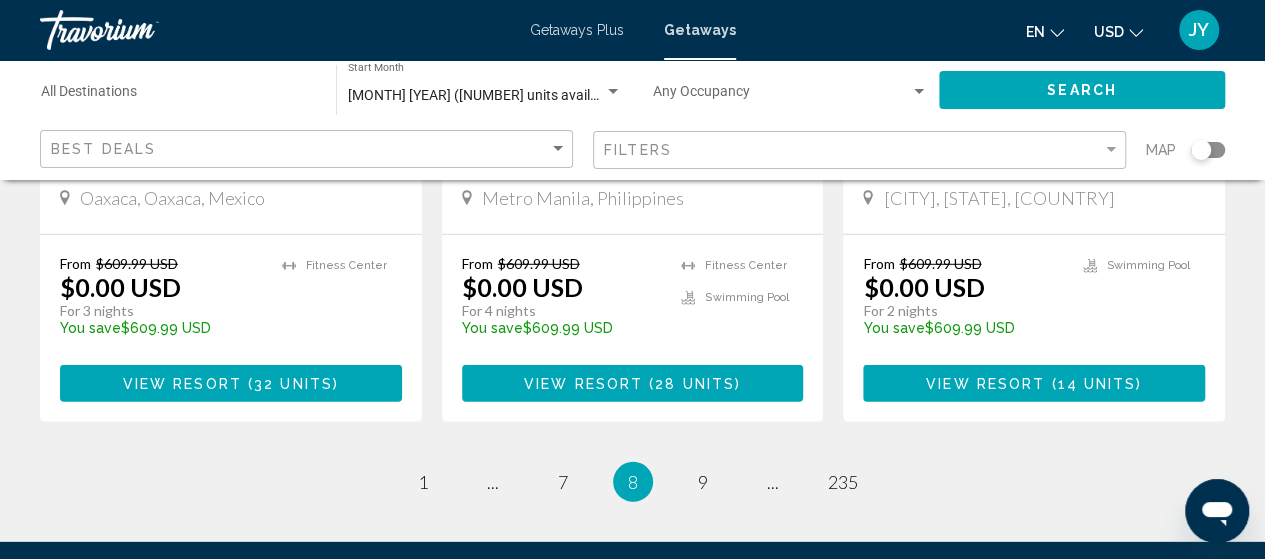 scroll, scrollTop: 2720, scrollLeft: 0, axis: vertical 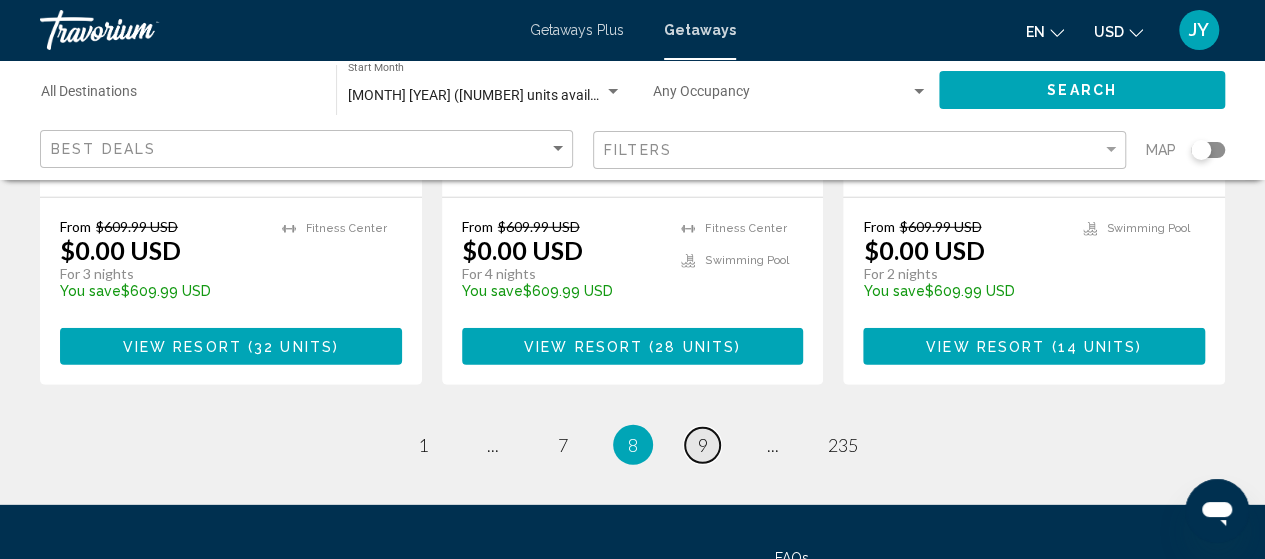 click on "page  9" at bounding box center (702, 445) 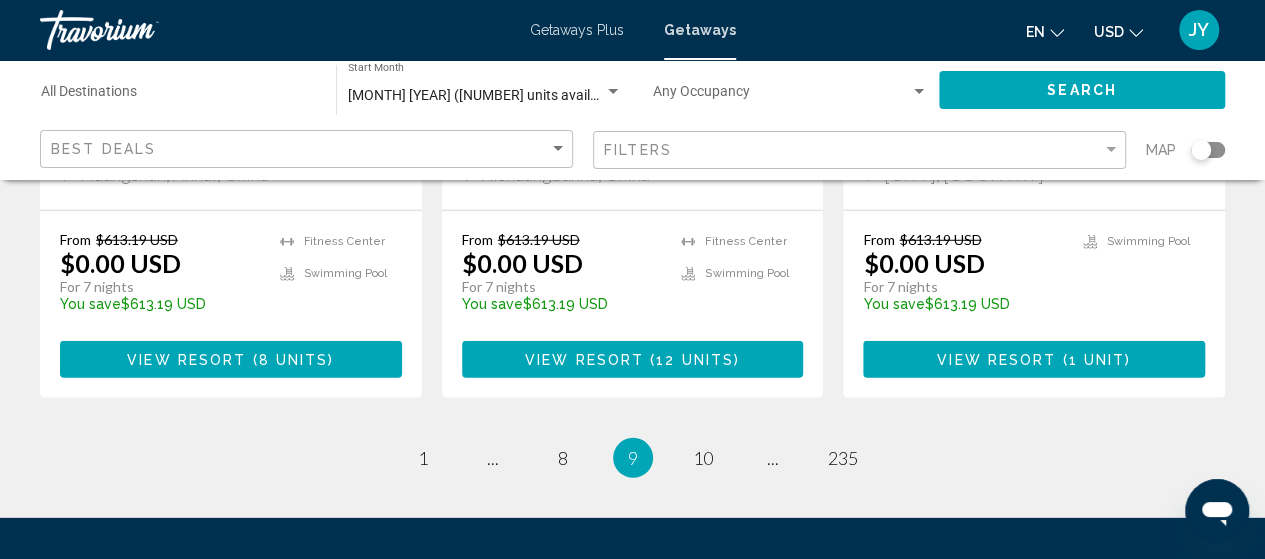 scroll, scrollTop: 2680, scrollLeft: 0, axis: vertical 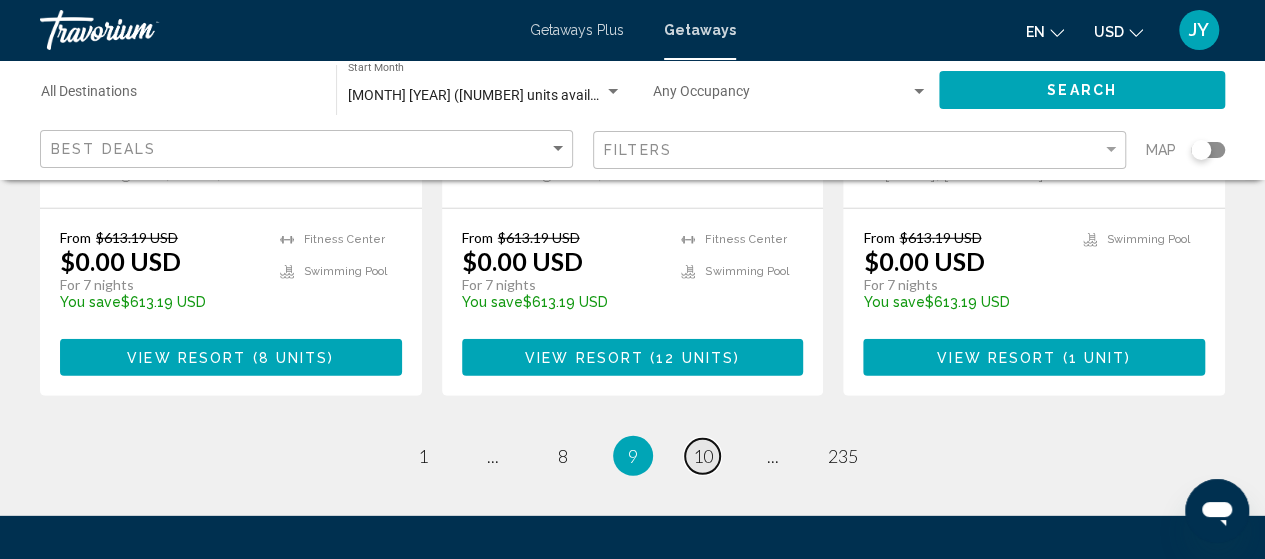 click on "10" at bounding box center (703, 456) 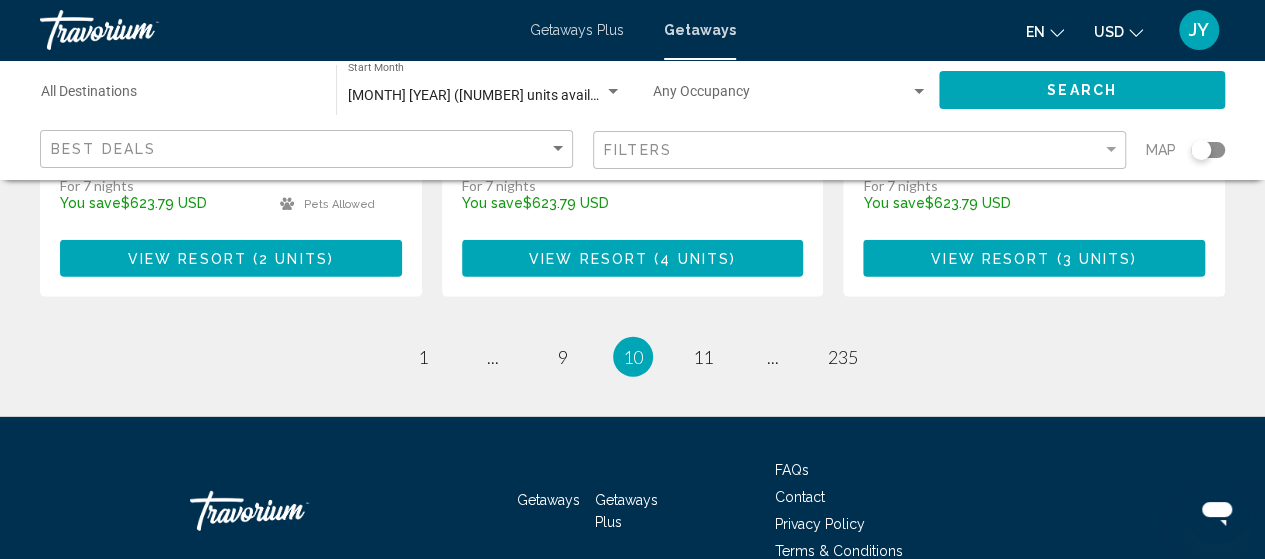 scroll, scrollTop: 2760, scrollLeft: 0, axis: vertical 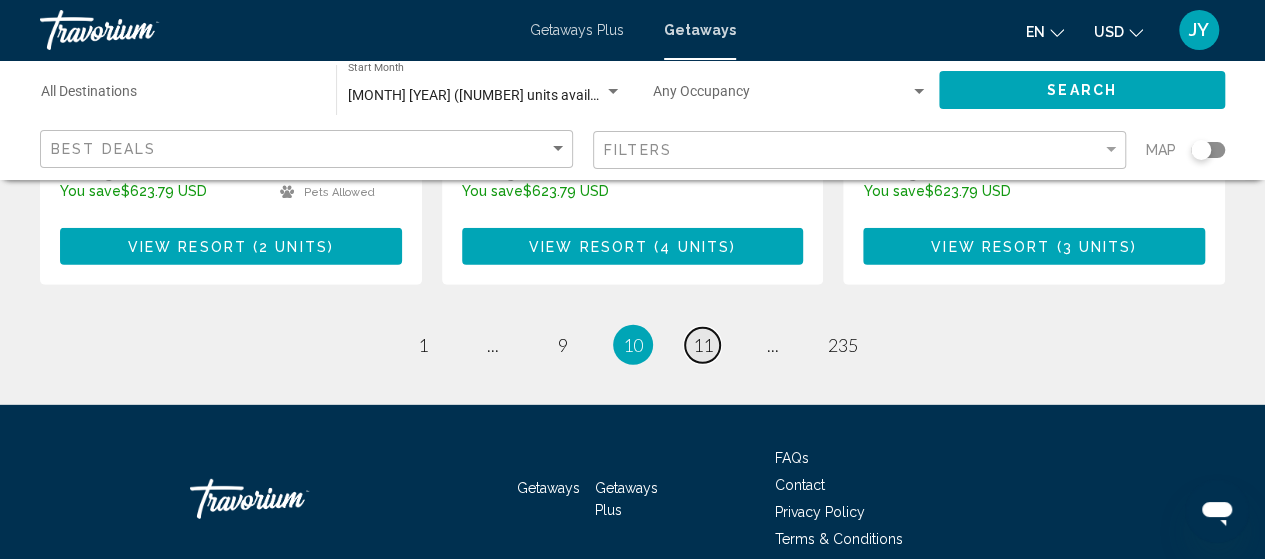 click on "11" at bounding box center (703, 345) 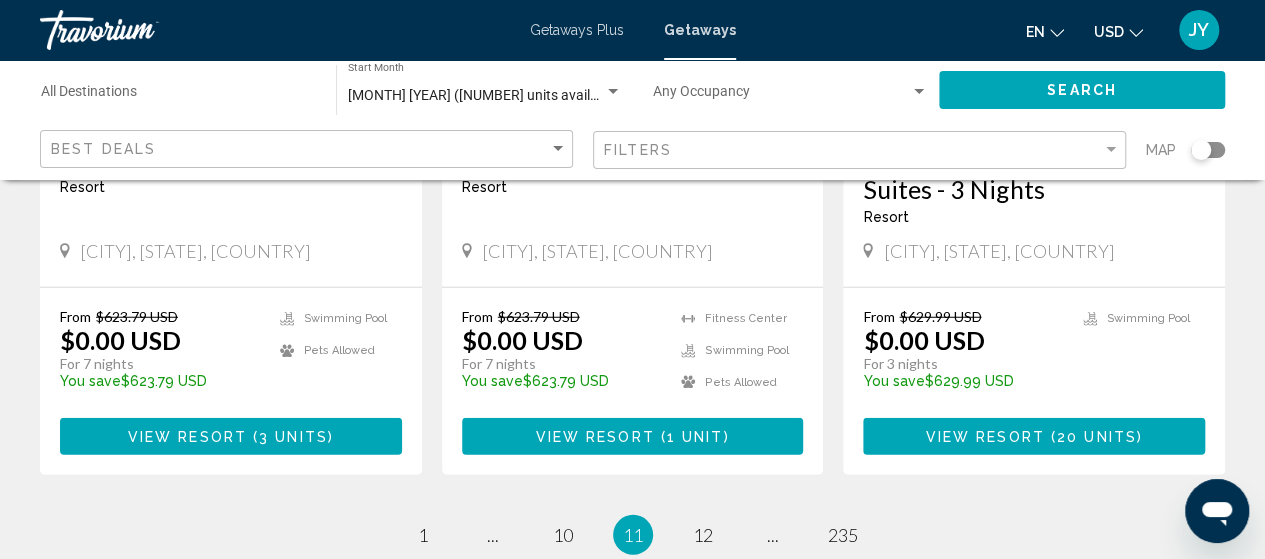 scroll, scrollTop: 2680, scrollLeft: 0, axis: vertical 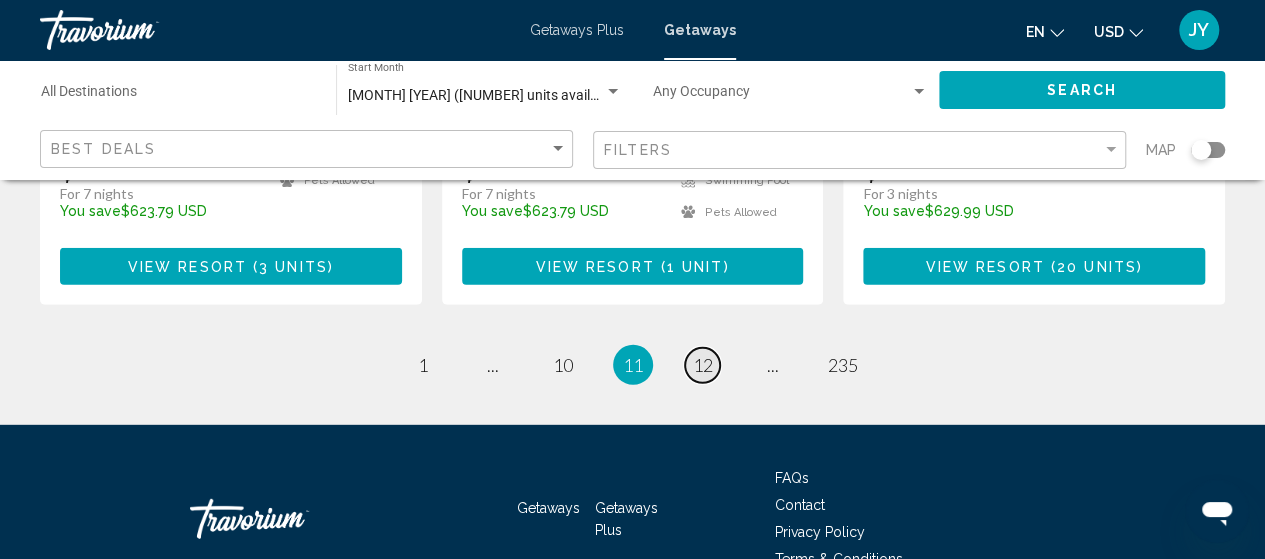 click on "12" at bounding box center (703, 365) 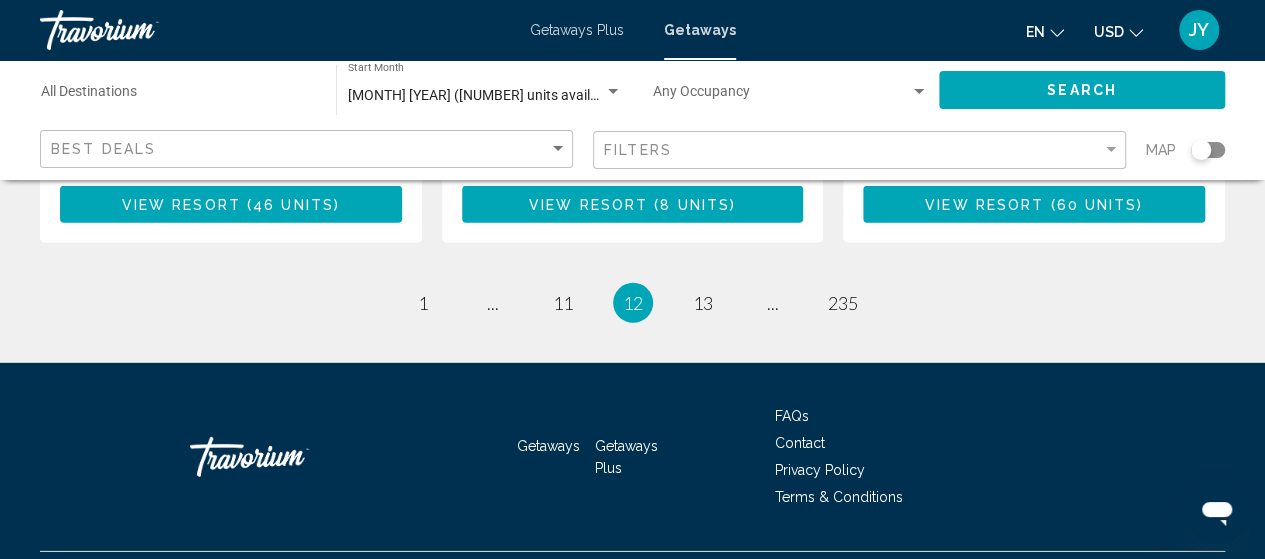 scroll, scrollTop: 2900, scrollLeft: 0, axis: vertical 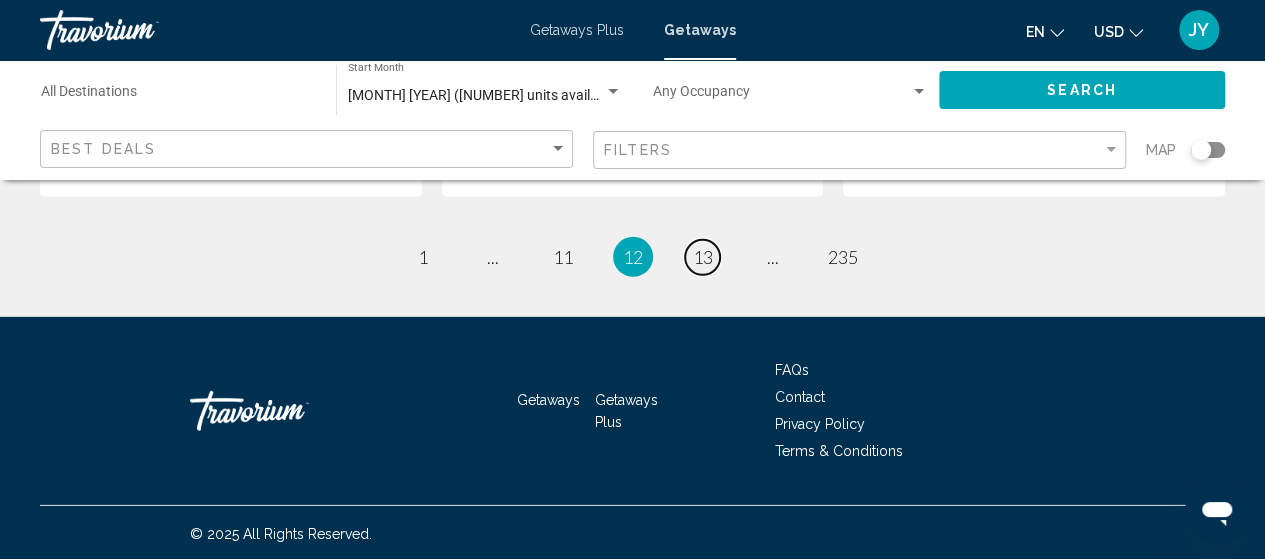 click on "13" at bounding box center [703, 257] 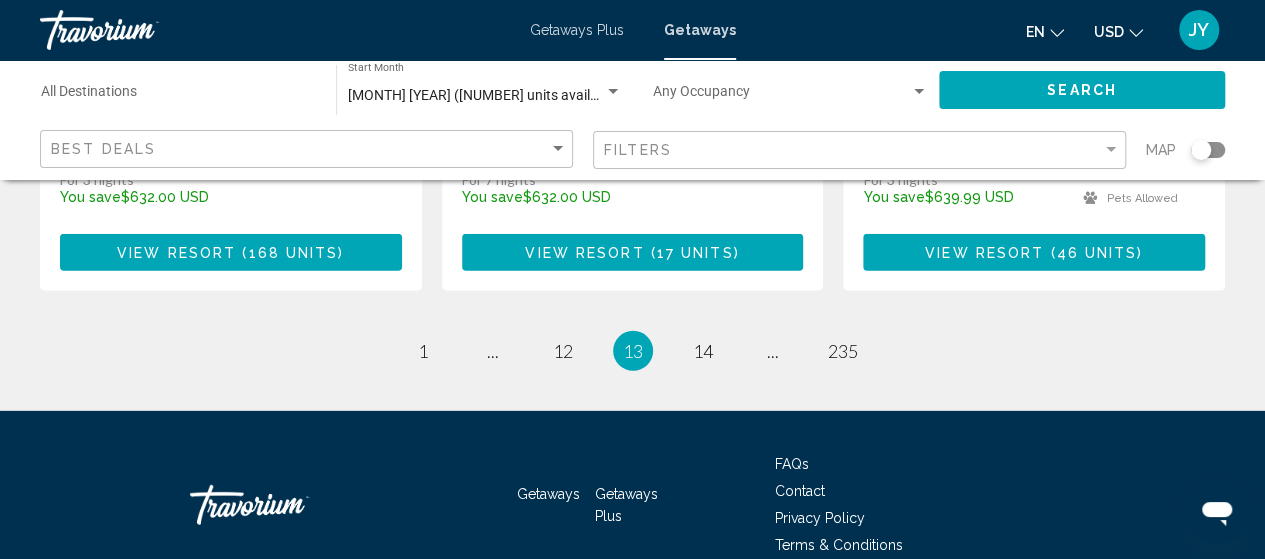 scroll, scrollTop: 2800, scrollLeft: 0, axis: vertical 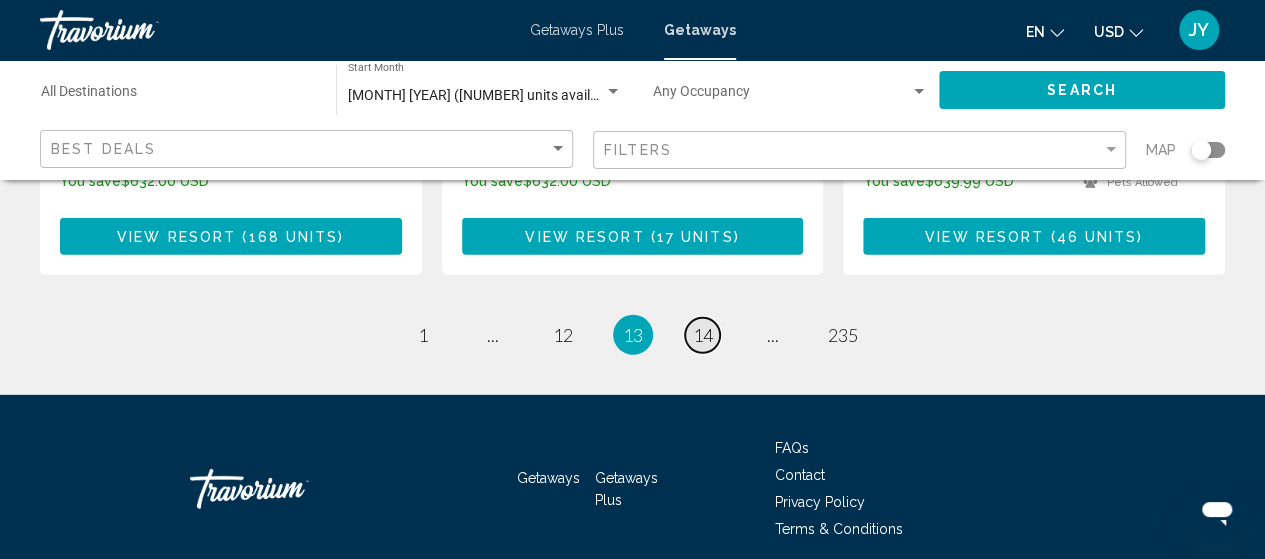 click on "14" at bounding box center [703, 335] 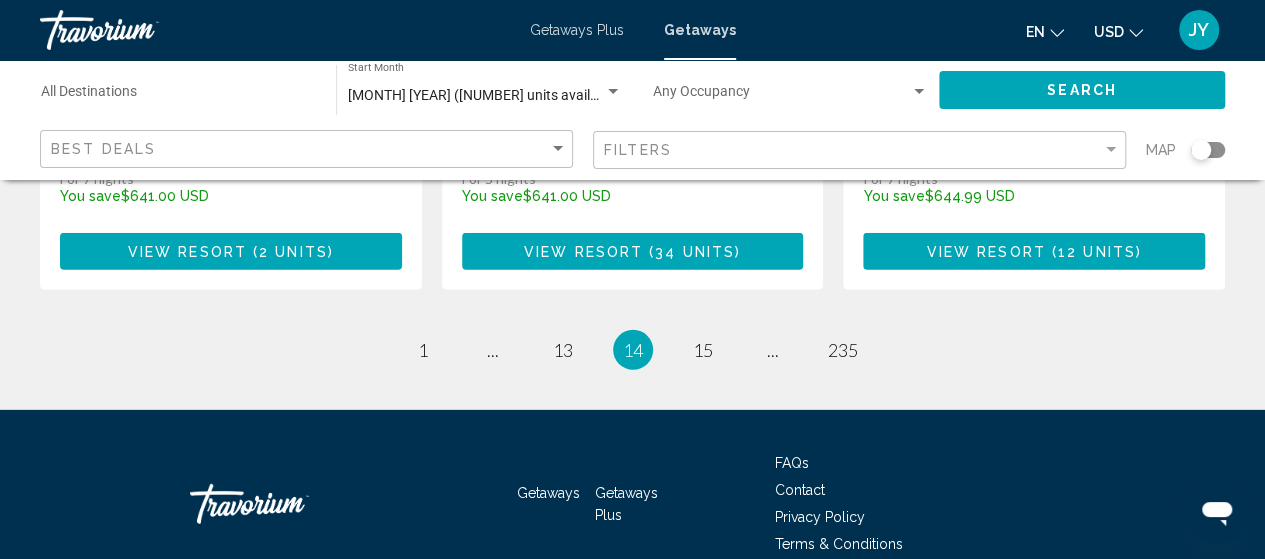 scroll, scrollTop: 2840, scrollLeft: 0, axis: vertical 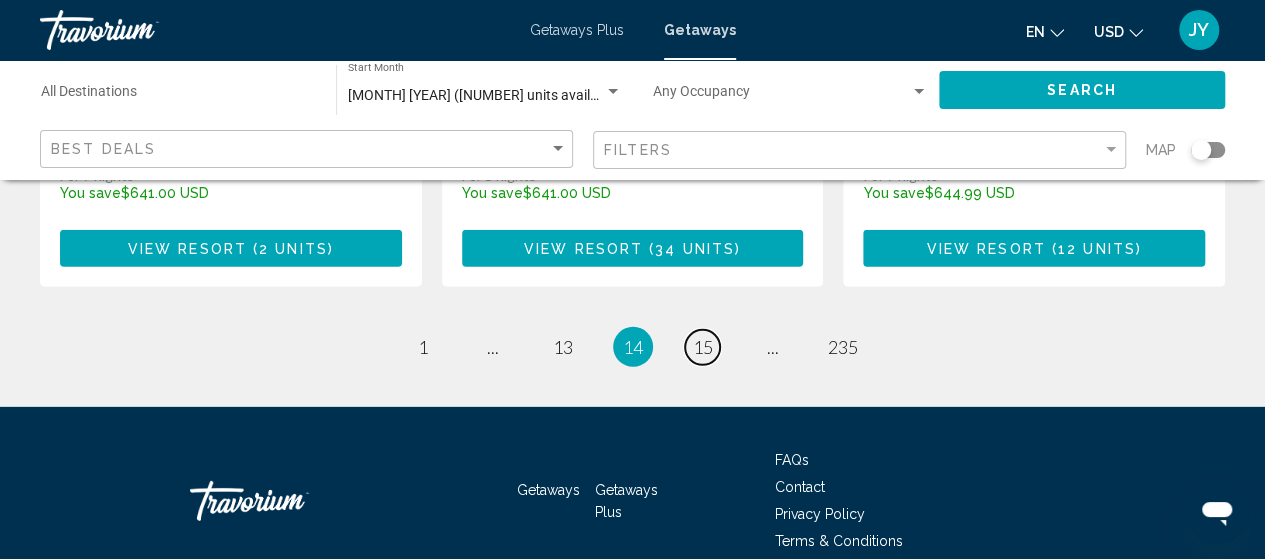 click on "15" at bounding box center (703, 347) 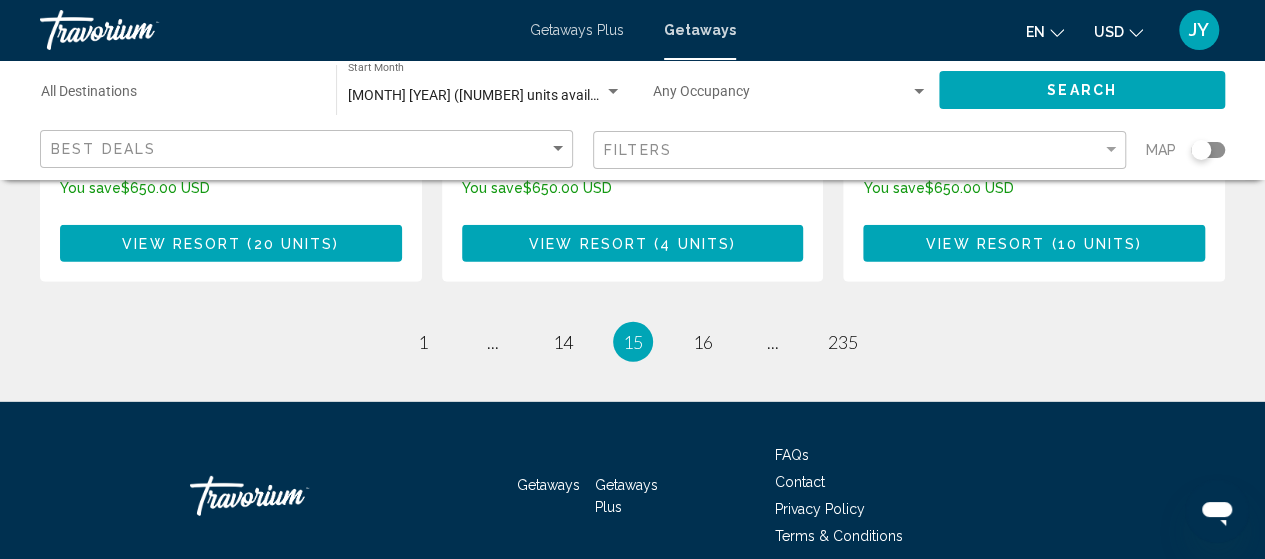 scroll, scrollTop: 2840, scrollLeft: 0, axis: vertical 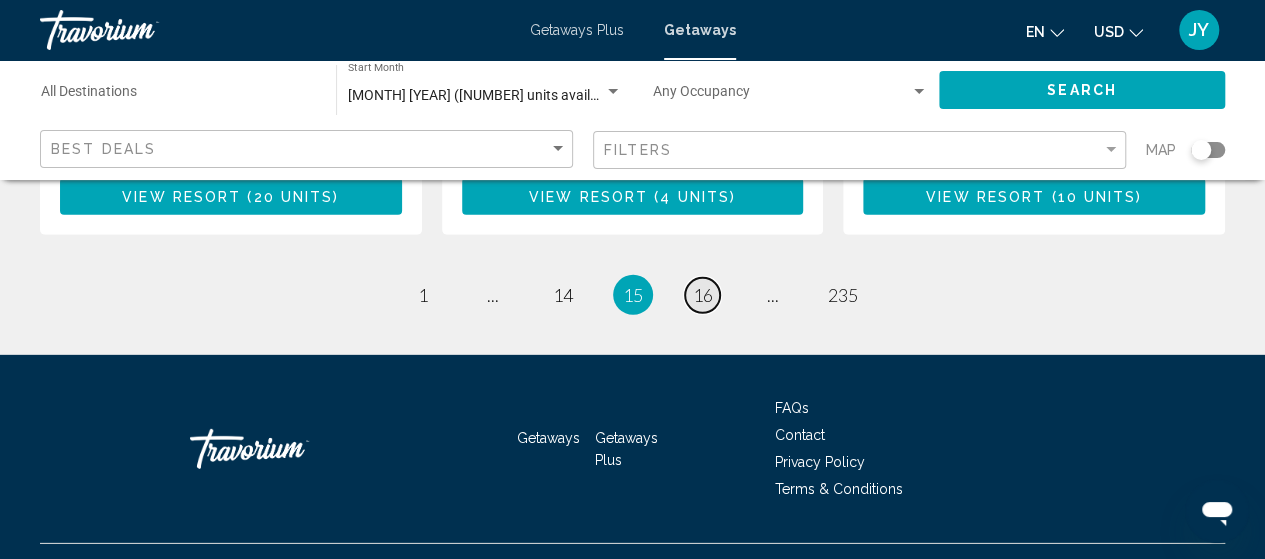 click on "16" at bounding box center (703, 295) 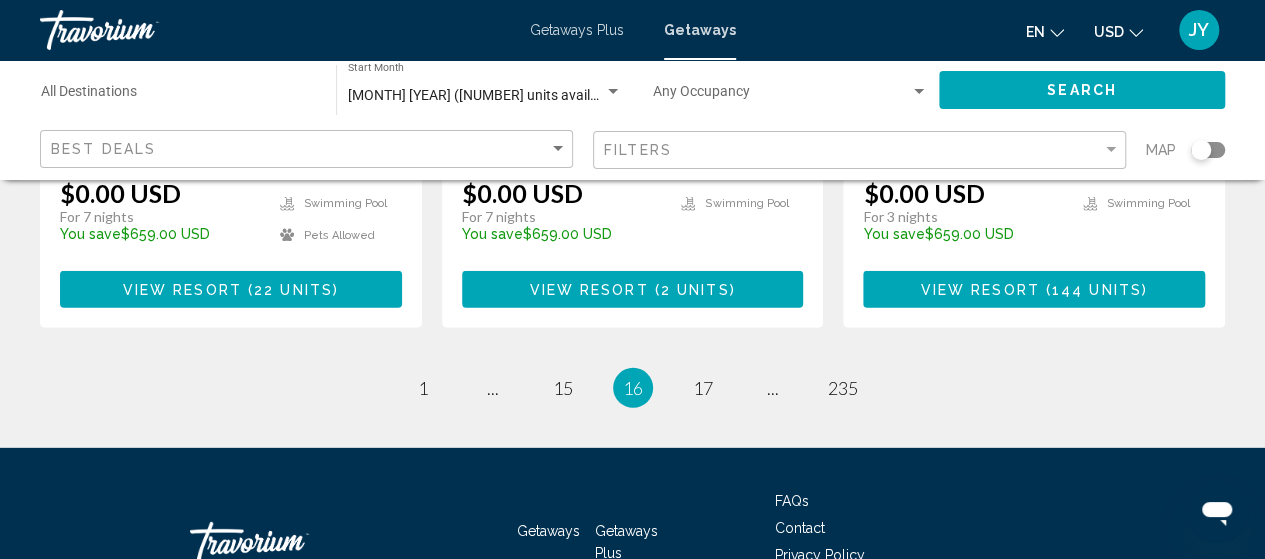 scroll, scrollTop: 2720, scrollLeft: 0, axis: vertical 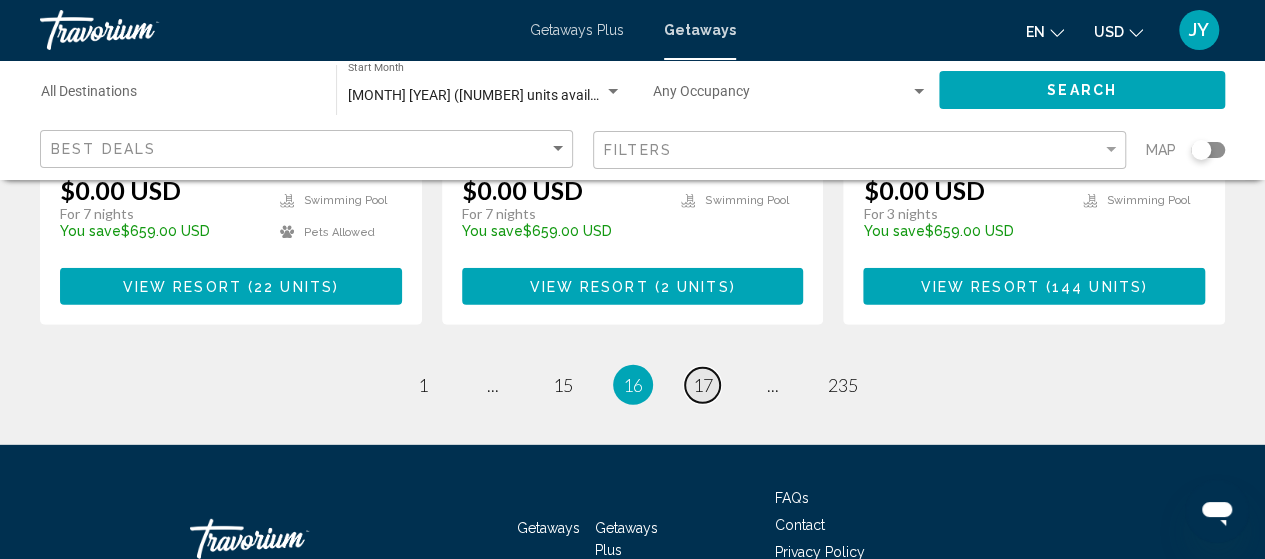 click on "17" at bounding box center [703, 385] 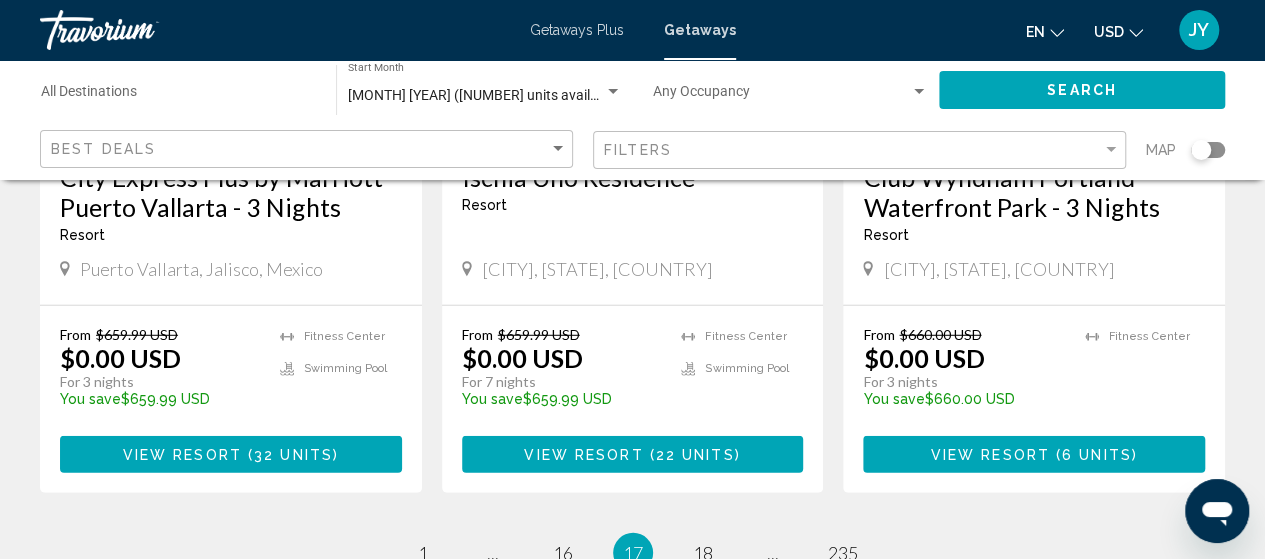 scroll, scrollTop: 2800, scrollLeft: 0, axis: vertical 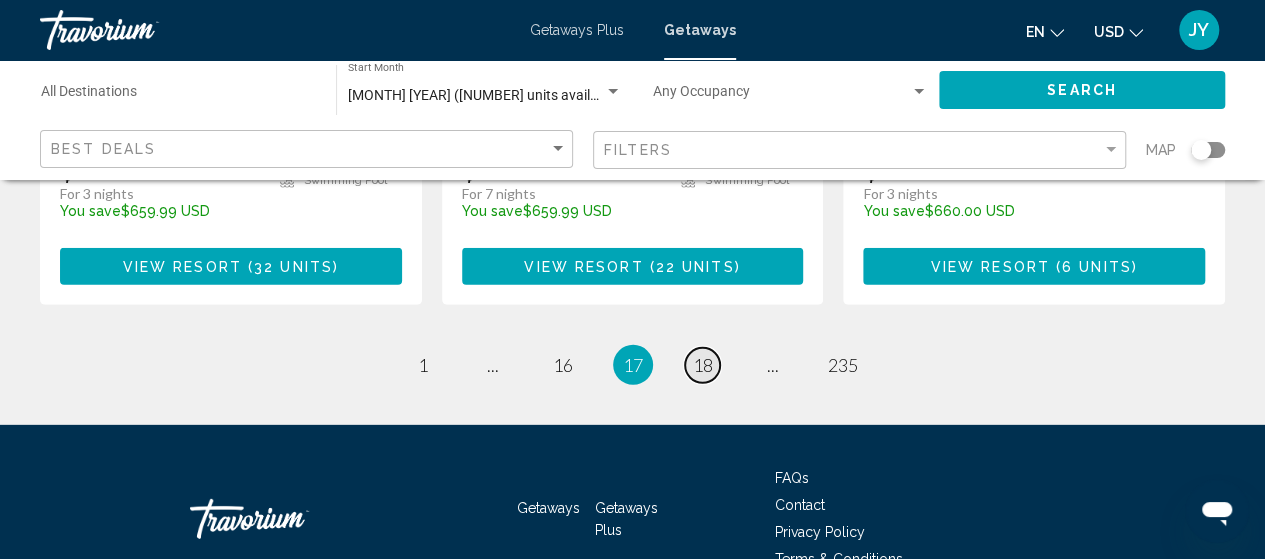 click on "18" at bounding box center (703, 365) 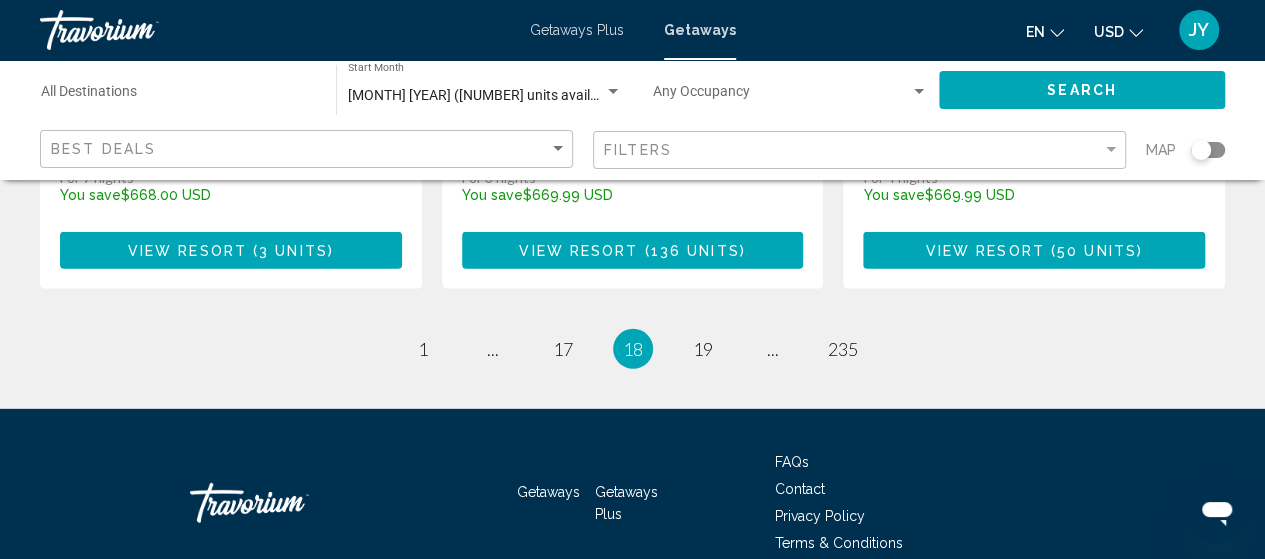 scroll, scrollTop: 2760, scrollLeft: 0, axis: vertical 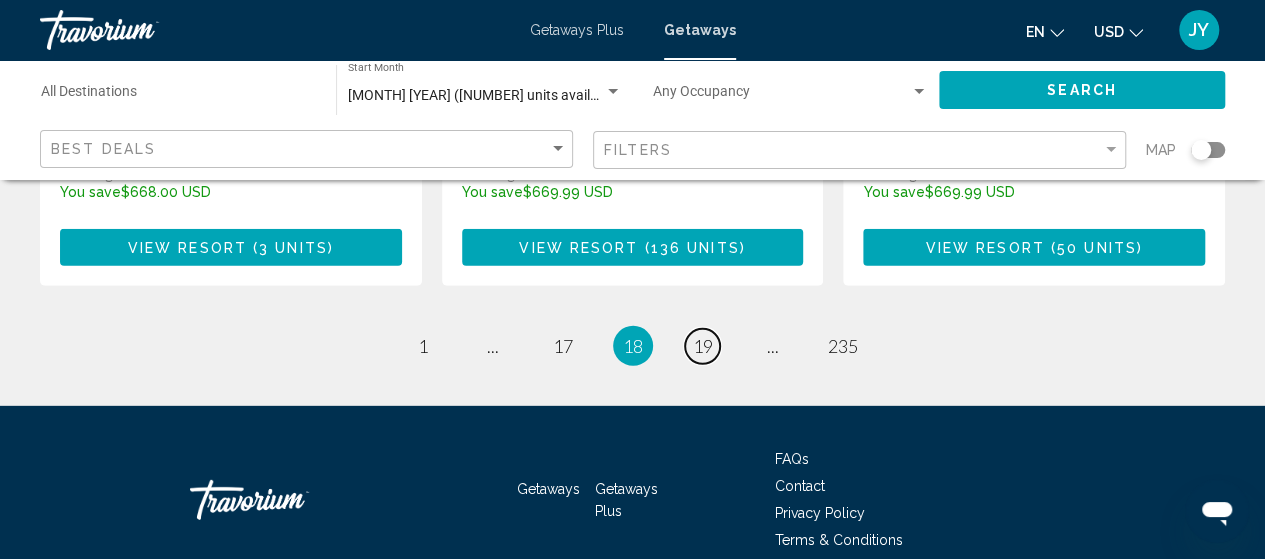 click on "19" at bounding box center [703, 346] 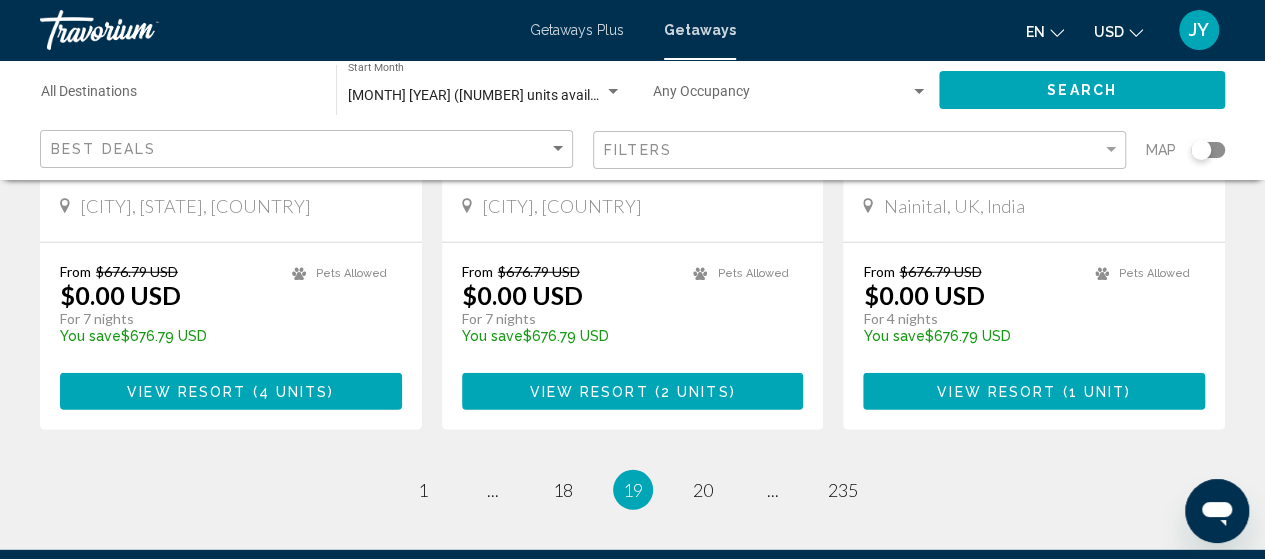 scroll, scrollTop: 2720, scrollLeft: 0, axis: vertical 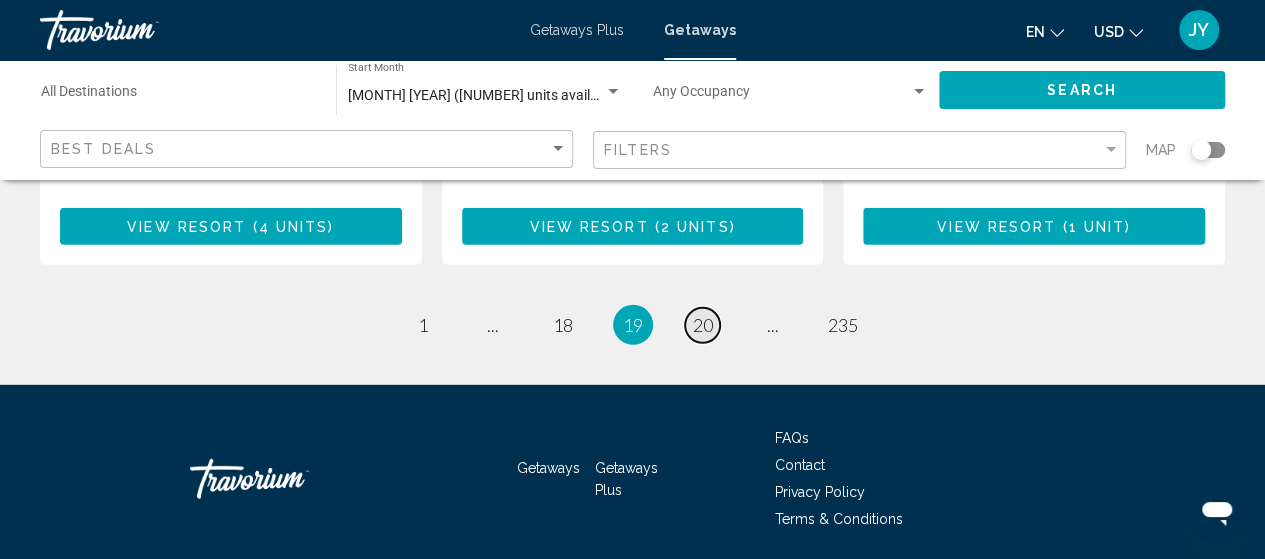 click on "20" at bounding box center (703, 325) 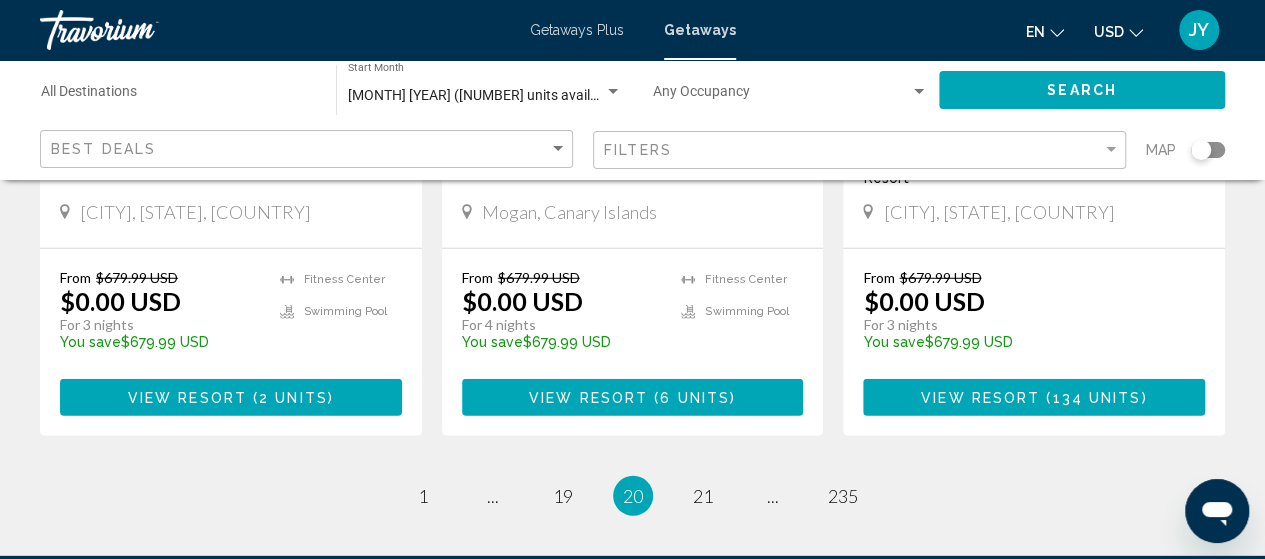 scroll, scrollTop: 2680, scrollLeft: 0, axis: vertical 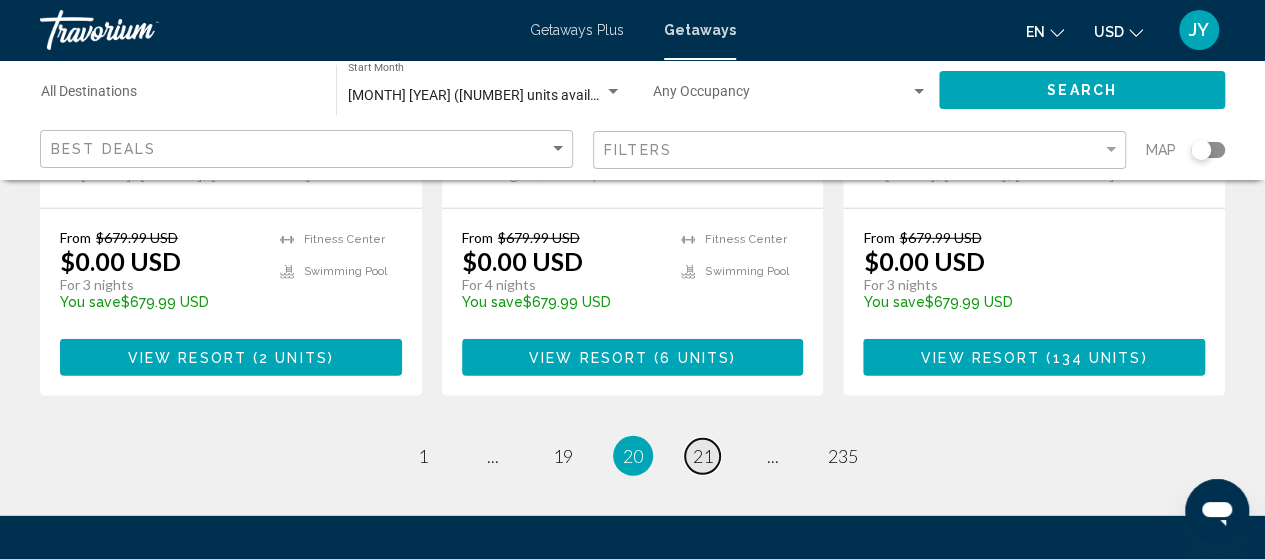 click on "21" at bounding box center [703, 456] 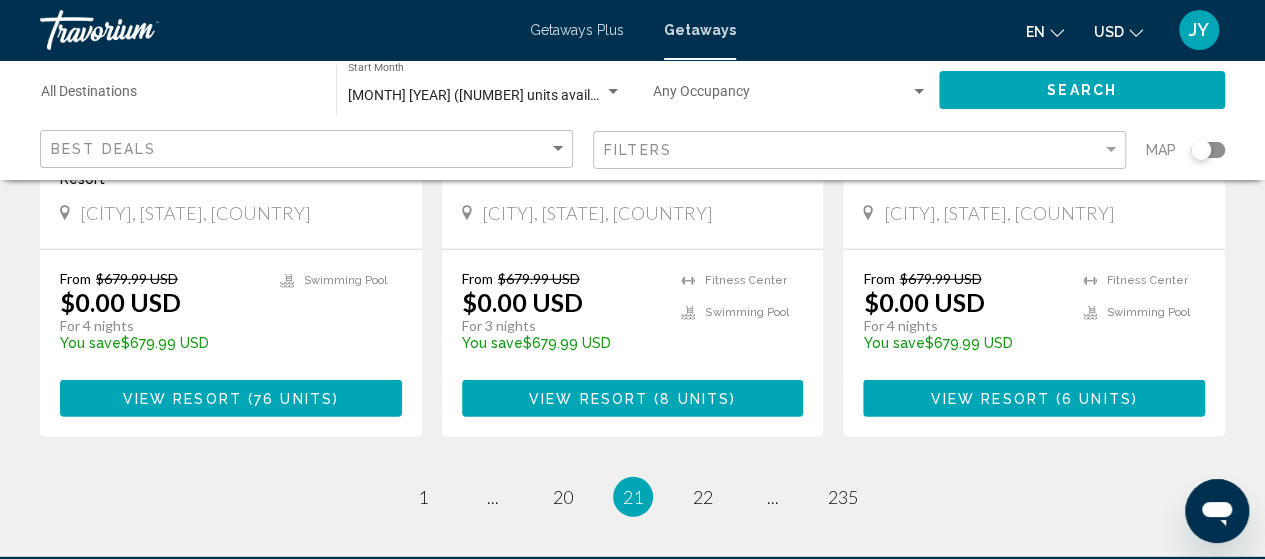 scroll, scrollTop: 2640, scrollLeft: 0, axis: vertical 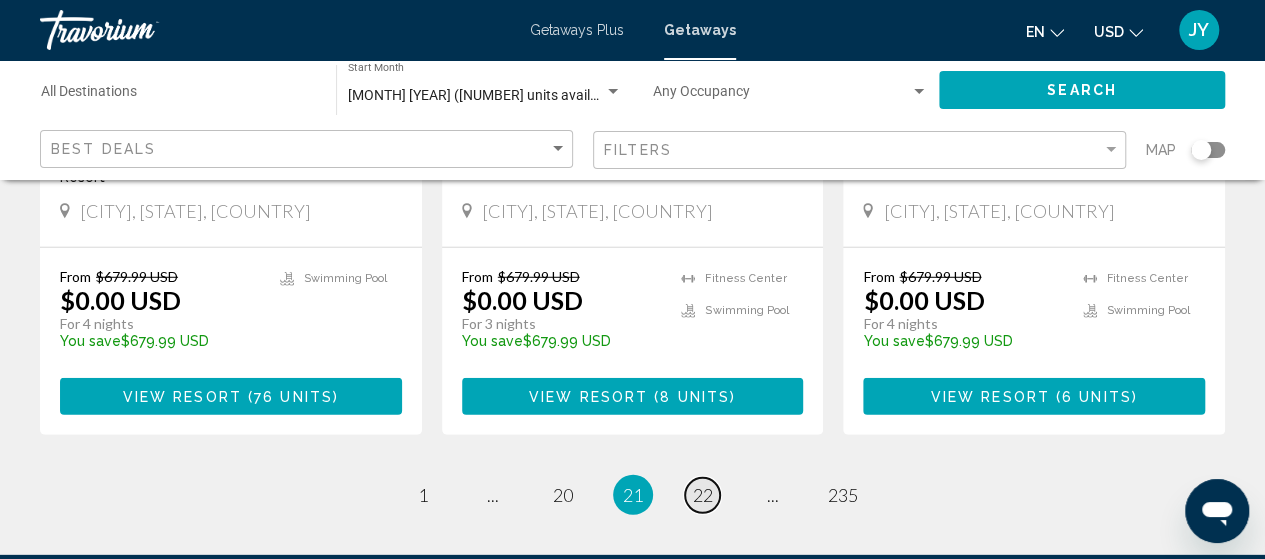 click on "22" at bounding box center [703, 495] 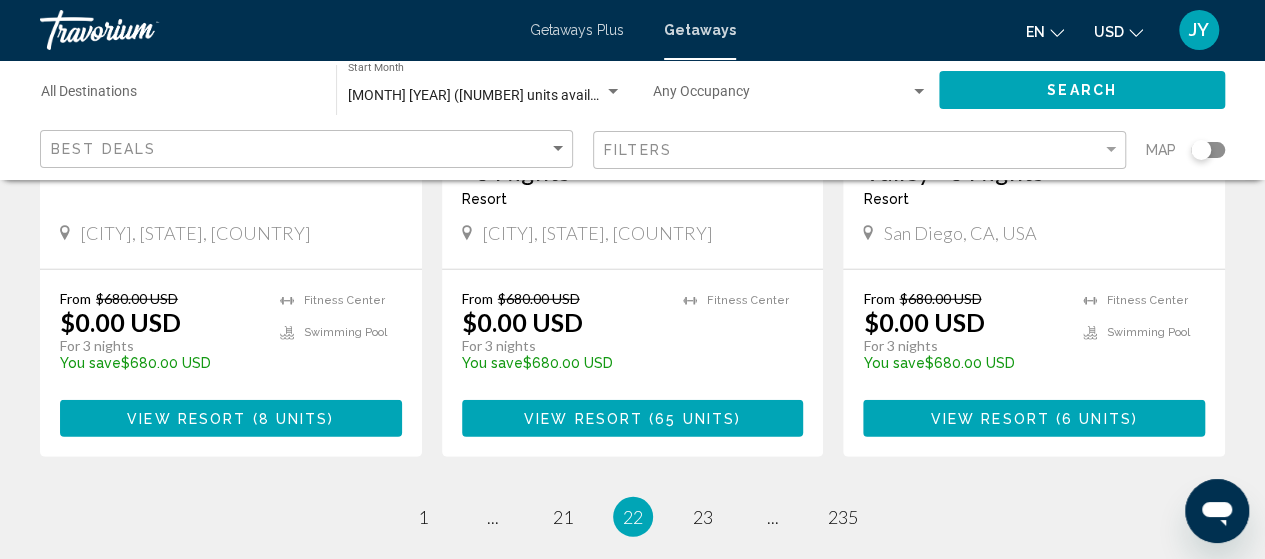 scroll, scrollTop: 2720, scrollLeft: 0, axis: vertical 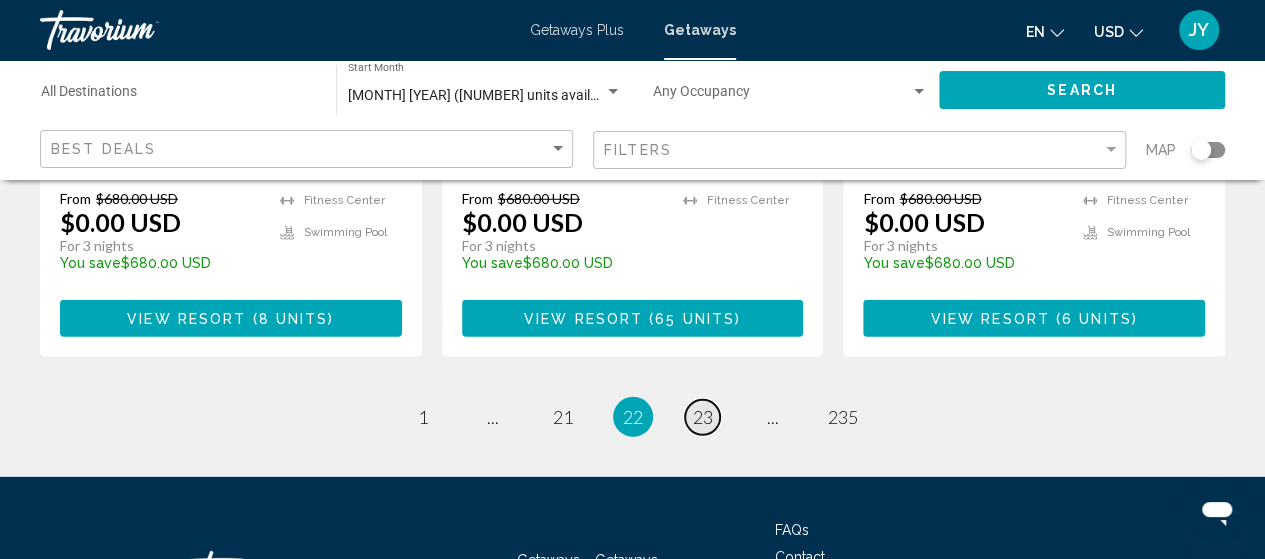 click on "23" at bounding box center [703, 417] 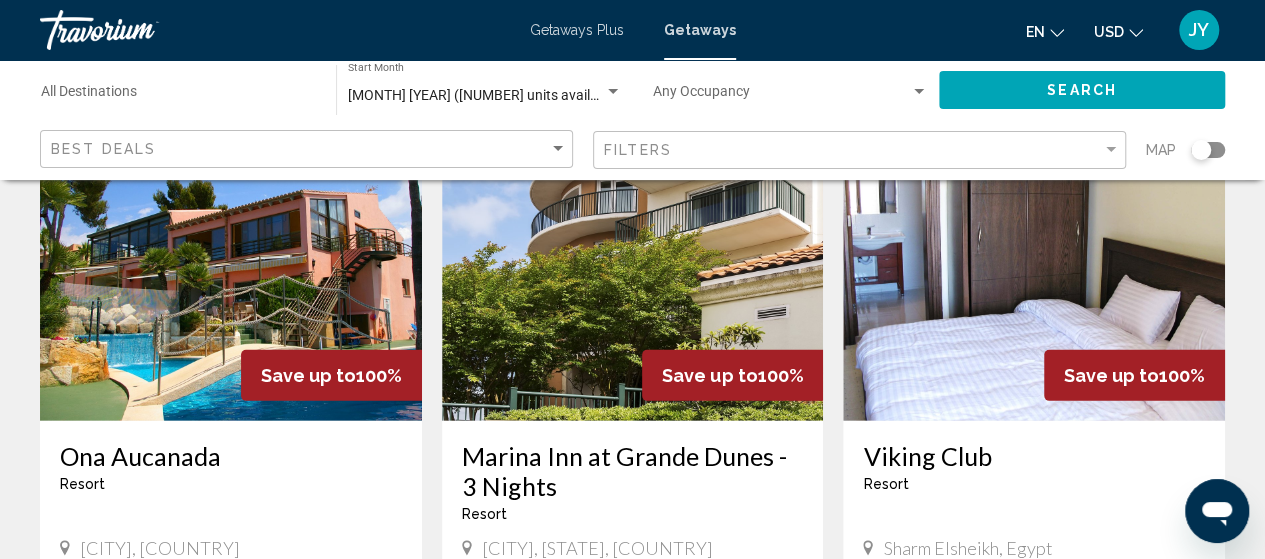 scroll, scrollTop: 2800, scrollLeft: 0, axis: vertical 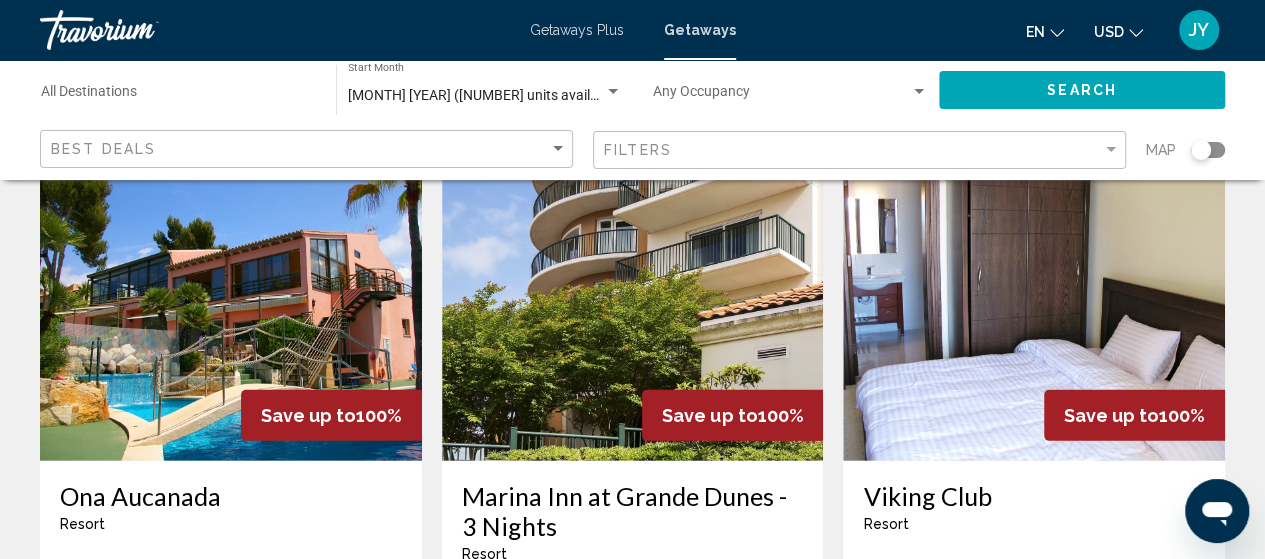 click on "24" at bounding box center [703, 872] 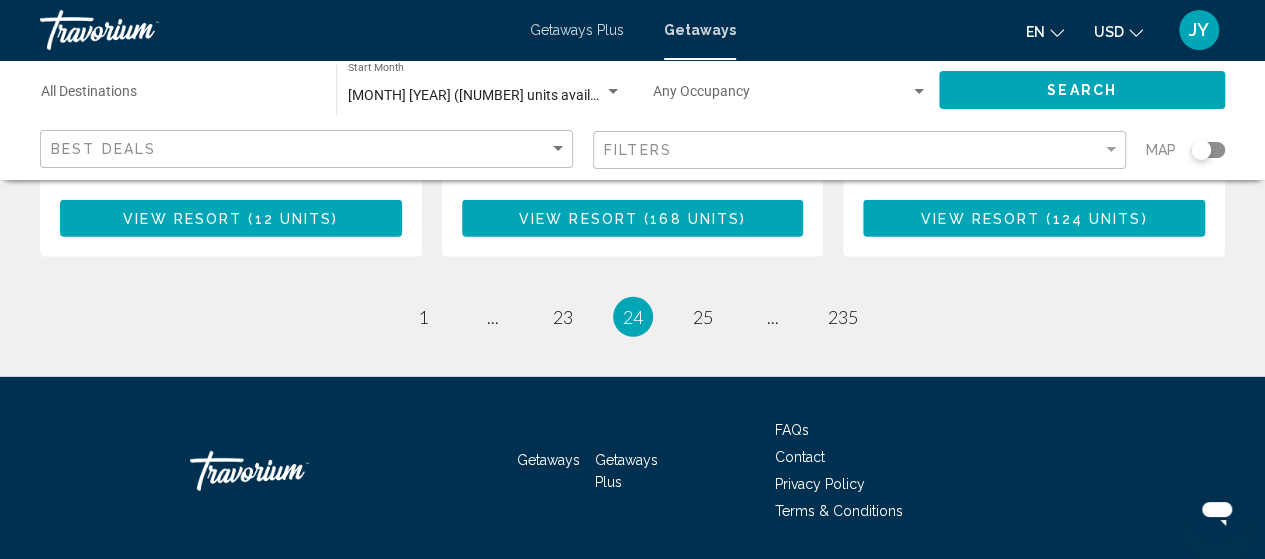 scroll, scrollTop: 2880, scrollLeft: 0, axis: vertical 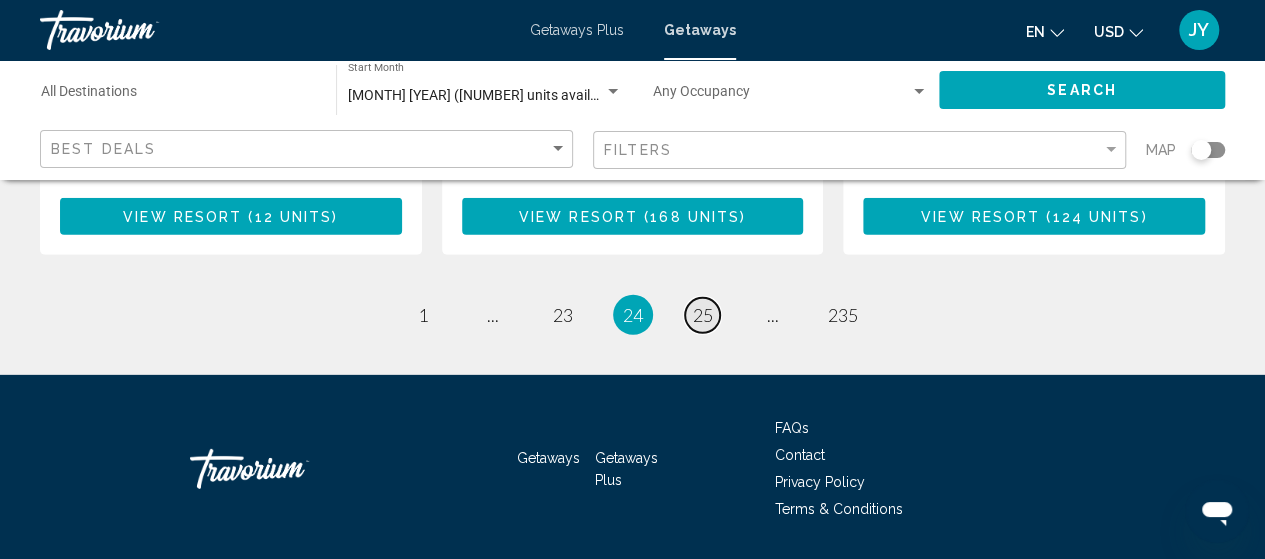 click on "25" at bounding box center (703, 315) 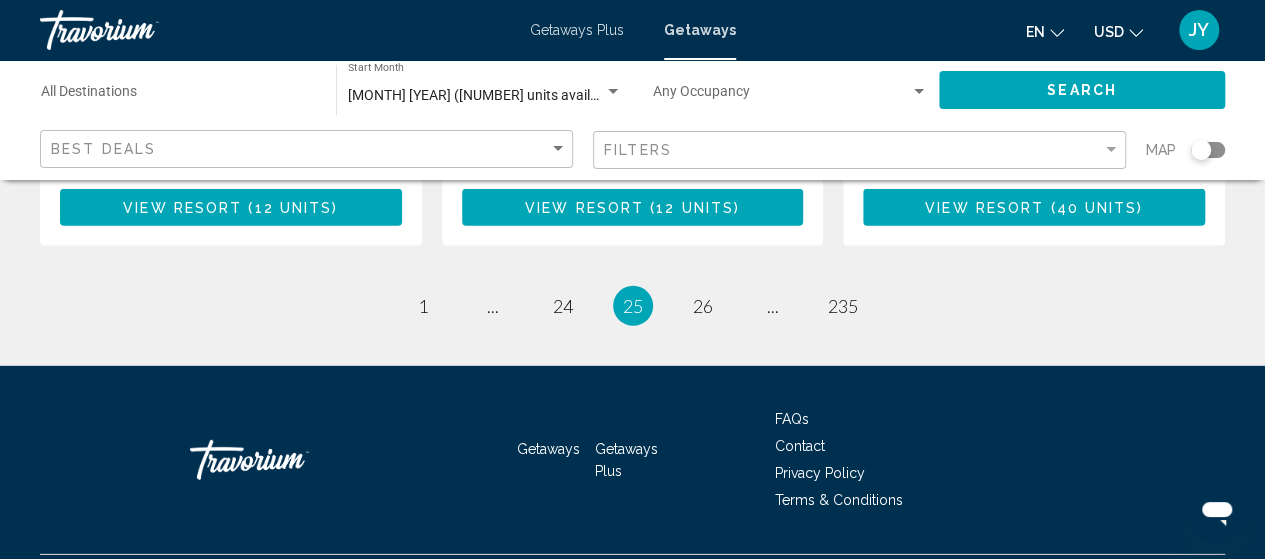 scroll, scrollTop: 2840, scrollLeft: 0, axis: vertical 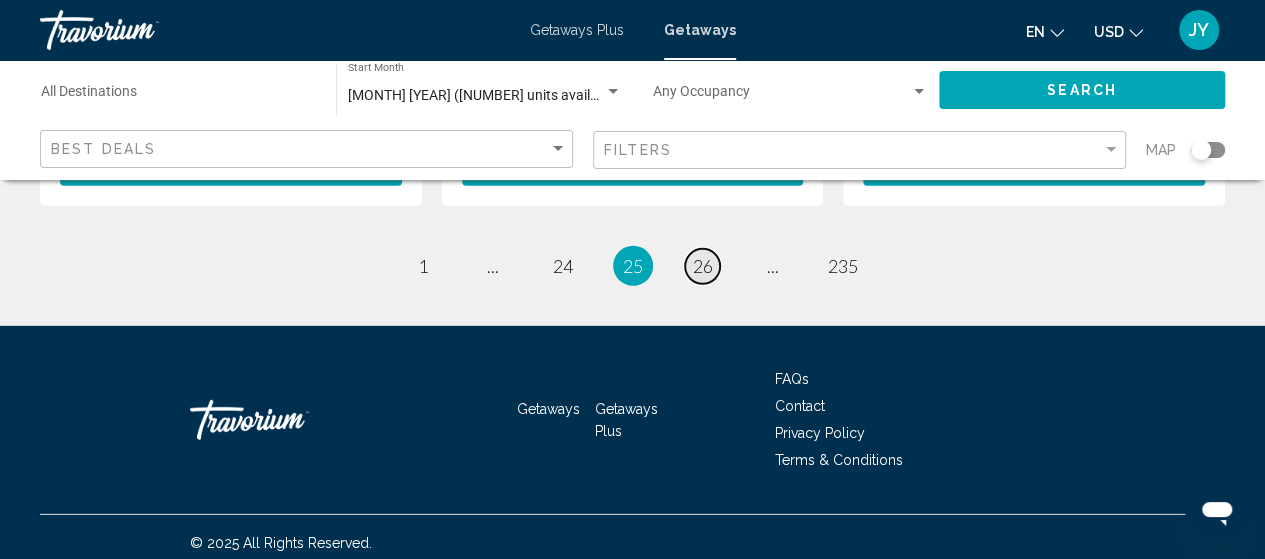 click on "26" at bounding box center [703, 266] 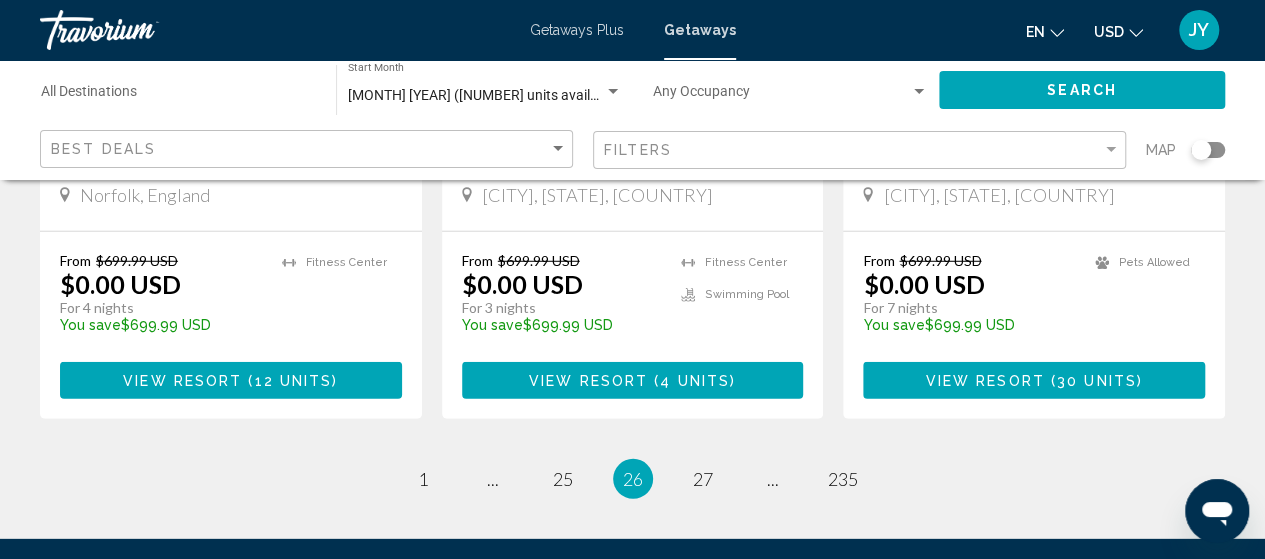 scroll, scrollTop: 2680, scrollLeft: 0, axis: vertical 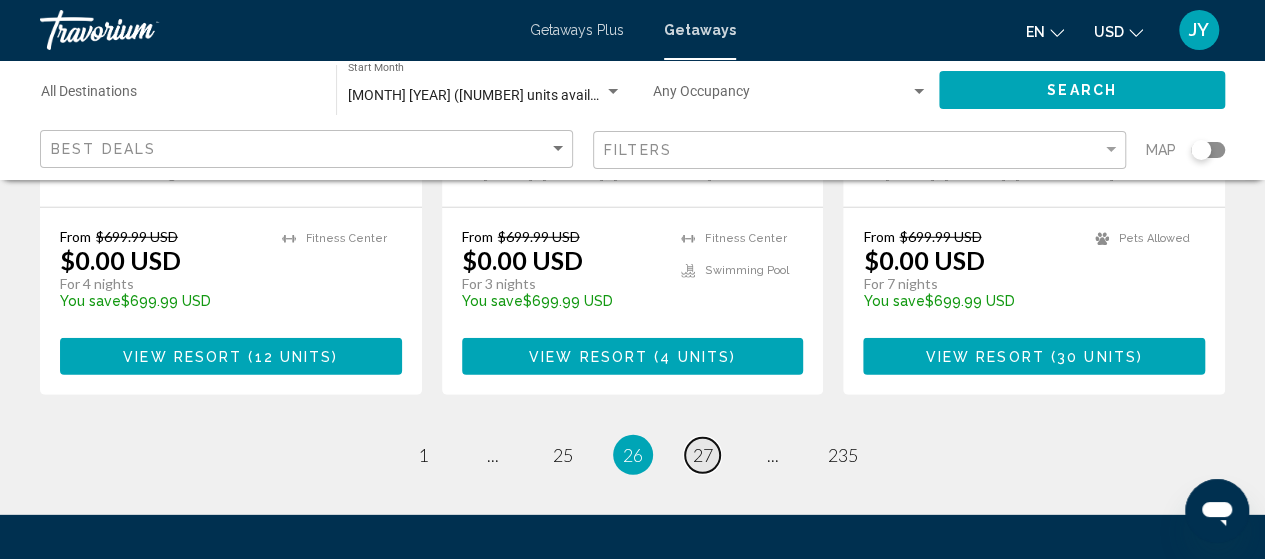 click on "27" at bounding box center [703, 455] 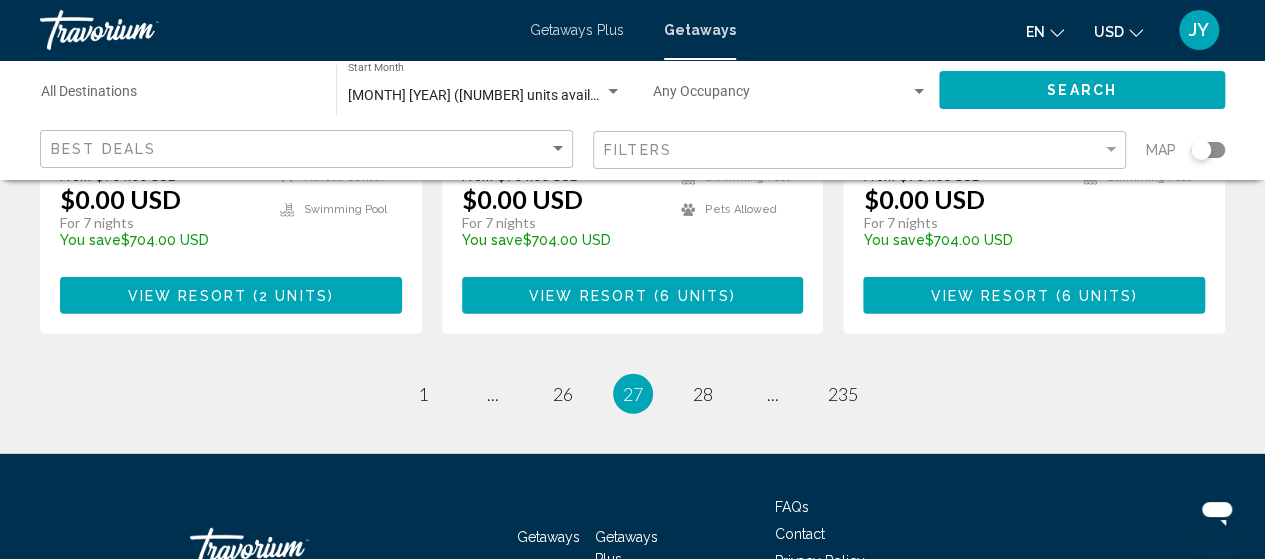 scroll, scrollTop: 2720, scrollLeft: 0, axis: vertical 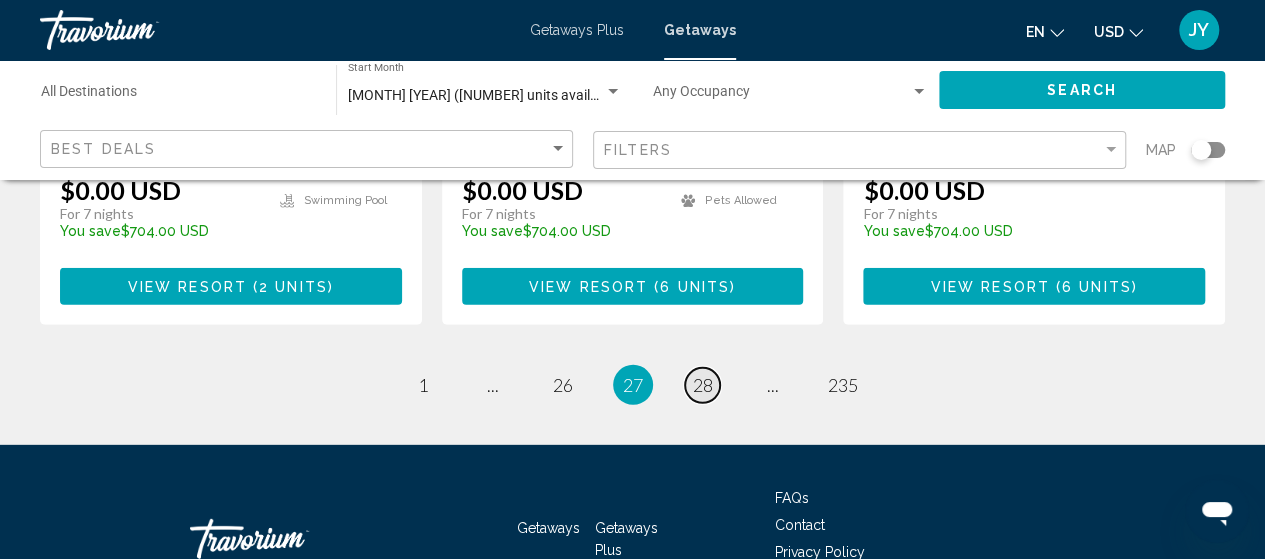 click on "28" at bounding box center [703, 385] 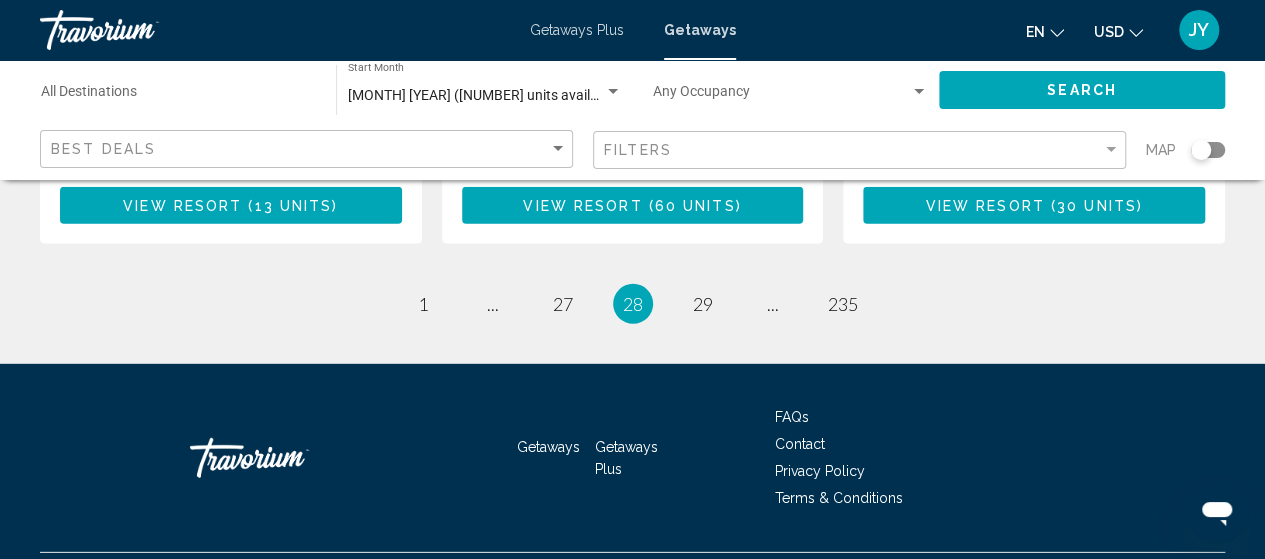 scroll, scrollTop: 2760, scrollLeft: 0, axis: vertical 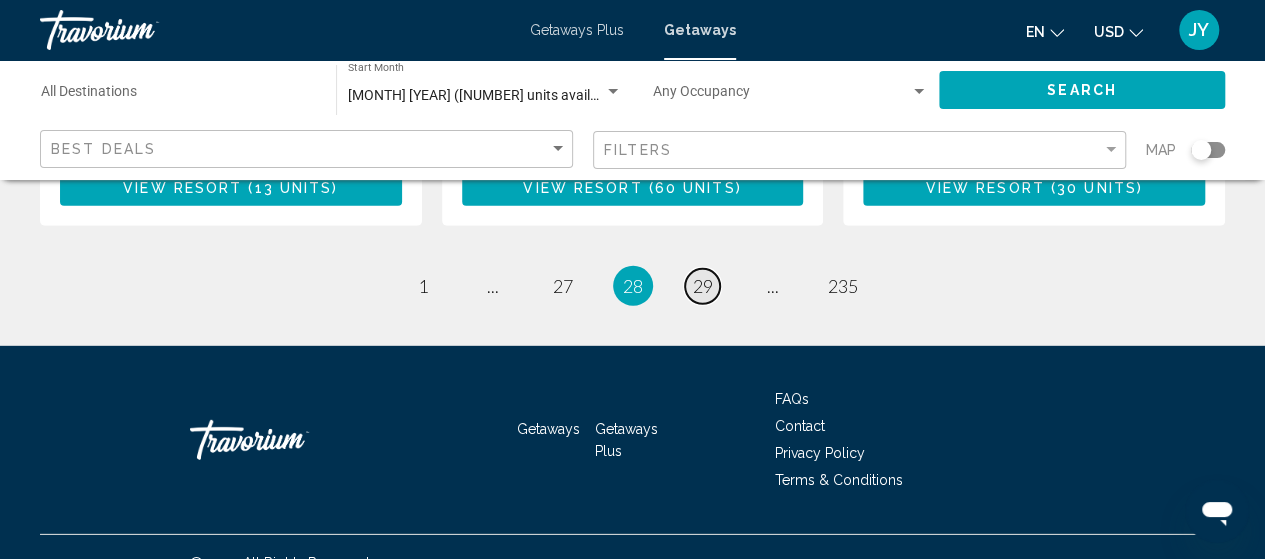 click on "29" at bounding box center (703, 286) 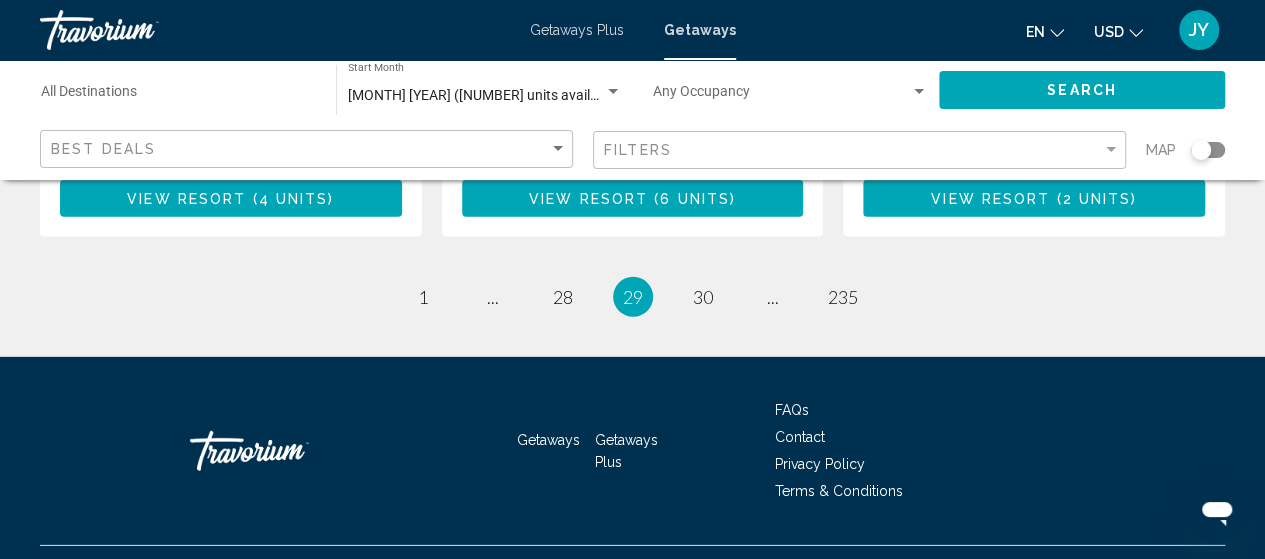 scroll, scrollTop: 2840, scrollLeft: 0, axis: vertical 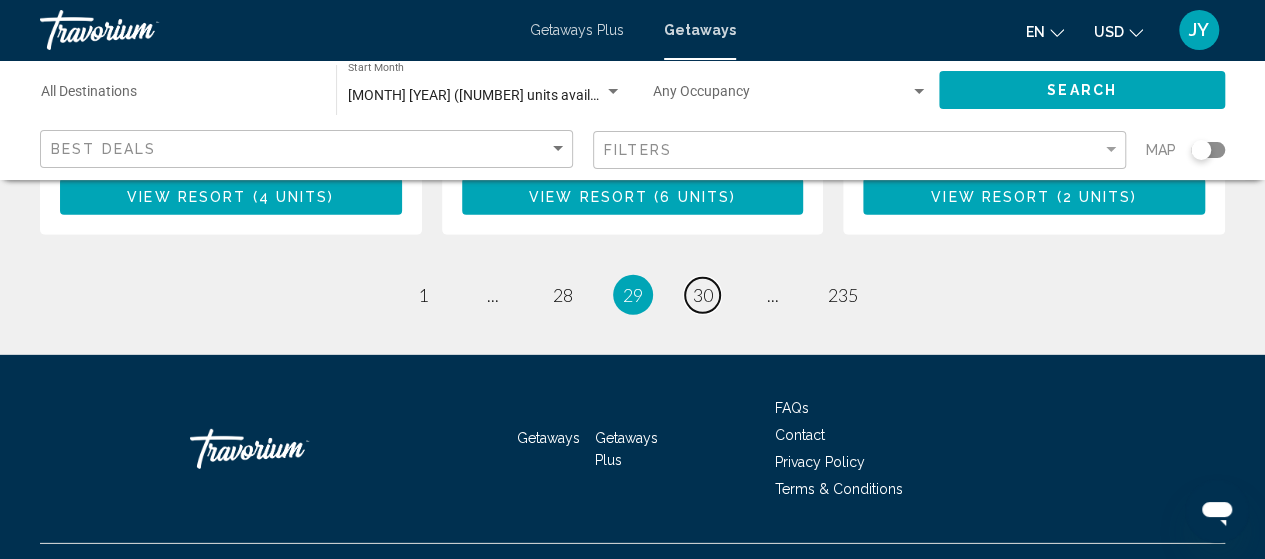 click on "30" at bounding box center [703, 295] 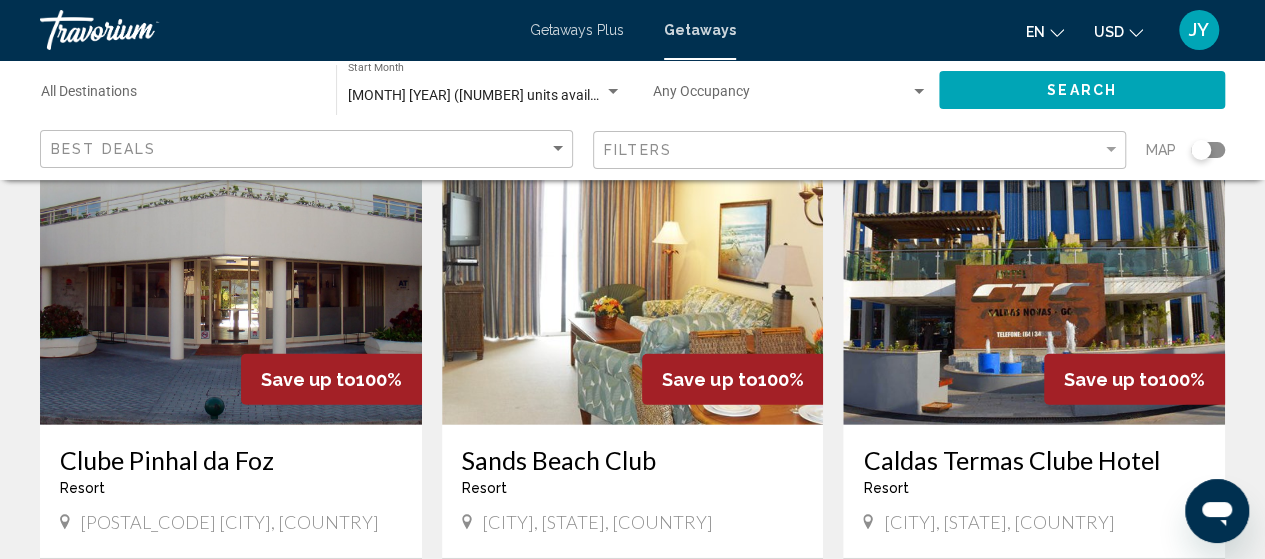 scroll, scrollTop: 2848, scrollLeft: 0, axis: vertical 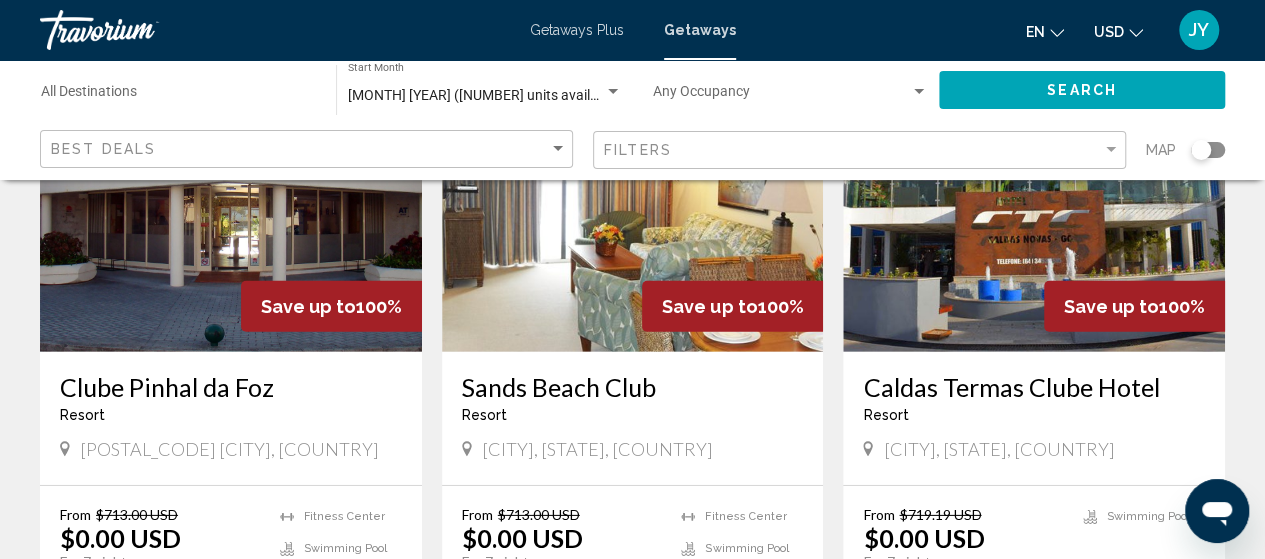 click on "31" at bounding box center [703, 733] 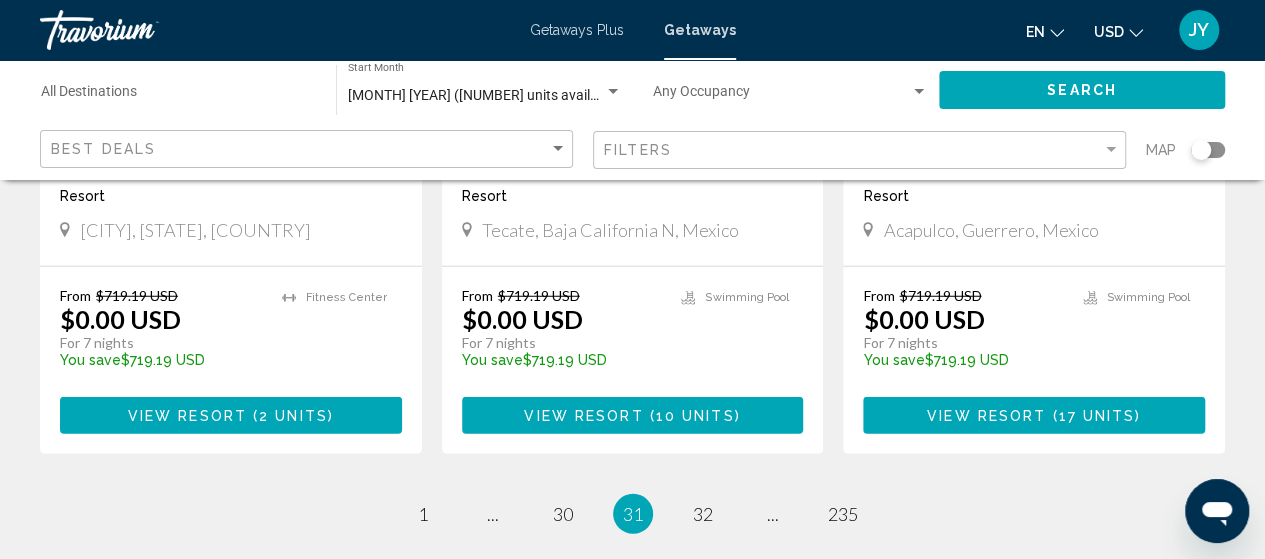 scroll, scrollTop: 2788, scrollLeft: 0, axis: vertical 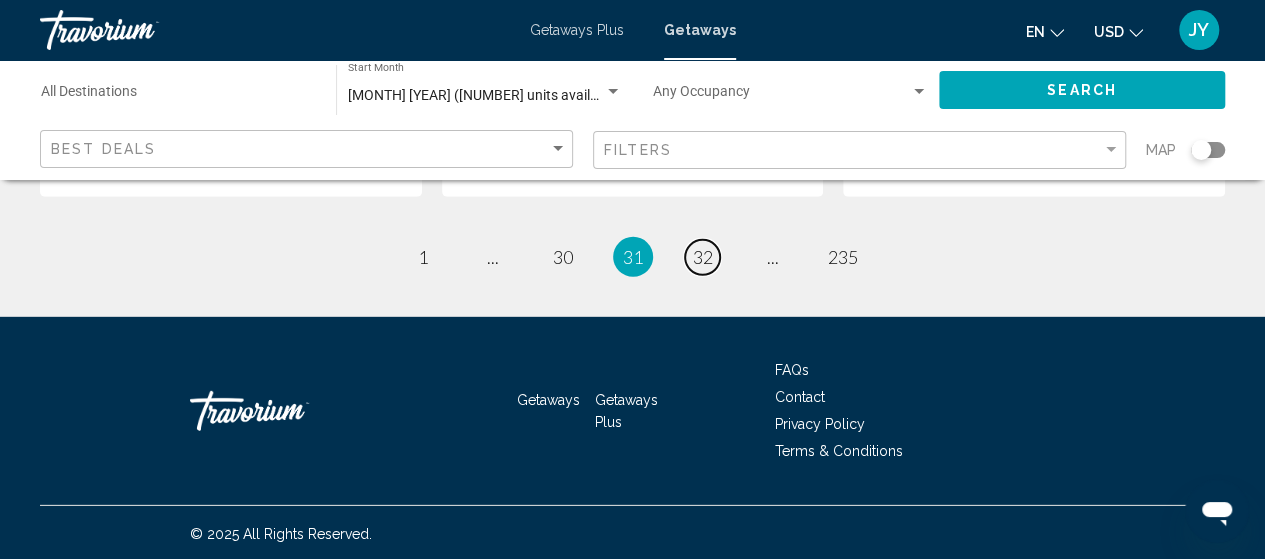 click on "32" at bounding box center [703, 257] 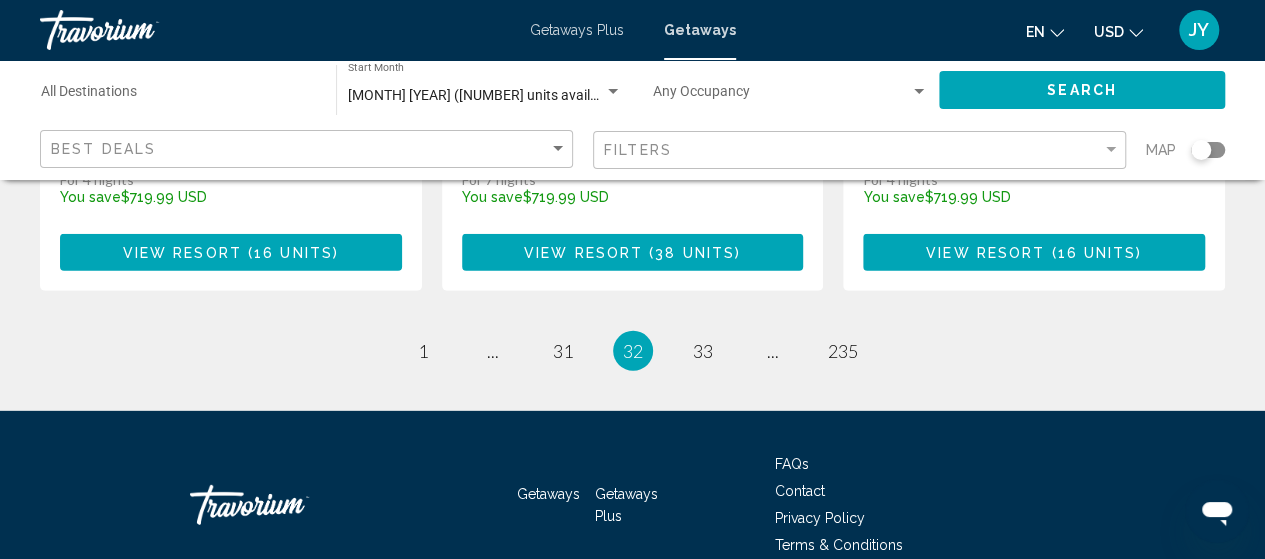 scroll, scrollTop: 2800, scrollLeft: 0, axis: vertical 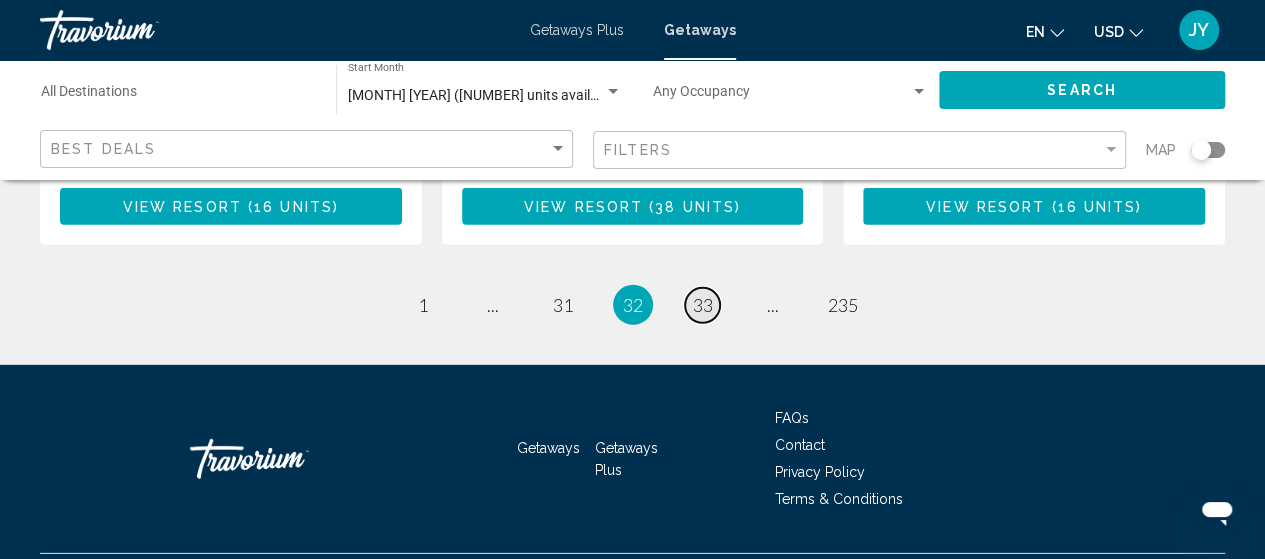 click on "33" at bounding box center (703, 305) 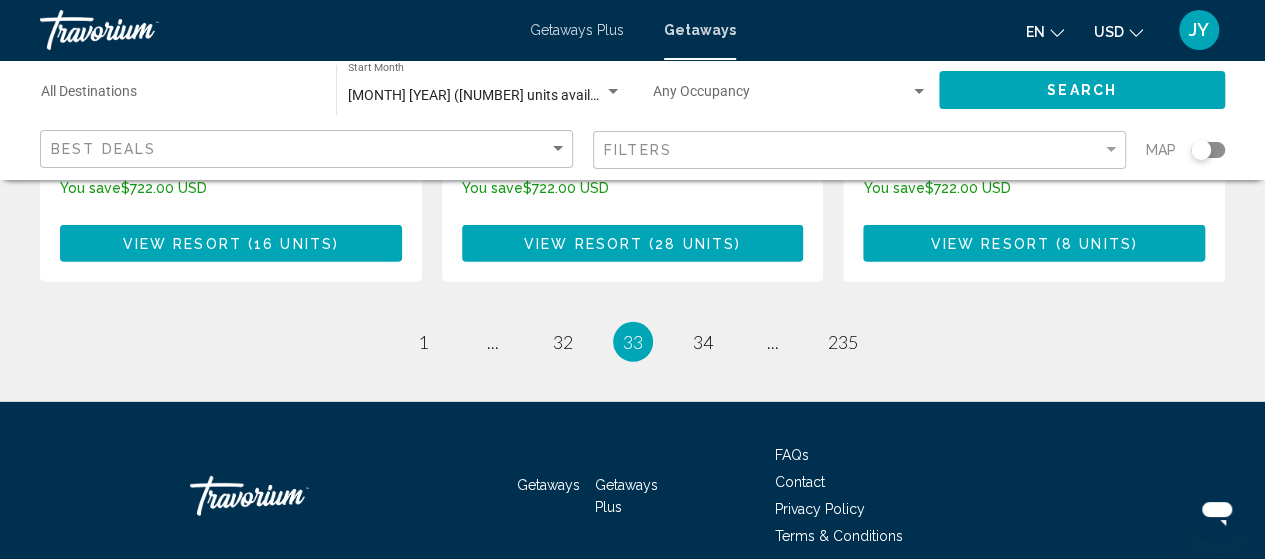 scroll, scrollTop: 2800, scrollLeft: 0, axis: vertical 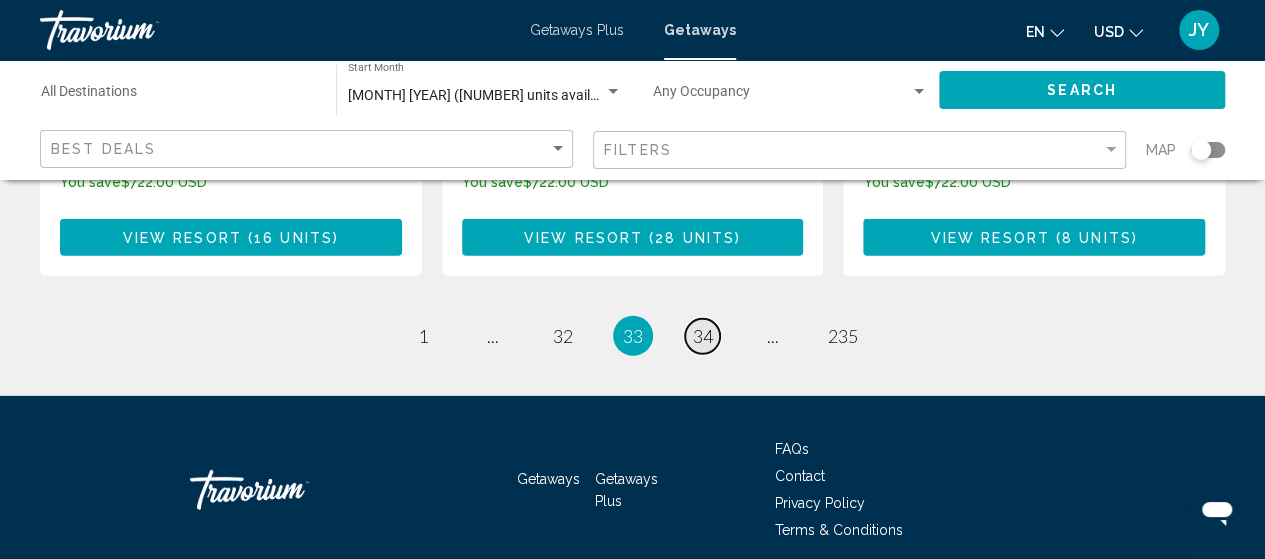 click on "34" at bounding box center (703, 336) 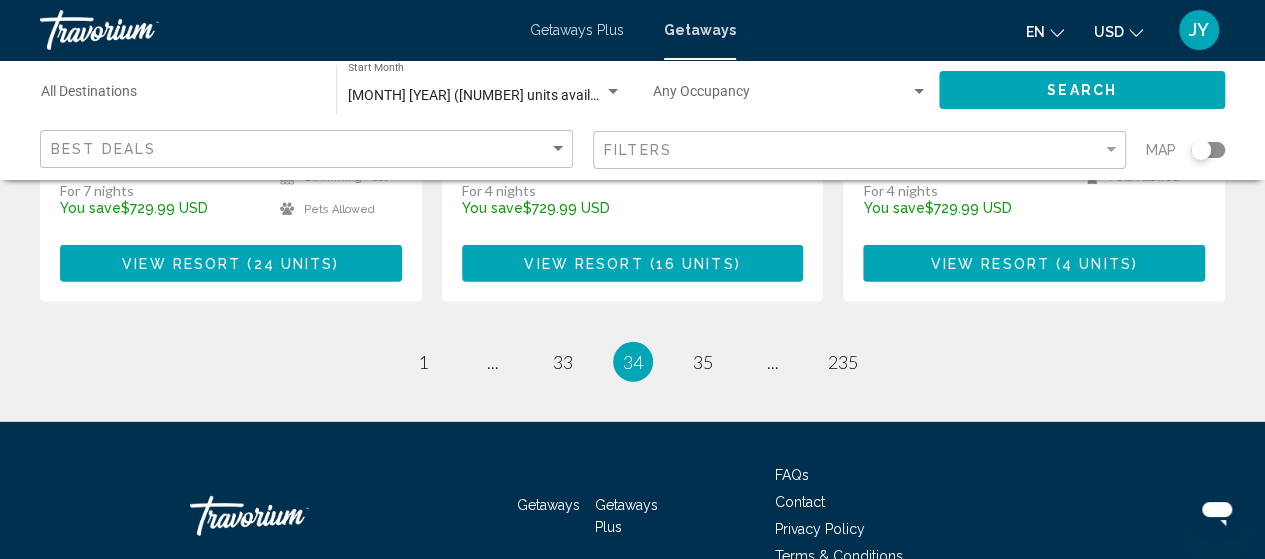 scroll, scrollTop: 2800, scrollLeft: 0, axis: vertical 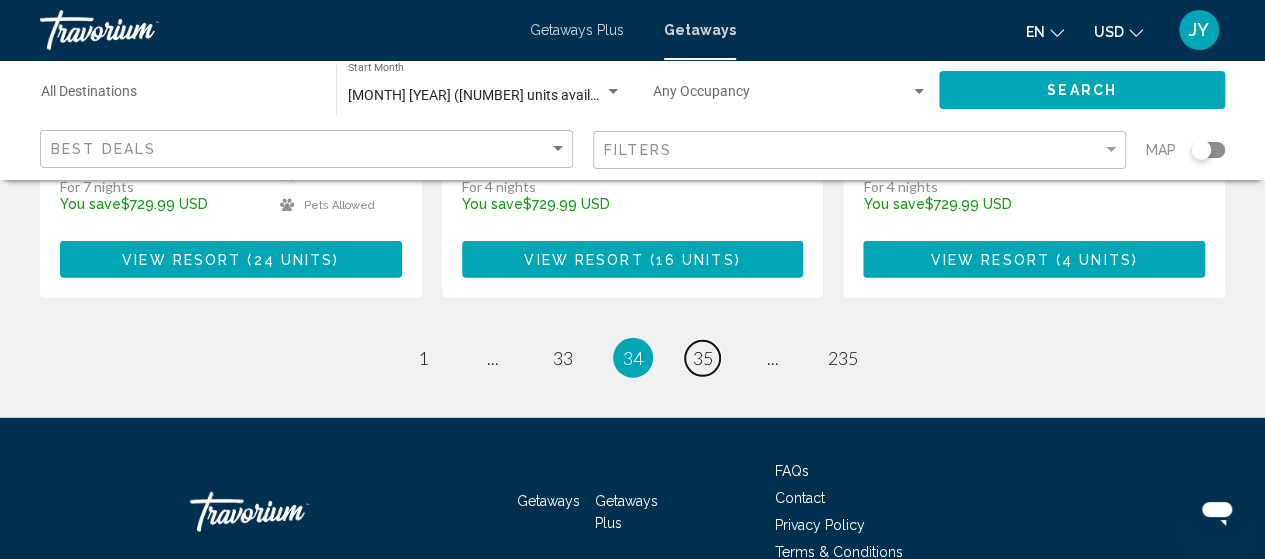 click on "35" at bounding box center (703, 358) 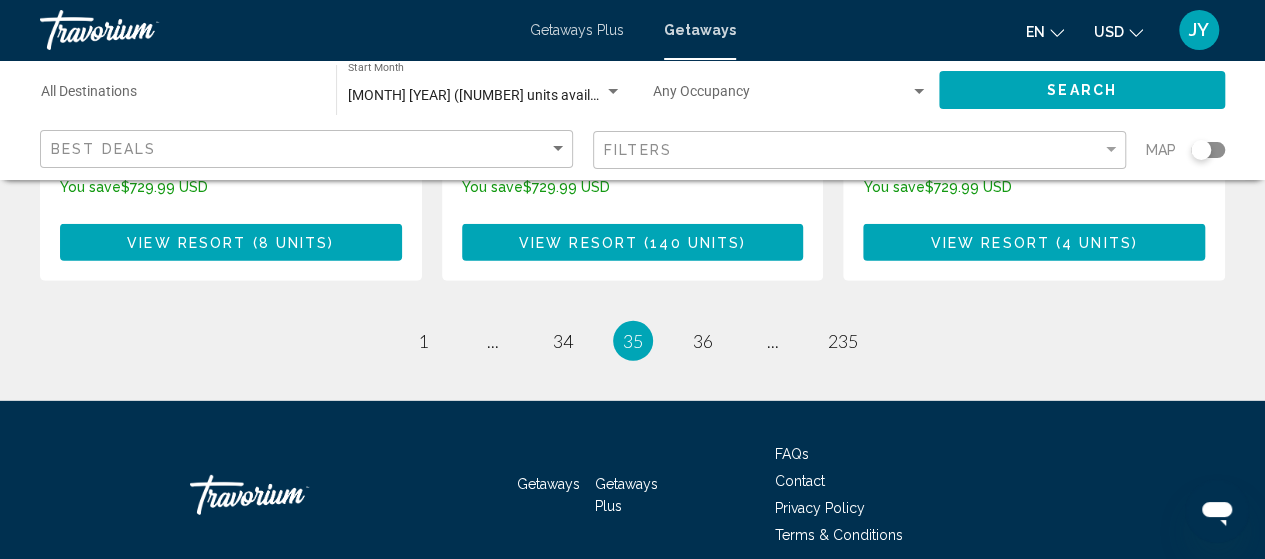 scroll, scrollTop: 2840, scrollLeft: 0, axis: vertical 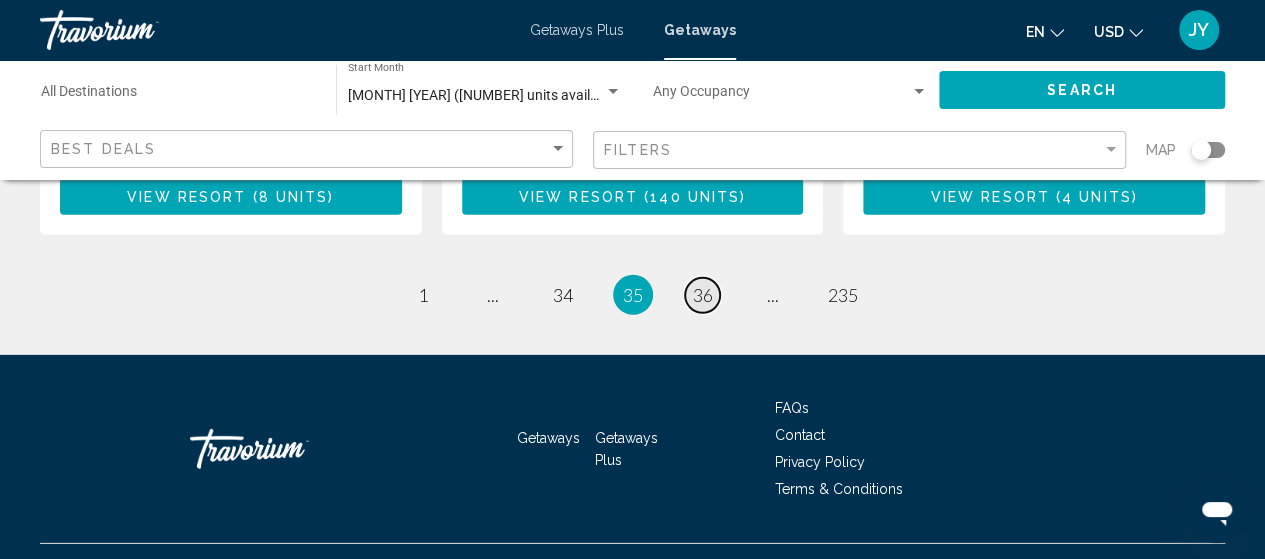 click on "36" at bounding box center [703, 295] 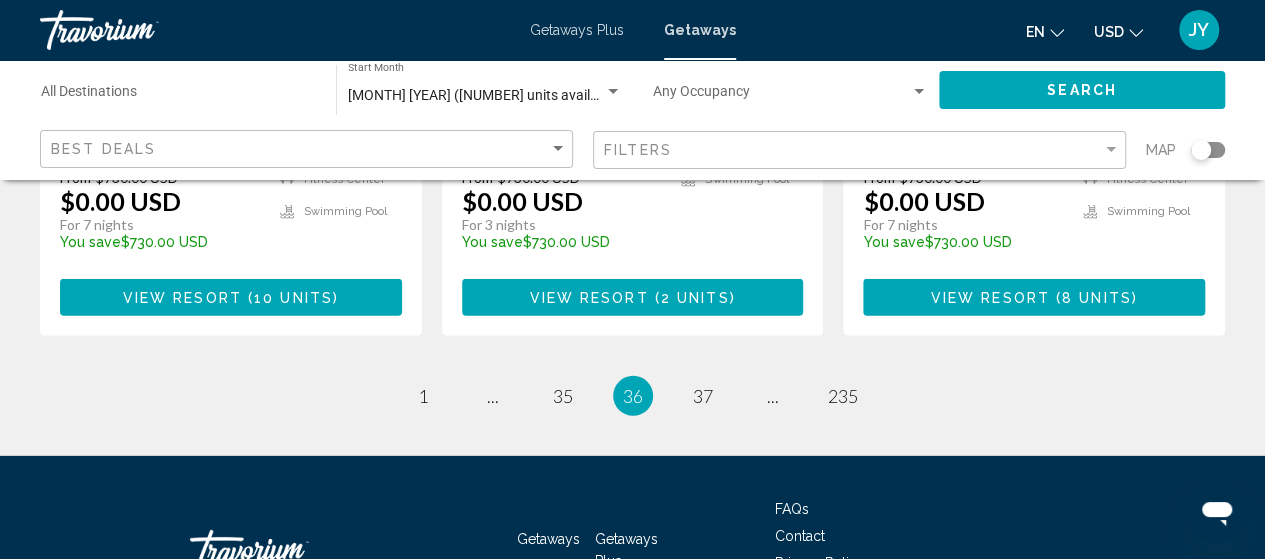 scroll, scrollTop: 2880, scrollLeft: 0, axis: vertical 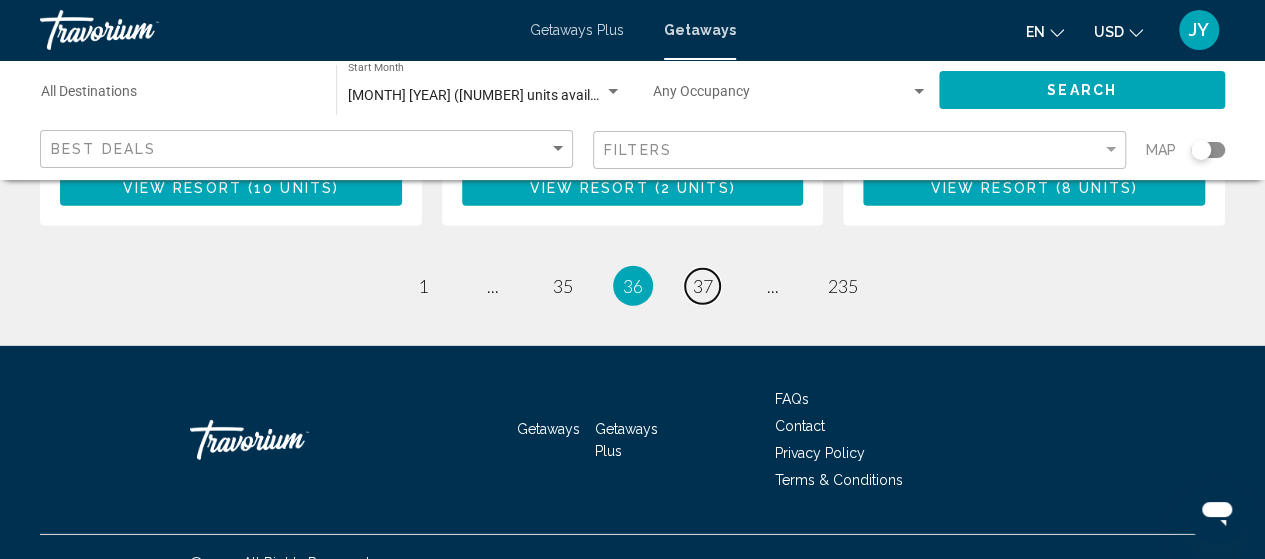 click on "37" at bounding box center (703, 286) 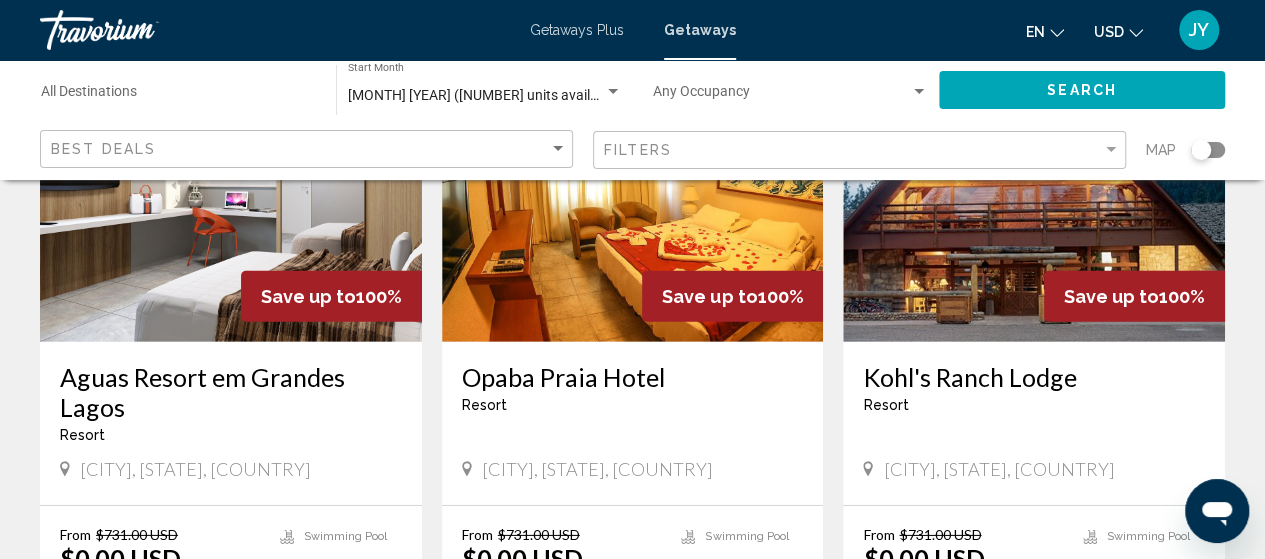 scroll, scrollTop: 2908, scrollLeft: 0, axis: vertical 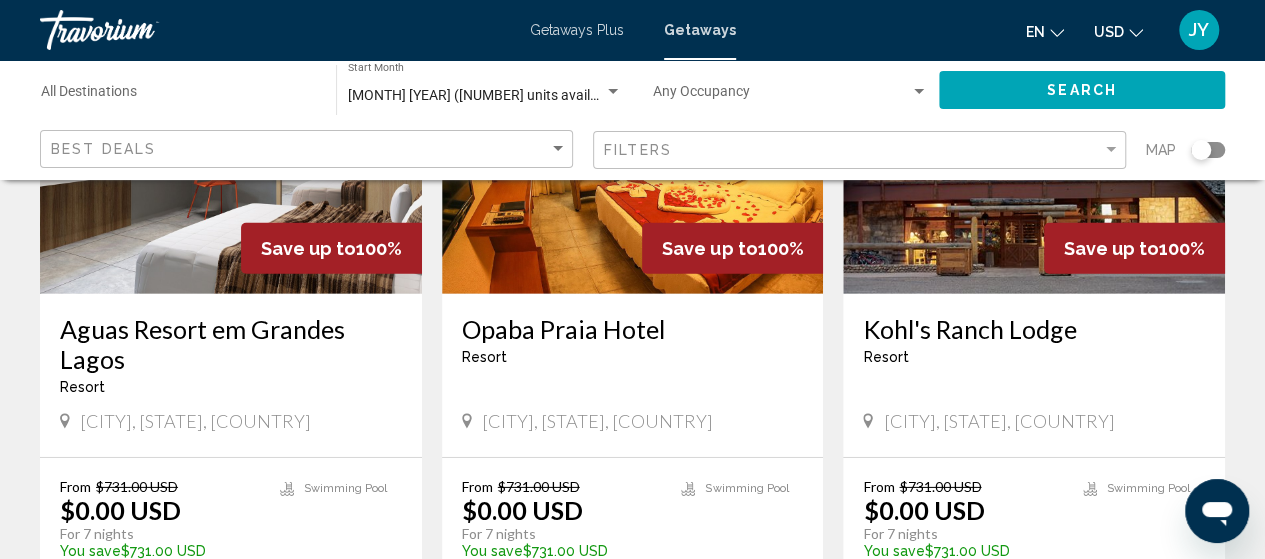 click on "38" at bounding box center [703, 705] 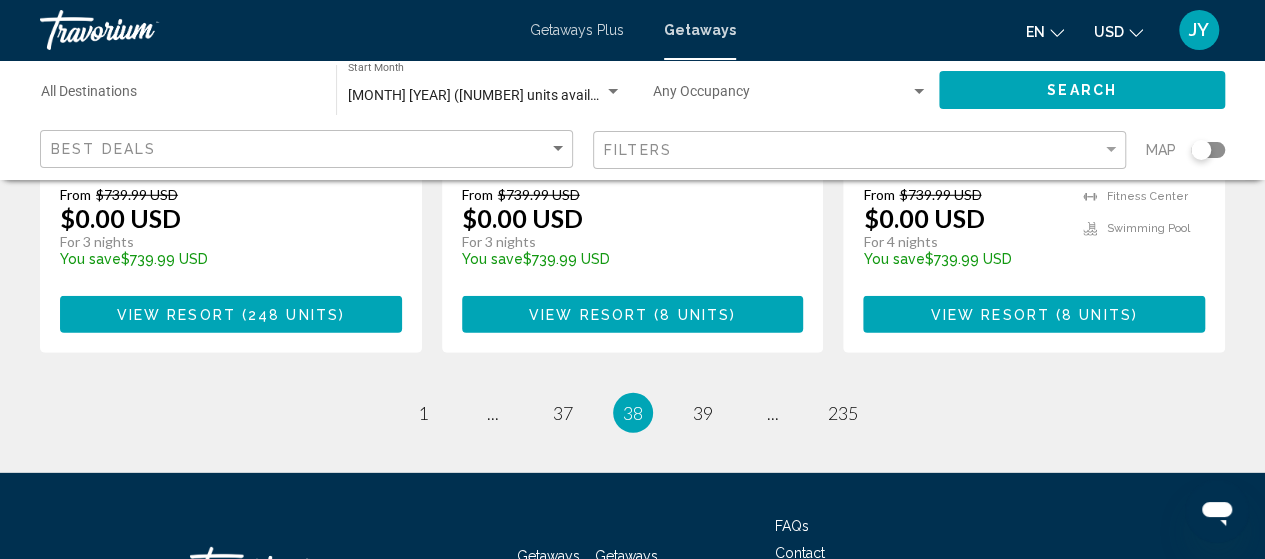 scroll, scrollTop: 2725, scrollLeft: 0, axis: vertical 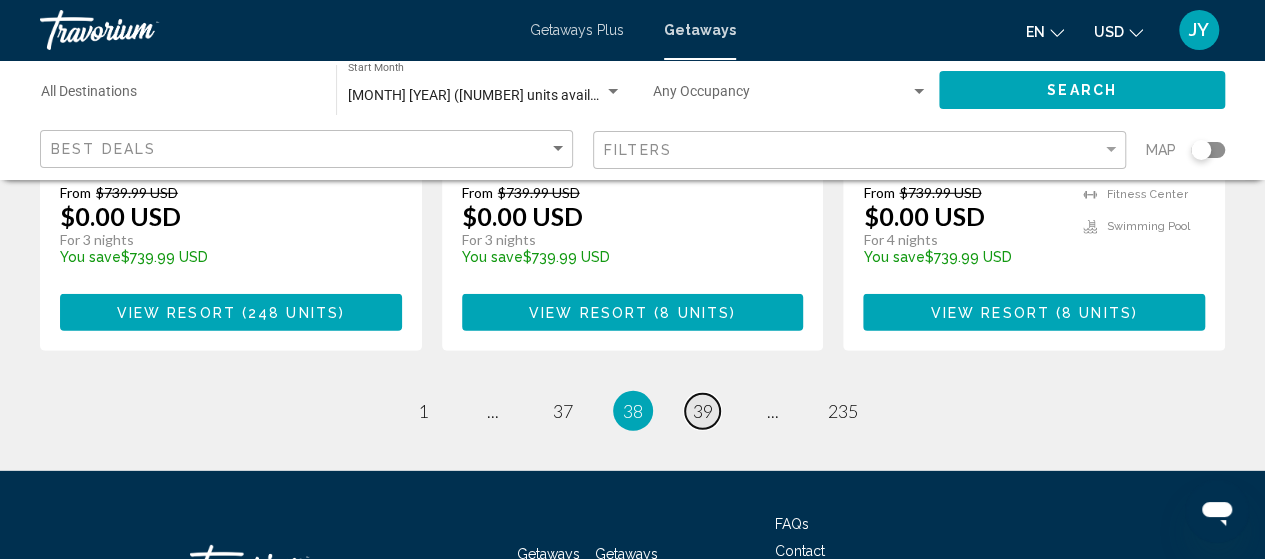 click on "39" at bounding box center [703, 411] 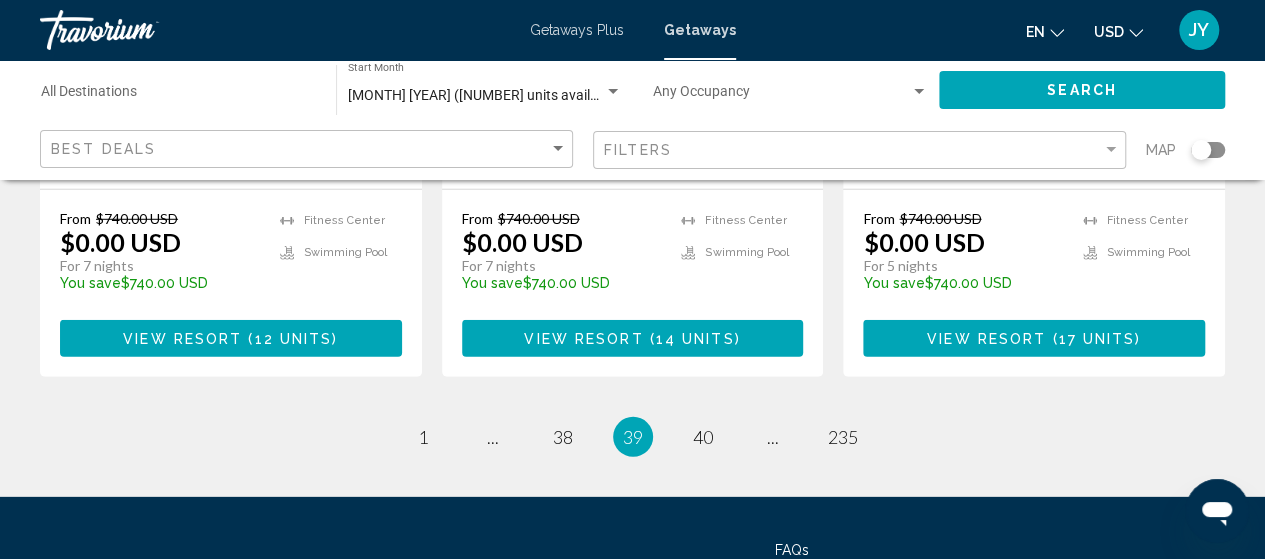 scroll, scrollTop: 2840, scrollLeft: 0, axis: vertical 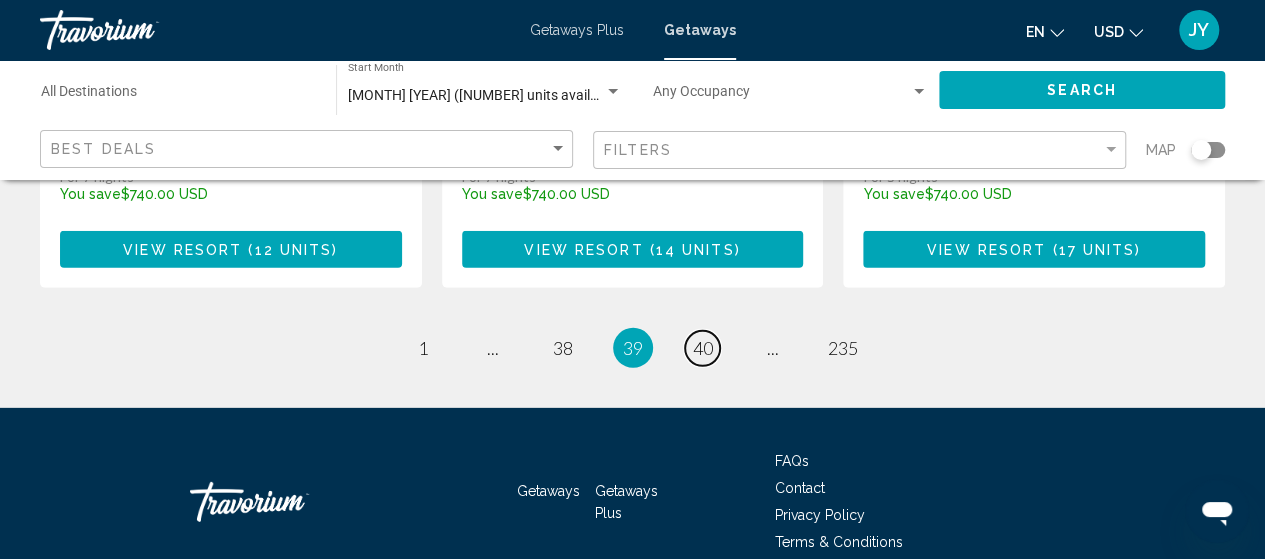 drag, startPoint x: 704, startPoint y: 306, endPoint x: 697, endPoint y: 317, distance: 13.038404 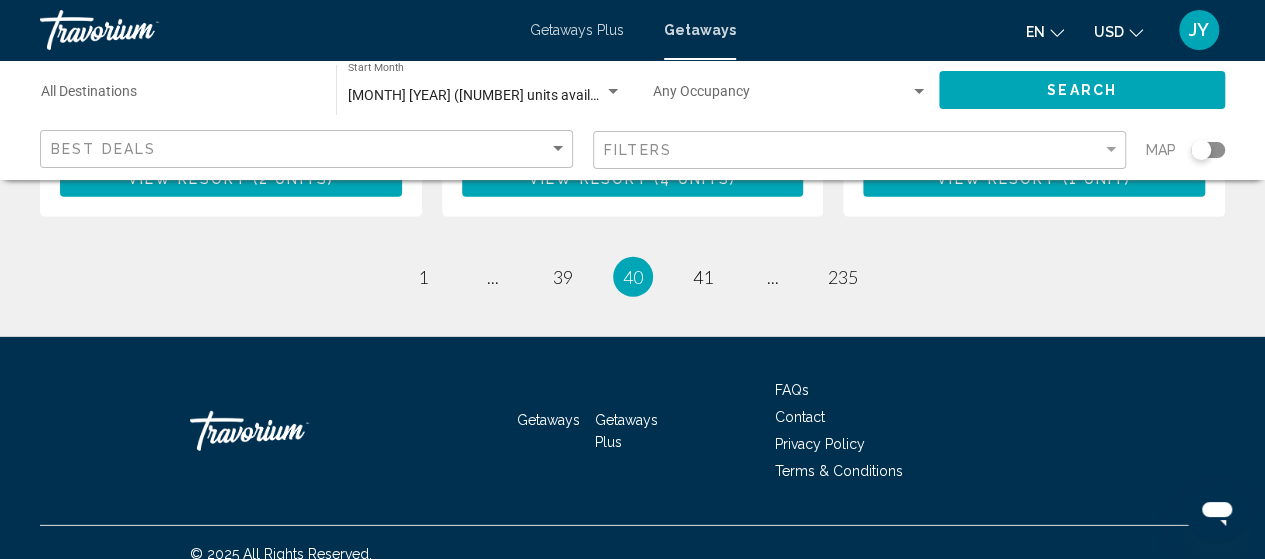 scroll, scrollTop: 2840, scrollLeft: 0, axis: vertical 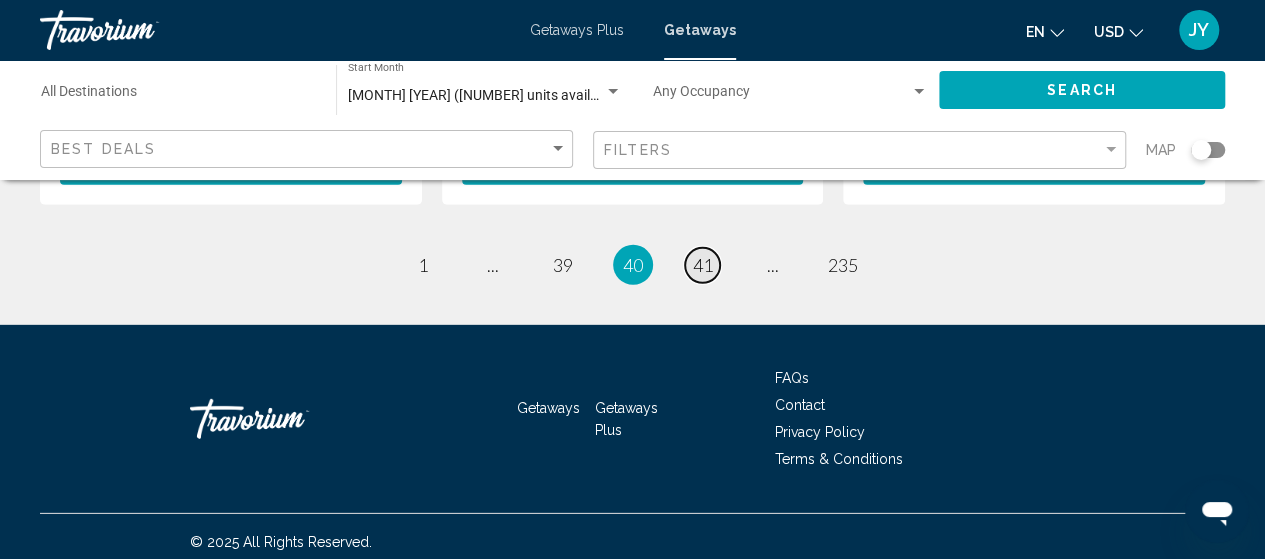 click on "41" at bounding box center [703, 265] 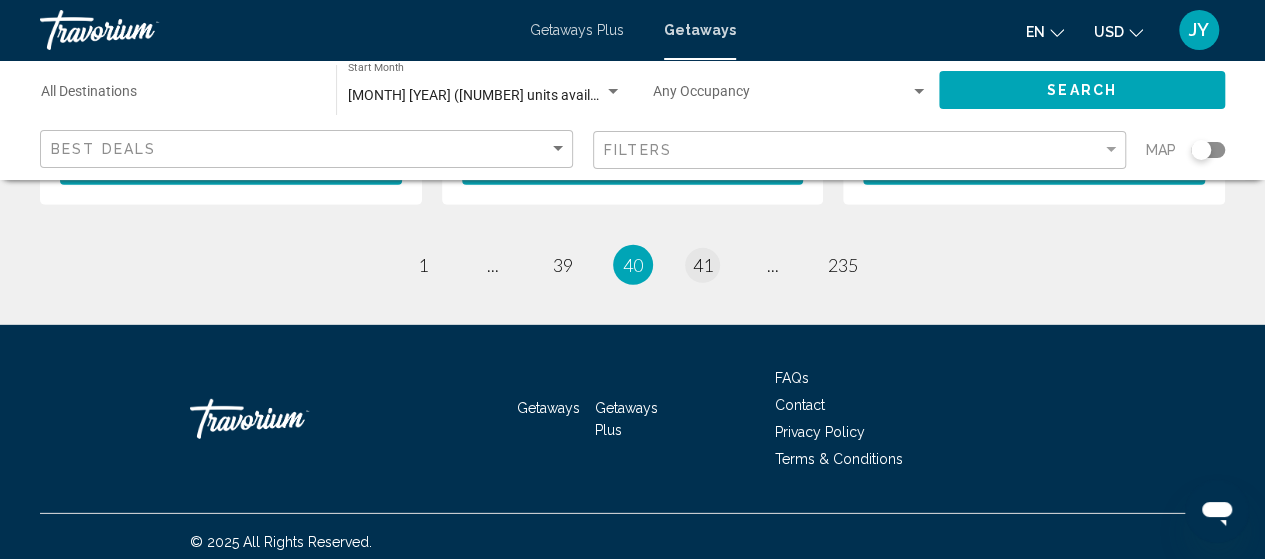 click at bounding box center (632, -2640) 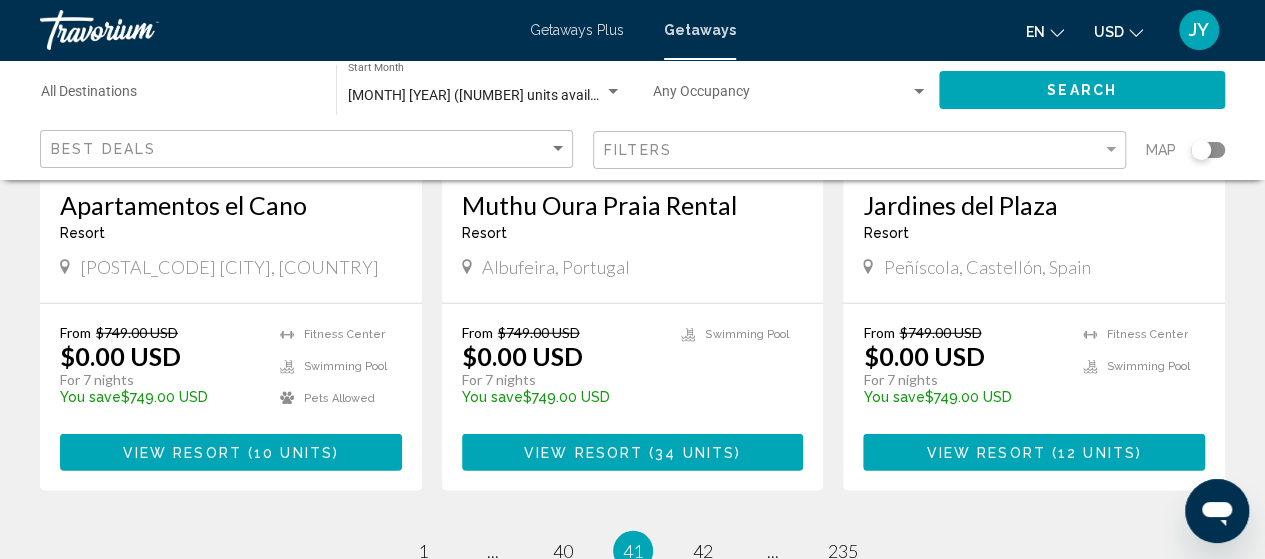 scroll, scrollTop: 2560, scrollLeft: 0, axis: vertical 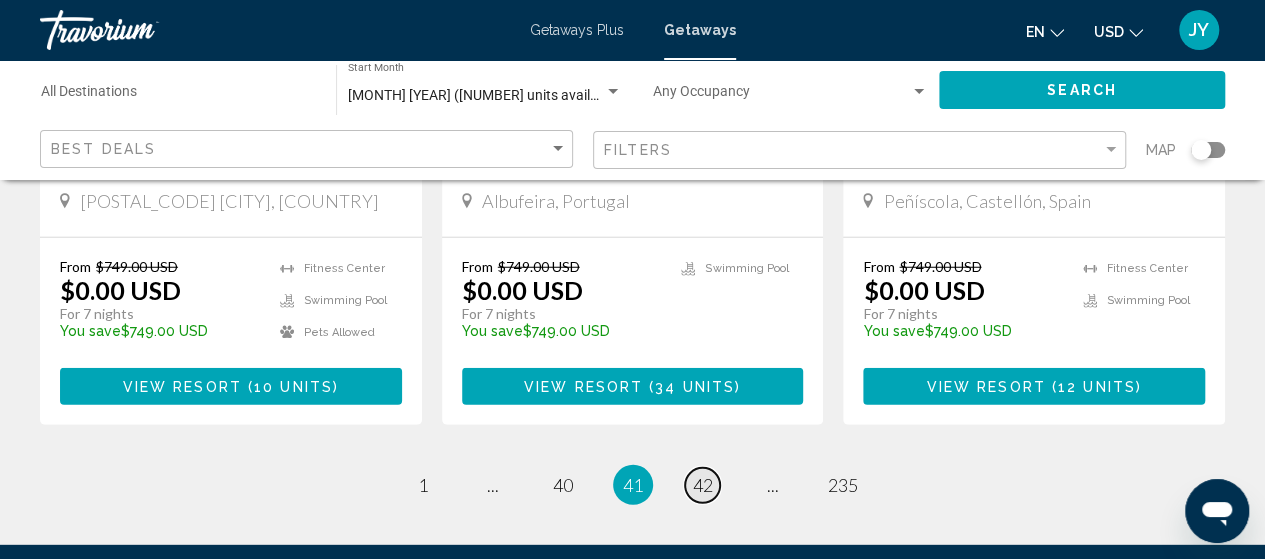 click on "42" at bounding box center [703, 485] 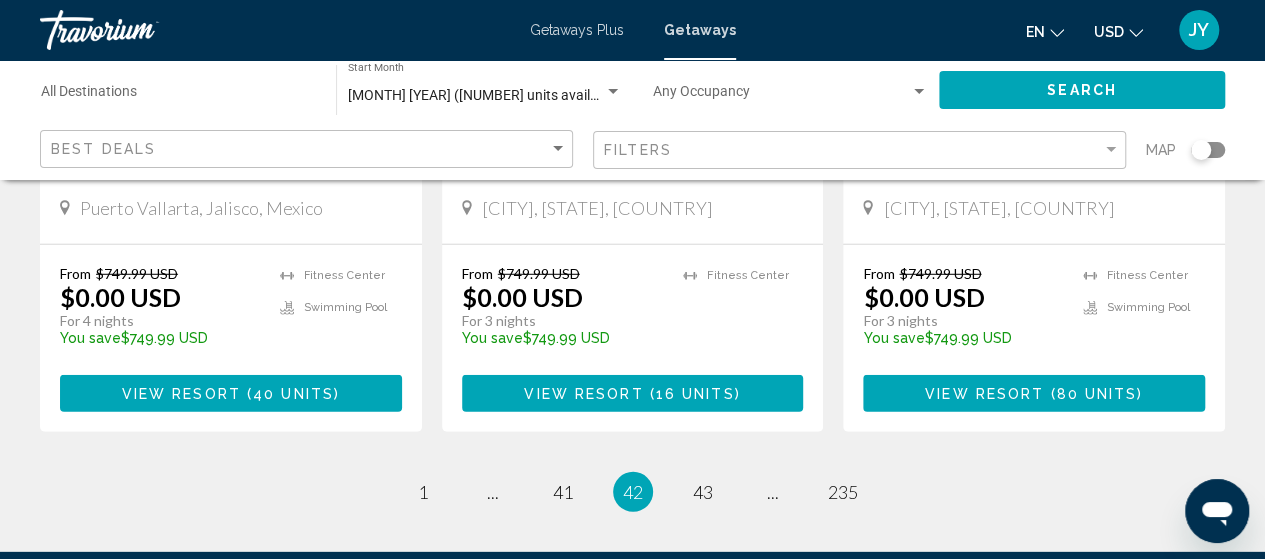scroll, scrollTop: 2840, scrollLeft: 0, axis: vertical 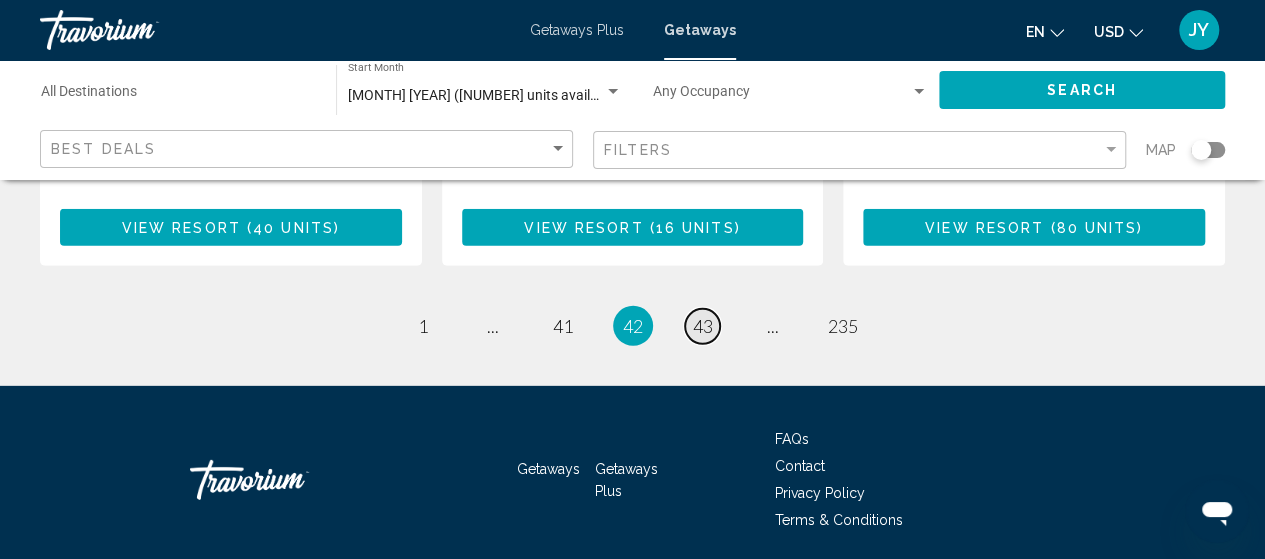 click on "43" at bounding box center [703, 326] 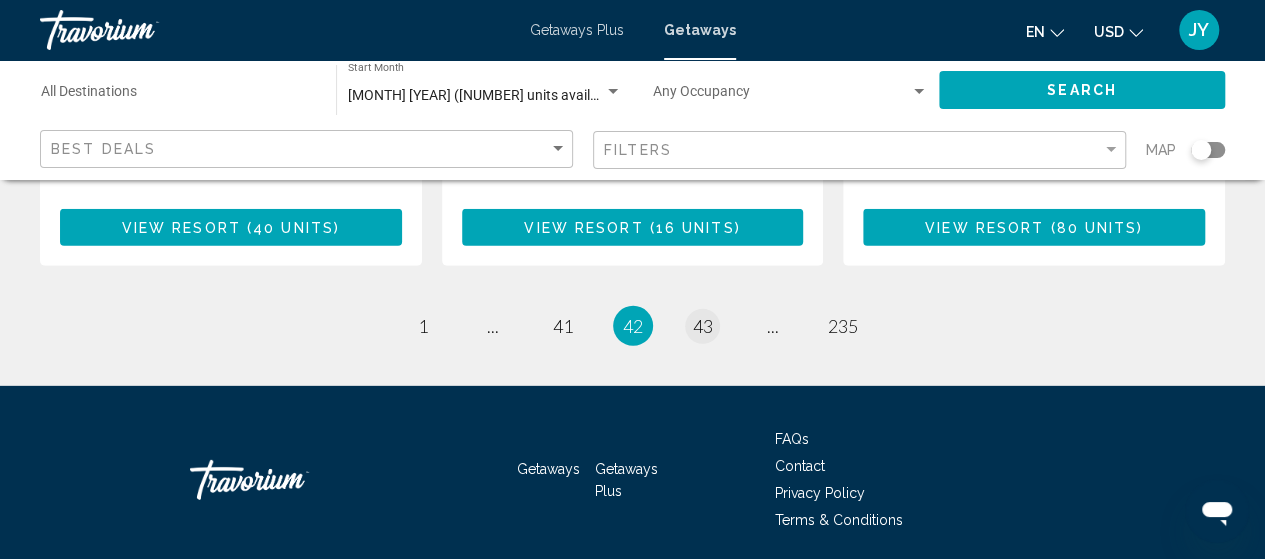 scroll, scrollTop: 0, scrollLeft: 0, axis: both 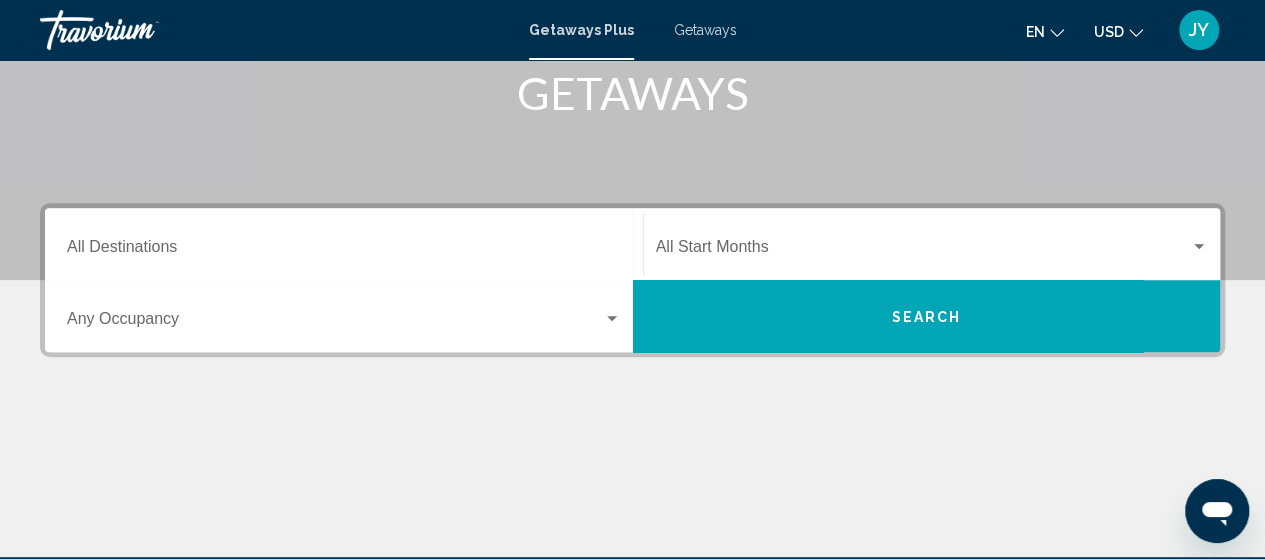 click on "Getaways" at bounding box center [705, 30] 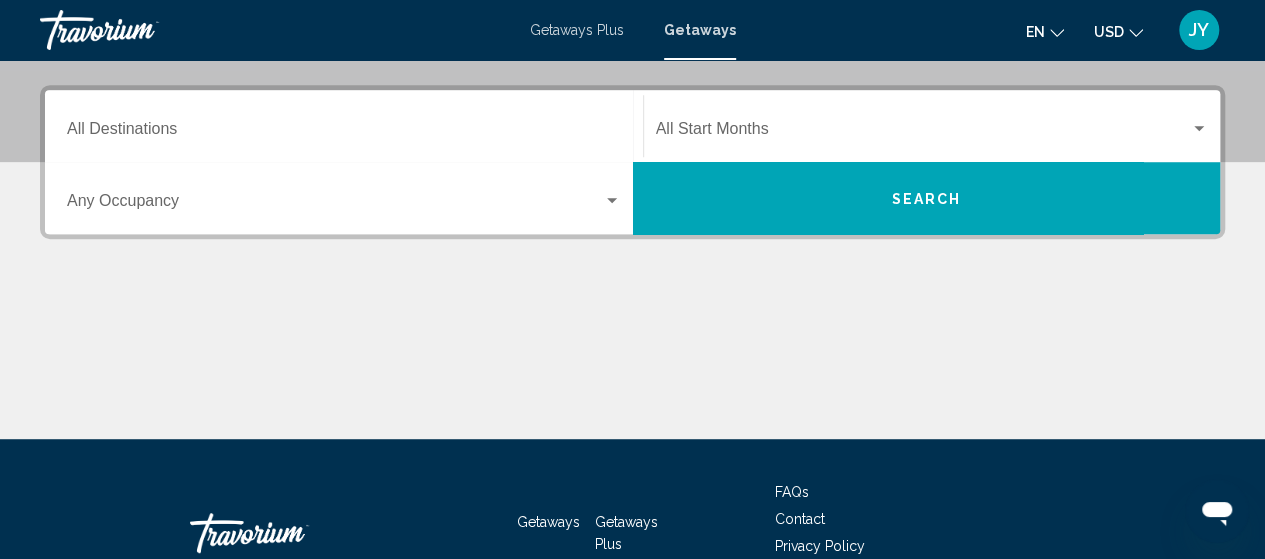 scroll, scrollTop: 440, scrollLeft: 0, axis: vertical 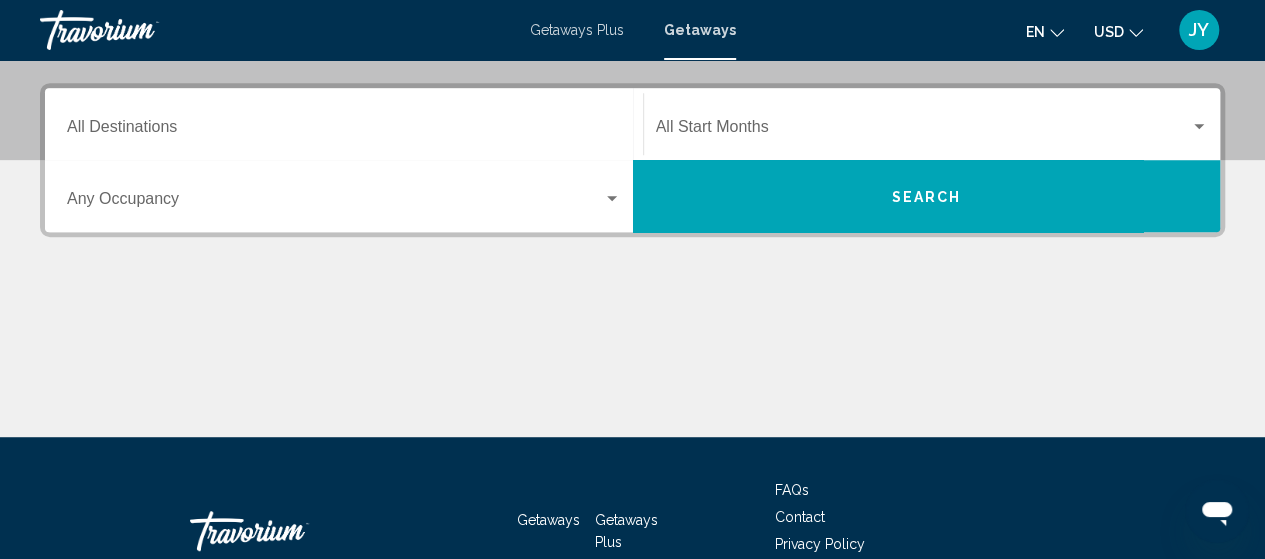 click on "Destination All Destinations" at bounding box center (344, 124) 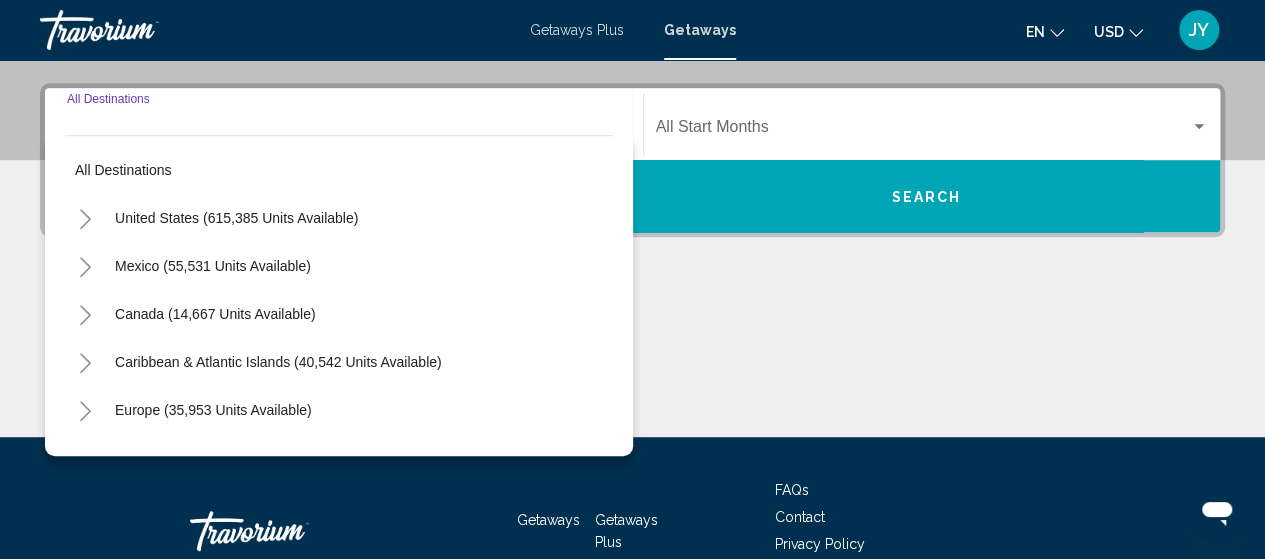 scroll, scrollTop: 458, scrollLeft: 0, axis: vertical 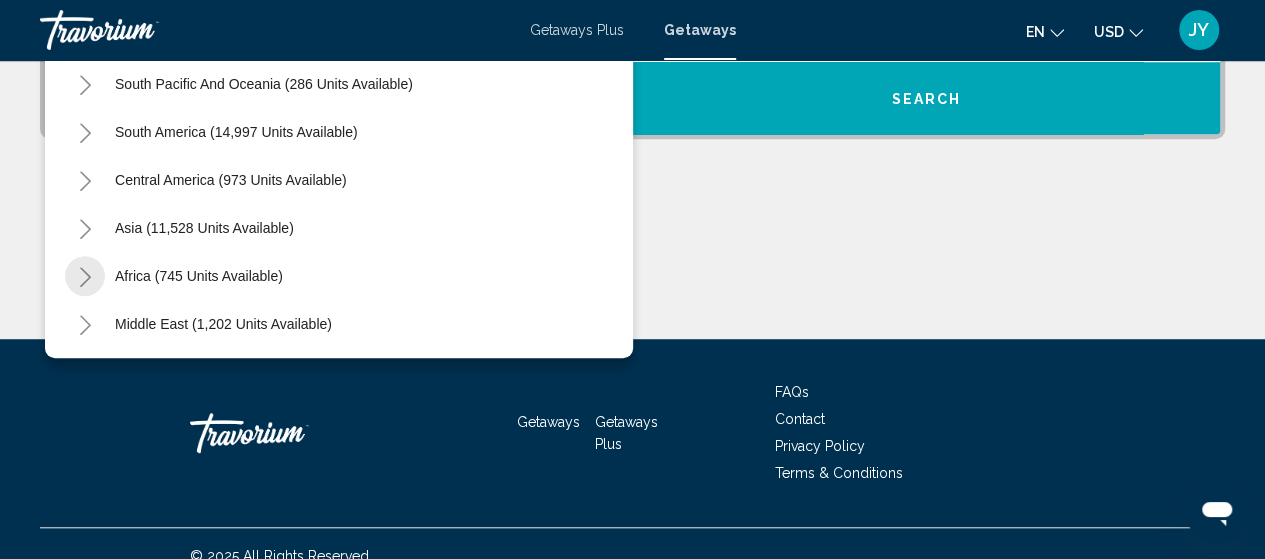 click 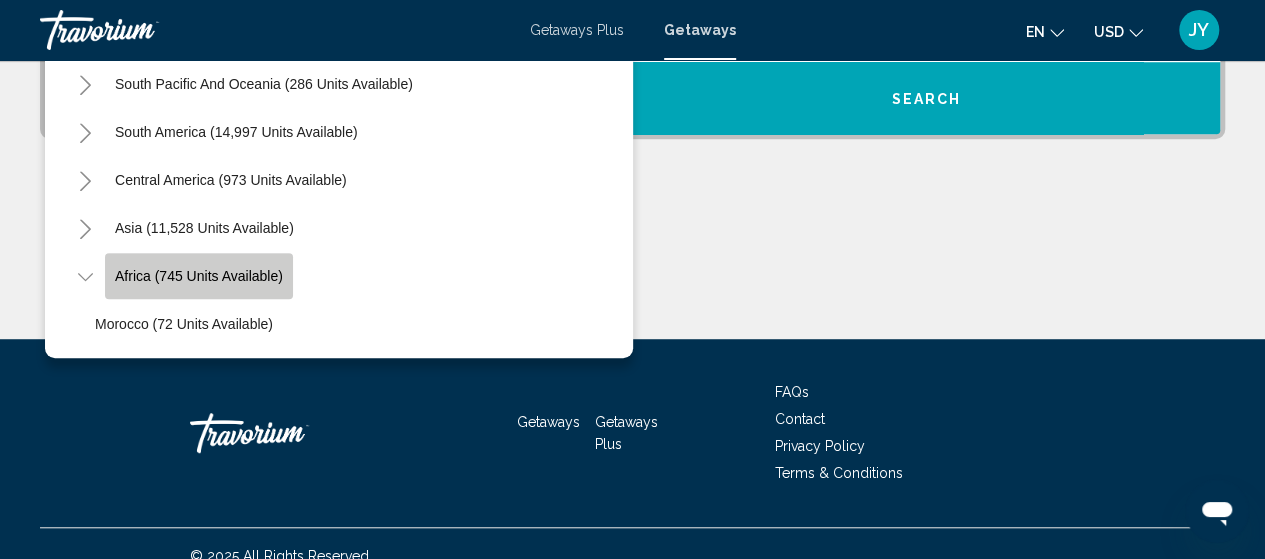 click on "Africa (745 units available)" 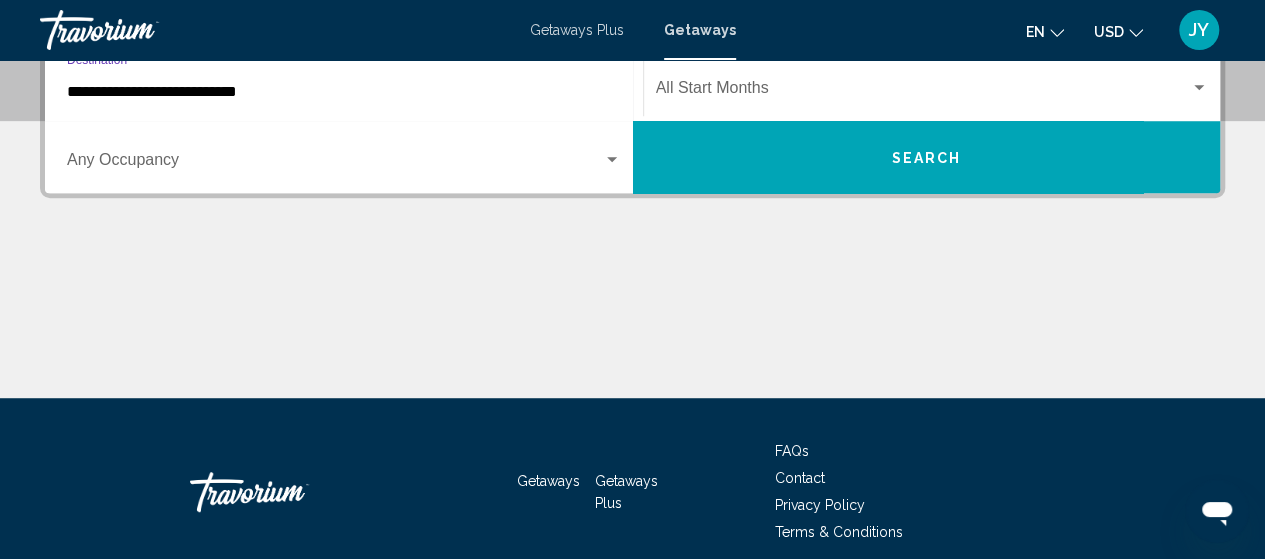 scroll, scrollTop: 458, scrollLeft: 0, axis: vertical 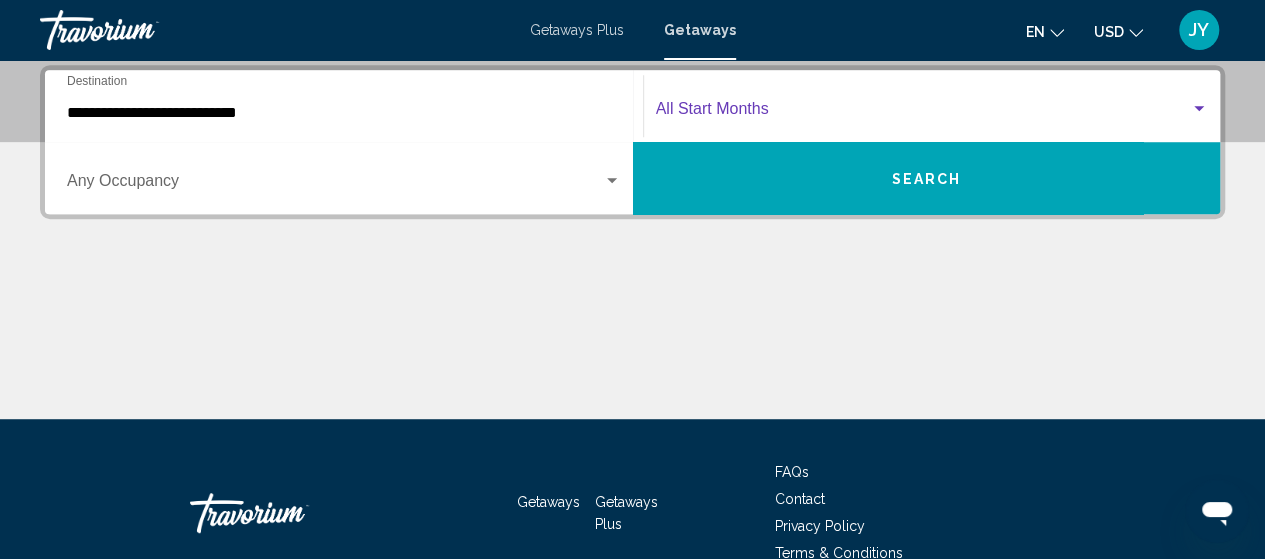 click at bounding box center [1199, 109] 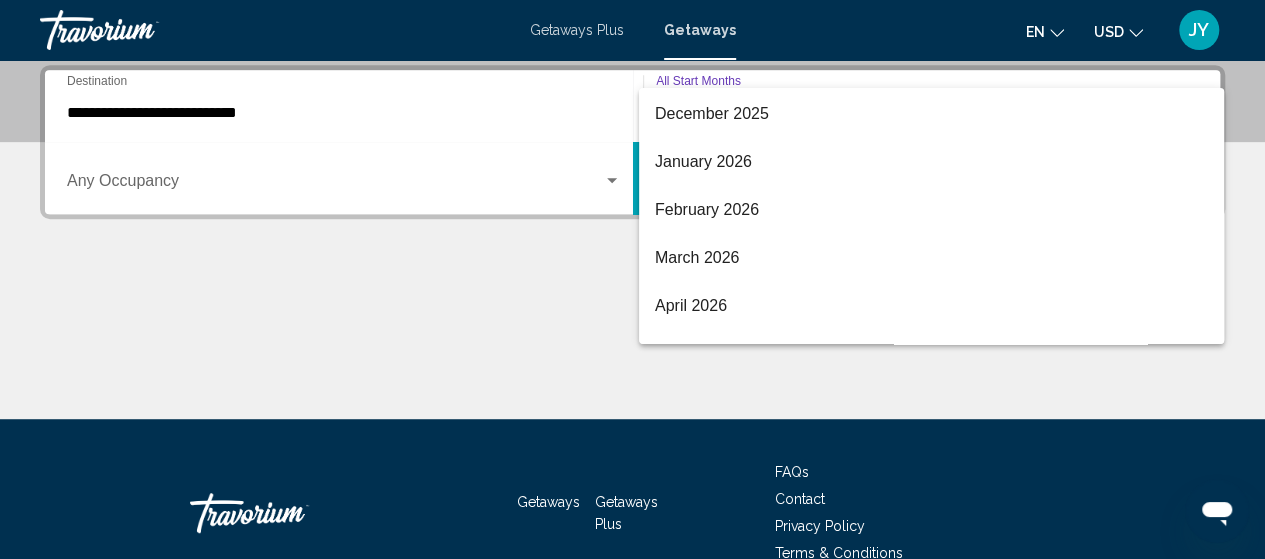 scroll, scrollTop: 240, scrollLeft: 0, axis: vertical 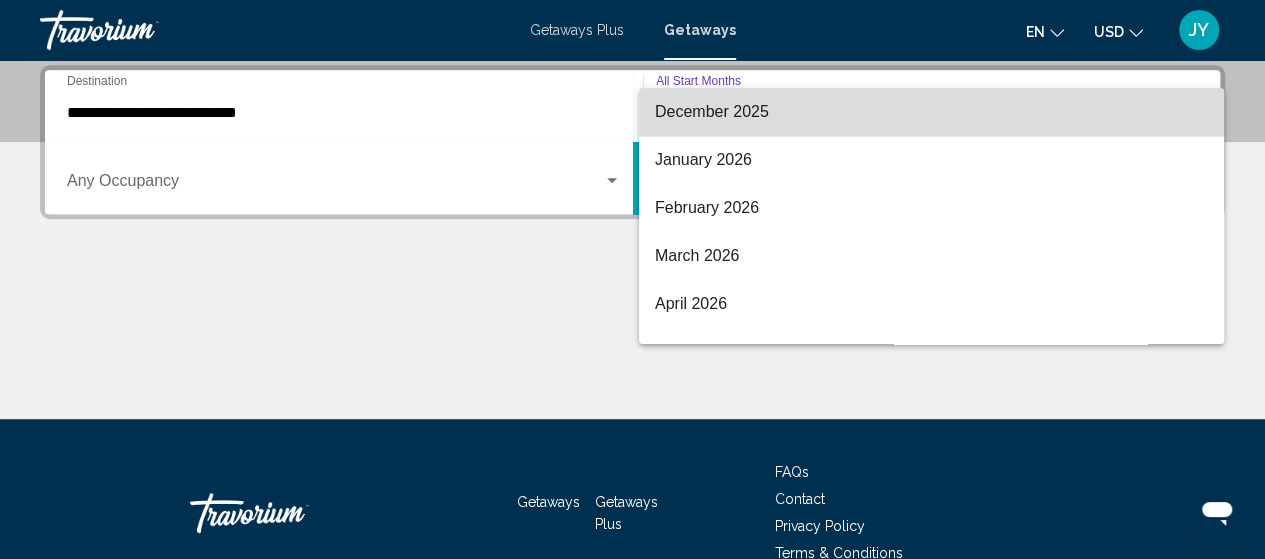 click on "December 2025" at bounding box center (931, 112) 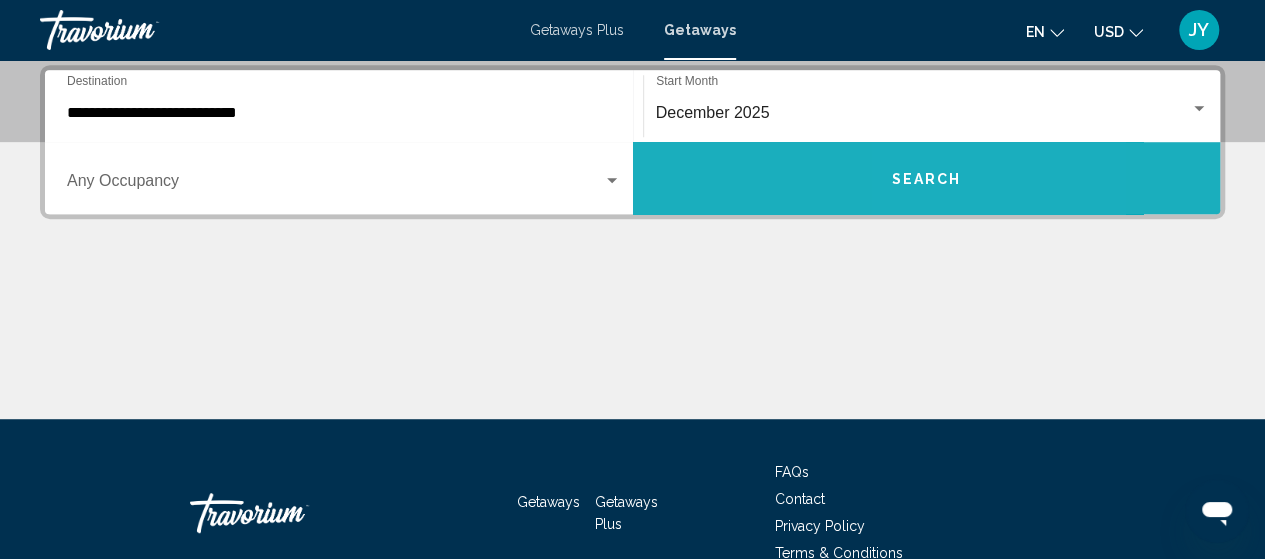 click on "Search" at bounding box center (926, 179) 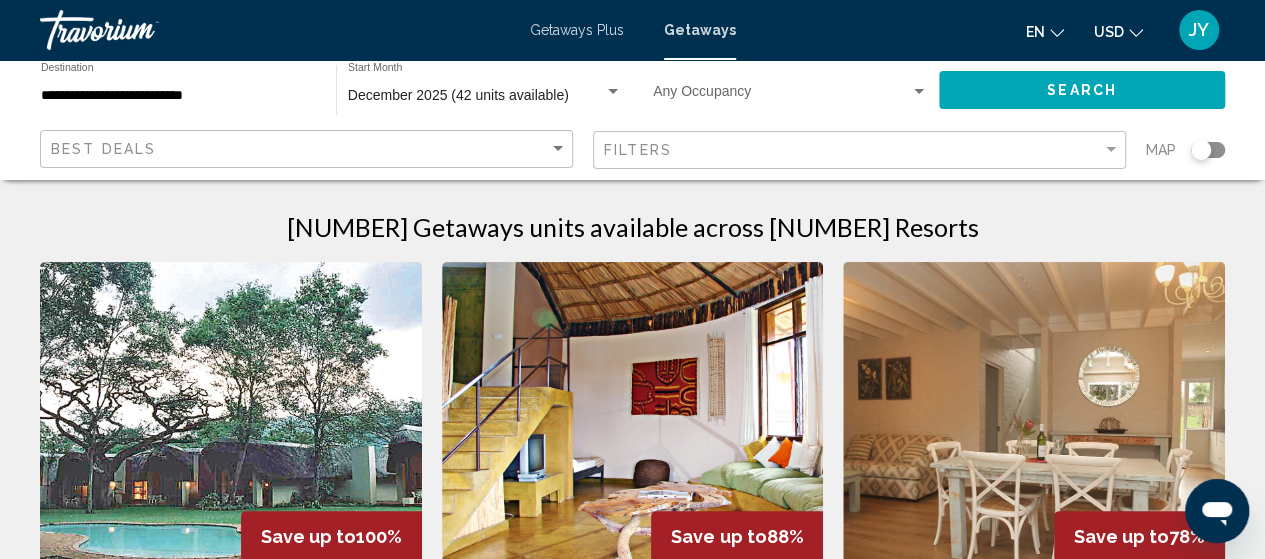 scroll, scrollTop: 0, scrollLeft: 0, axis: both 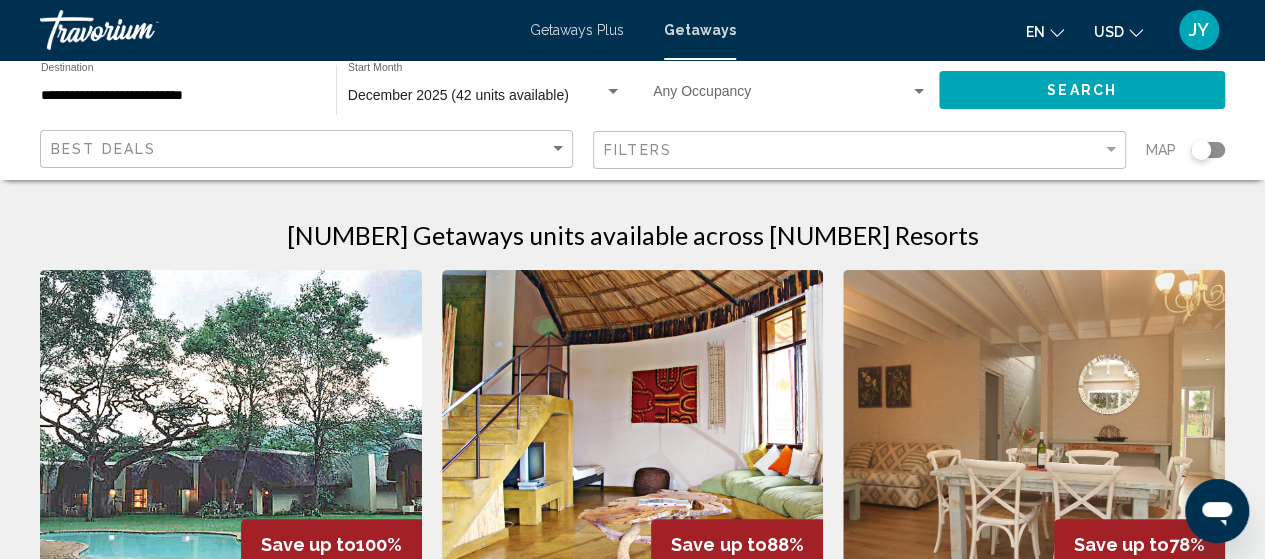 click on "**********" 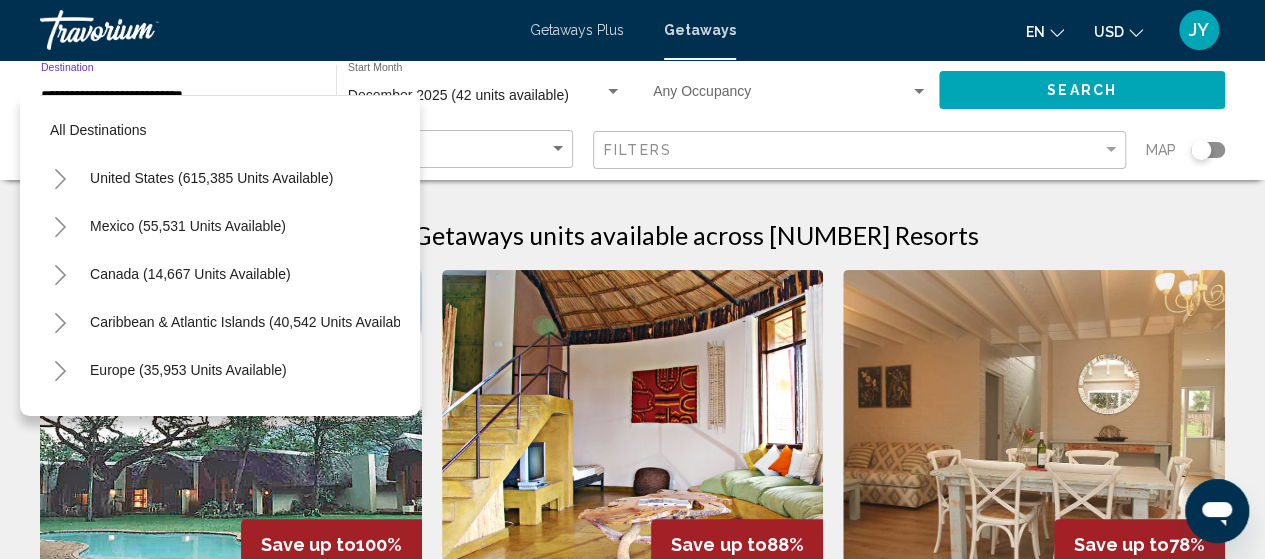 scroll, scrollTop: 414, scrollLeft: 0, axis: vertical 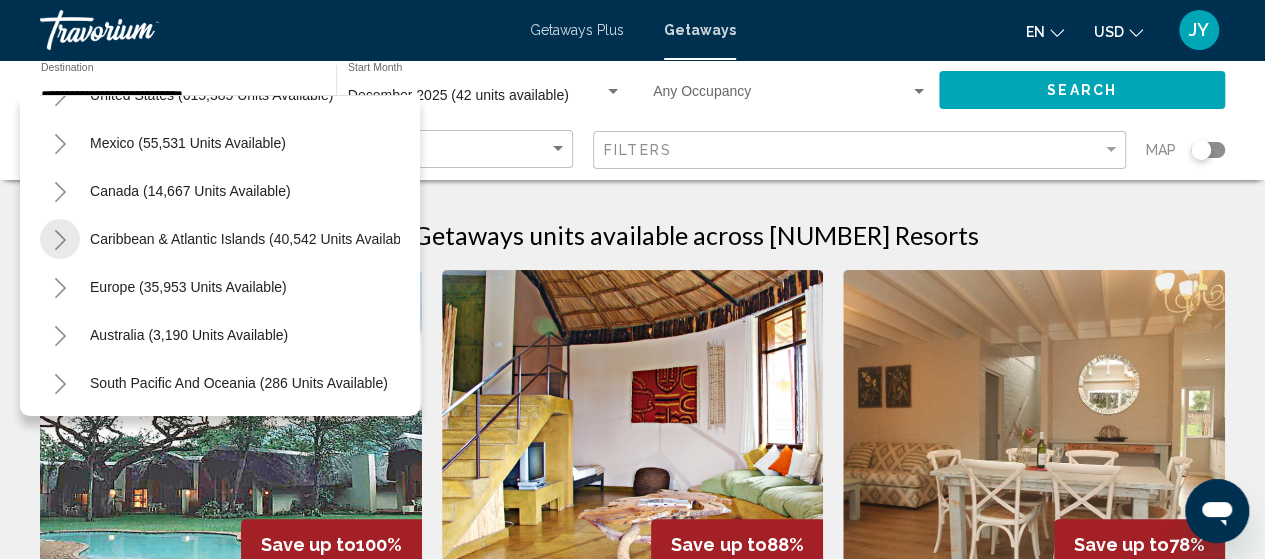 click 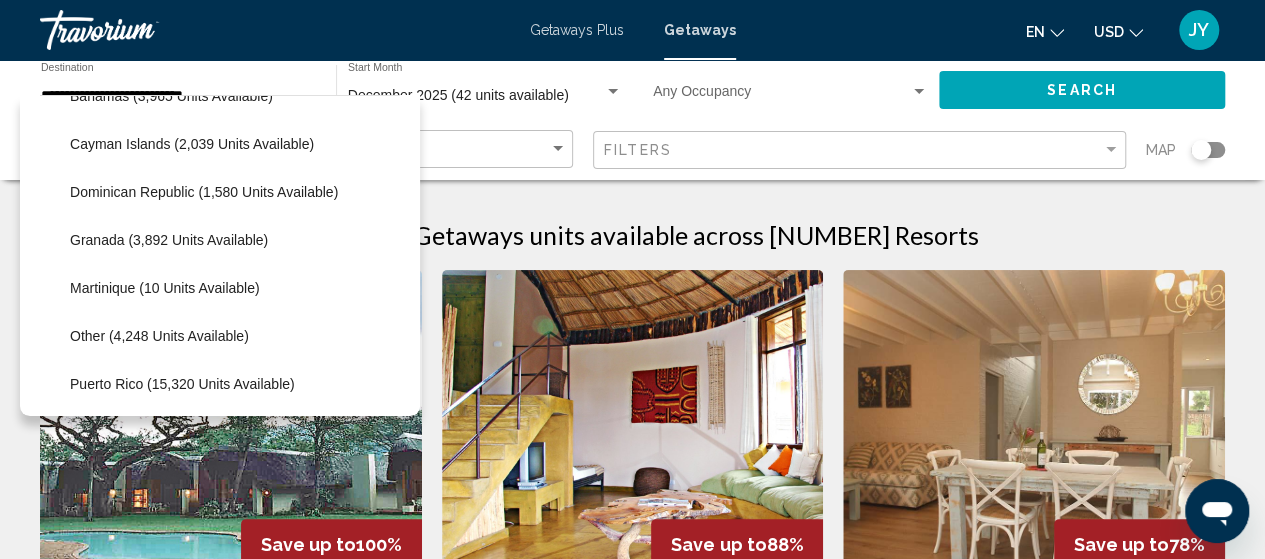 scroll, scrollTop: 283, scrollLeft: 0, axis: vertical 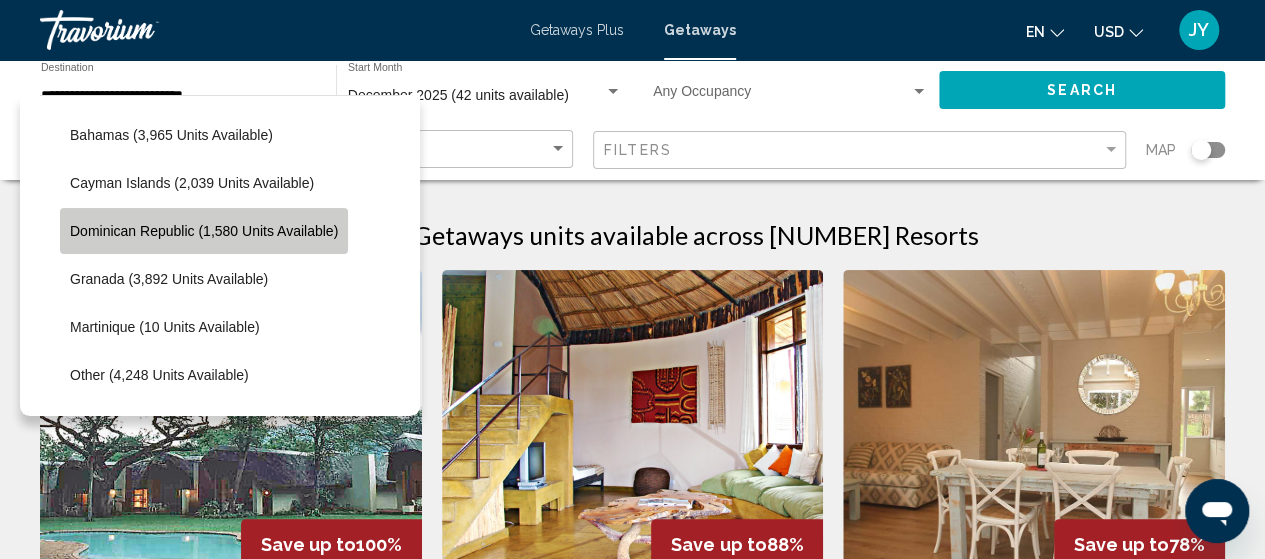 click on "Dominican Republic (1,580 units available)" 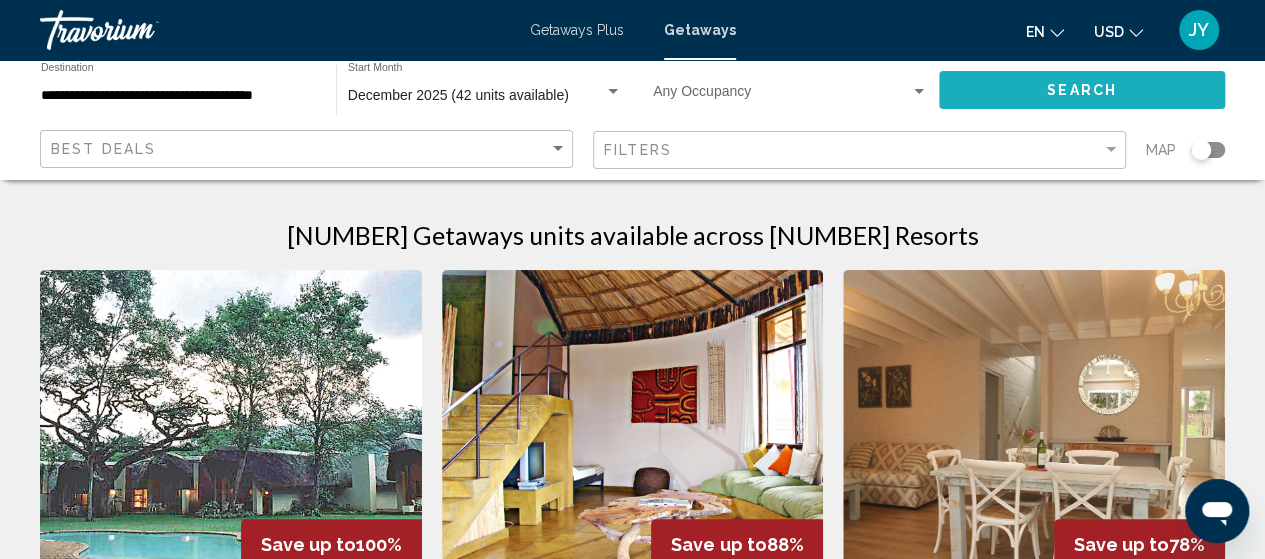 click on "Search" 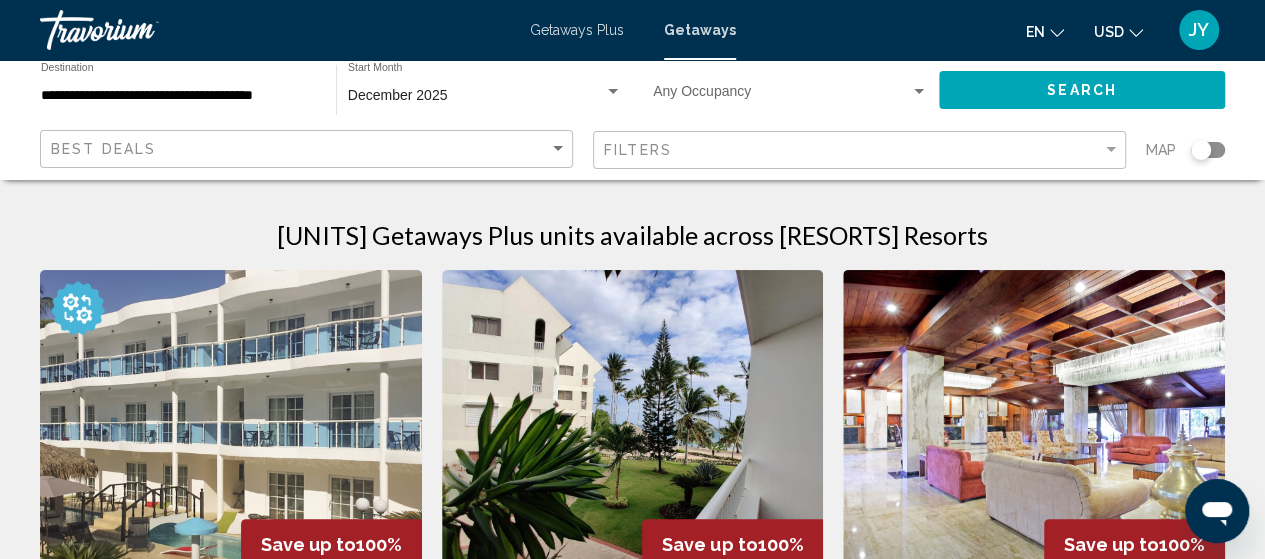 type 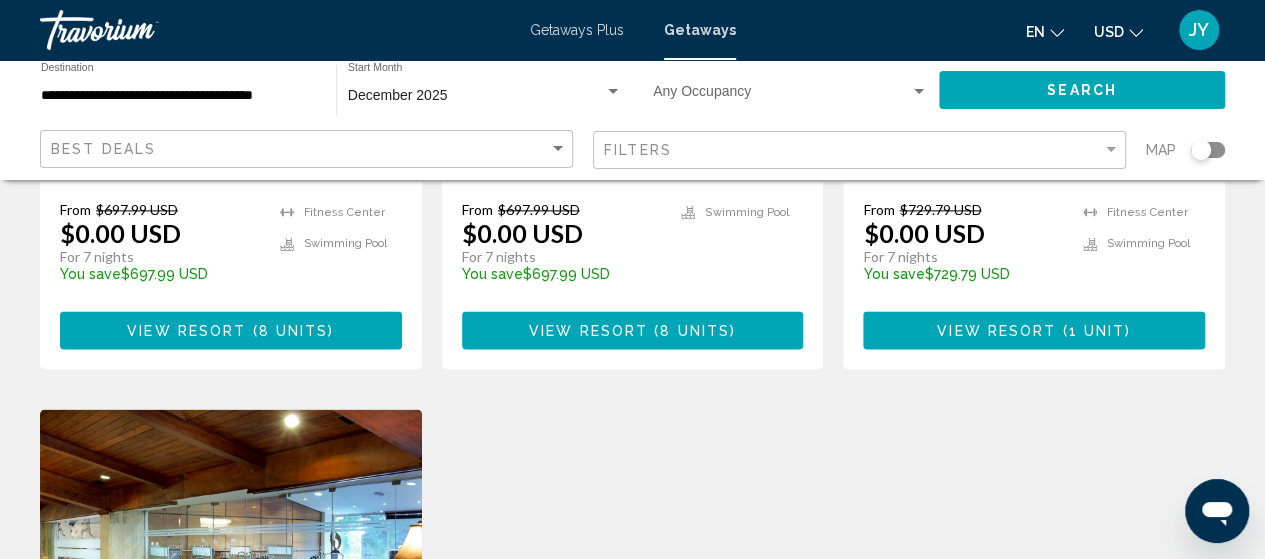 scroll, scrollTop: 1040, scrollLeft: 0, axis: vertical 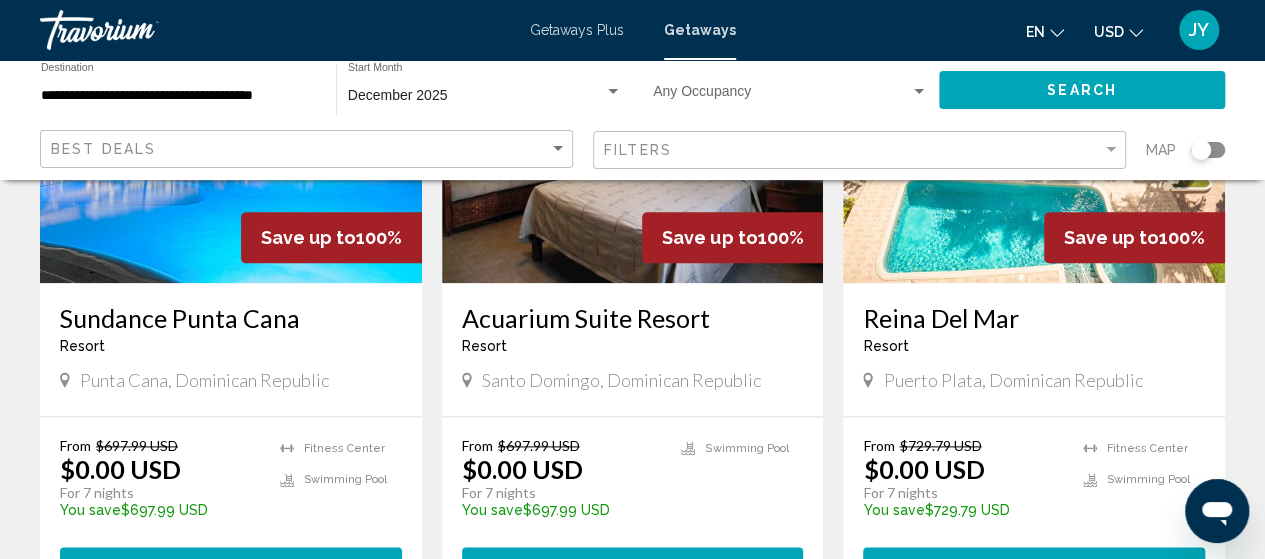 click on "[RESORT_NAME]  Resort  -  This is an adults only resort
[CITY], [COUNTRY]" at bounding box center [231, 349] 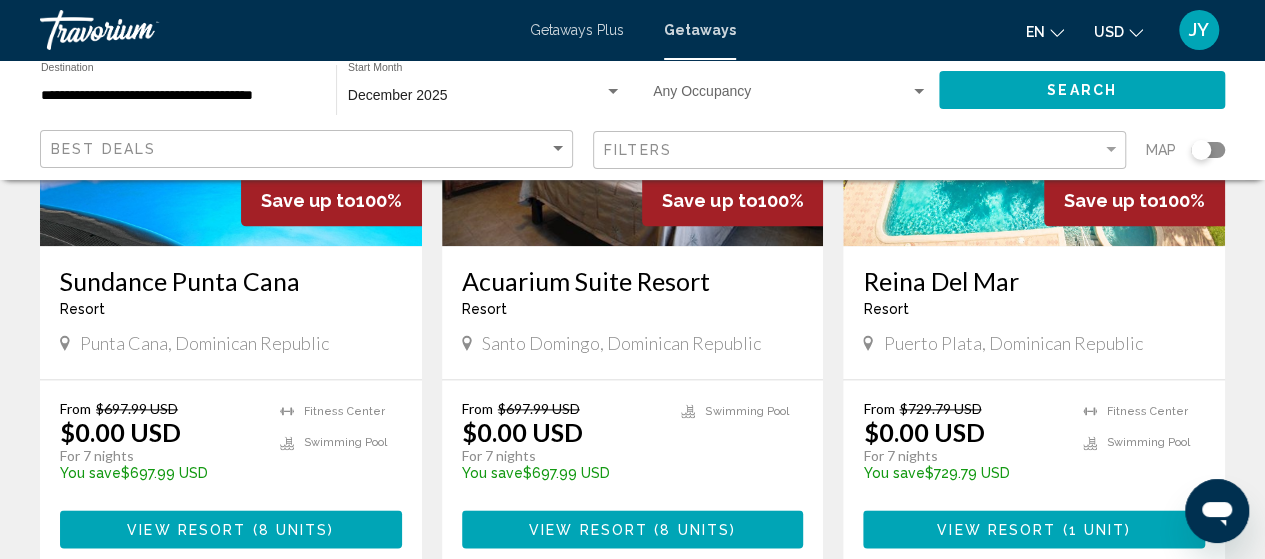 scroll, scrollTop: 1080, scrollLeft: 0, axis: vertical 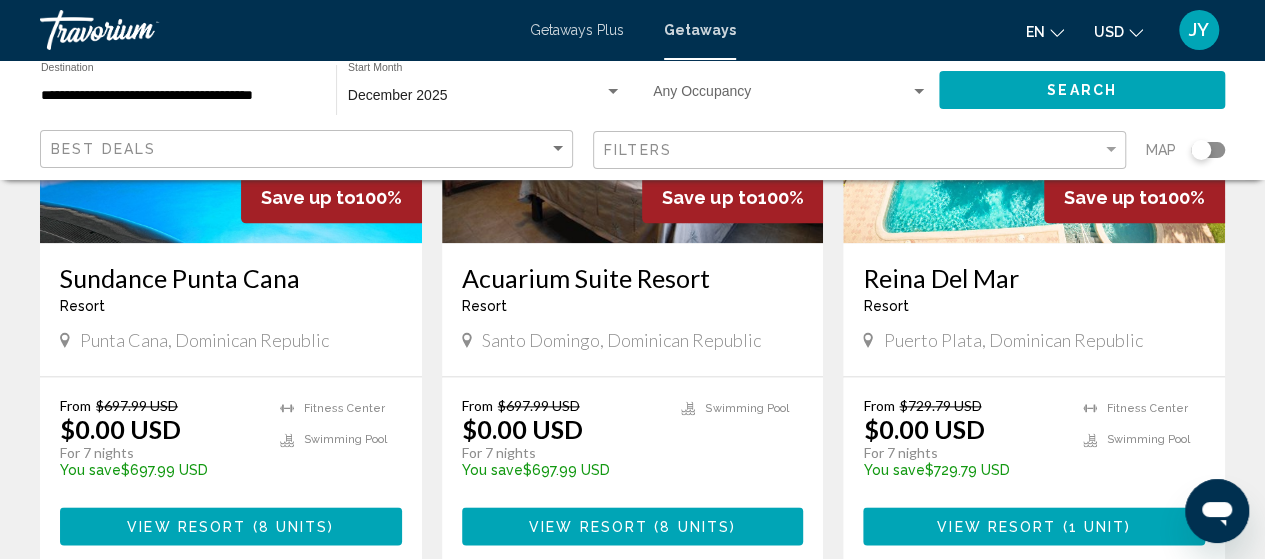 click on "View Resort    ( 8 units )" at bounding box center [231, 525] 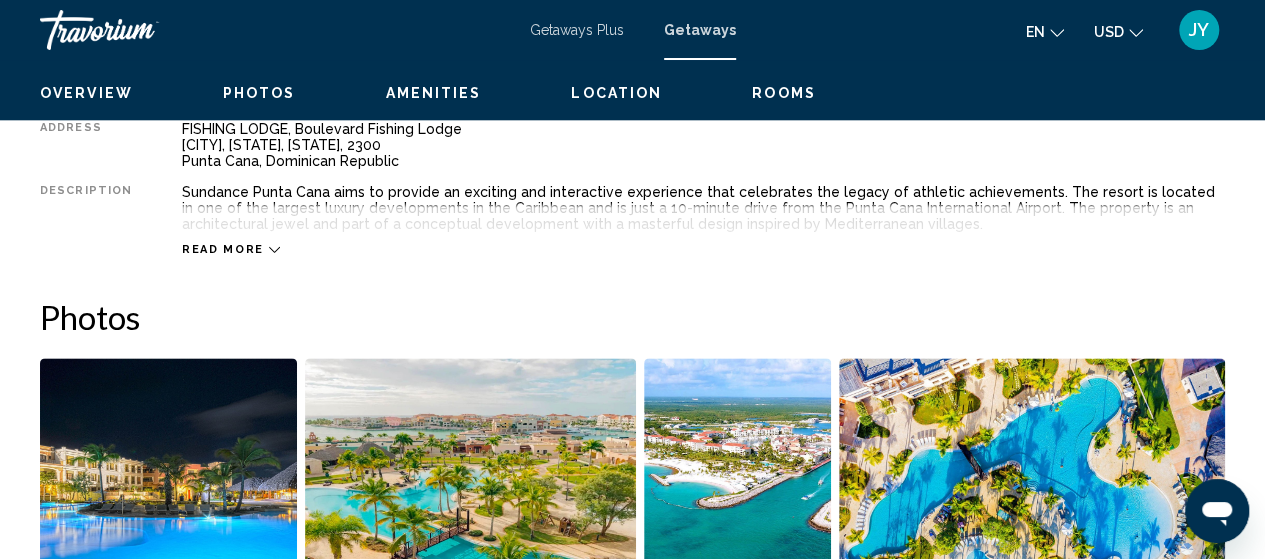 scroll, scrollTop: 255, scrollLeft: 0, axis: vertical 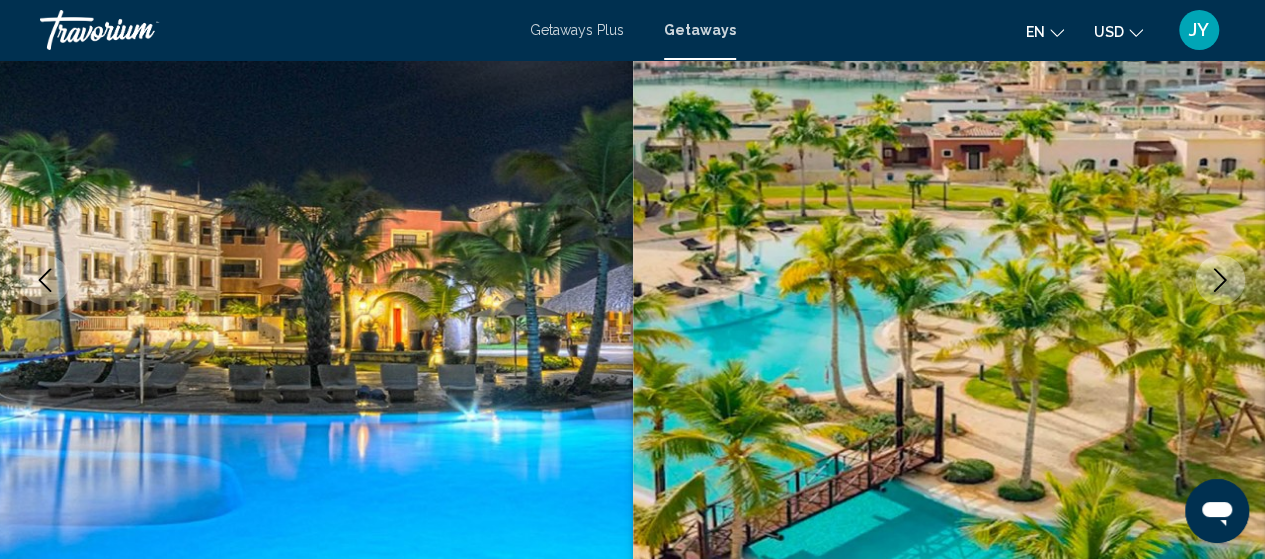 type 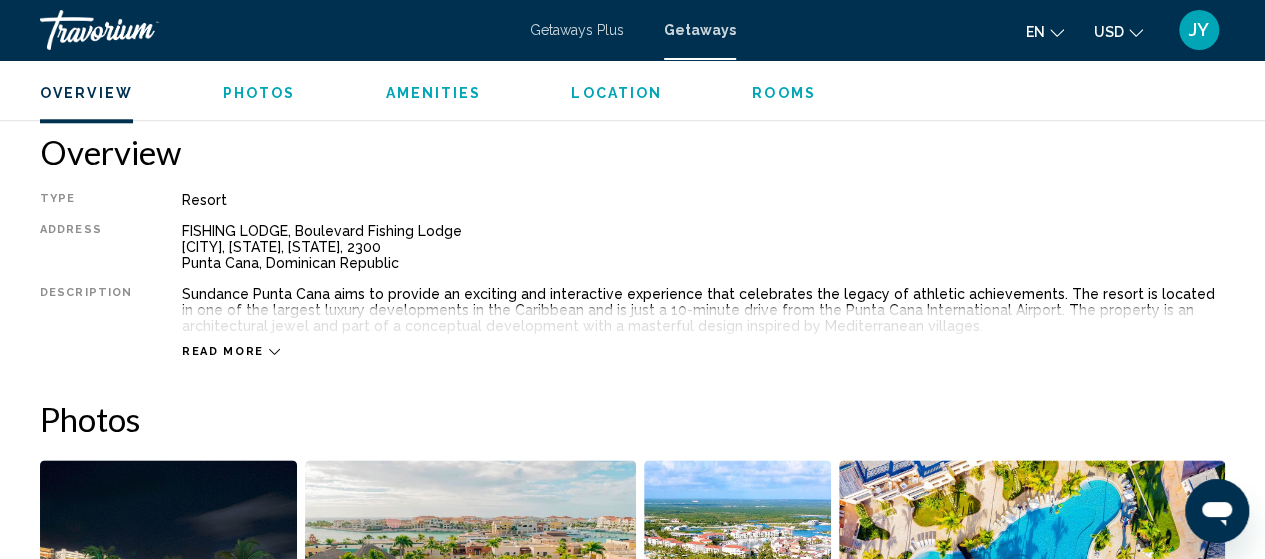 scroll, scrollTop: 1015, scrollLeft: 0, axis: vertical 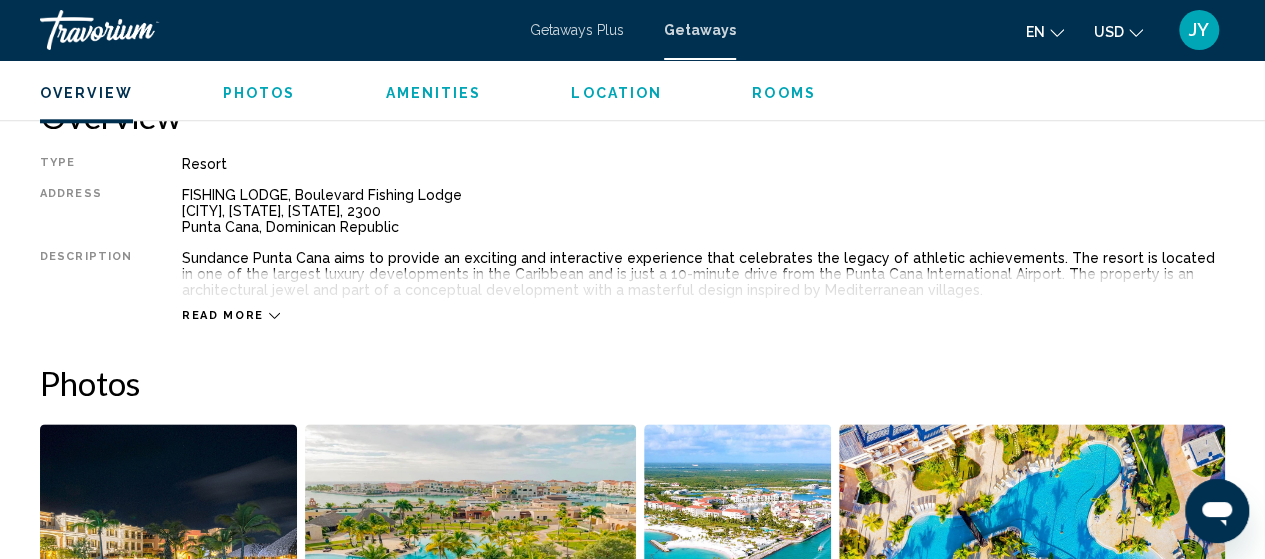 click 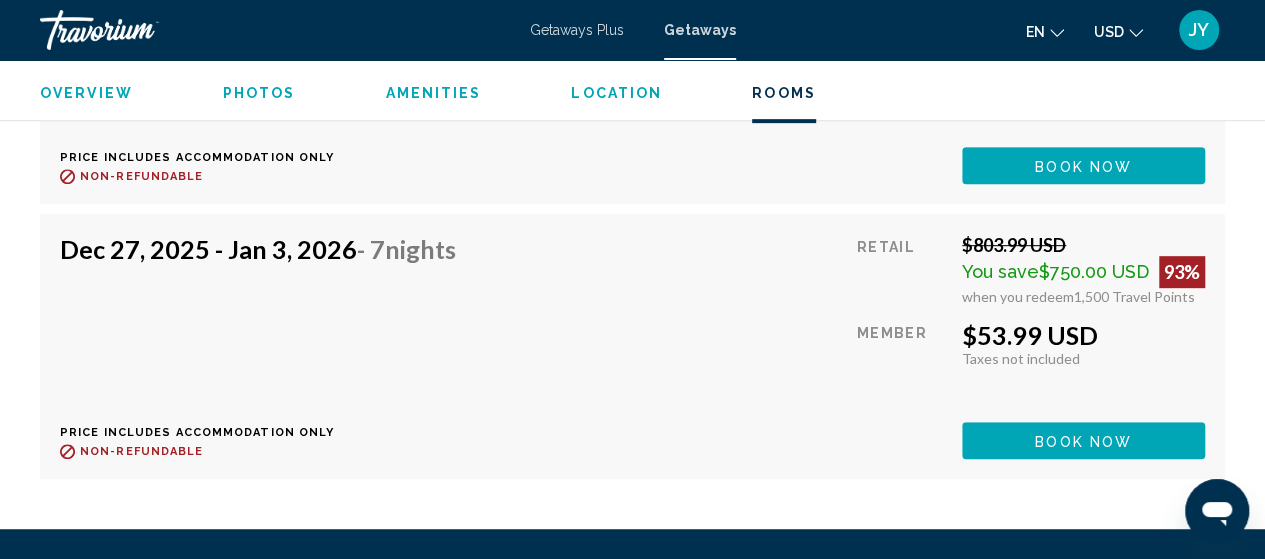 scroll, scrollTop: 4215, scrollLeft: 0, axis: vertical 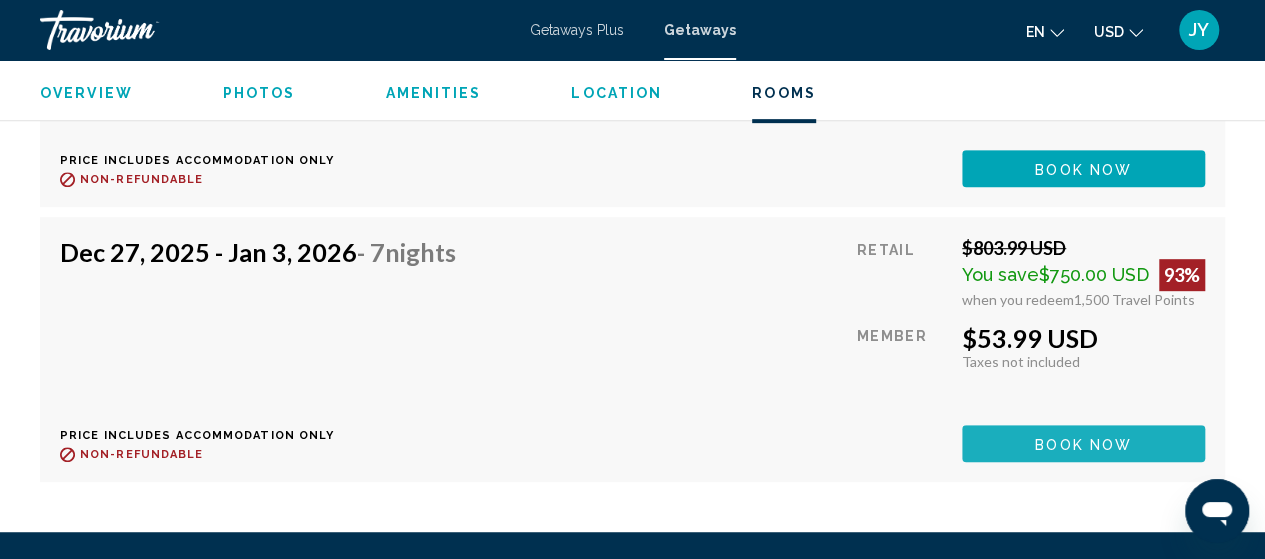 click on "Book now" at bounding box center (1083, 444) 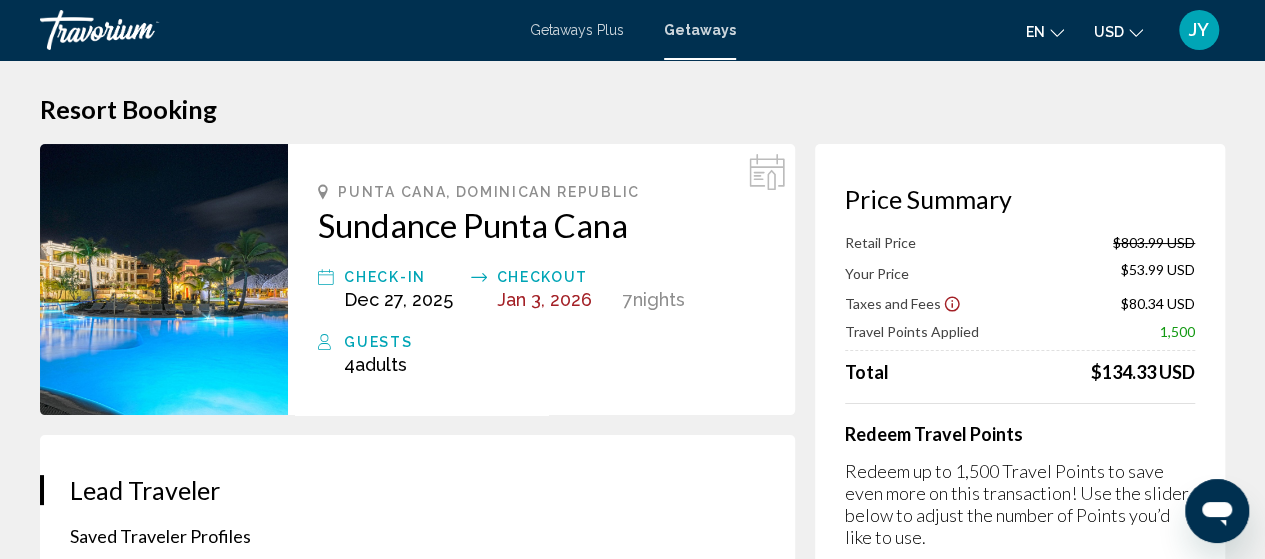 scroll, scrollTop: 0, scrollLeft: 0, axis: both 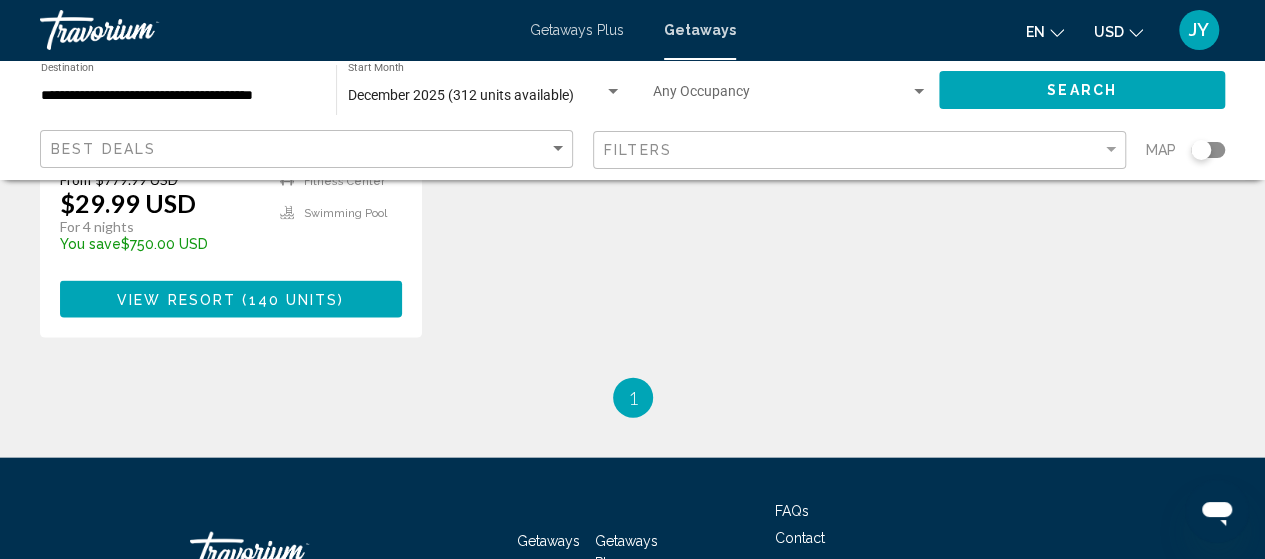 click on "**********" 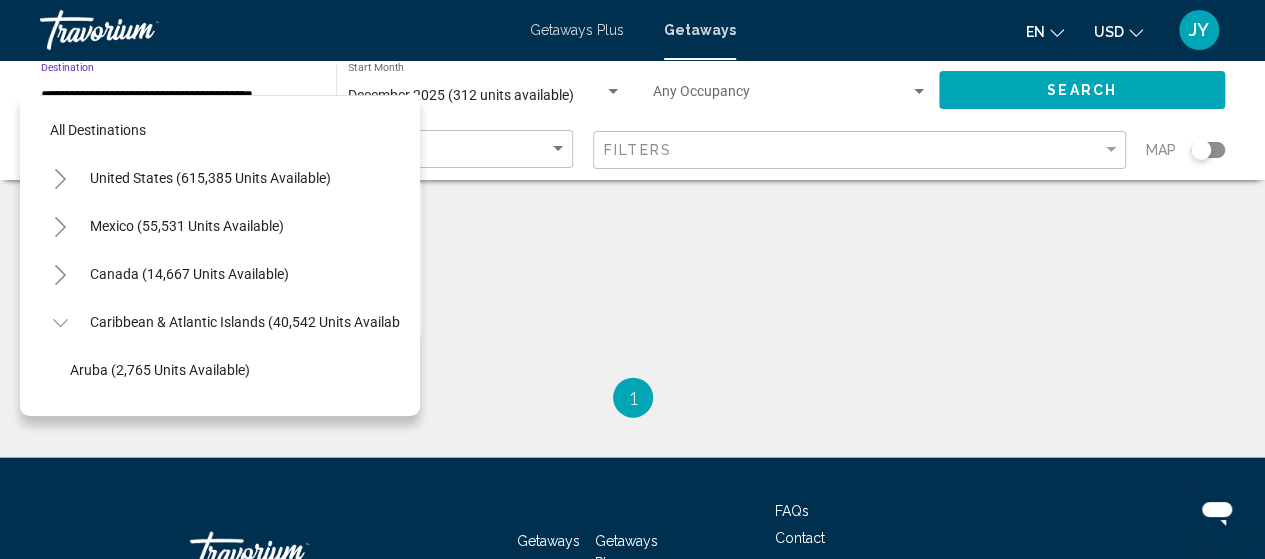 scroll, scrollTop: 270, scrollLeft: 0, axis: vertical 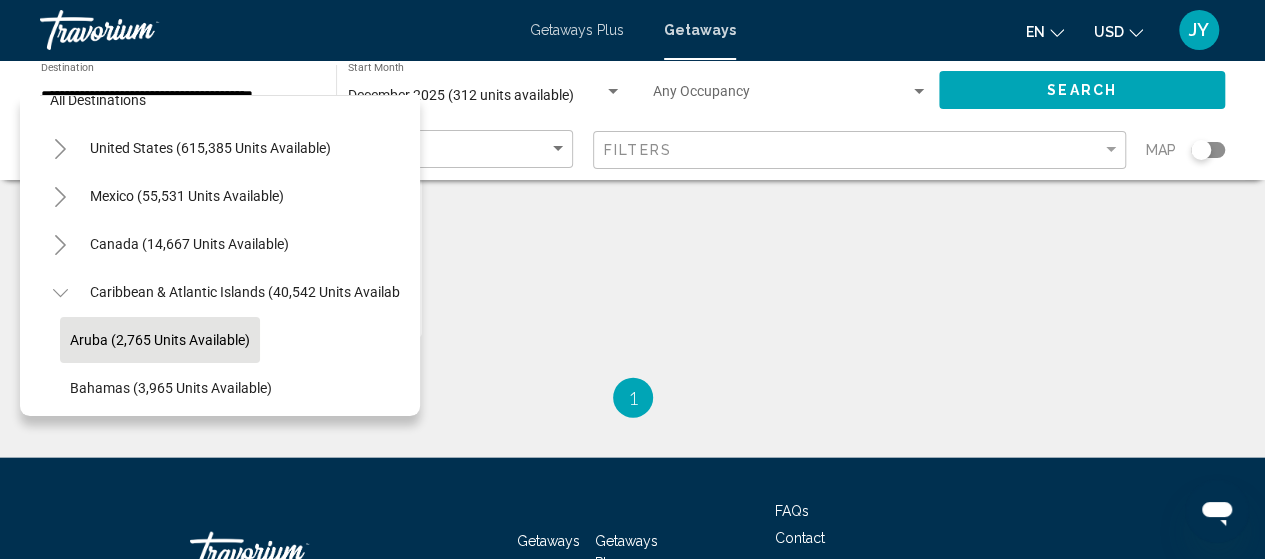 click on "Aruba (2,765 units available)" 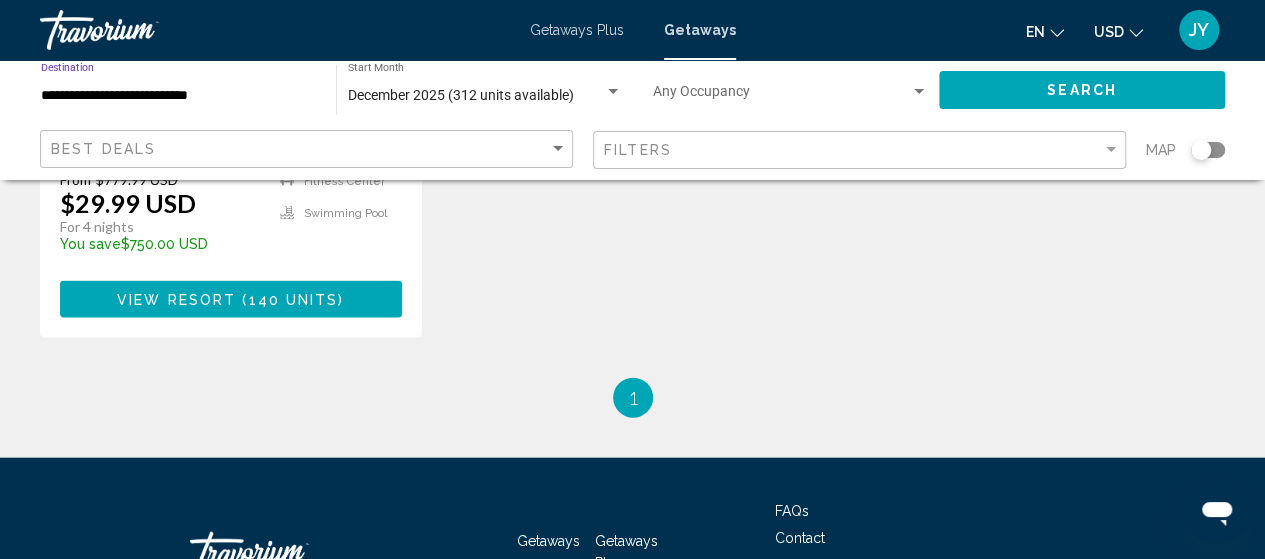 click on "Search" 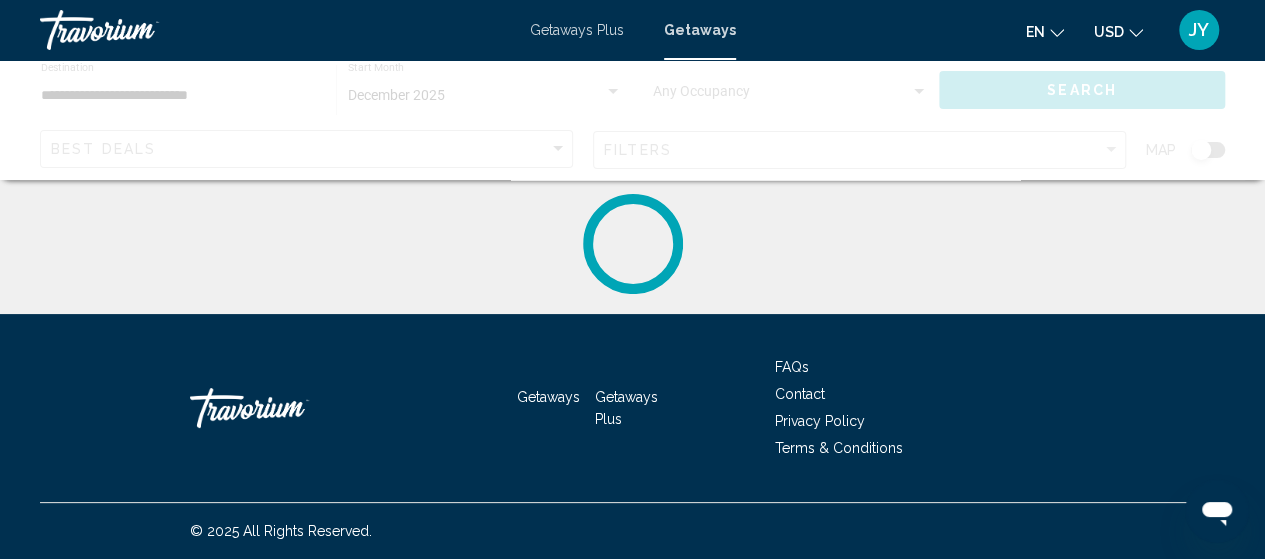 scroll, scrollTop: 0, scrollLeft: 0, axis: both 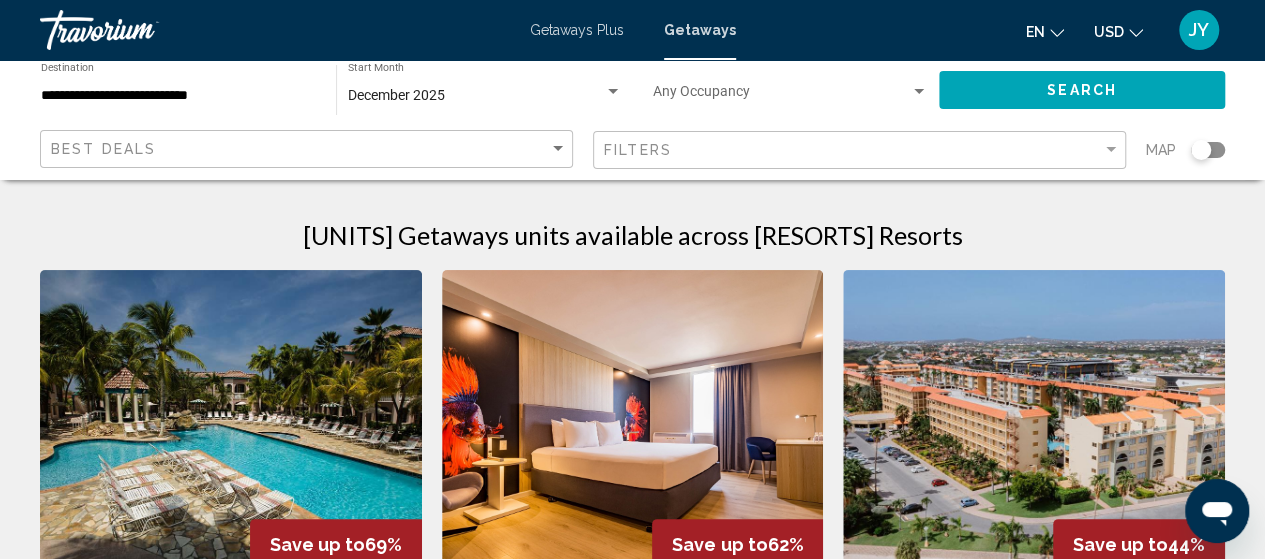 type 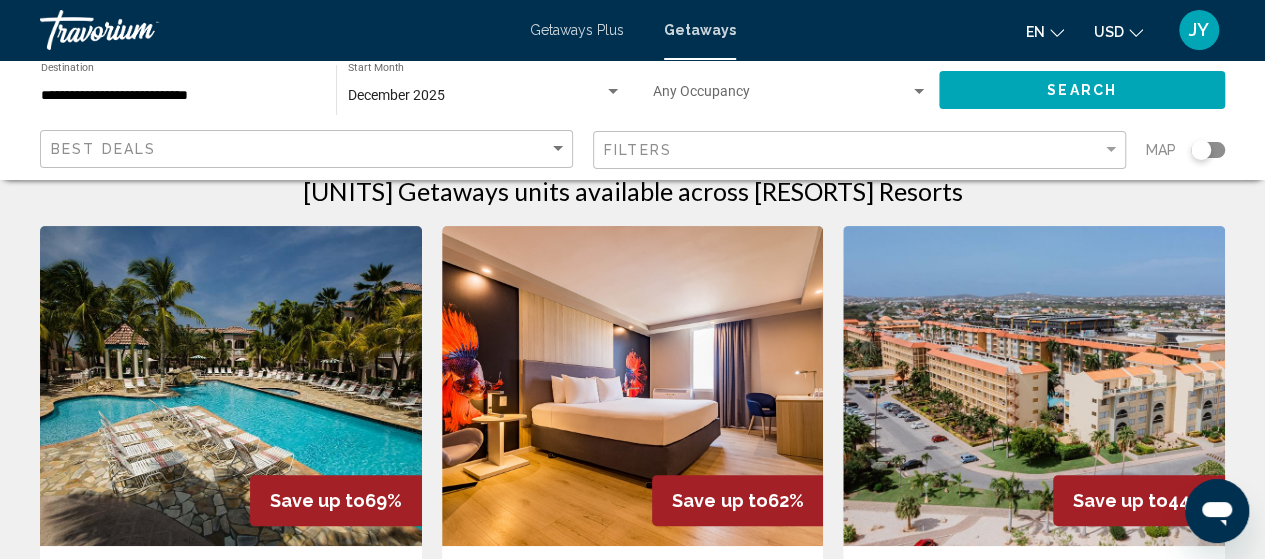 scroll, scrollTop: 0, scrollLeft: 0, axis: both 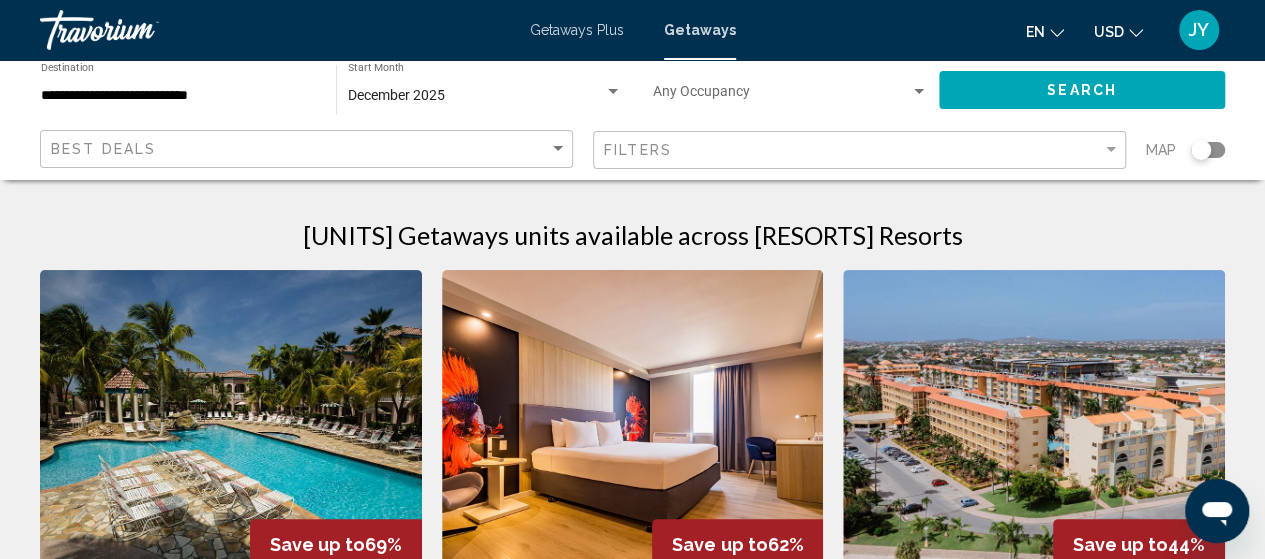 click at bounding box center [633, 430] 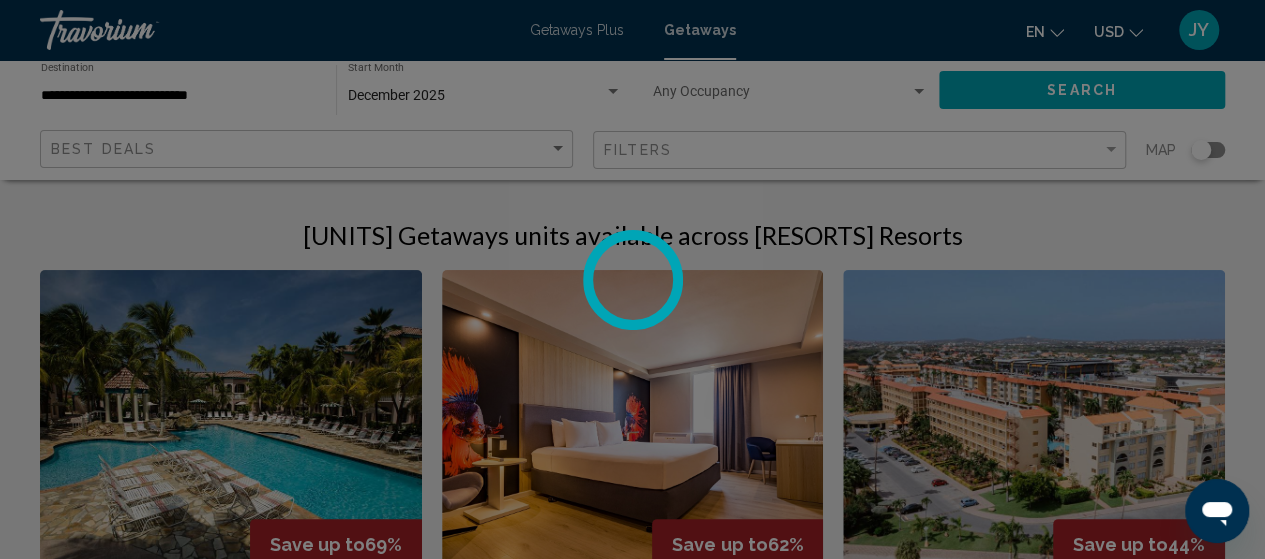 scroll, scrollTop: 255, scrollLeft: 0, axis: vertical 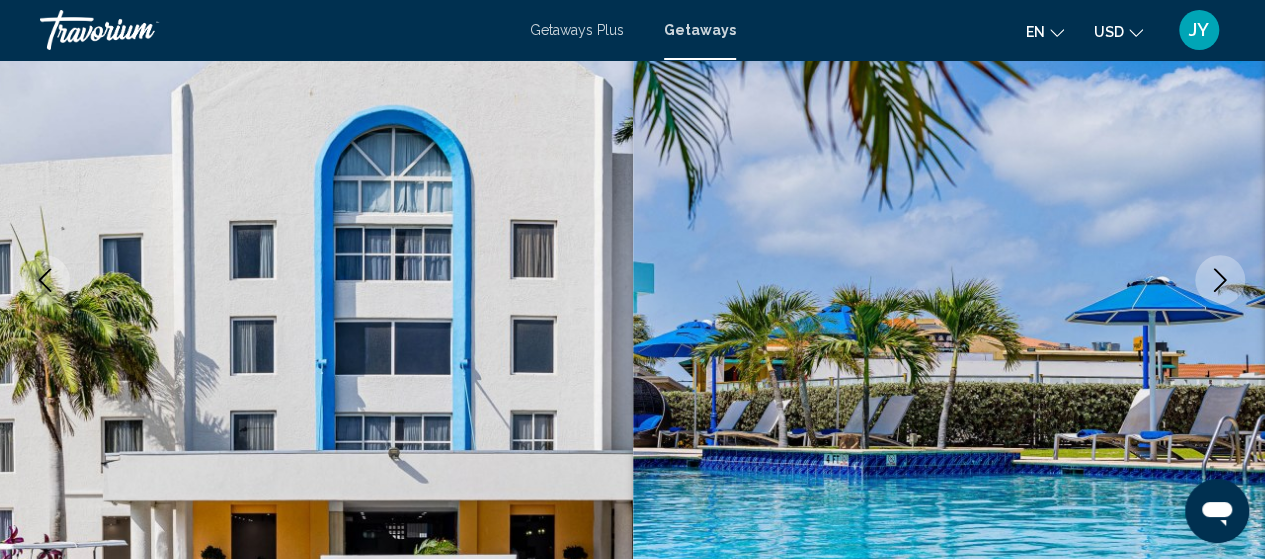 type 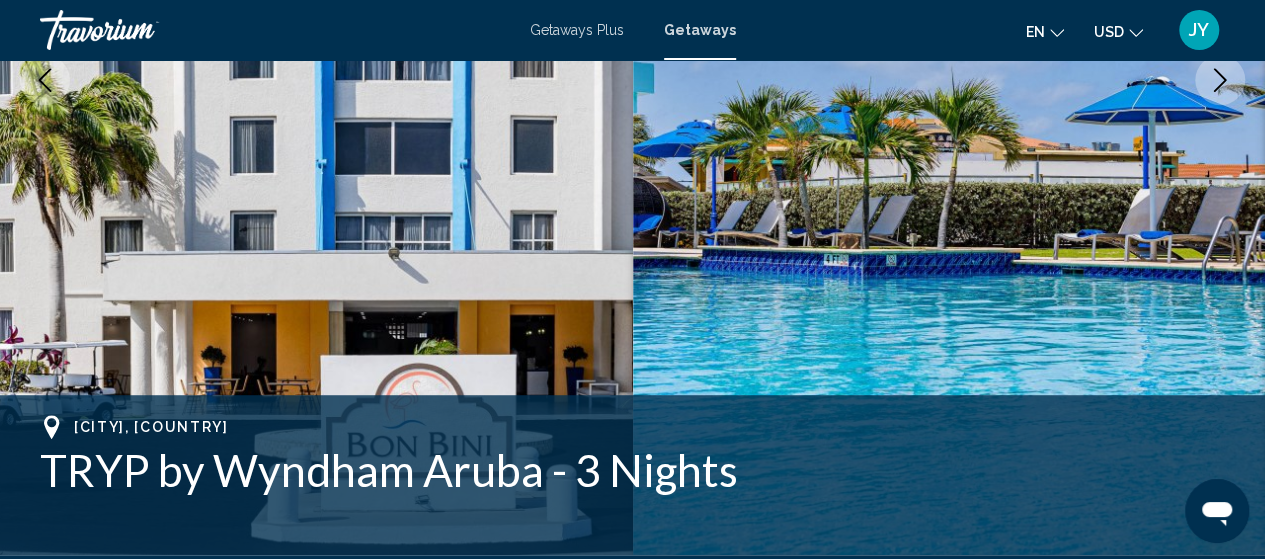 scroll, scrollTop: 415, scrollLeft: 0, axis: vertical 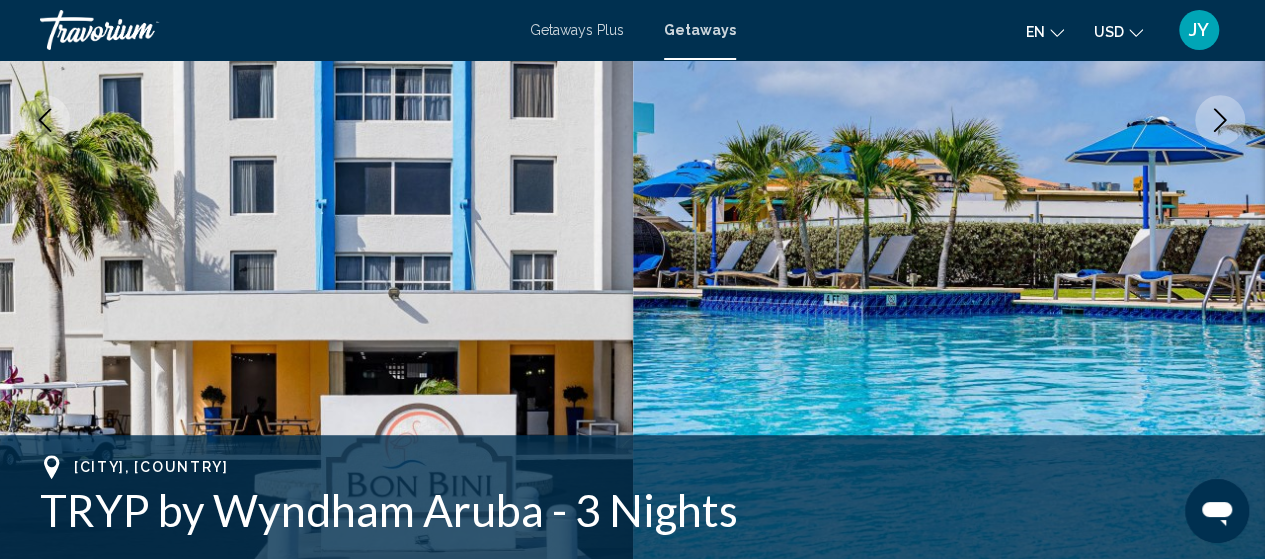 click 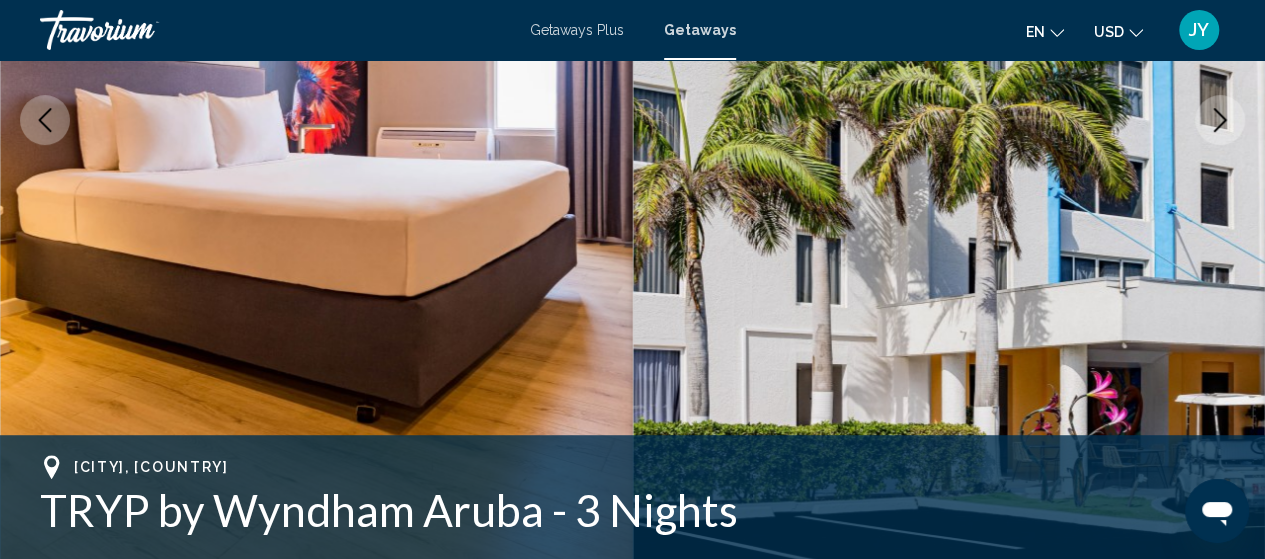 click 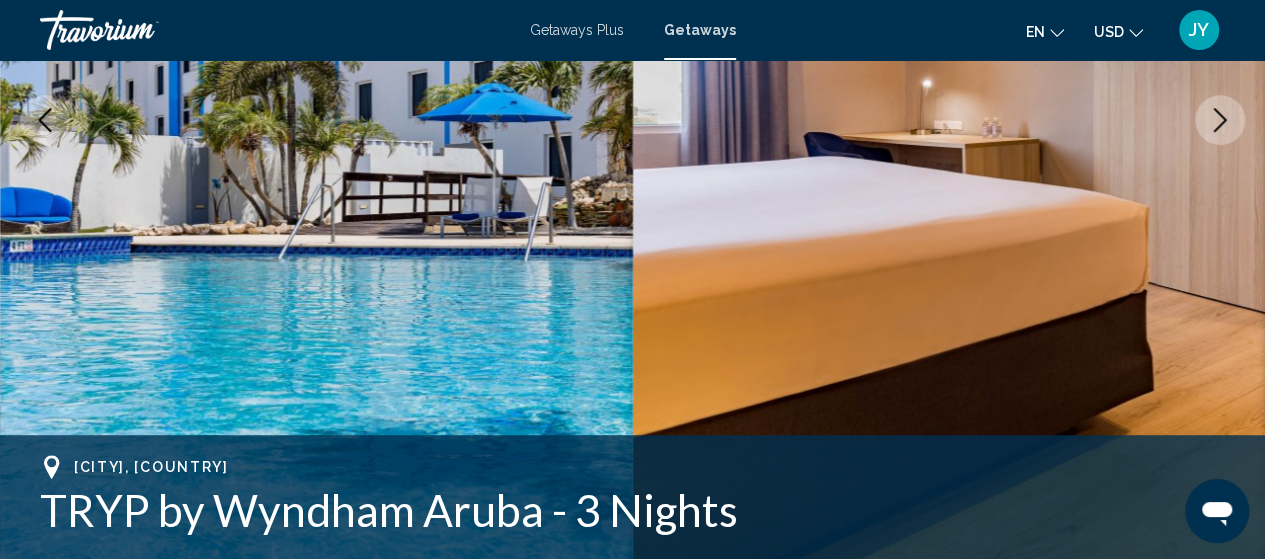 click 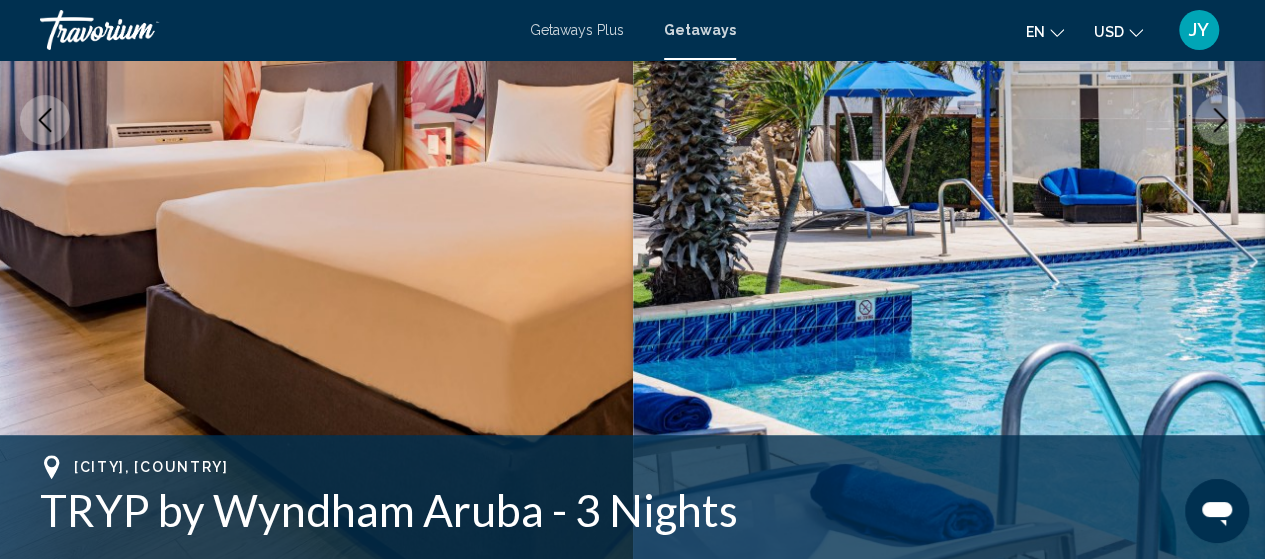 click 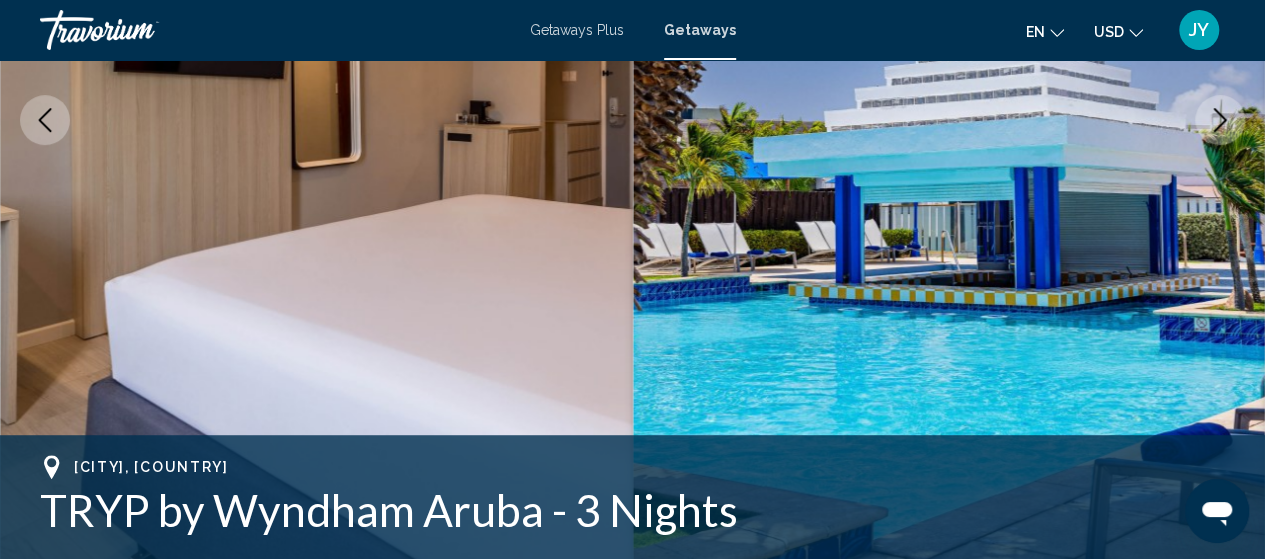 click 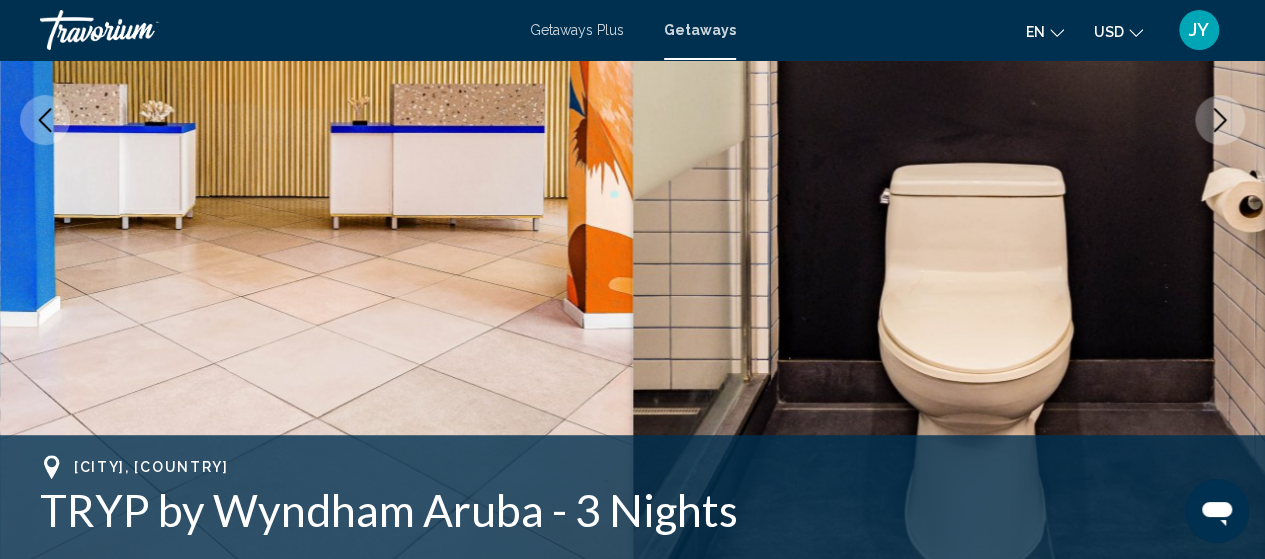 click 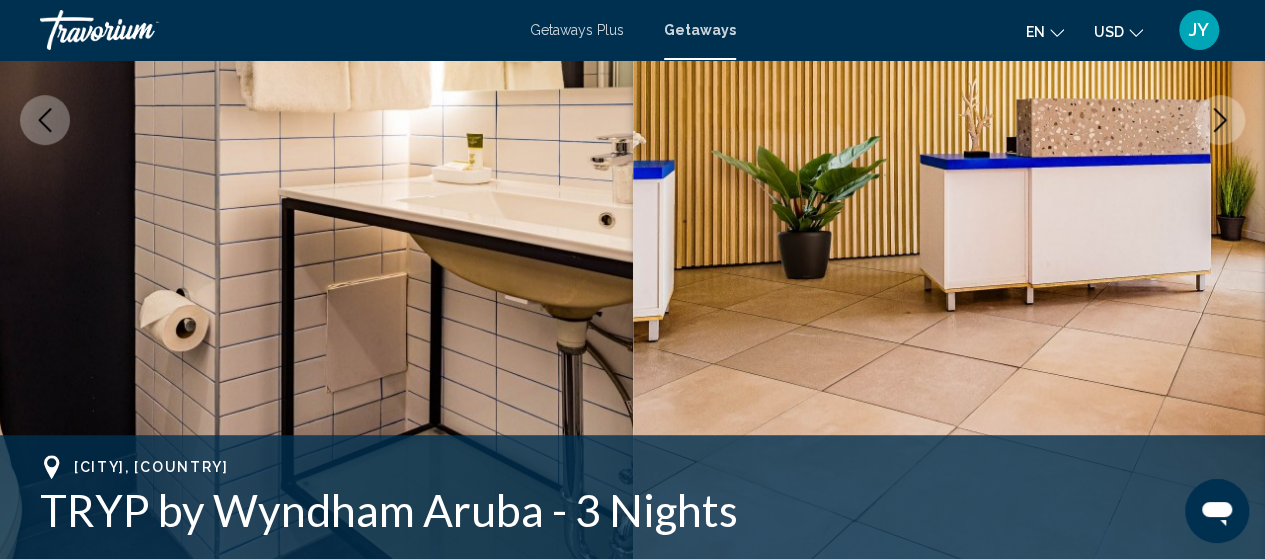click 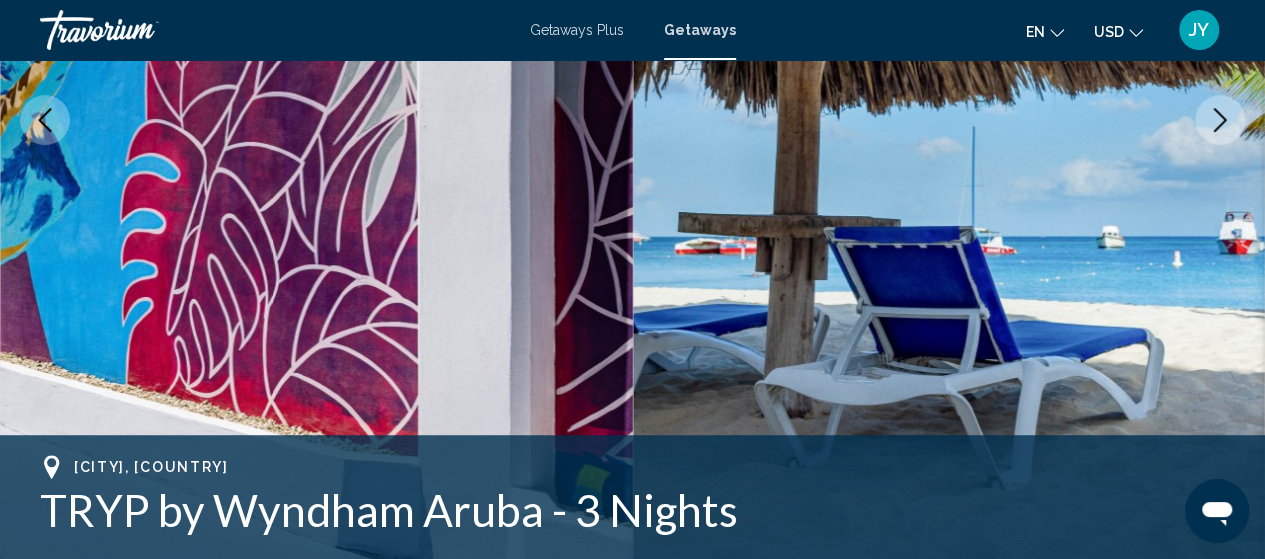 click 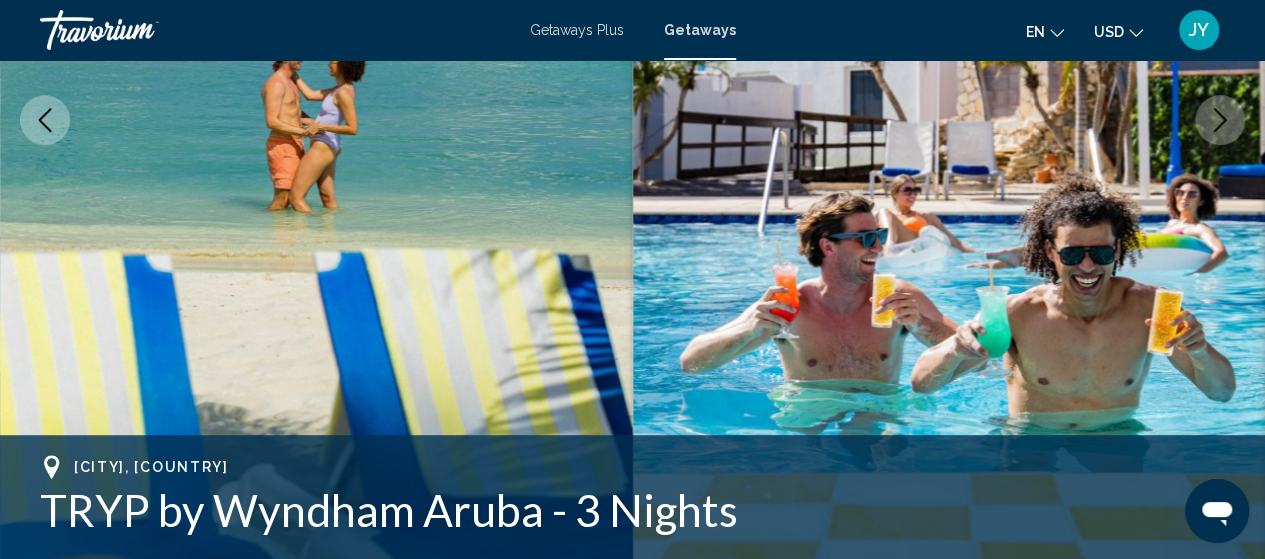 click 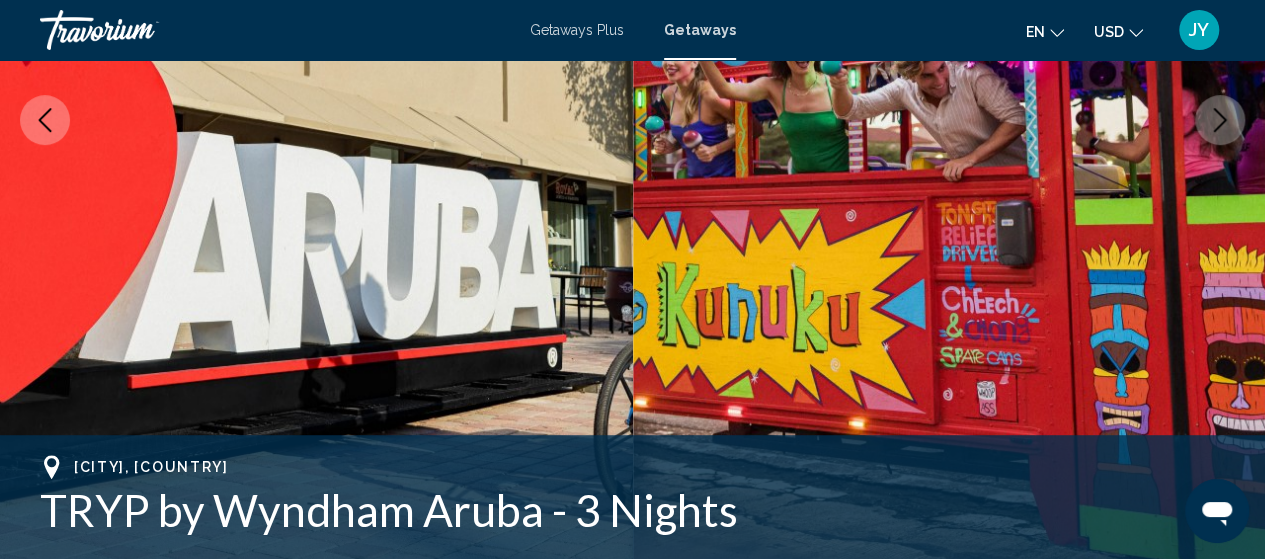 click 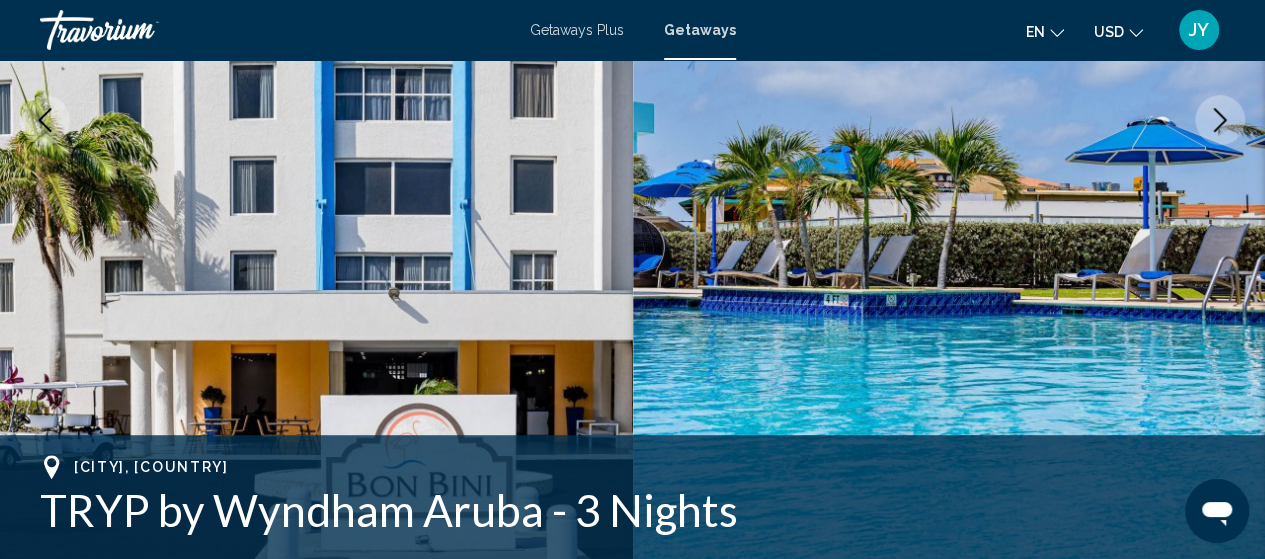drag, startPoint x: 1214, startPoint y: 116, endPoint x: 975, endPoint y: -1, distance: 266.10147 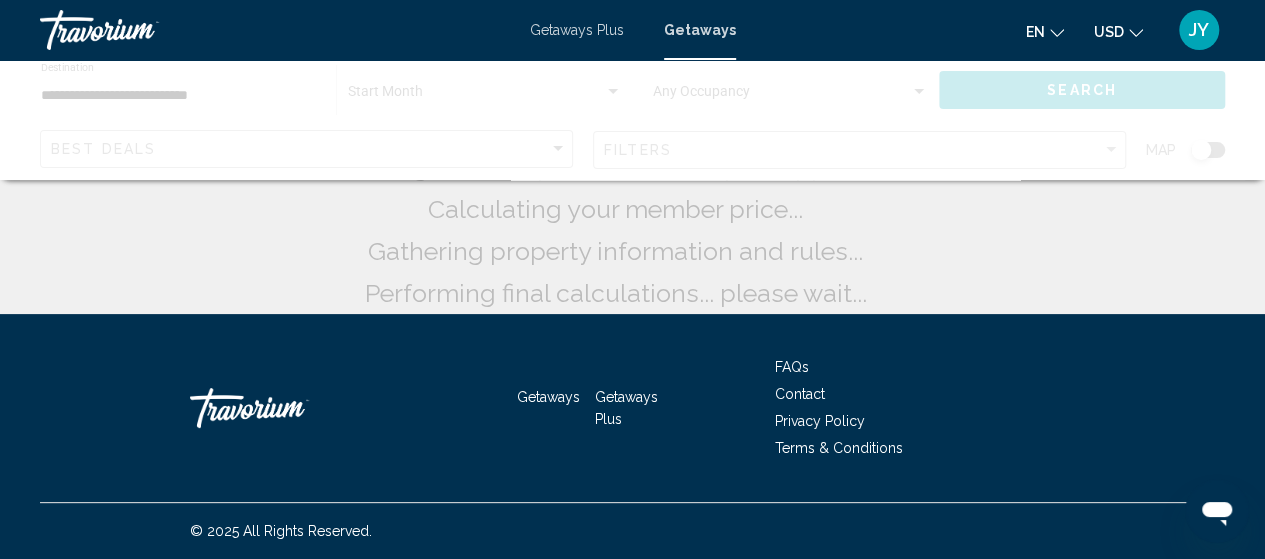 scroll, scrollTop: 0, scrollLeft: 0, axis: both 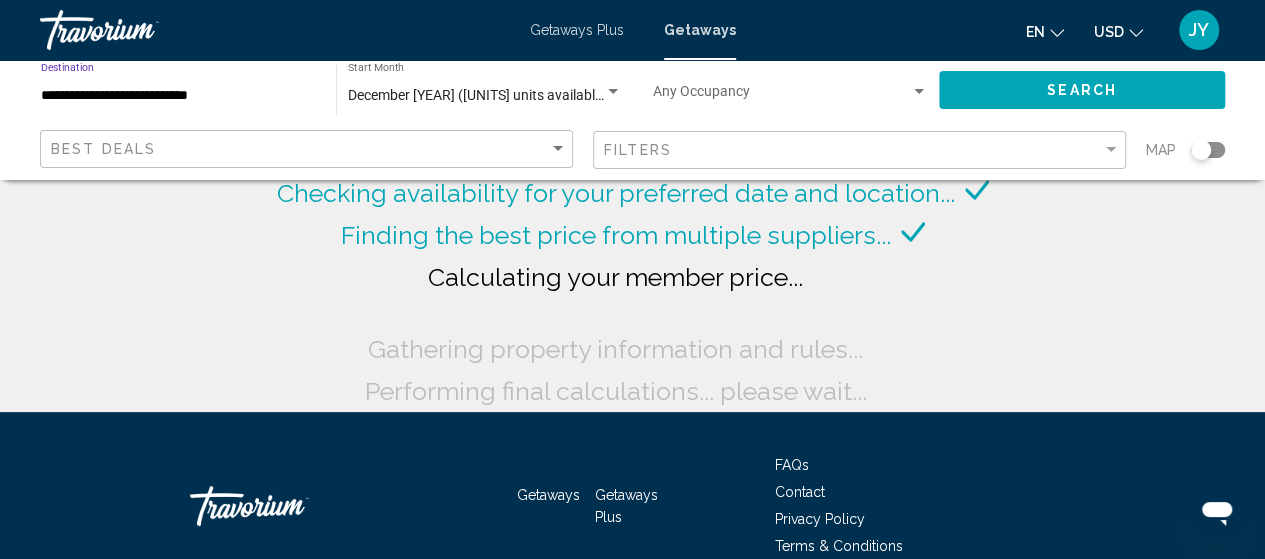 click on "**********" at bounding box center [178, 96] 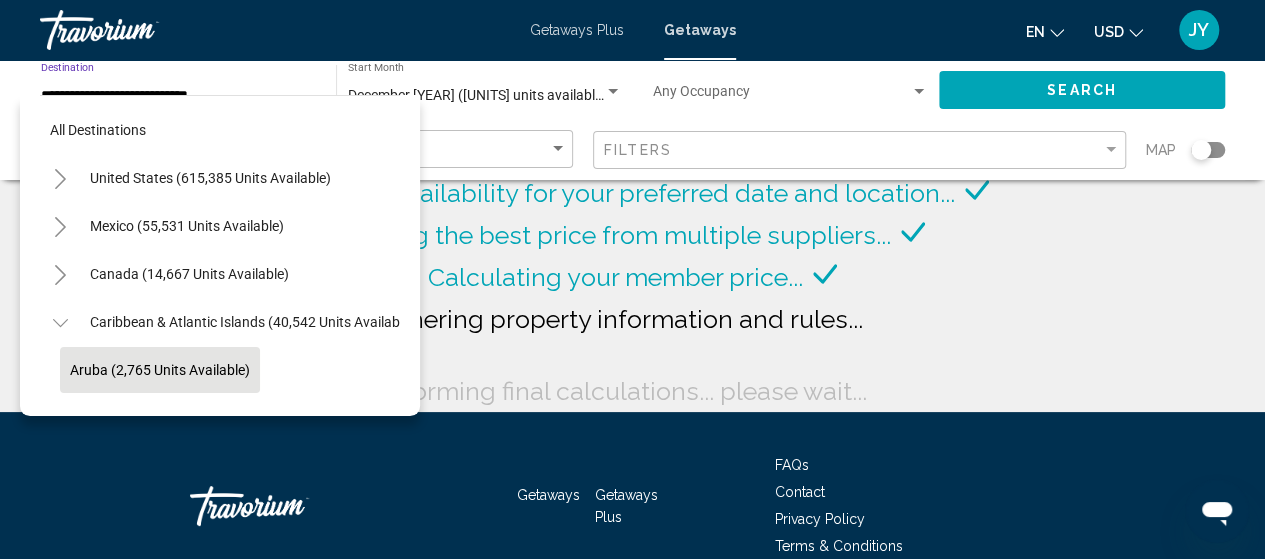 scroll, scrollTop: 126, scrollLeft: 0, axis: vertical 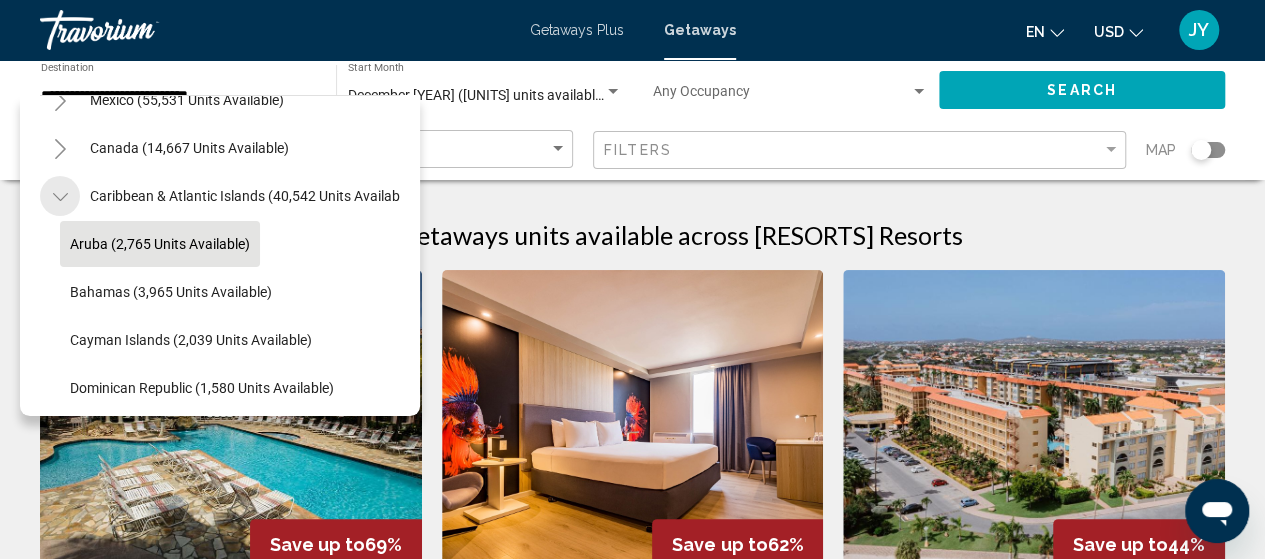 click 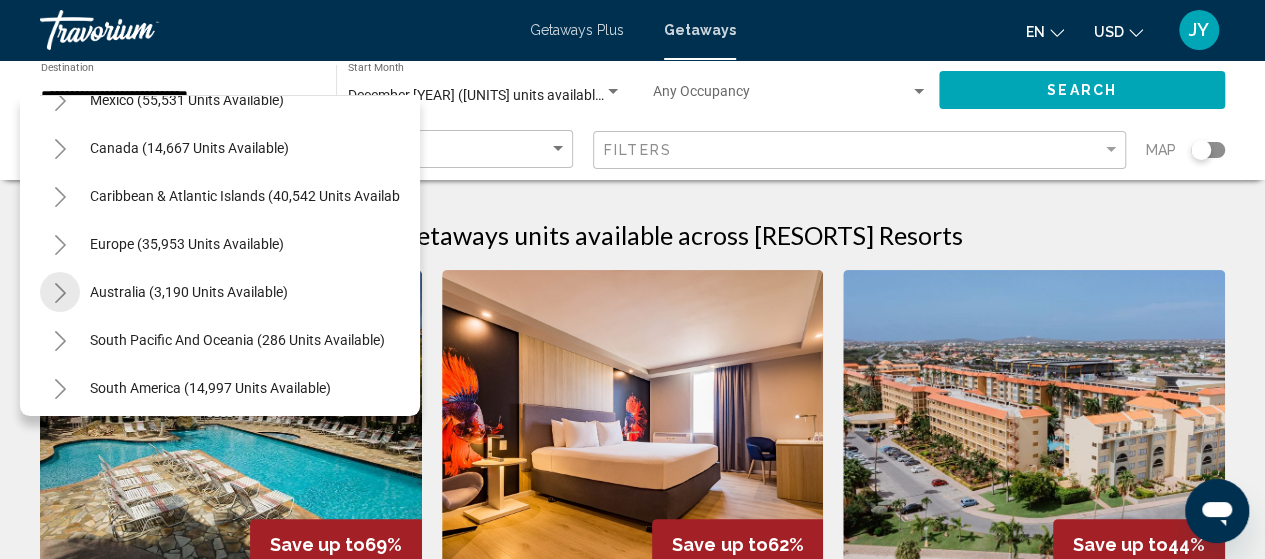 click 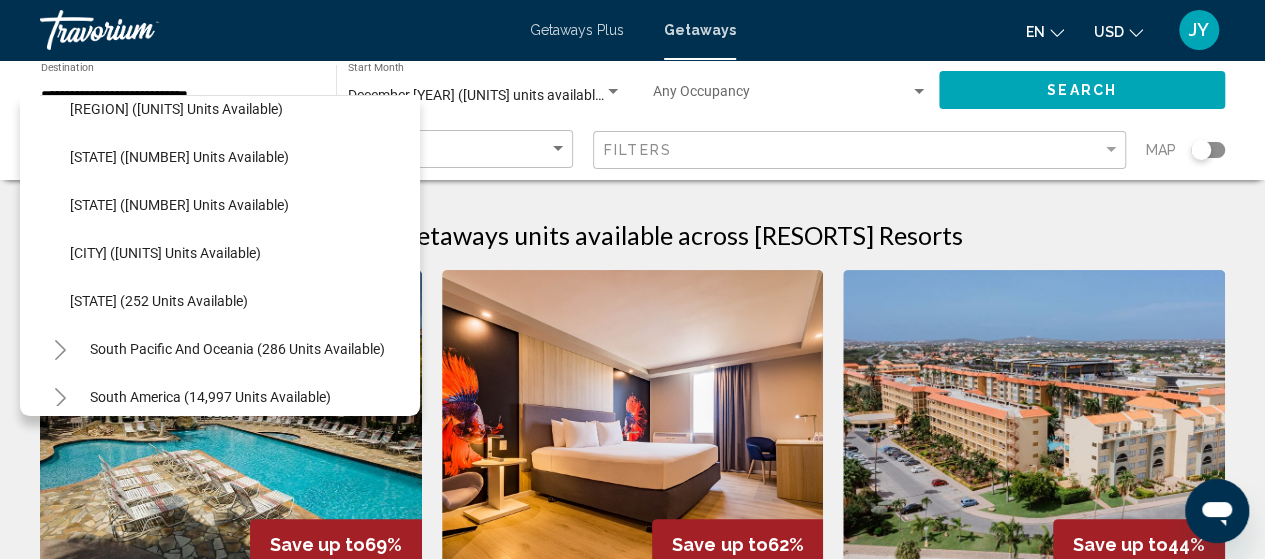 scroll, scrollTop: 406, scrollLeft: 0, axis: vertical 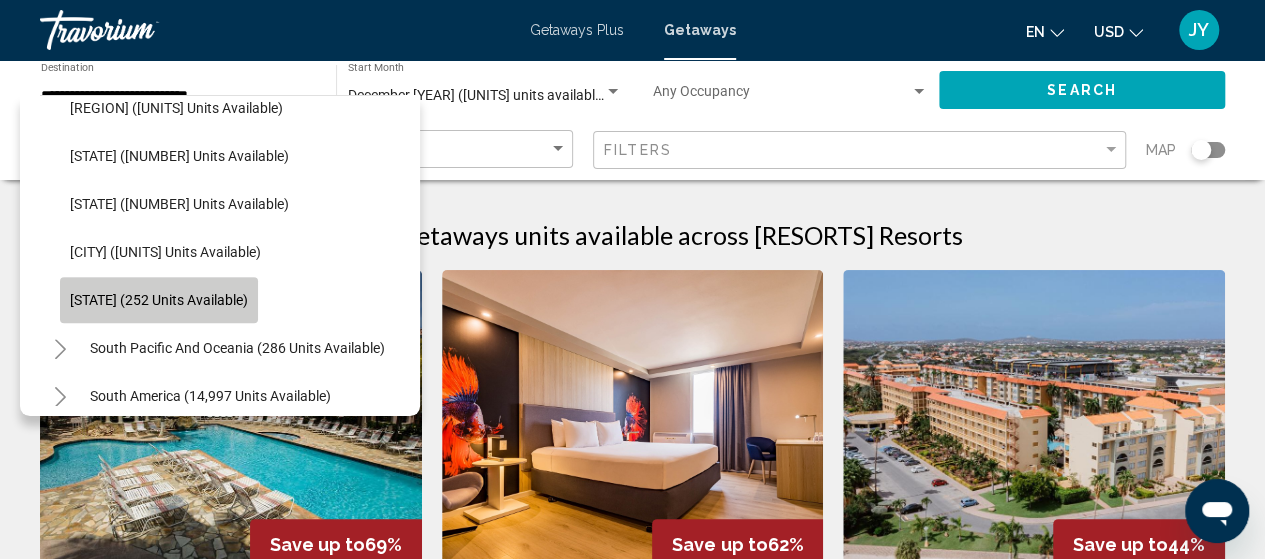 click on "[STATE] (252 units available)" 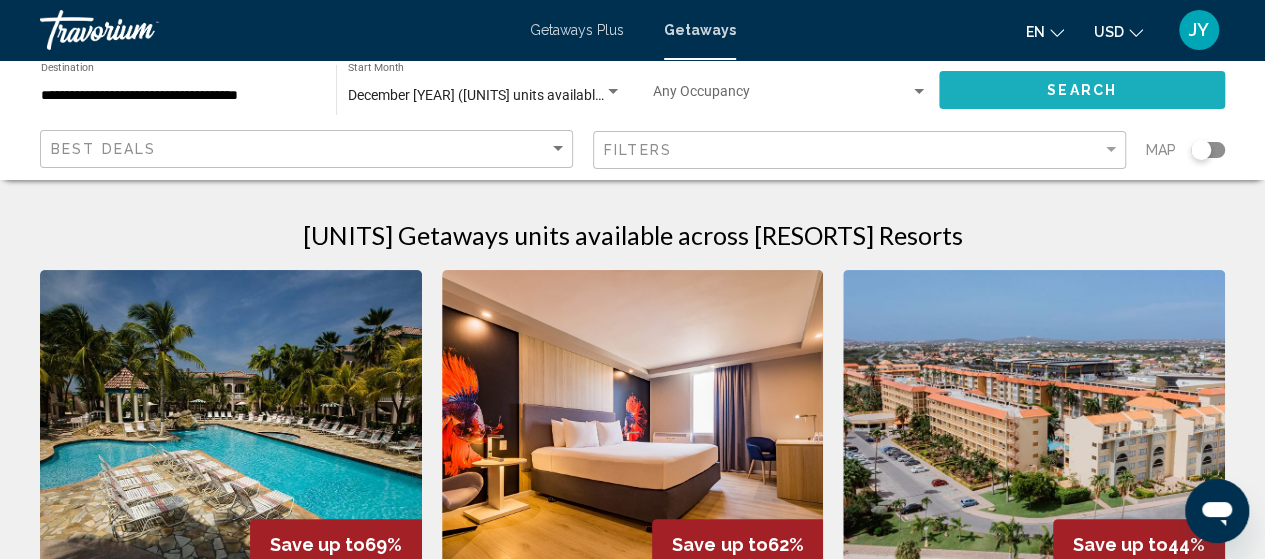 click on "Search" 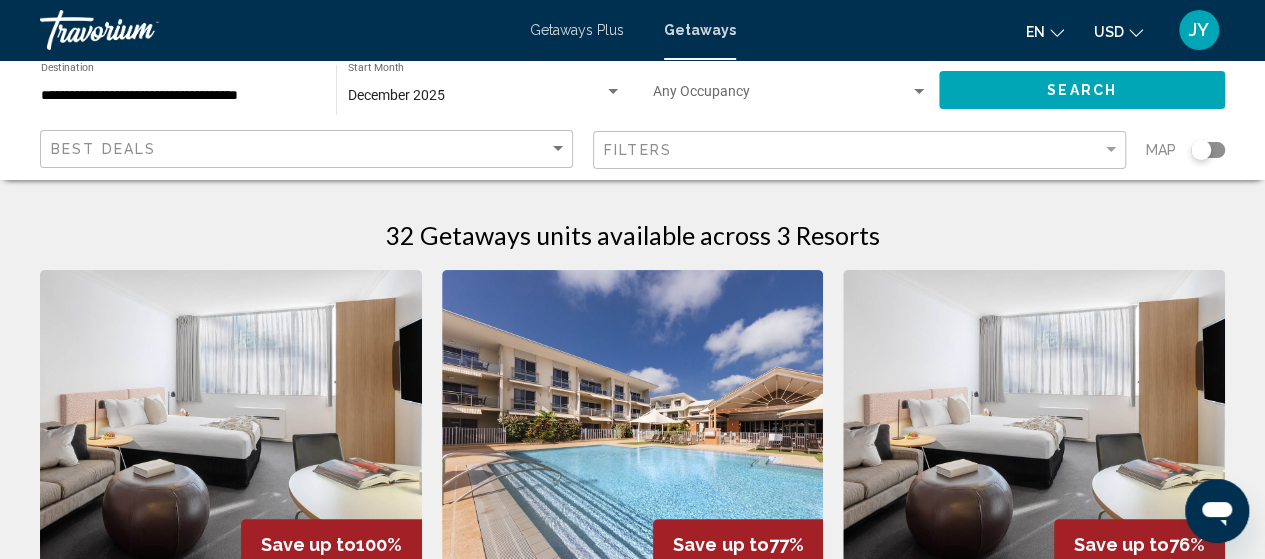 type 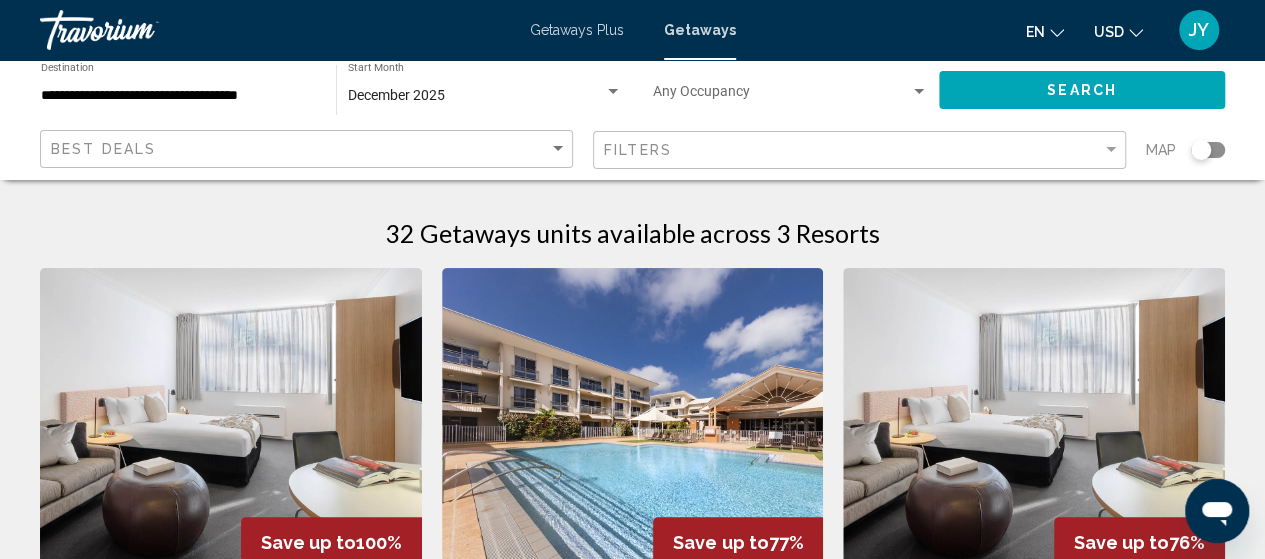 scroll, scrollTop: 0, scrollLeft: 0, axis: both 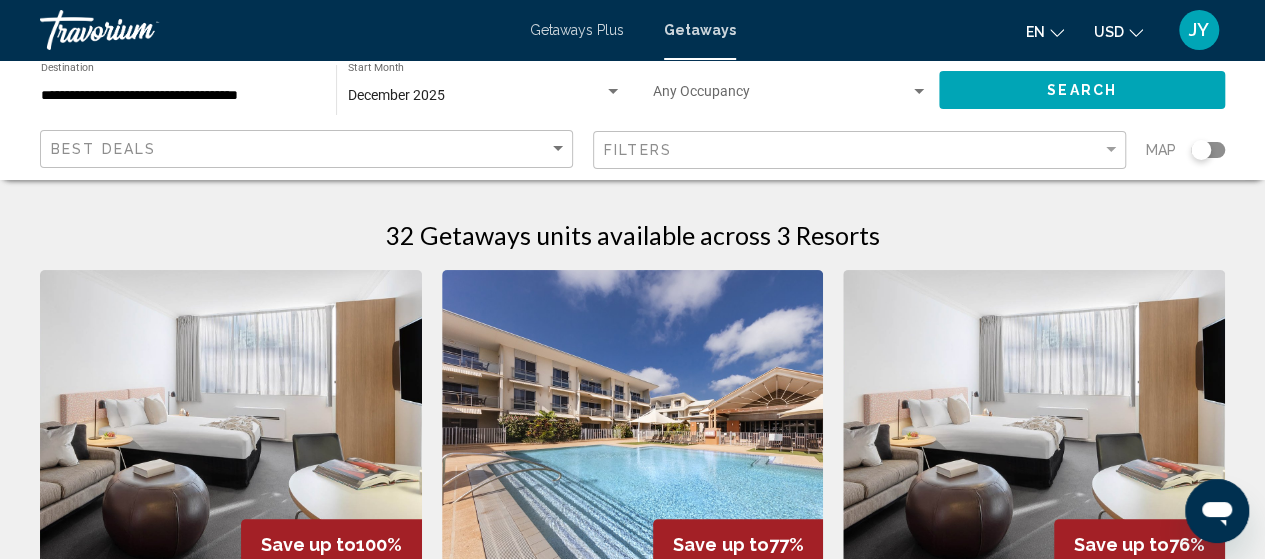 click on "**********" at bounding box center (178, 96) 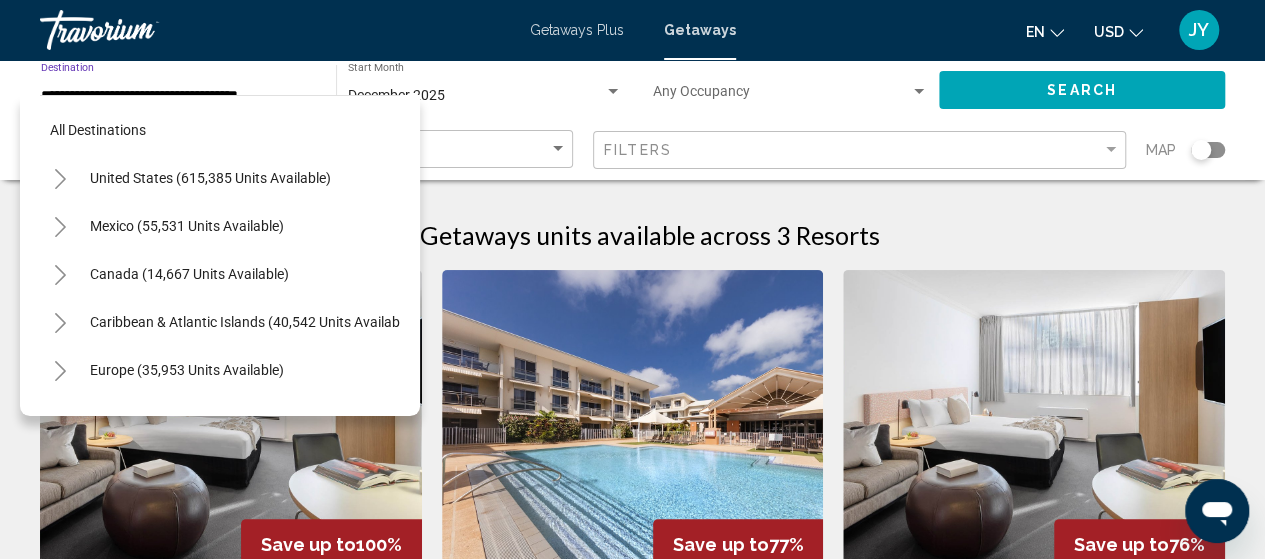 scroll, scrollTop: 462, scrollLeft: 0, axis: vertical 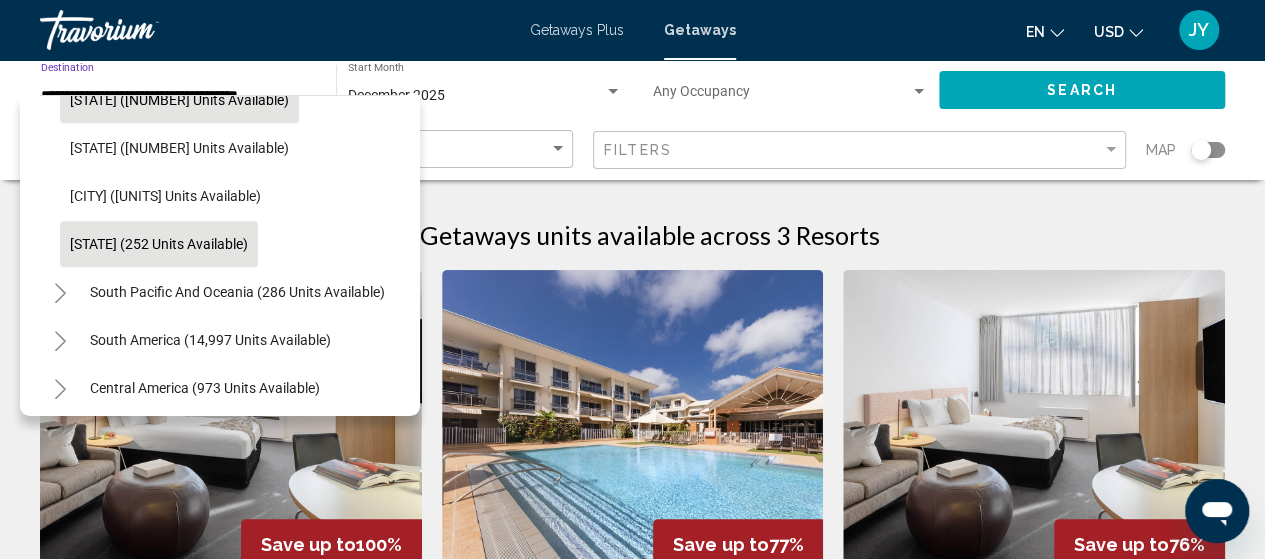 click on "[STATE] ([NUMBER] units available)" 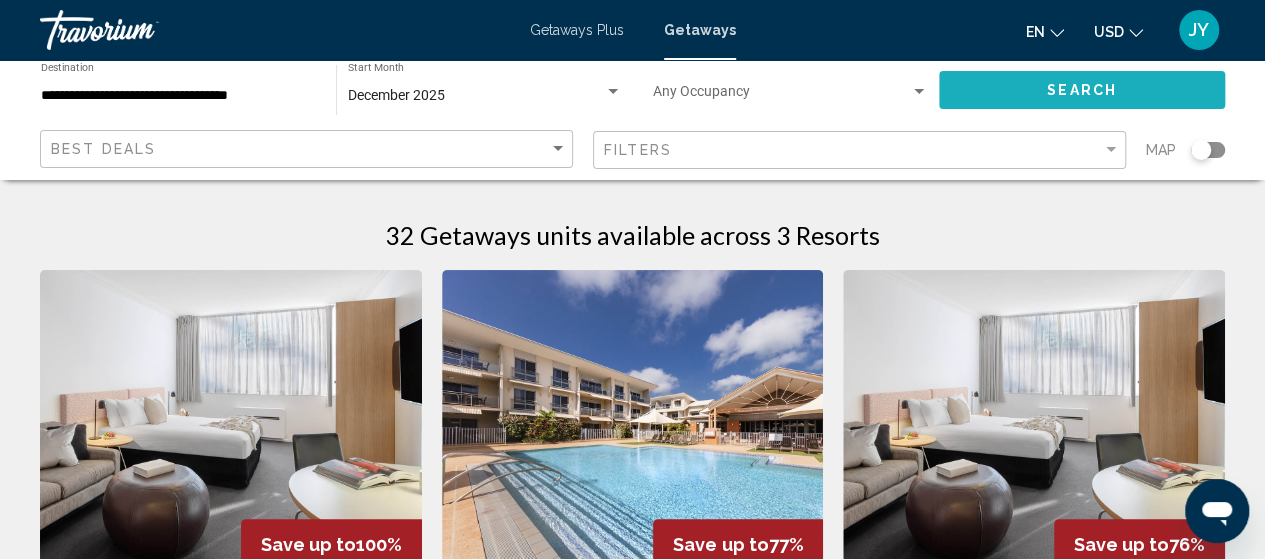 click on "Search" 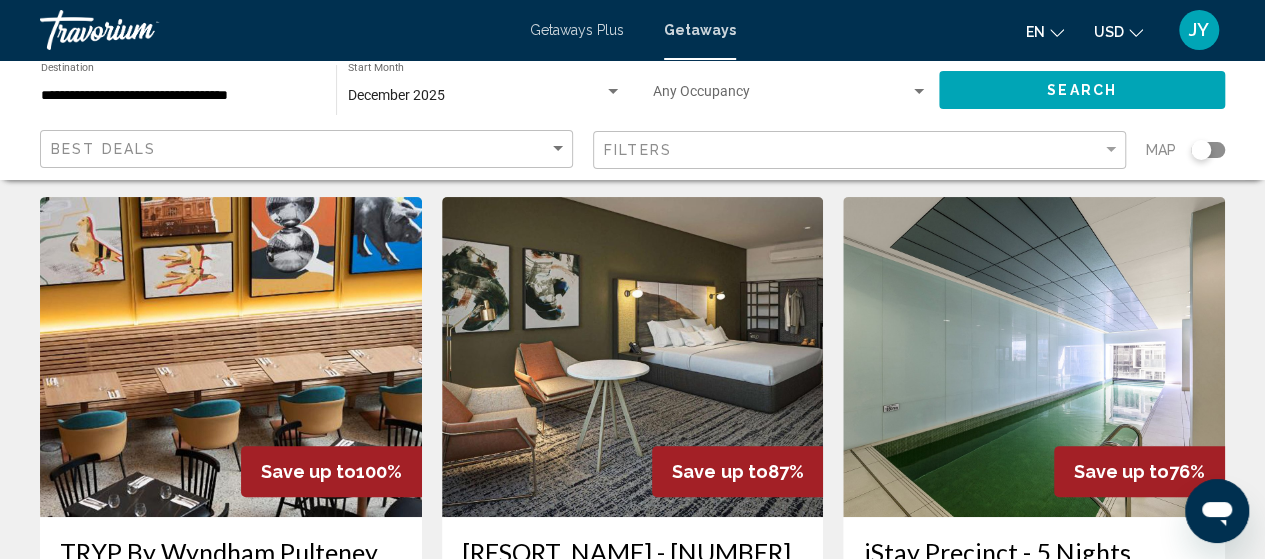 scroll, scrollTop: 0, scrollLeft: 0, axis: both 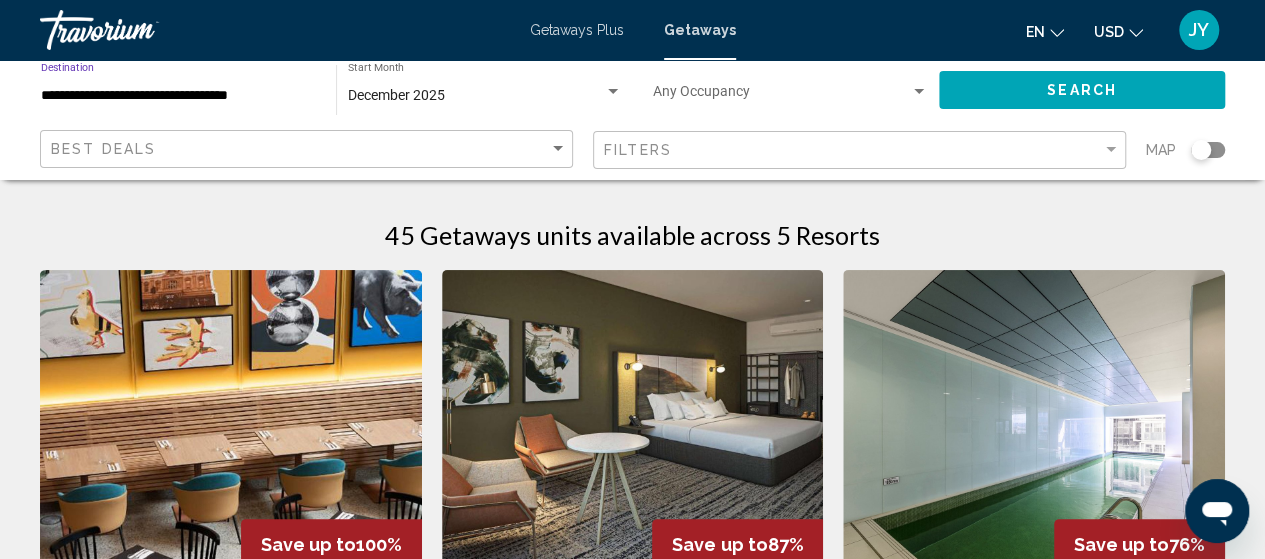 click on "**********" at bounding box center (178, 96) 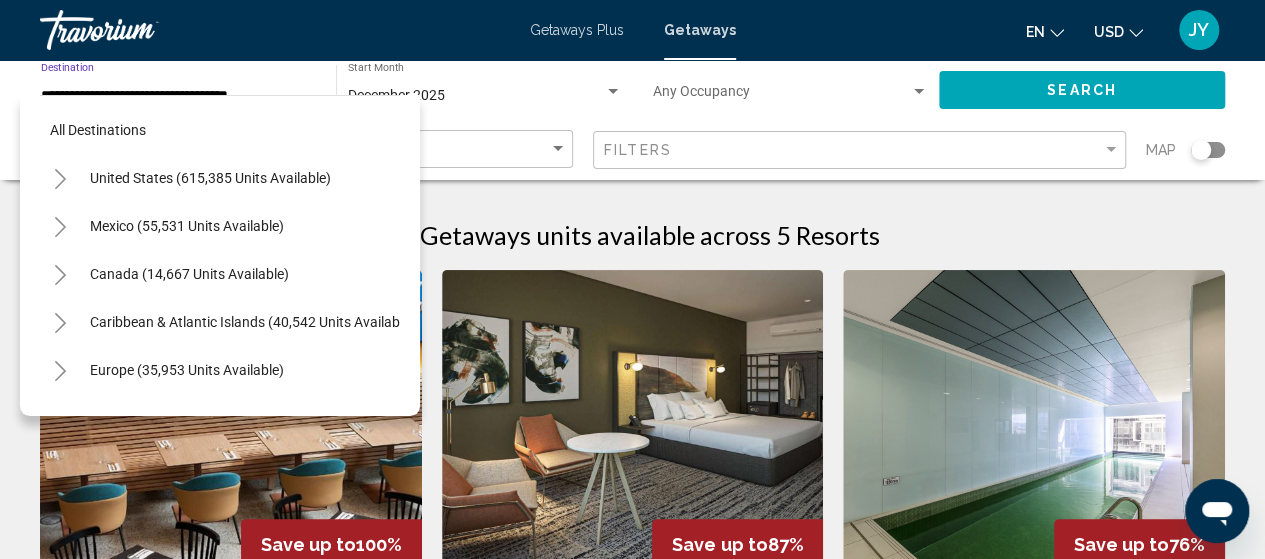 scroll, scrollTop: 318, scrollLeft: 0, axis: vertical 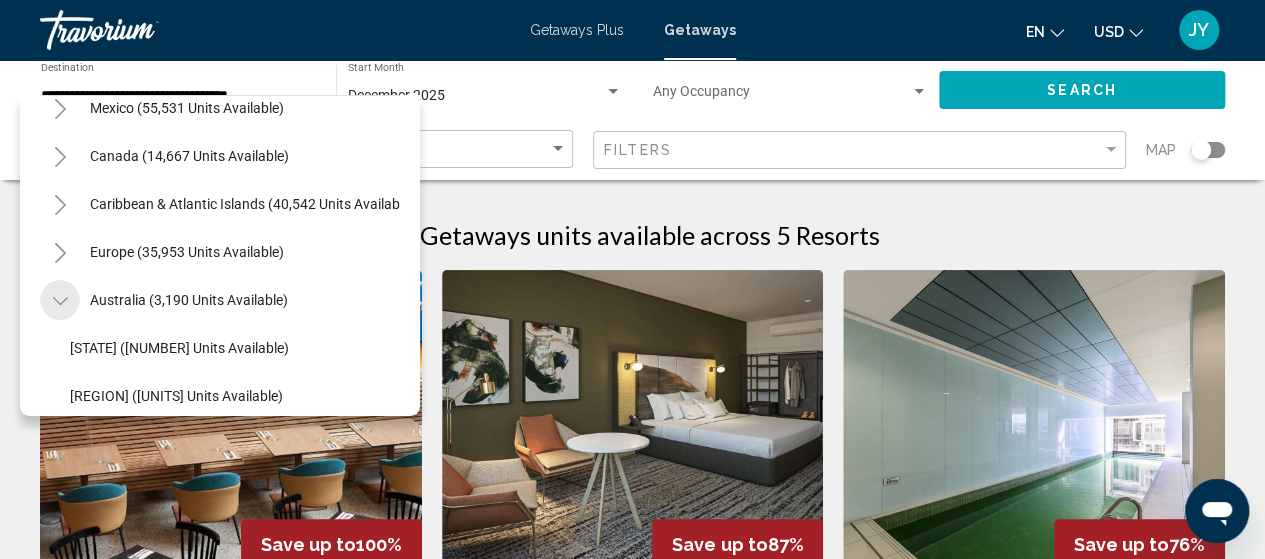 click 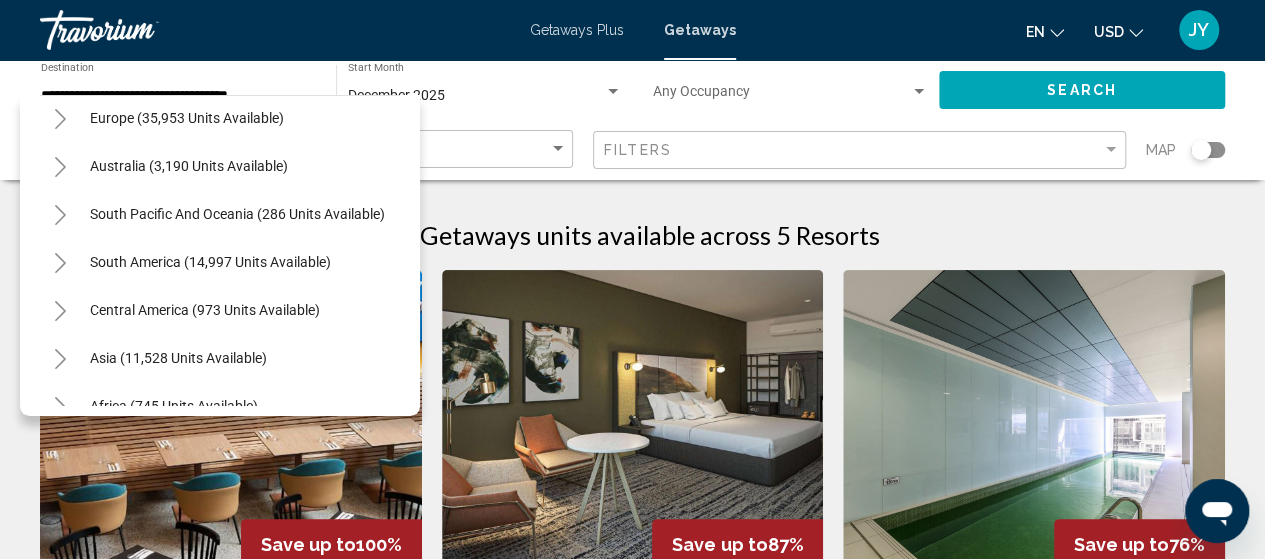 scroll, scrollTop: 278, scrollLeft: 0, axis: vertical 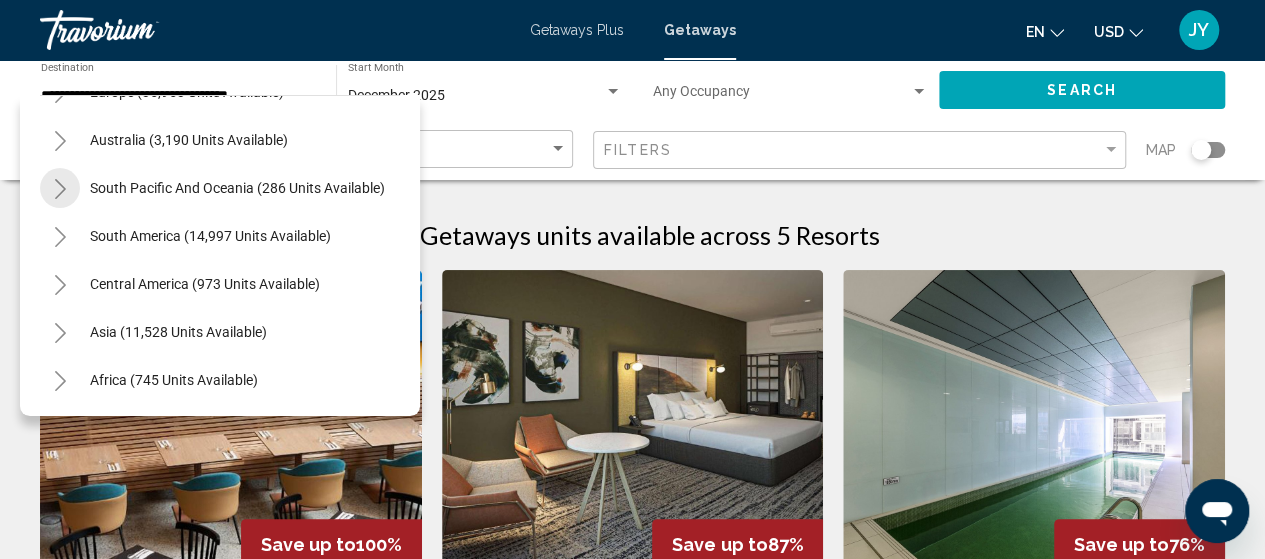 click 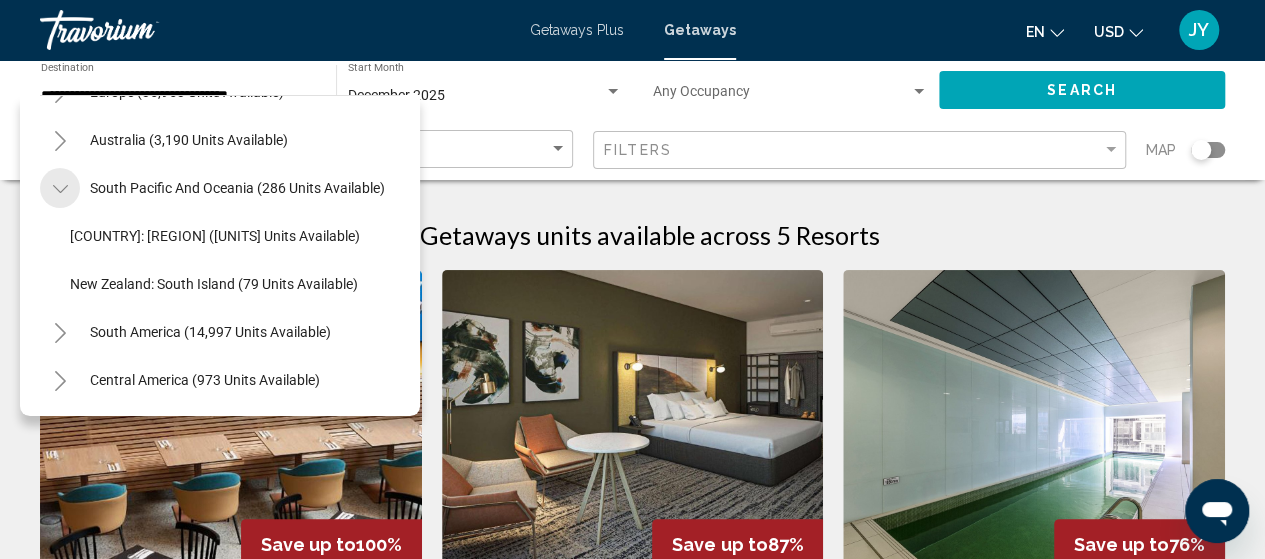 click 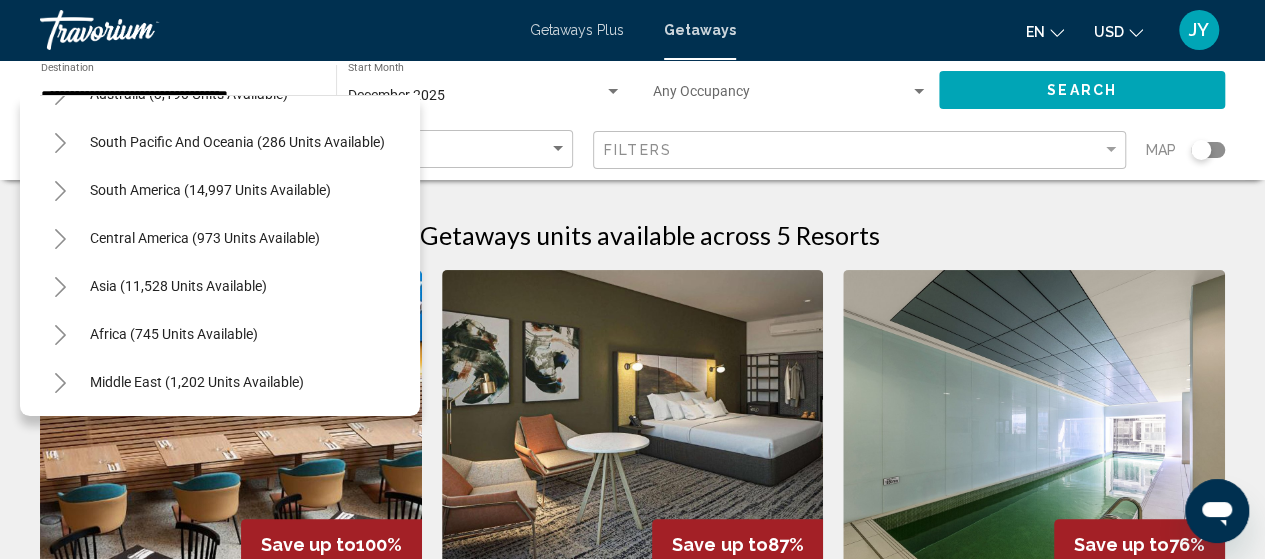 scroll, scrollTop: 339, scrollLeft: 0, axis: vertical 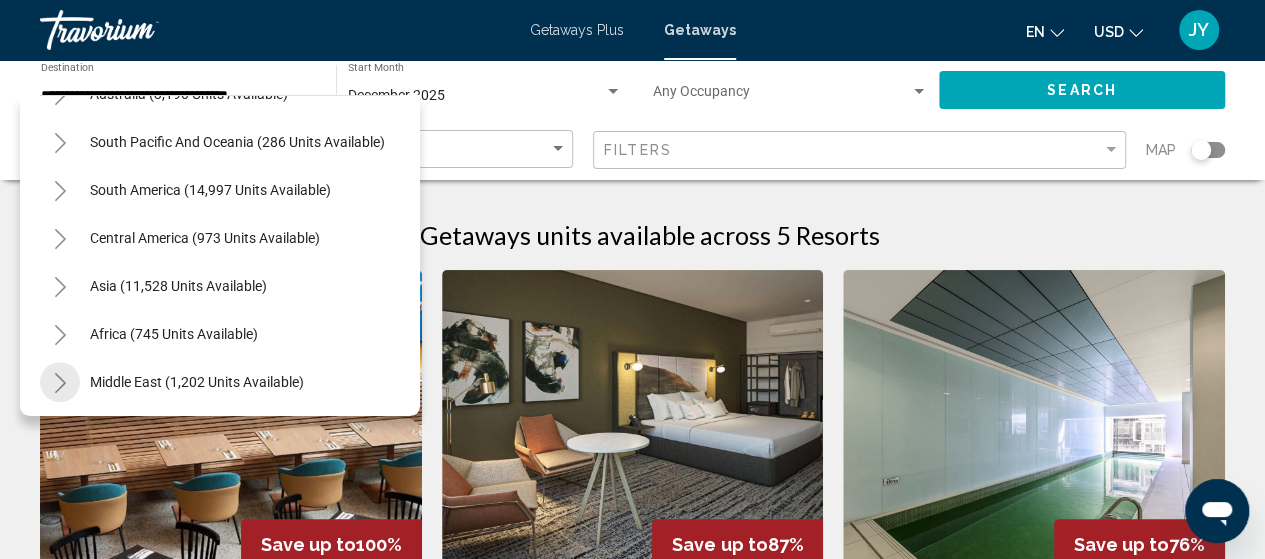 click 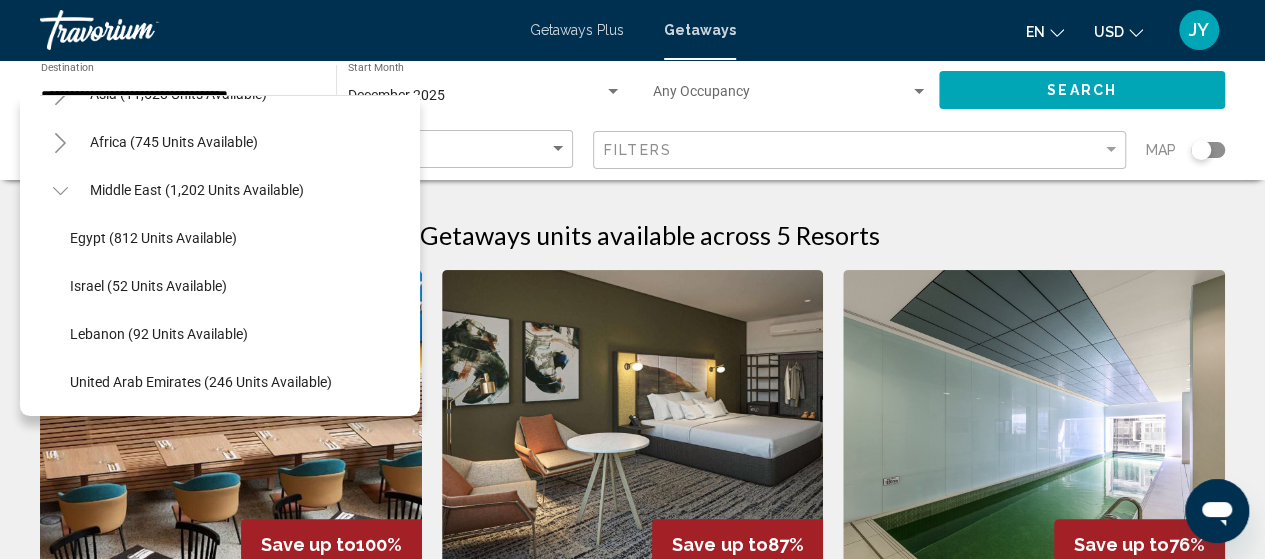 scroll, scrollTop: 531, scrollLeft: 0, axis: vertical 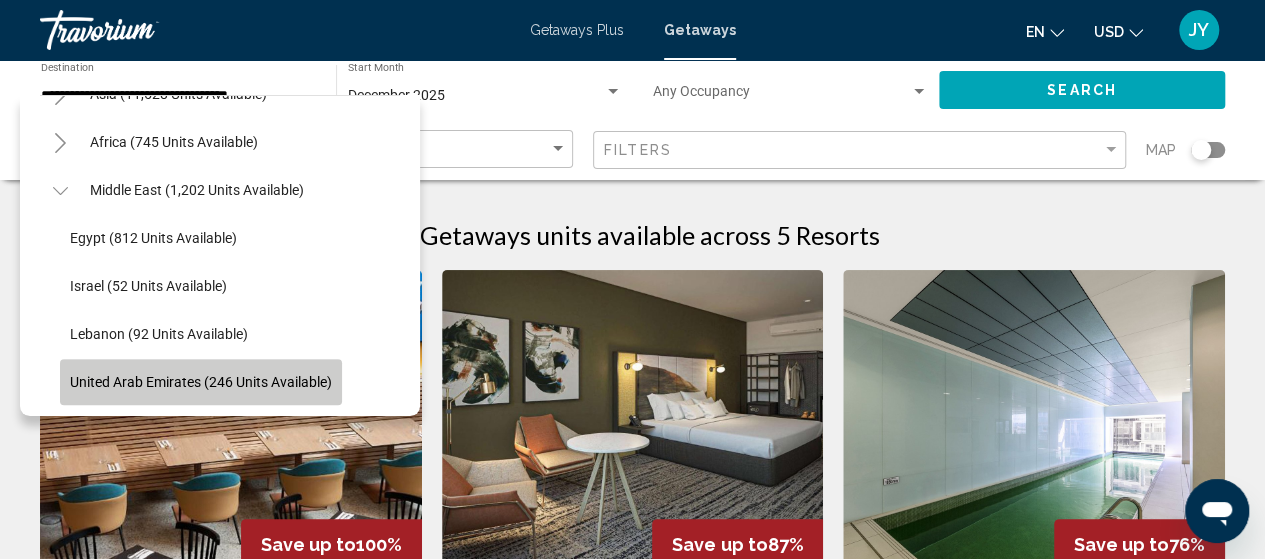 click on "United Arab Emirates (246 units available)" 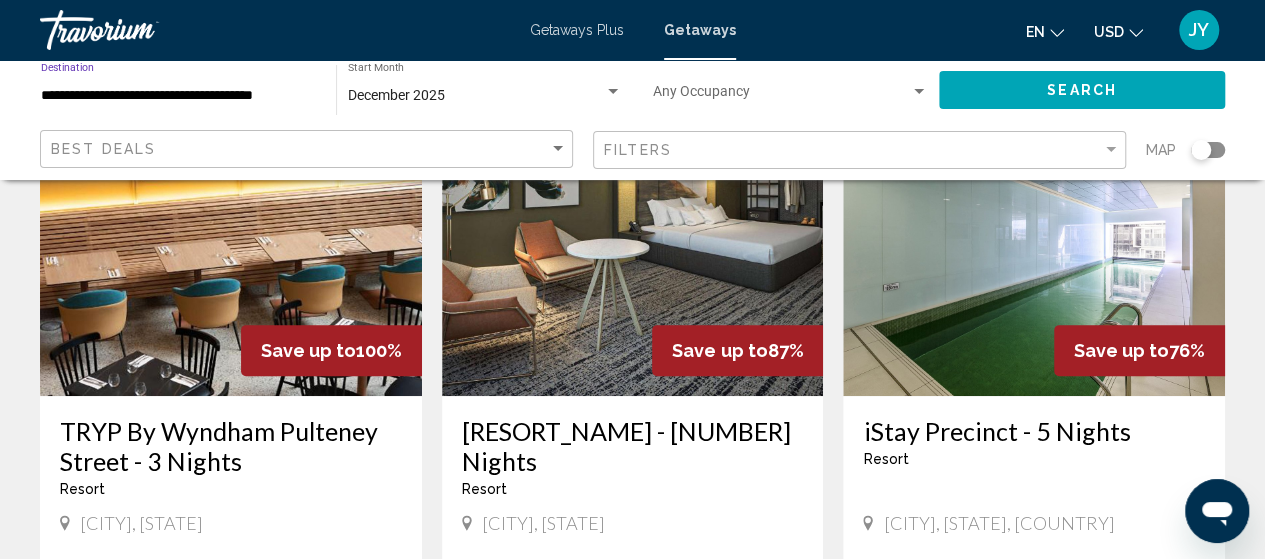 scroll, scrollTop: 200, scrollLeft: 0, axis: vertical 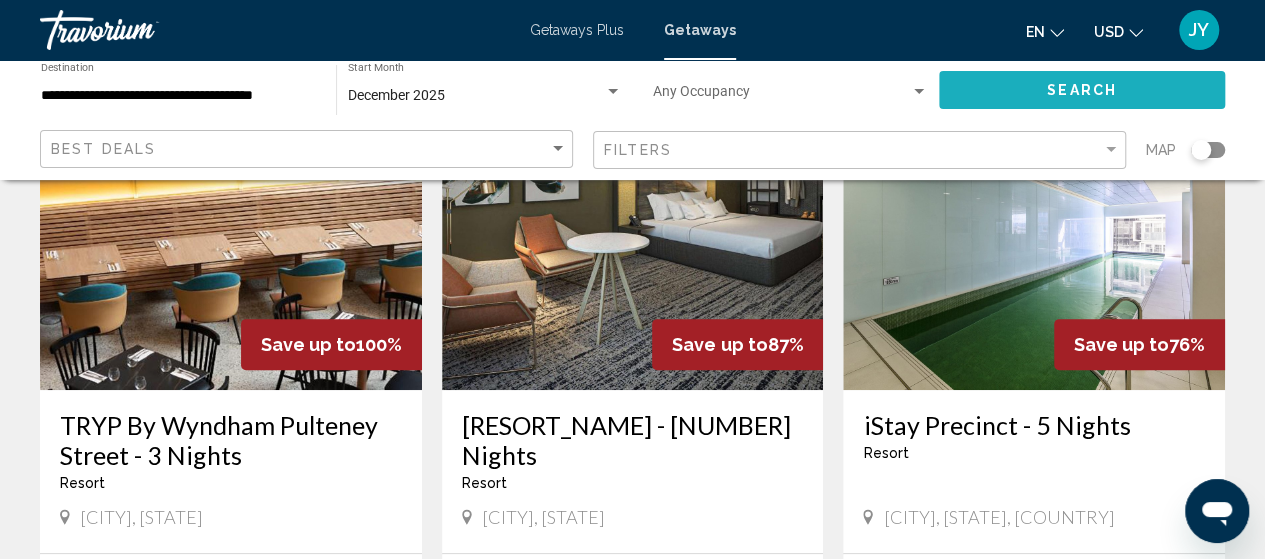 click on "Search" 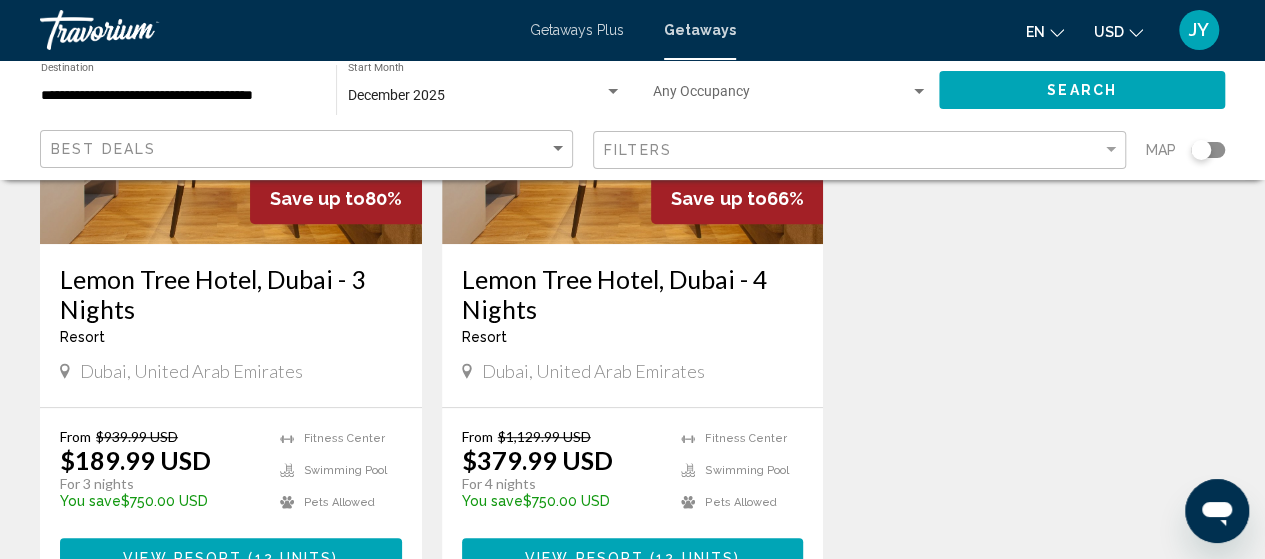 scroll, scrollTop: 360, scrollLeft: 0, axis: vertical 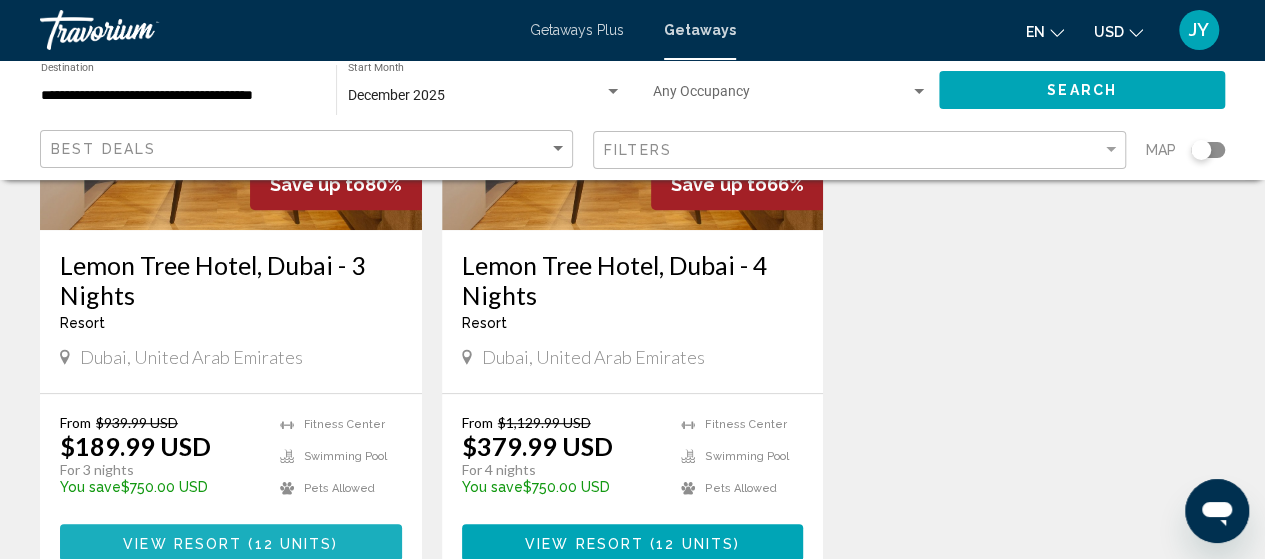 click on "View Resort    ( 12 units )" at bounding box center (231, 542) 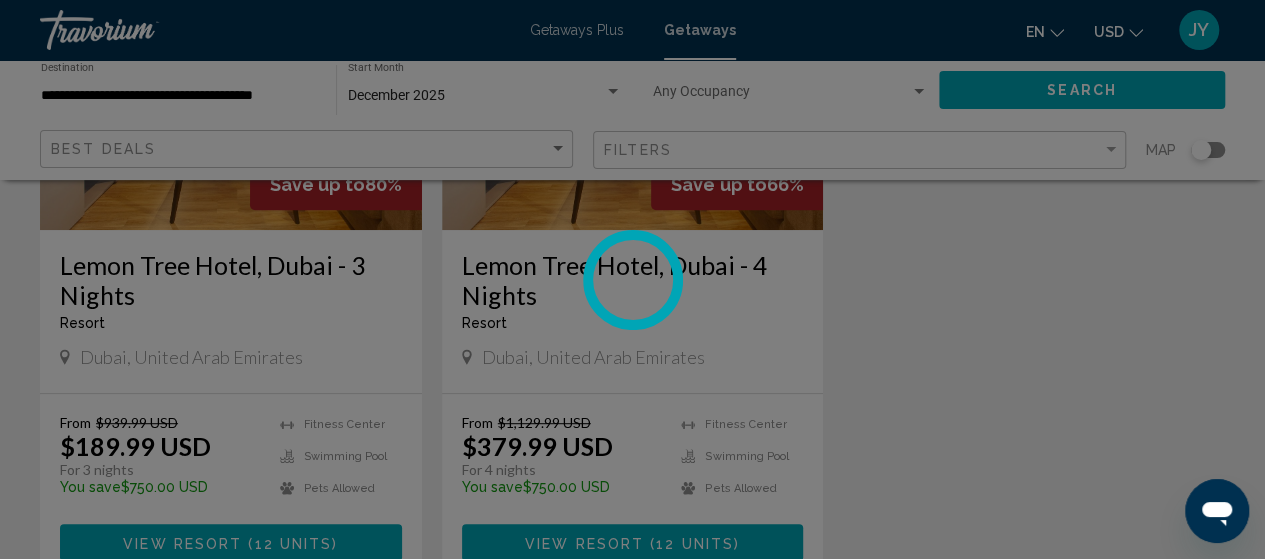 scroll, scrollTop: 255, scrollLeft: 0, axis: vertical 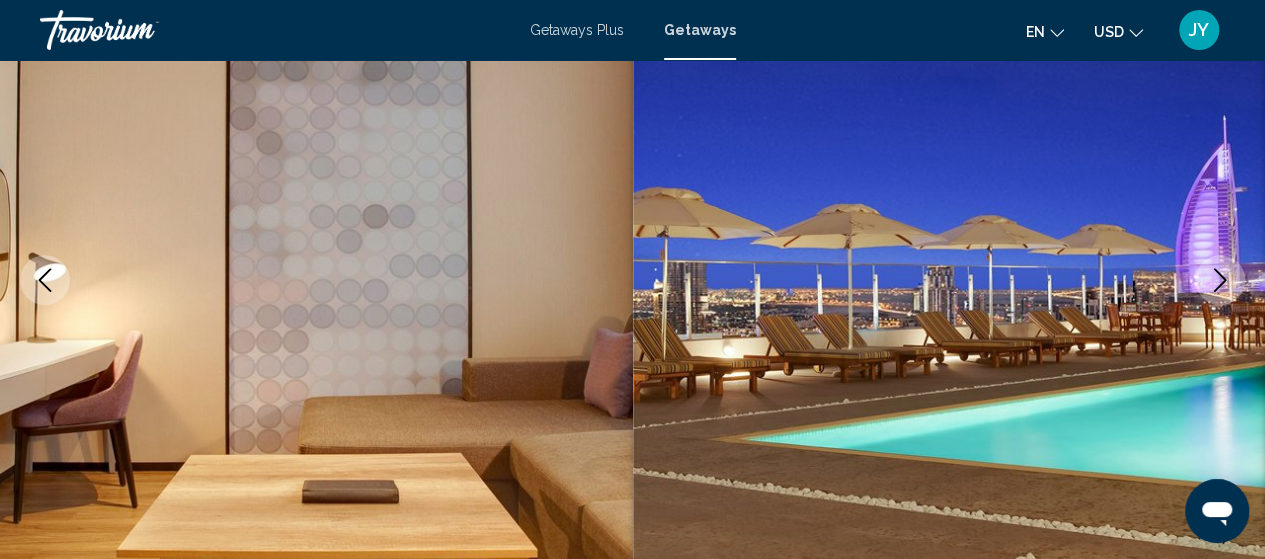 type 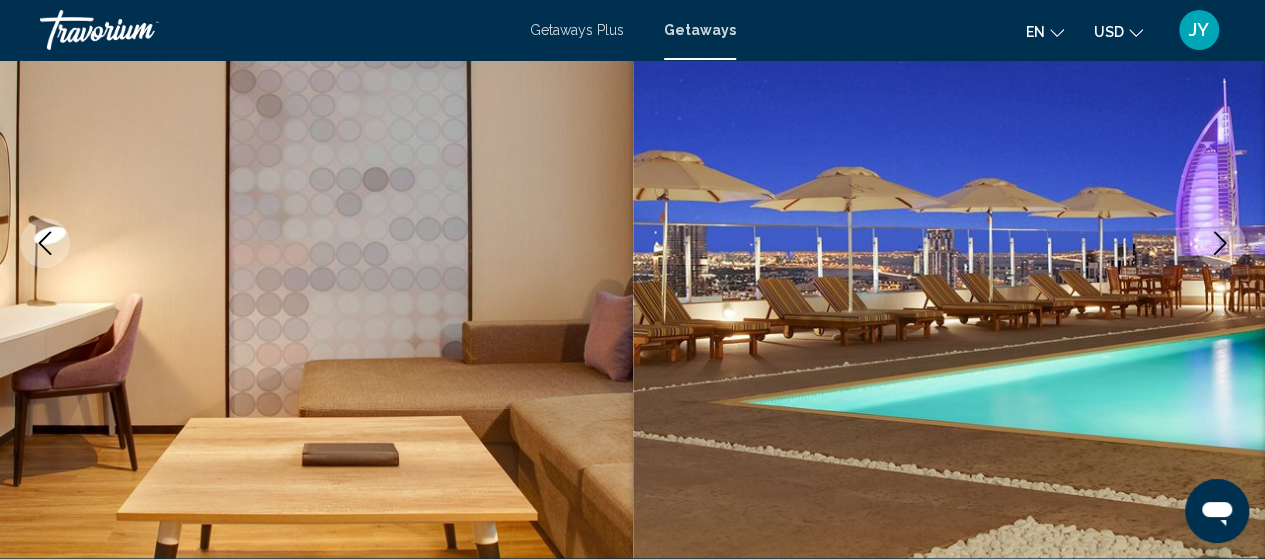 scroll, scrollTop: 295, scrollLeft: 0, axis: vertical 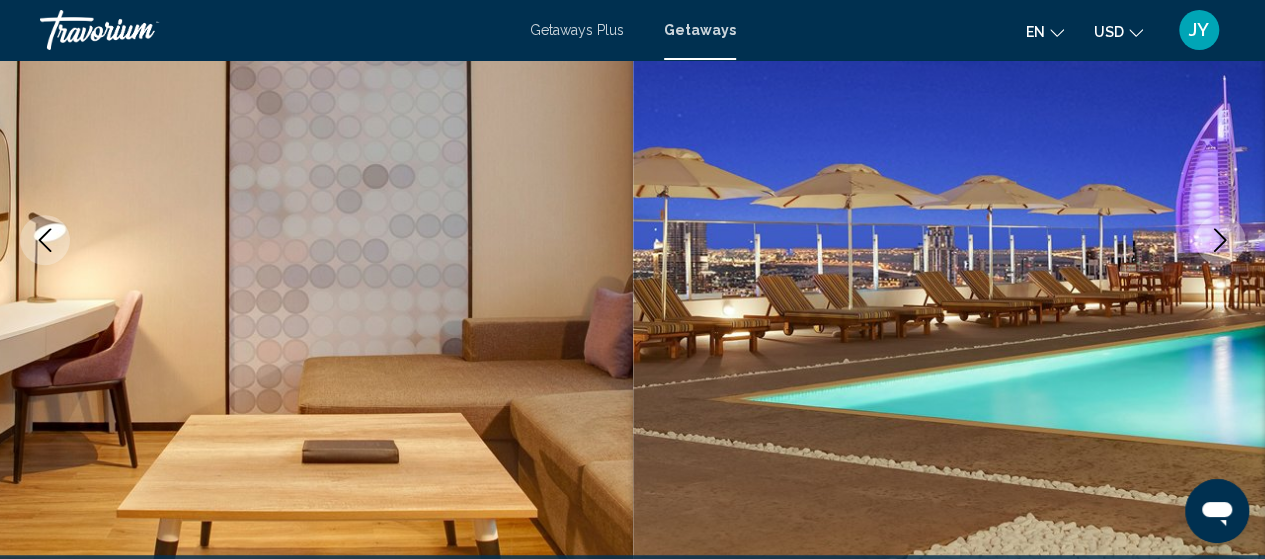 click 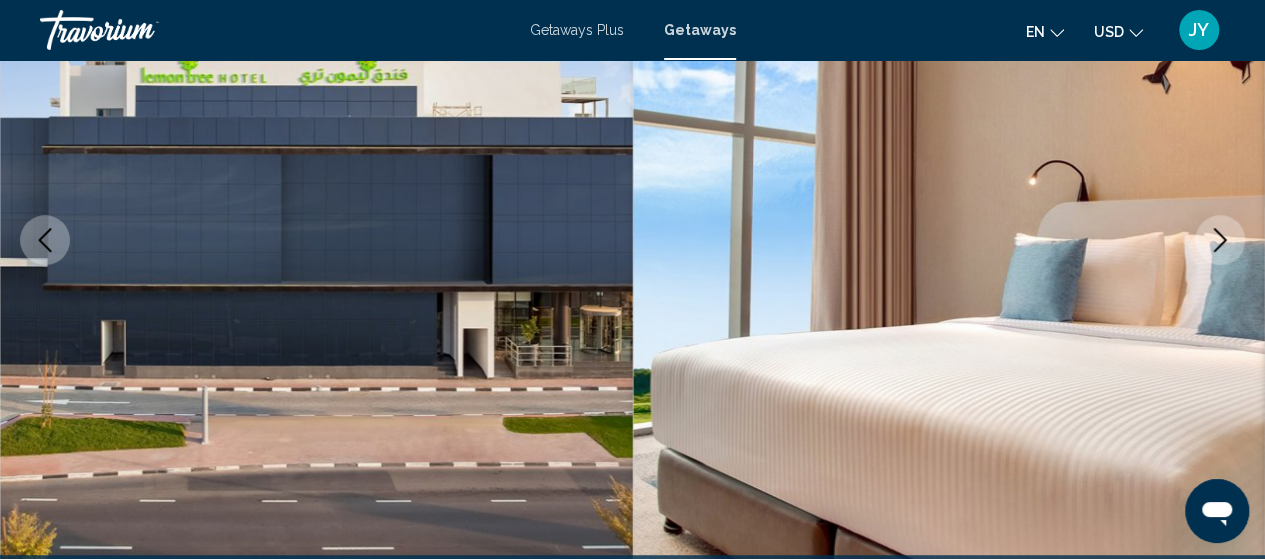 click 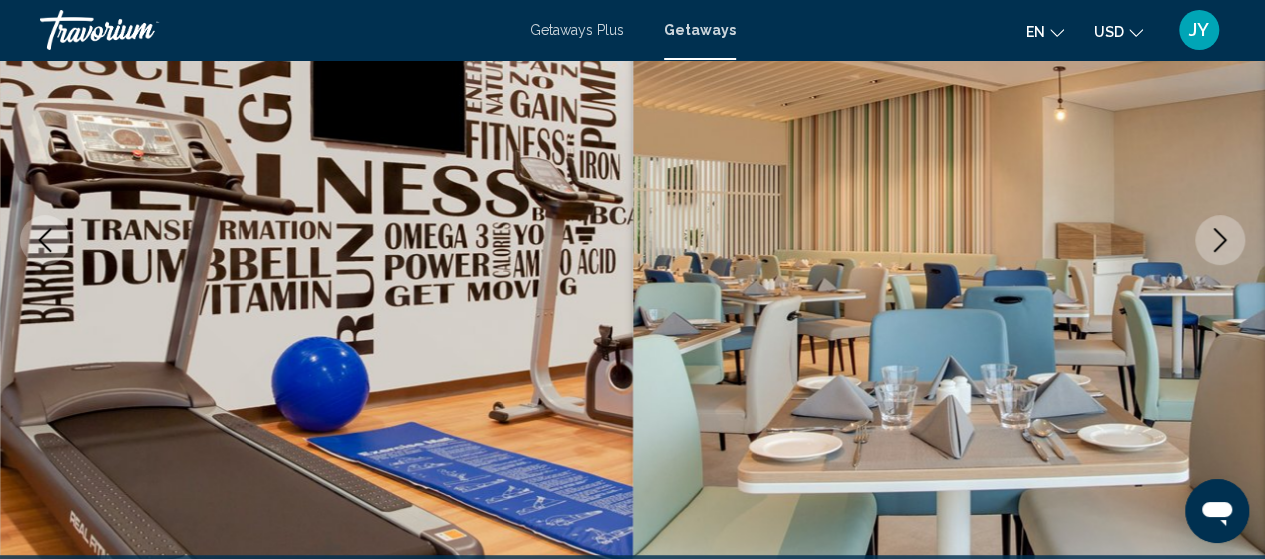 click 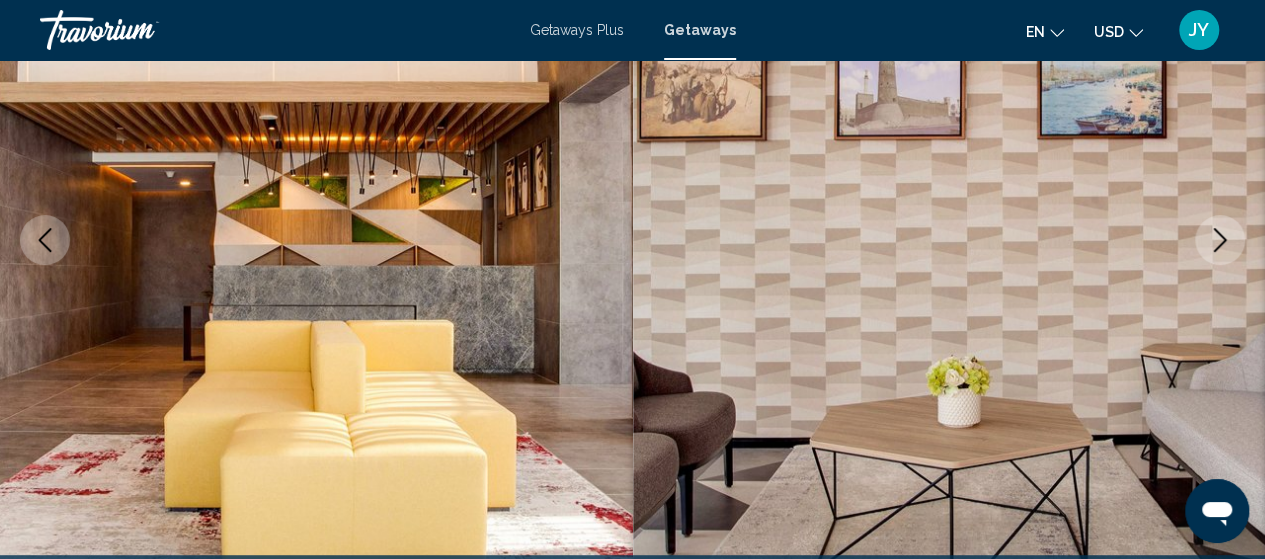 click 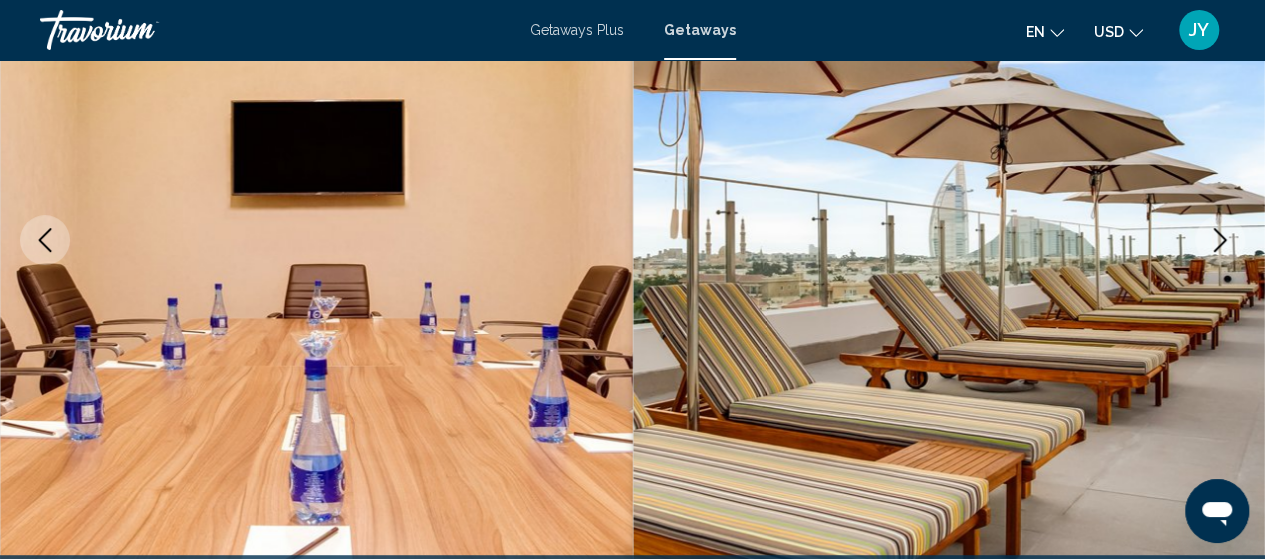 click 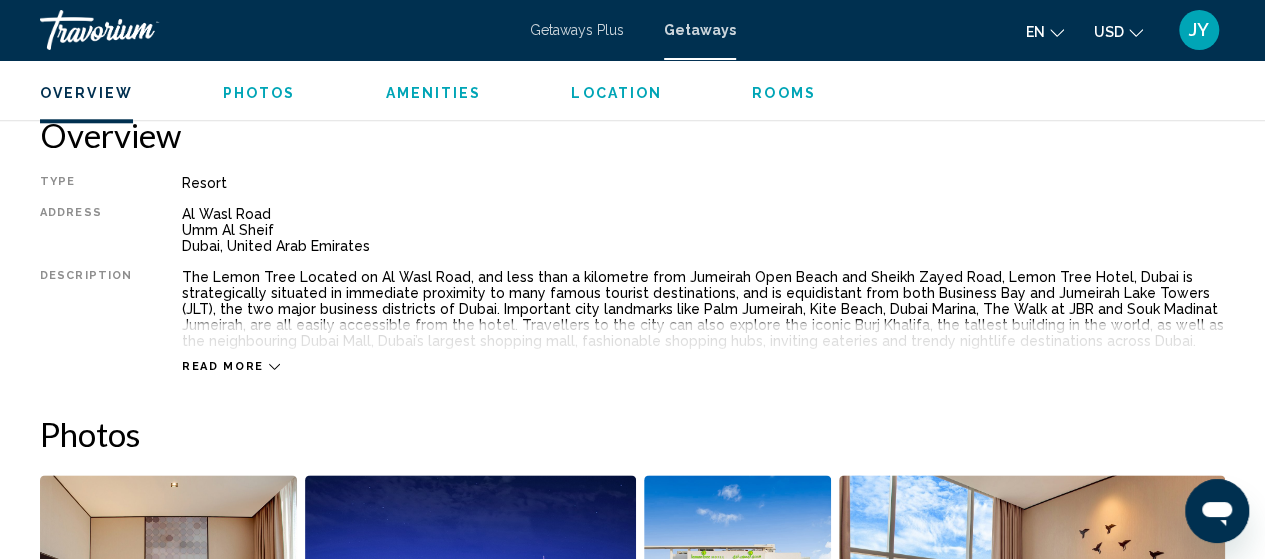 scroll, scrollTop: 1015, scrollLeft: 0, axis: vertical 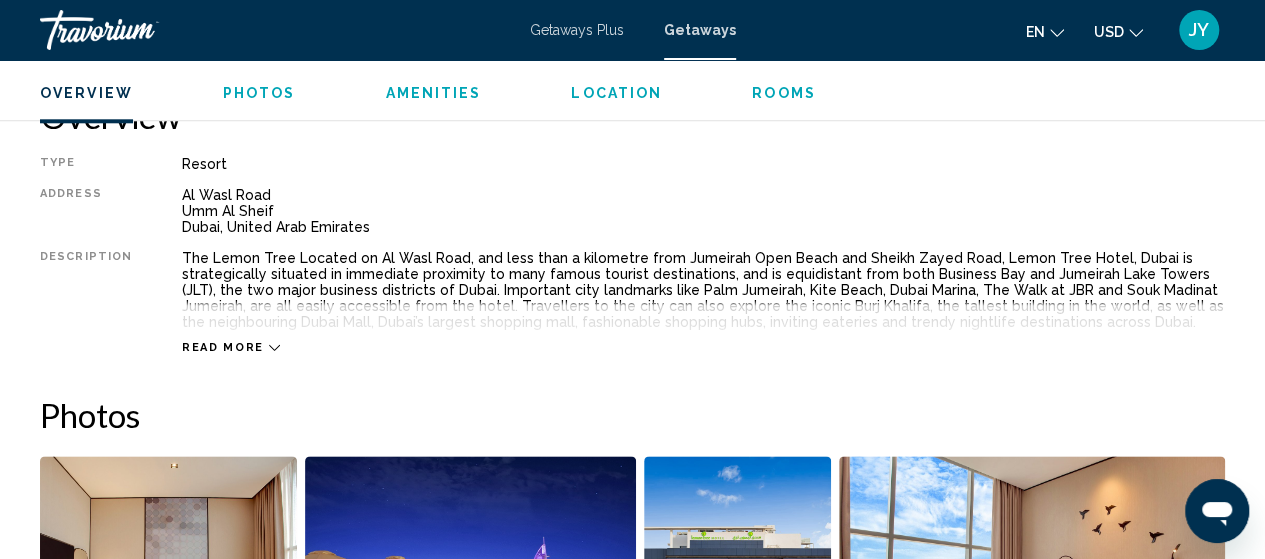 click 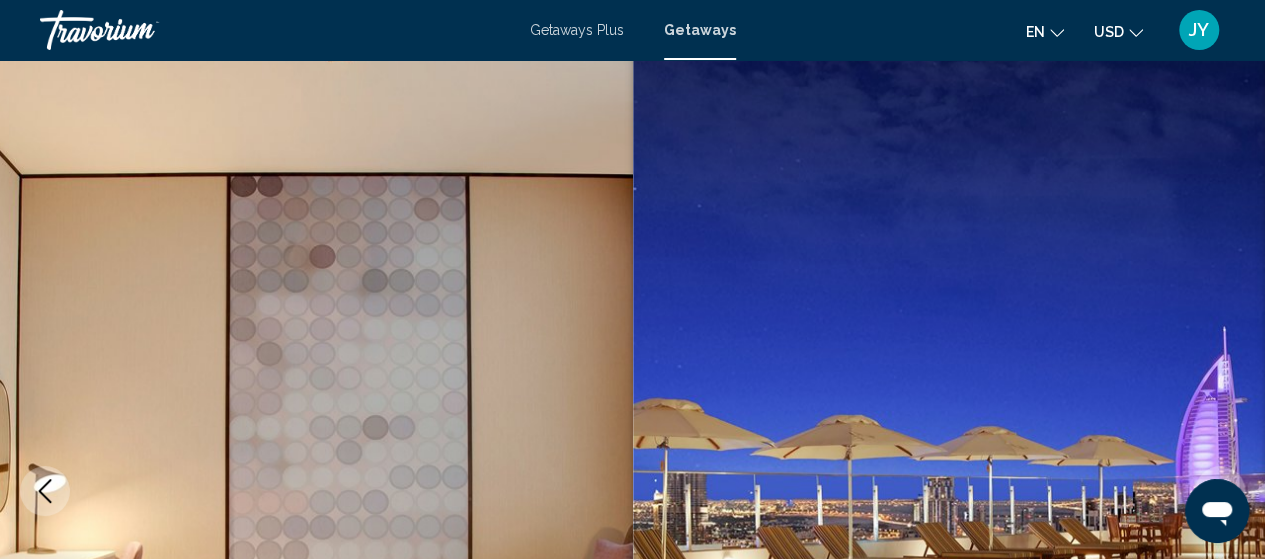 scroll, scrollTop: 0, scrollLeft: 0, axis: both 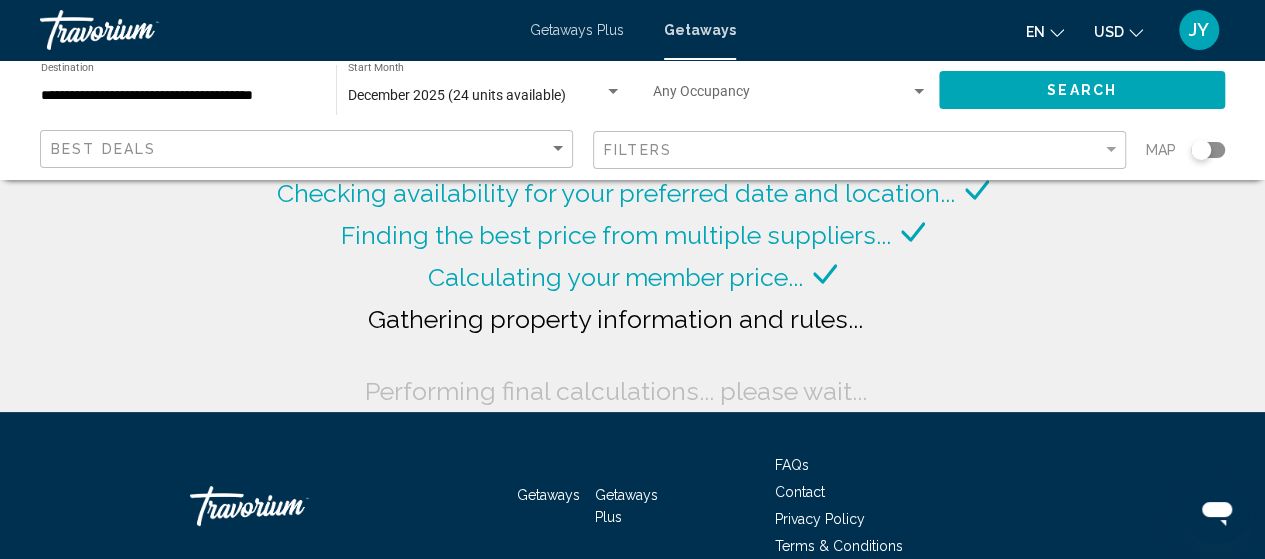 click on "Finding the best price from multiple suppliers..." 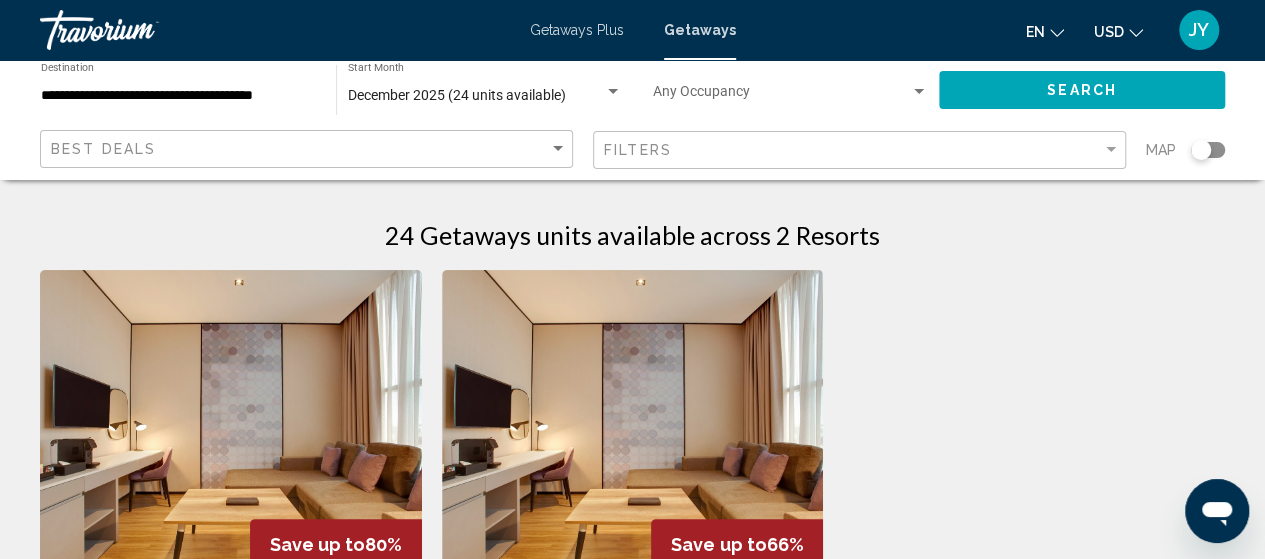 click on "Getaways Plus" at bounding box center [577, 30] 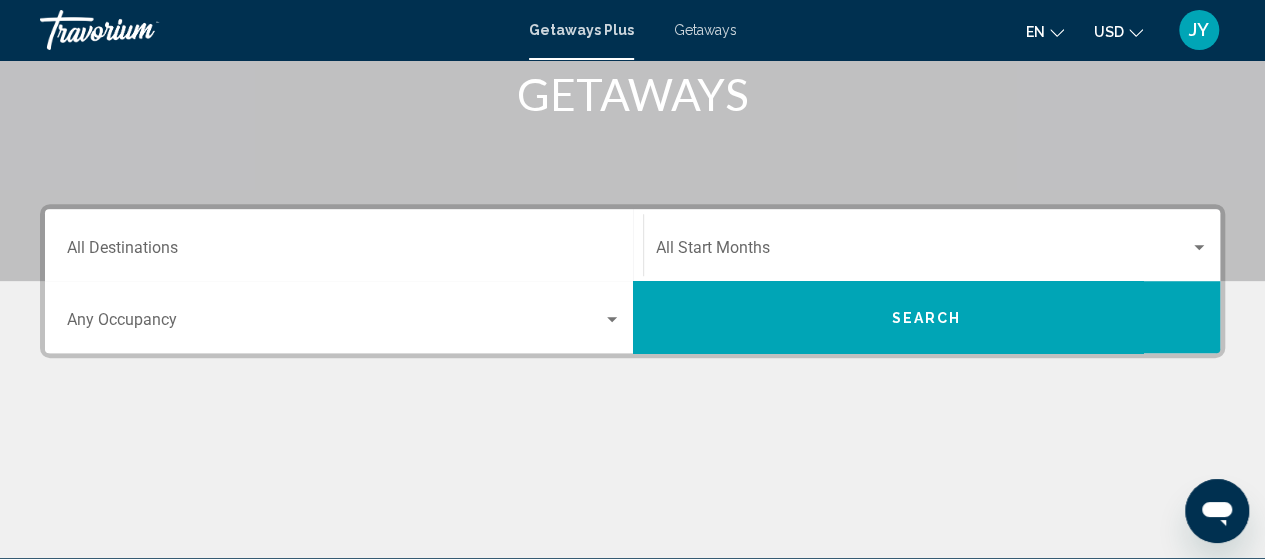 scroll, scrollTop: 320, scrollLeft: 0, axis: vertical 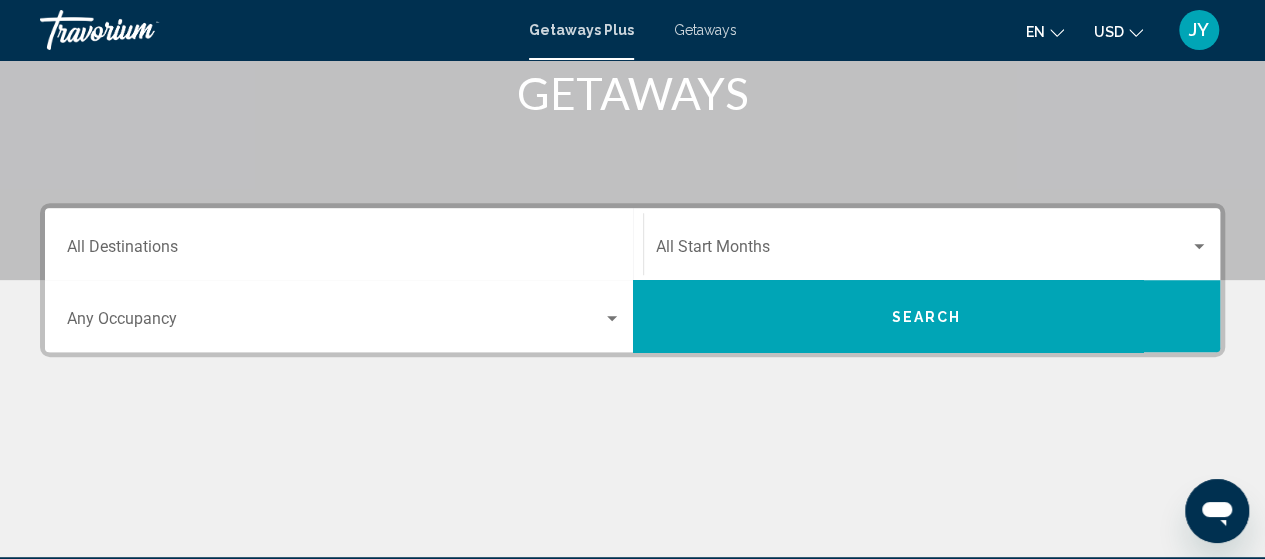 click at bounding box center (923, 251) 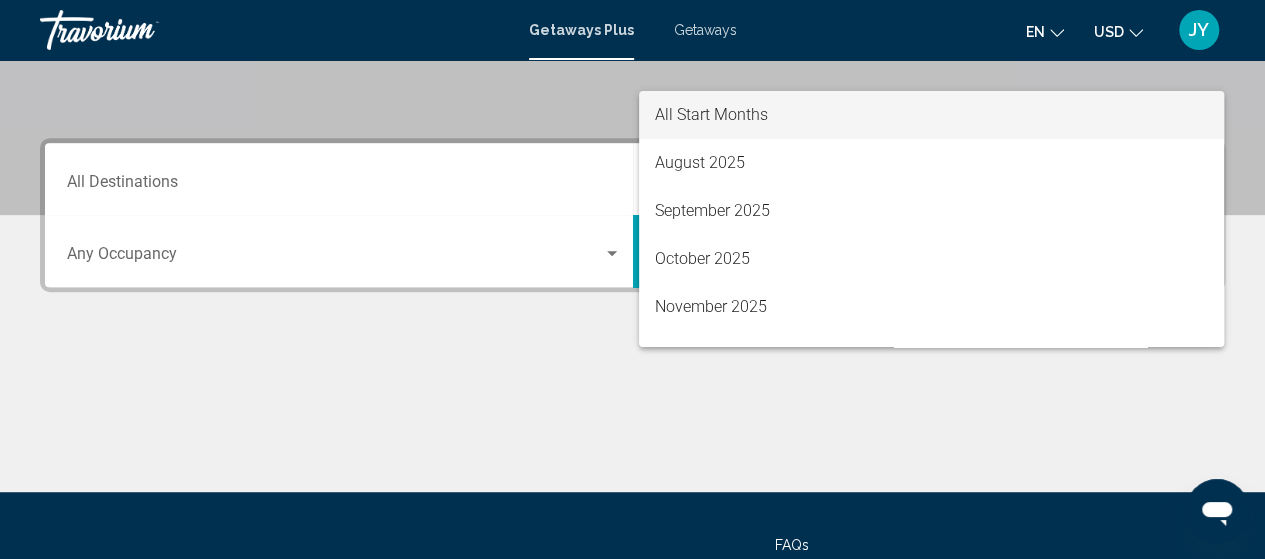 scroll, scrollTop: 458, scrollLeft: 0, axis: vertical 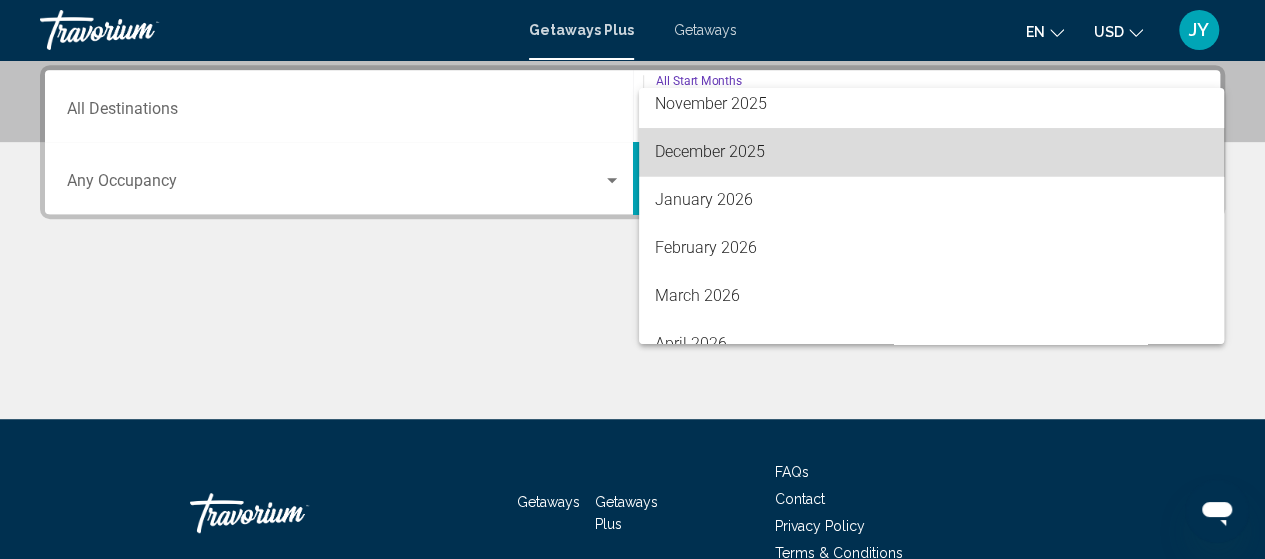 click on "December 2025" at bounding box center [931, 152] 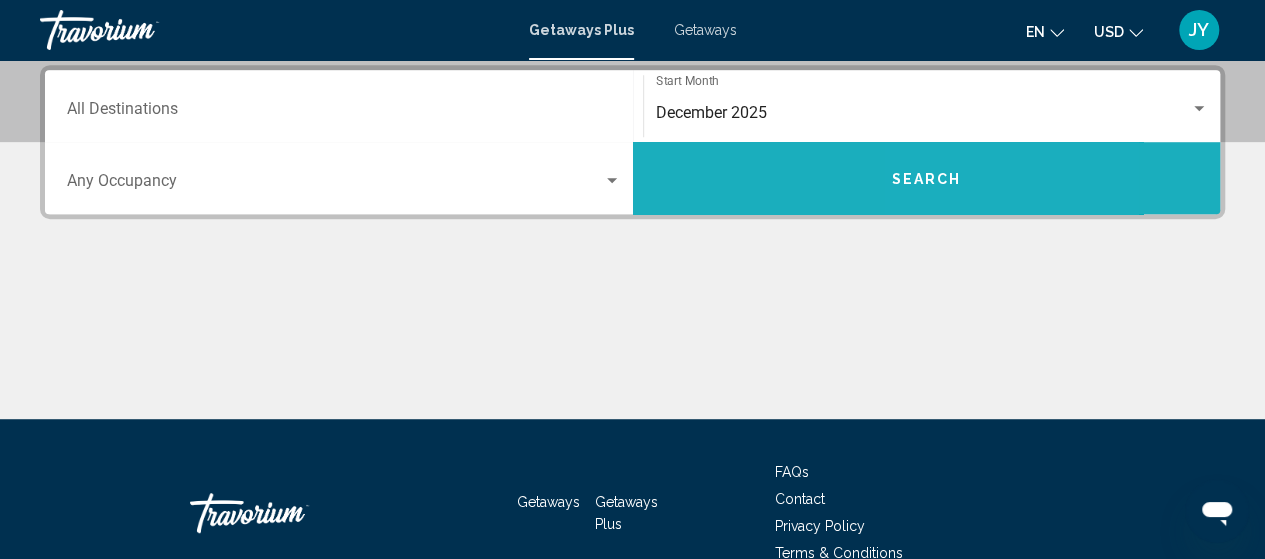 click on "Search" at bounding box center [926, 179] 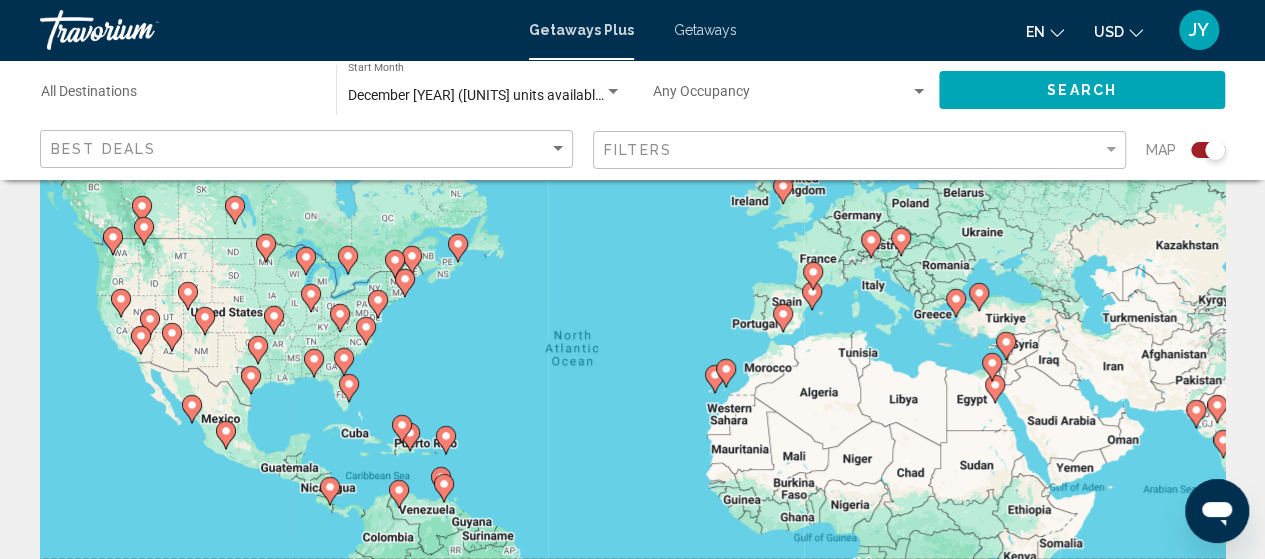 scroll, scrollTop: 160, scrollLeft: 0, axis: vertical 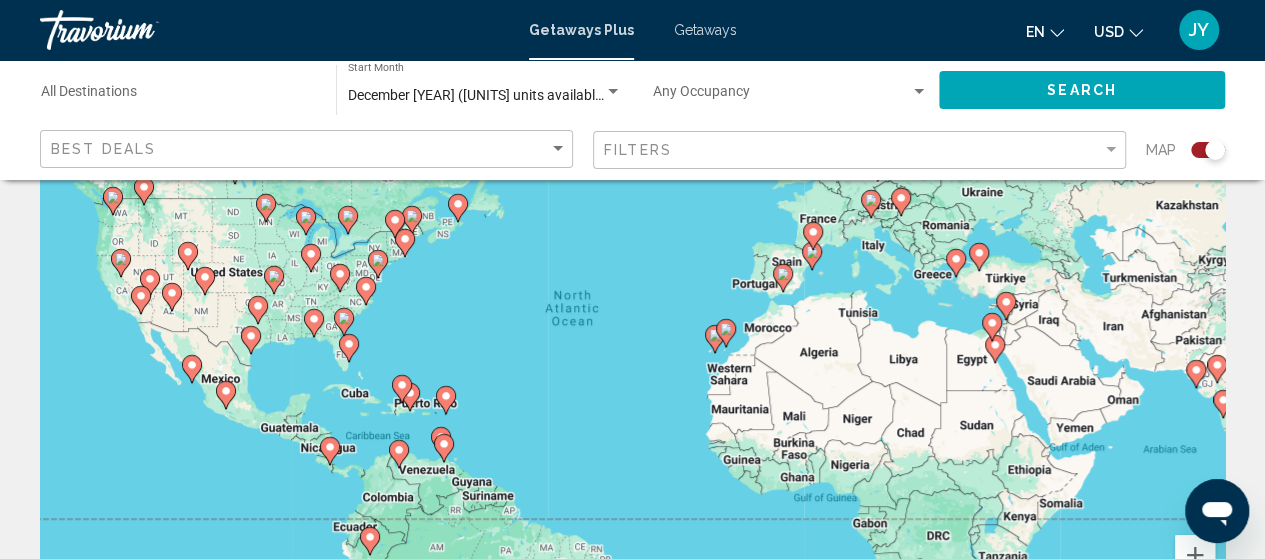 click 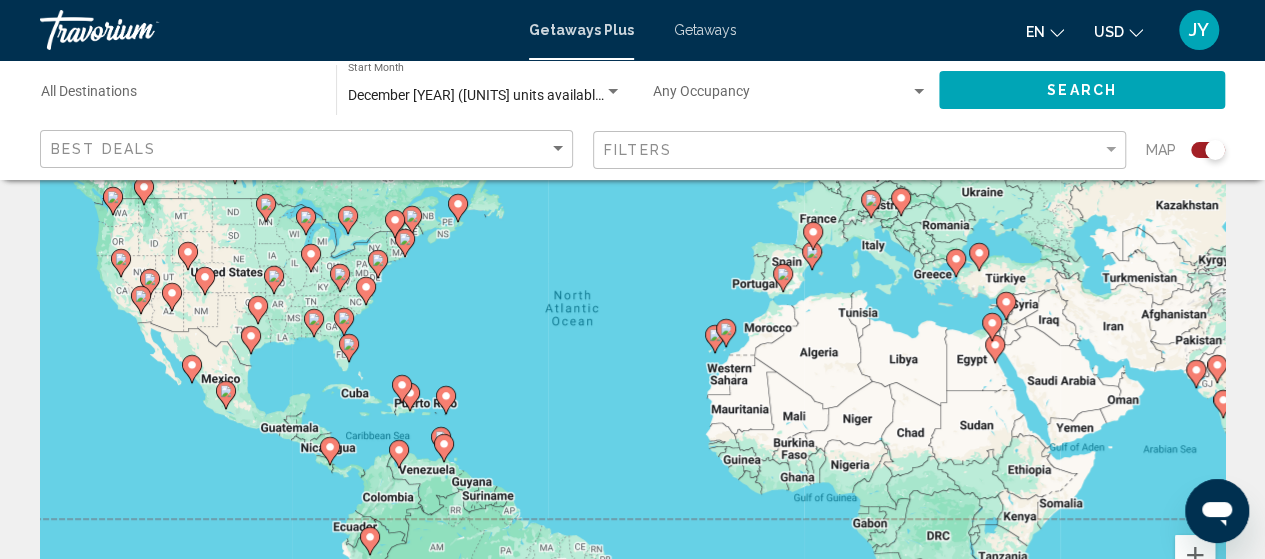 type on "**********" 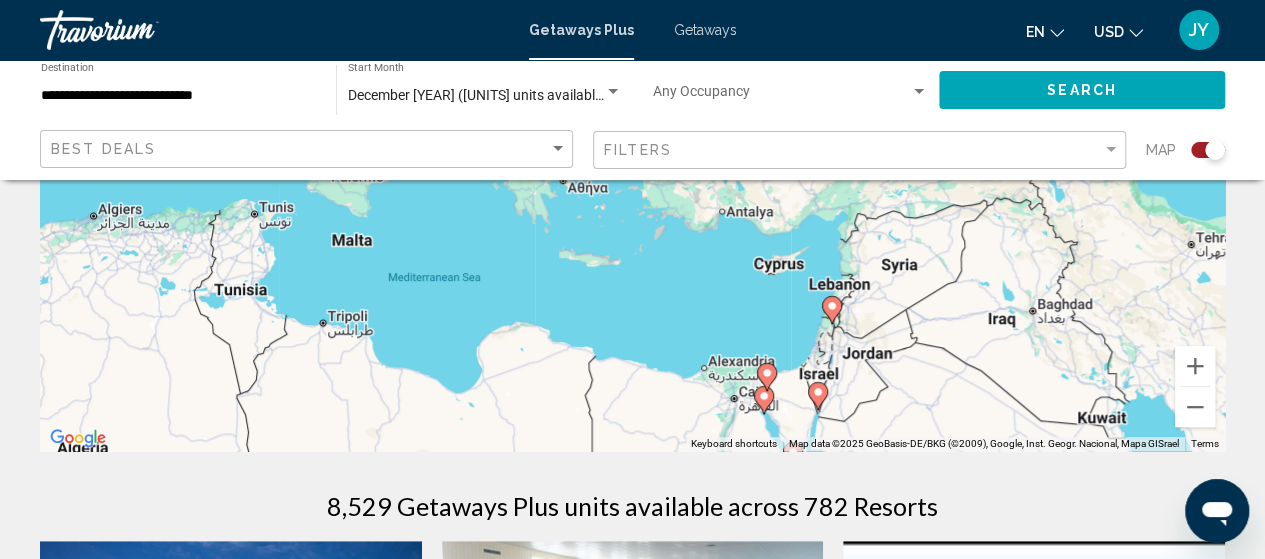 scroll, scrollTop: 360, scrollLeft: 0, axis: vertical 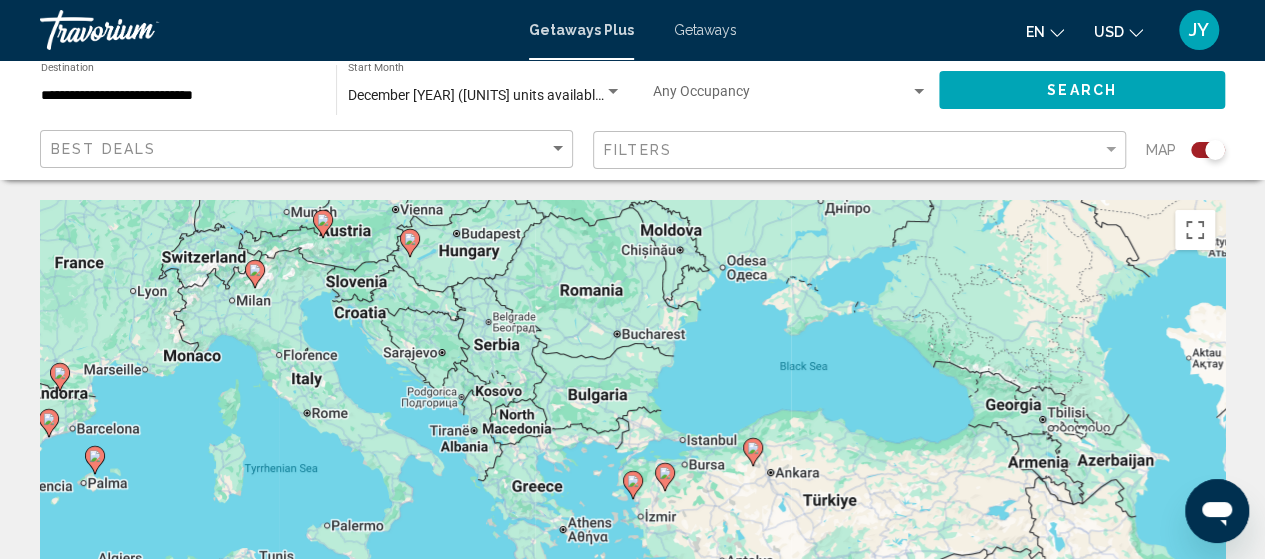 click on "To activate drag with keyboard, press Alt + Enter. Once in keyboard drag state, use the arrow keys to move the marker. To complete the drag, press the Enter key. To cancel, press Escape." at bounding box center (632, 500) 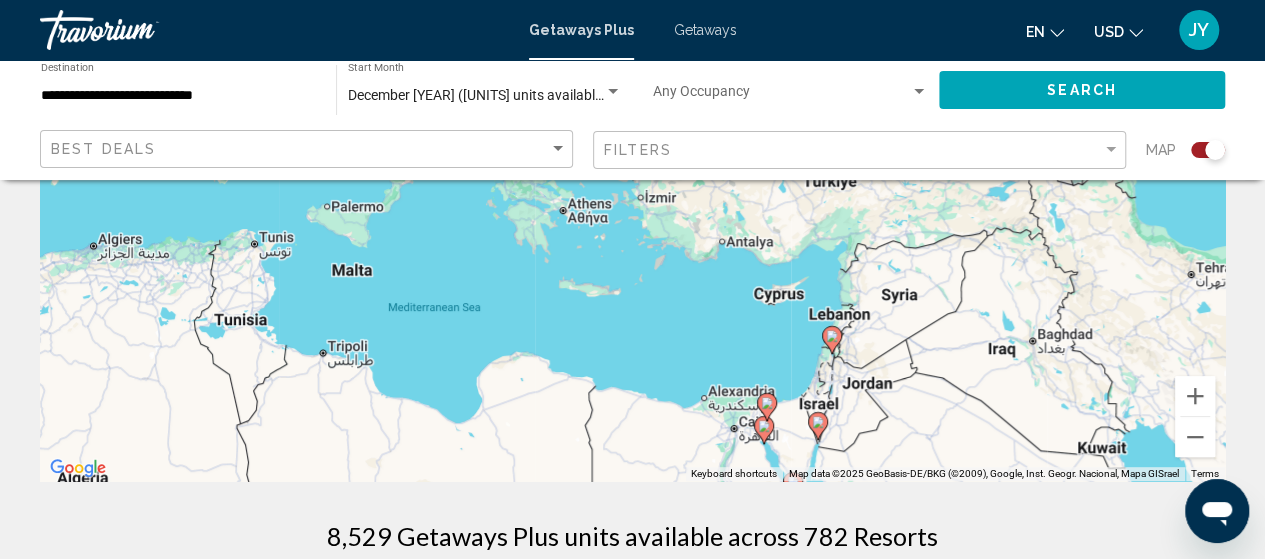 scroll, scrollTop: 320, scrollLeft: 0, axis: vertical 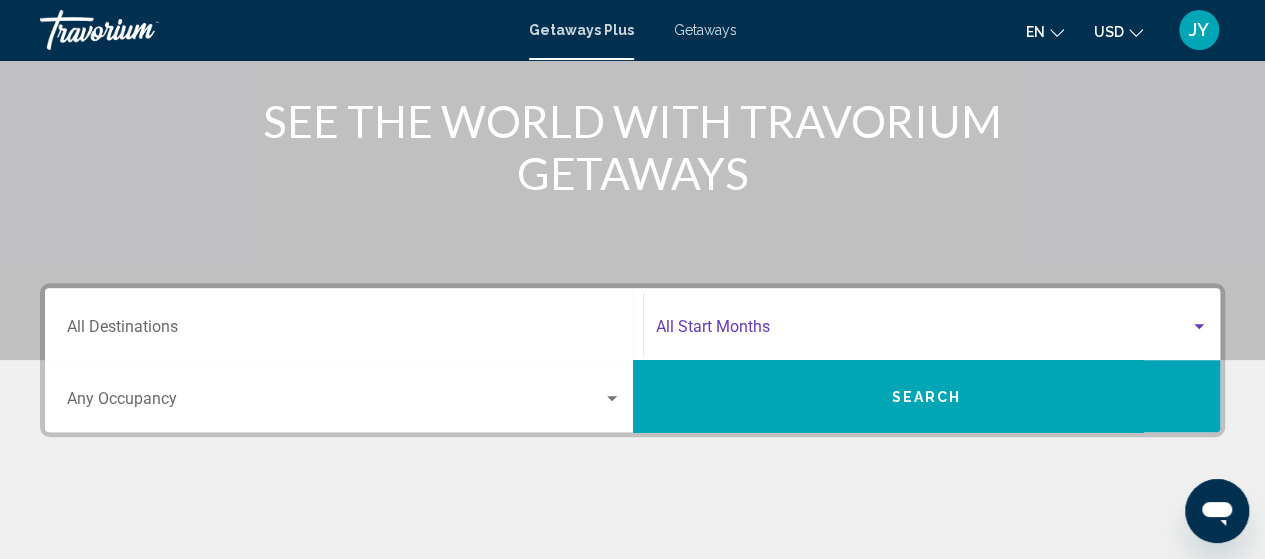 click at bounding box center [923, 331] 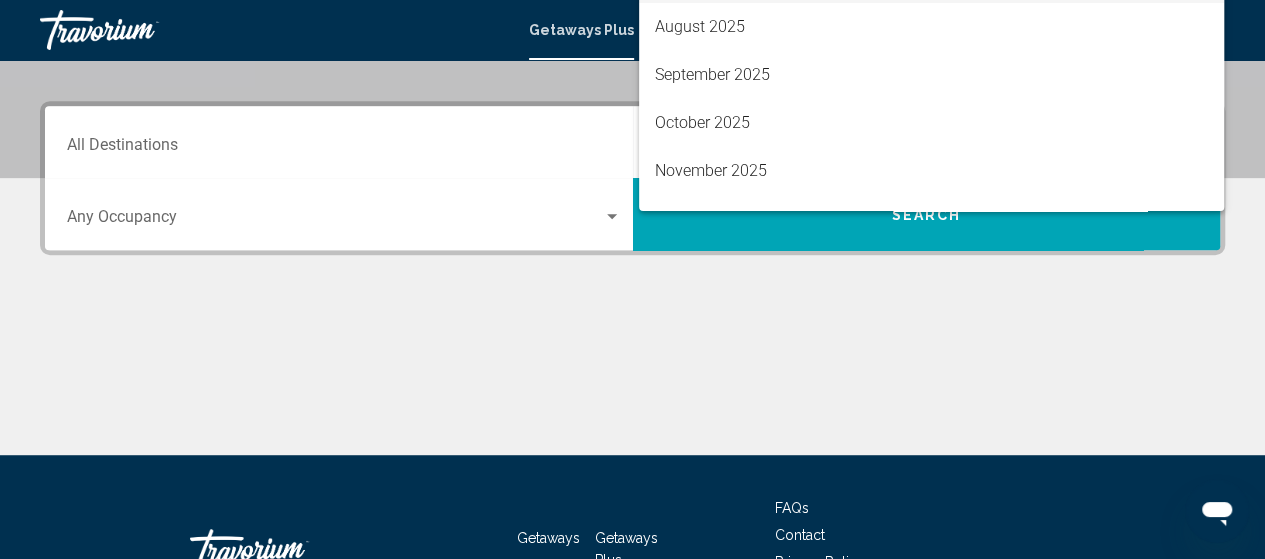 scroll, scrollTop: 458, scrollLeft: 0, axis: vertical 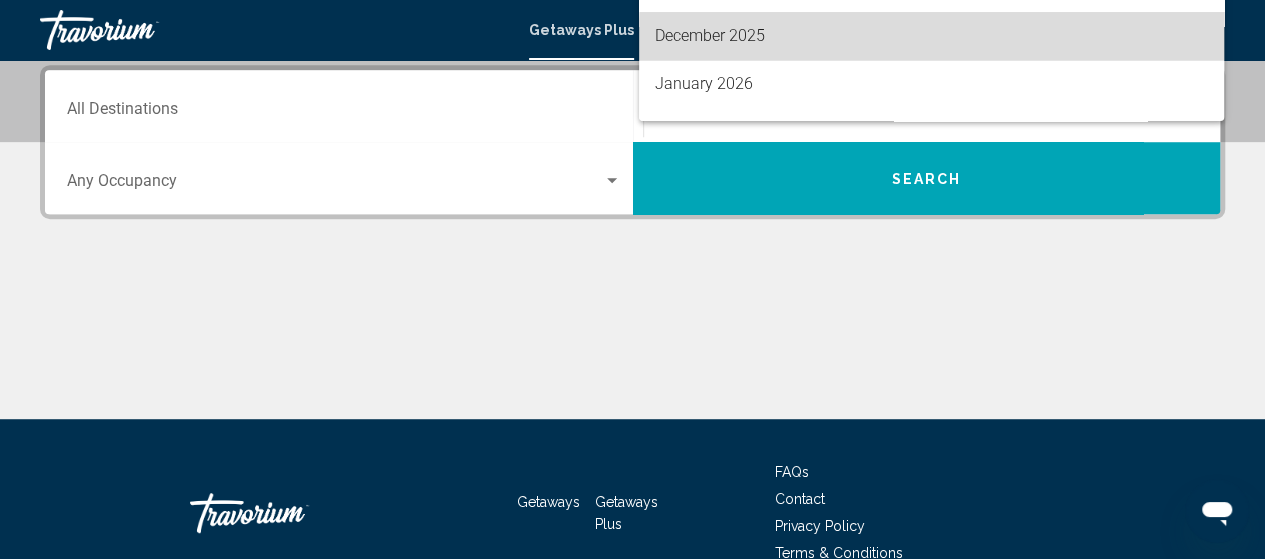 click on "December 2025" at bounding box center (931, 36) 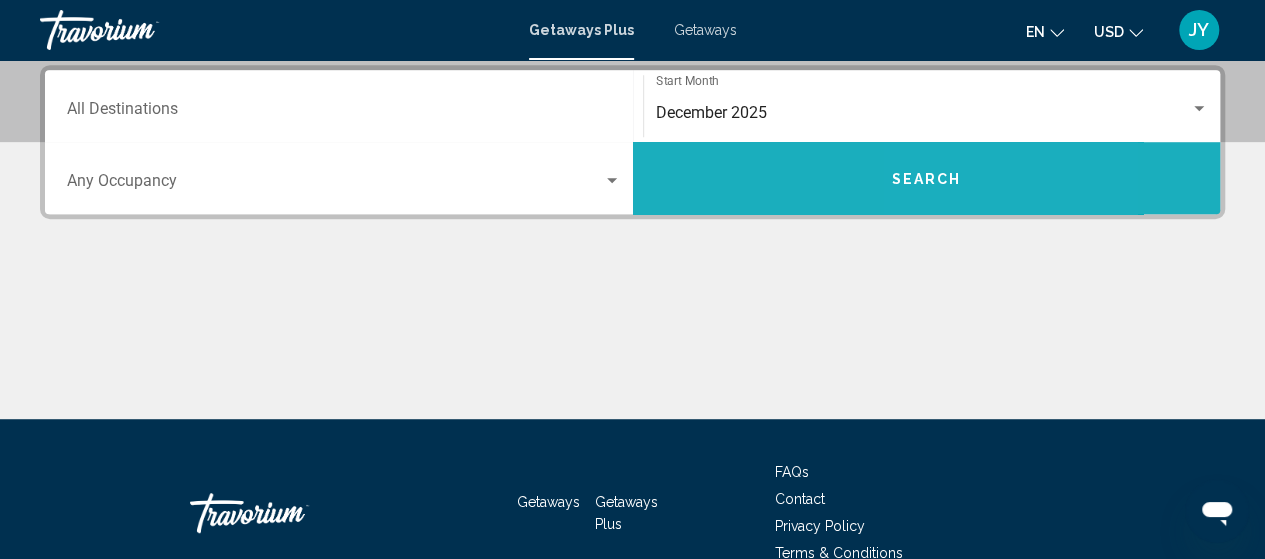 click on "Search" at bounding box center (927, 178) 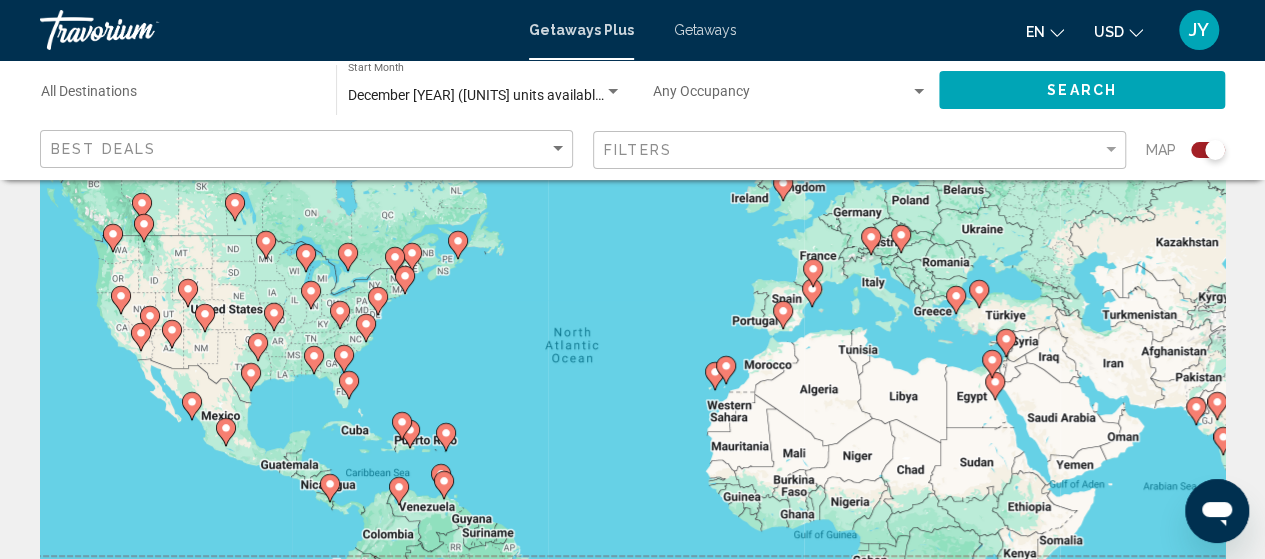 scroll, scrollTop: 120, scrollLeft: 0, axis: vertical 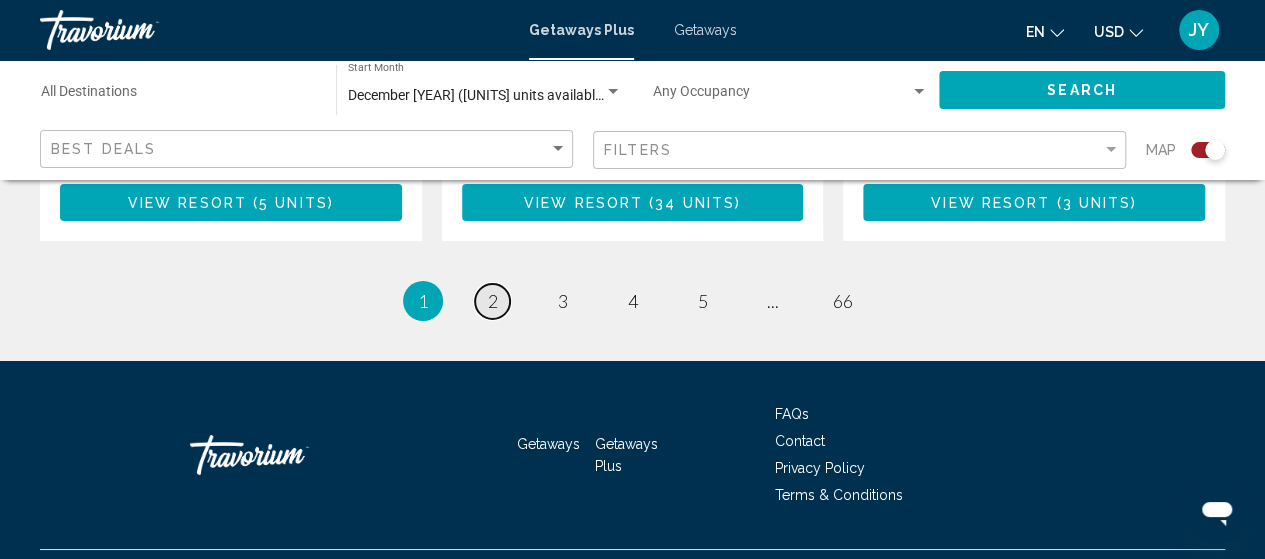 click on "page  2" at bounding box center [492, 301] 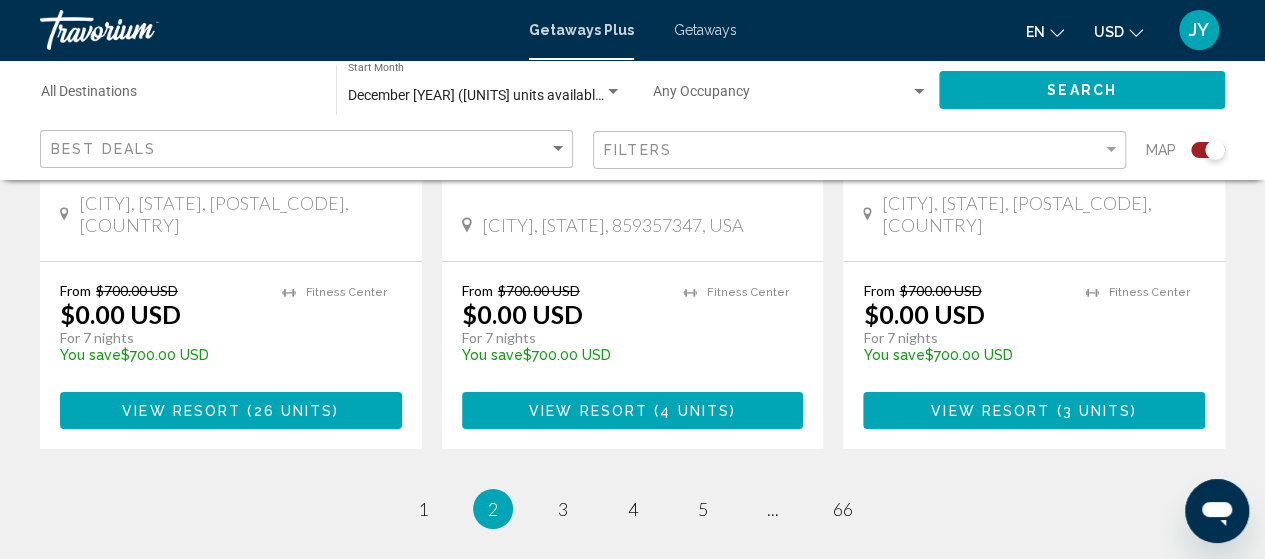 scroll, scrollTop: 3346, scrollLeft: 0, axis: vertical 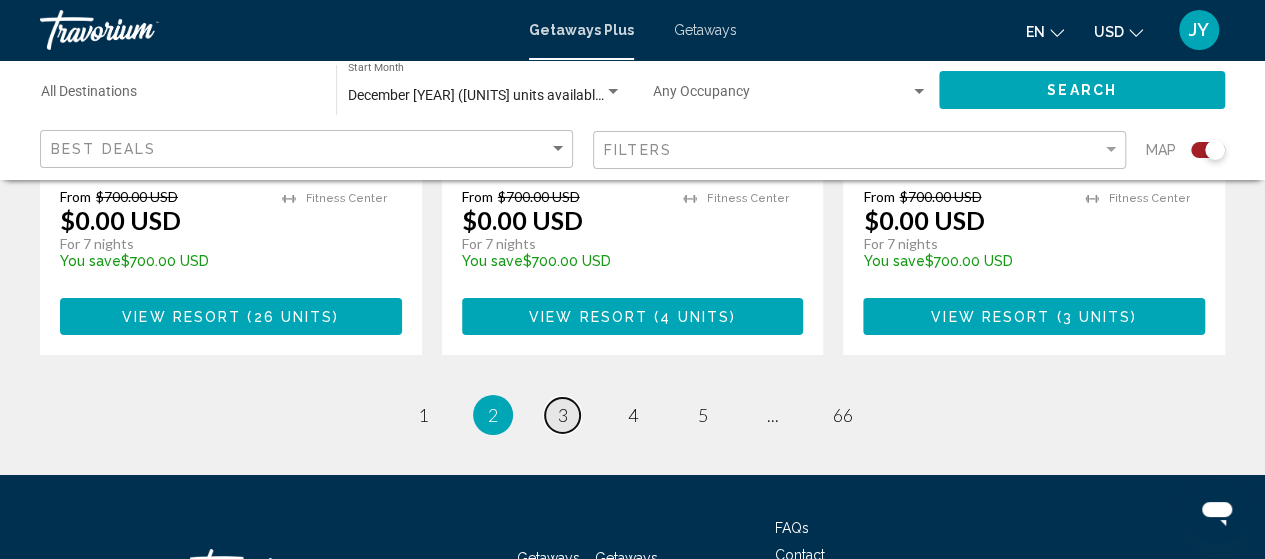 click on "3" at bounding box center [563, 415] 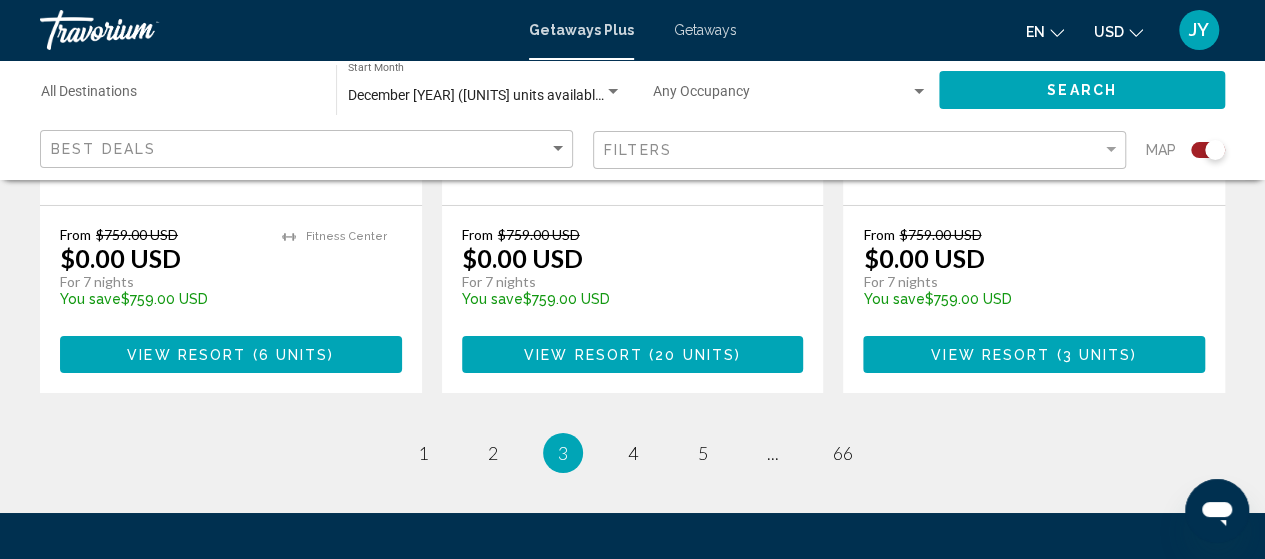 scroll, scrollTop: 3376, scrollLeft: 0, axis: vertical 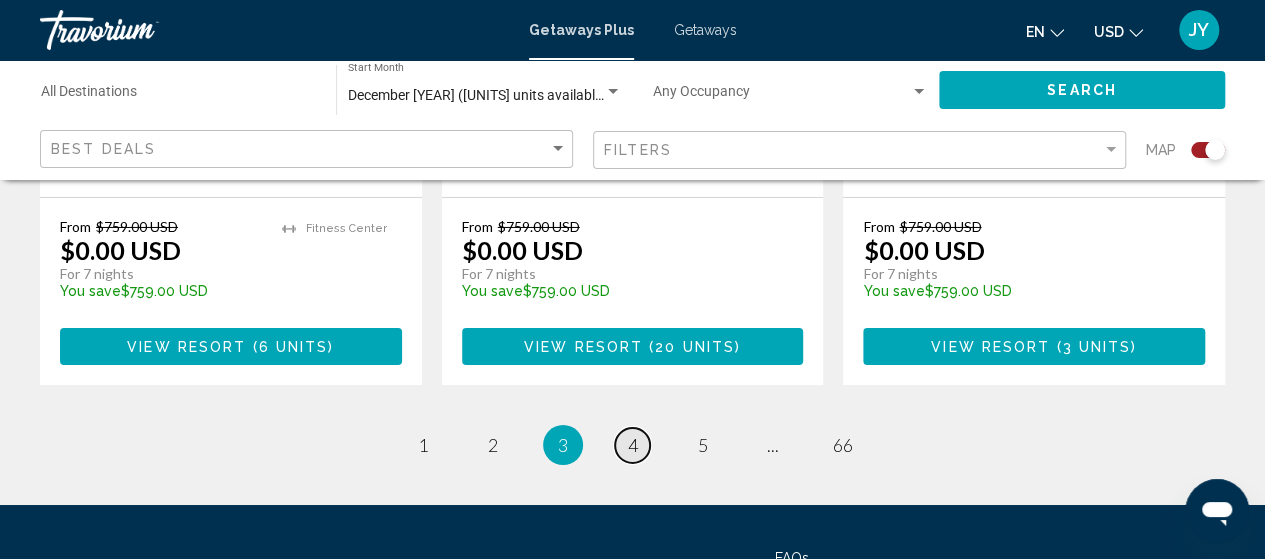 click on "page  4" at bounding box center [632, 445] 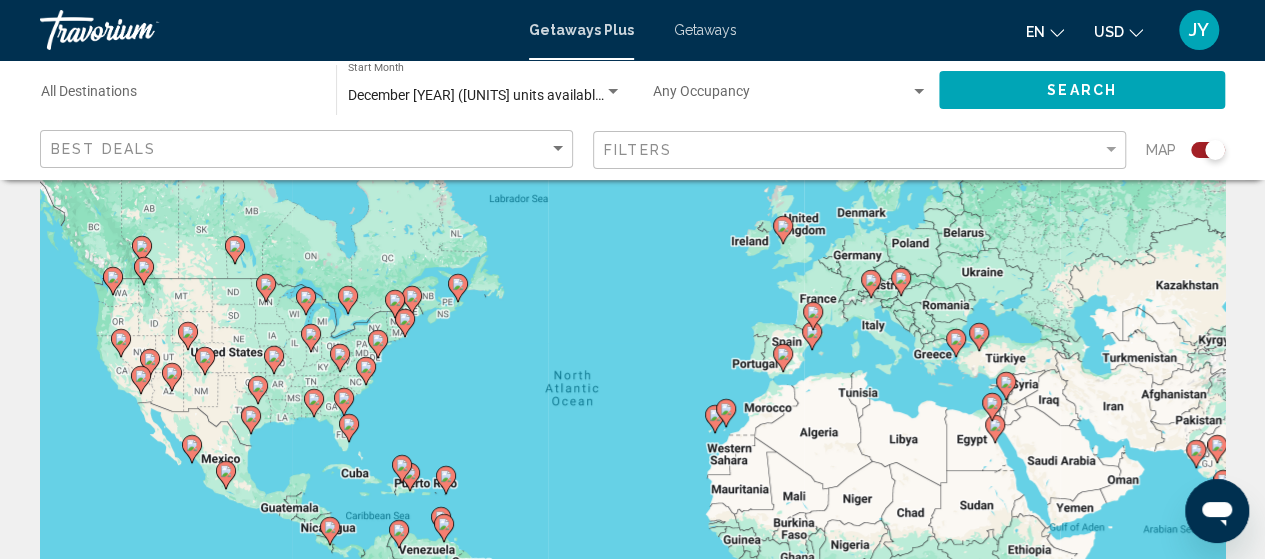 scroll, scrollTop: 120, scrollLeft: 0, axis: vertical 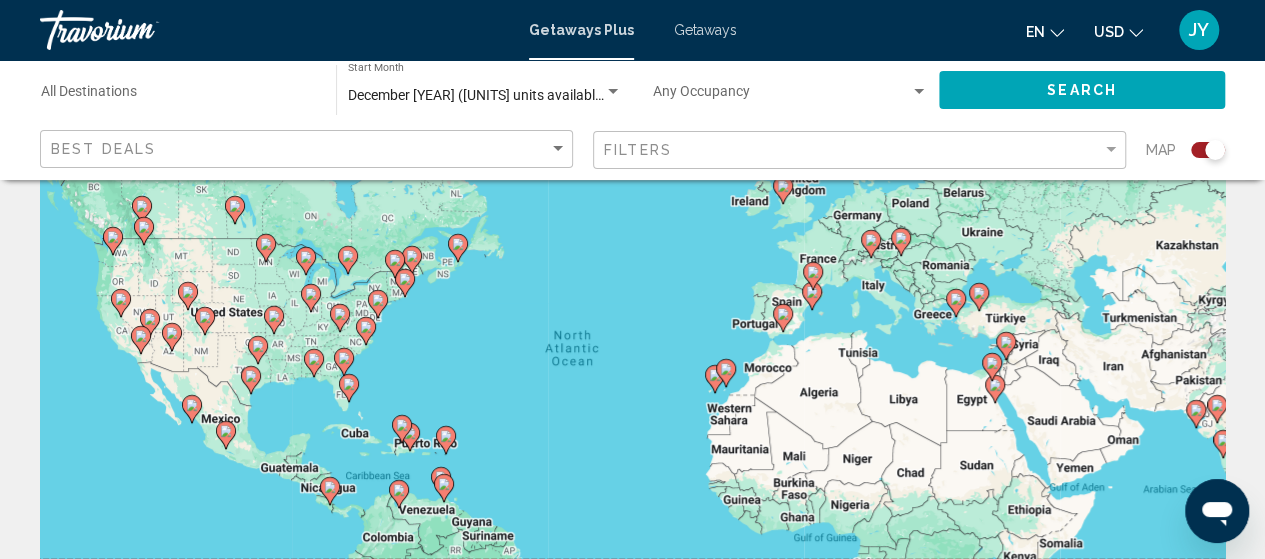 click 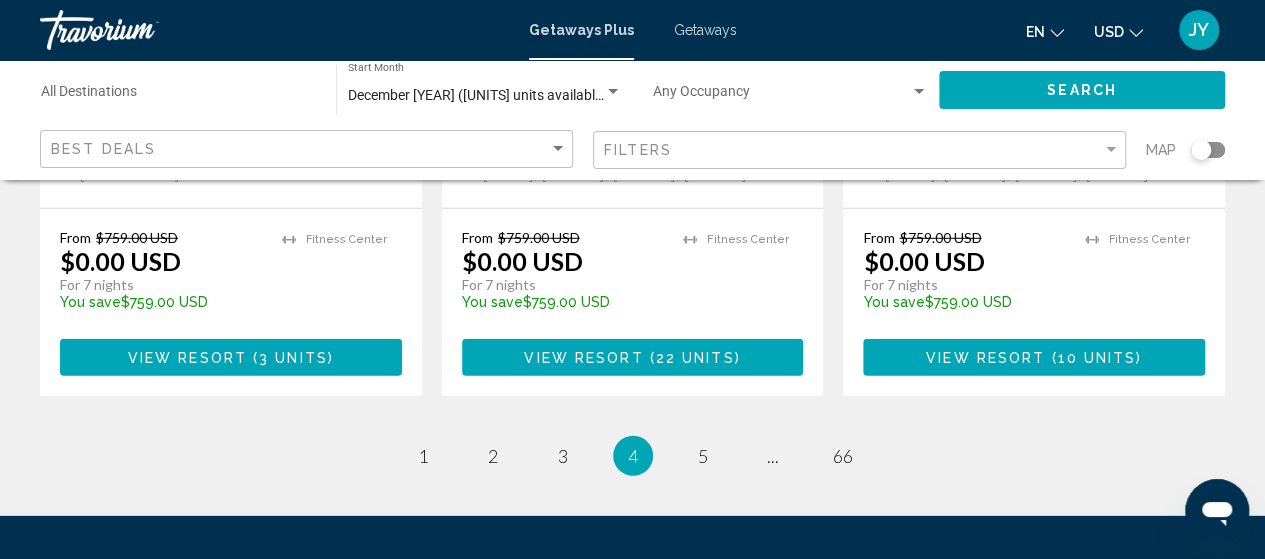 scroll, scrollTop: 2812, scrollLeft: 0, axis: vertical 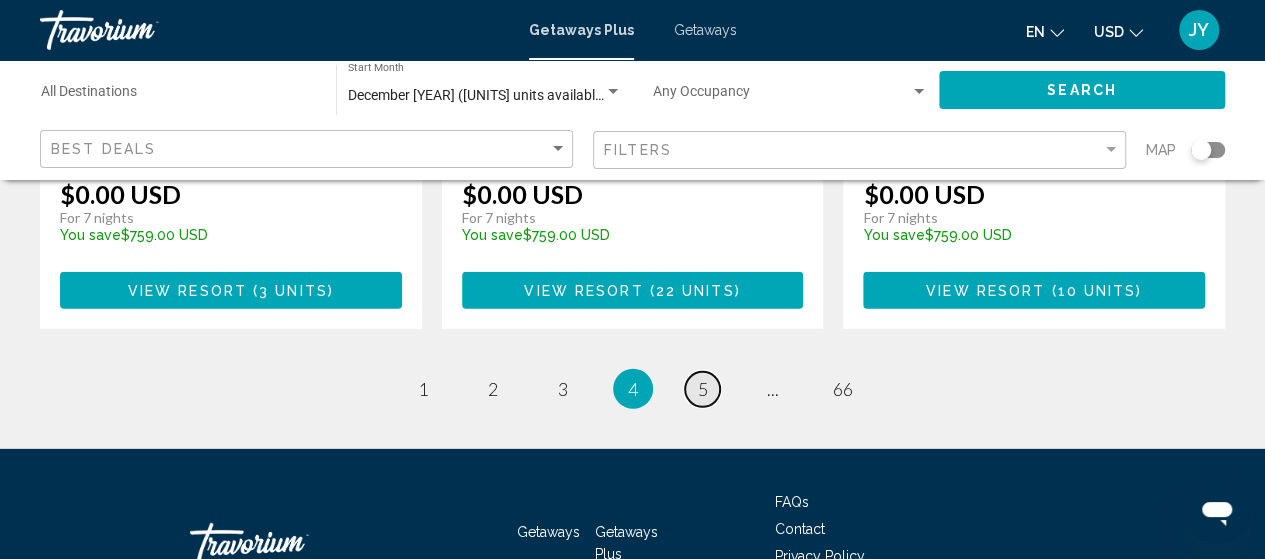click on "5" at bounding box center (703, 389) 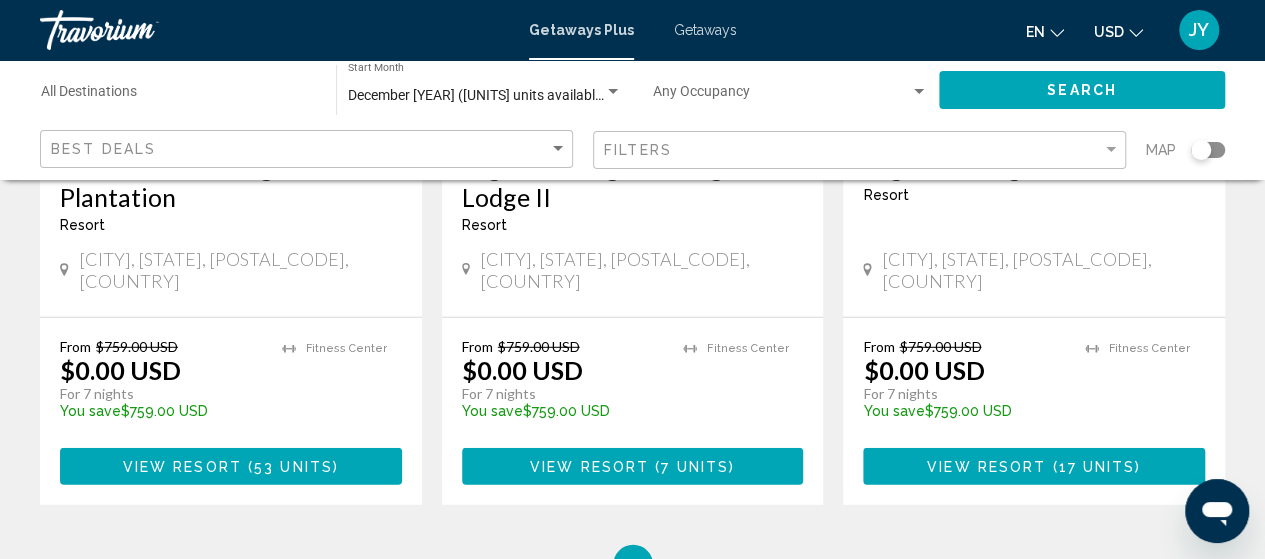 scroll, scrollTop: 2786, scrollLeft: 0, axis: vertical 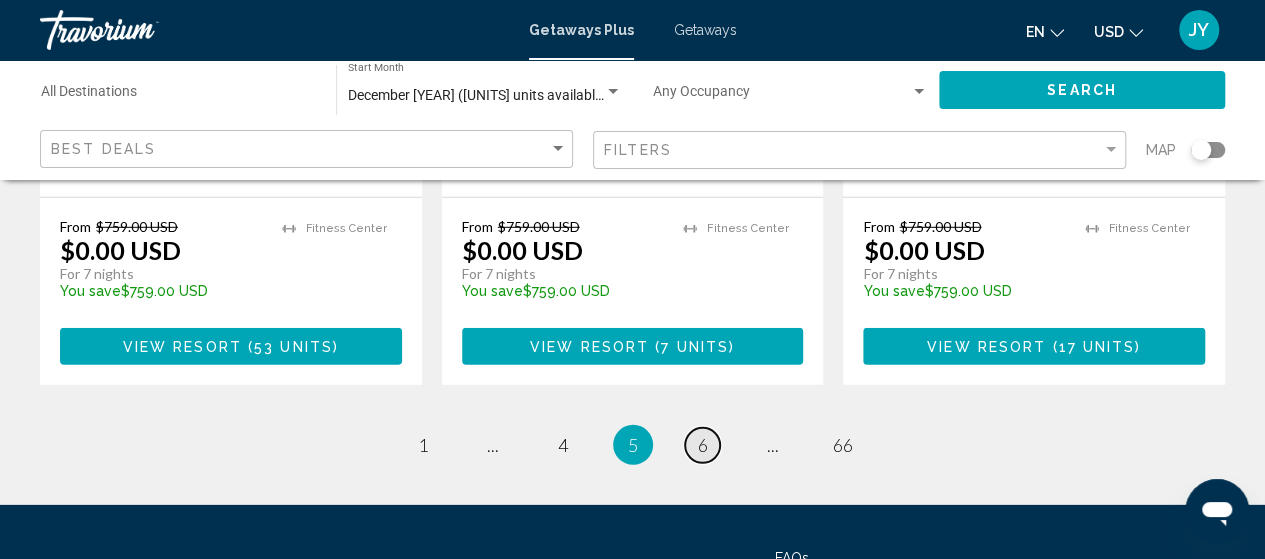 click on "6" at bounding box center (703, 445) 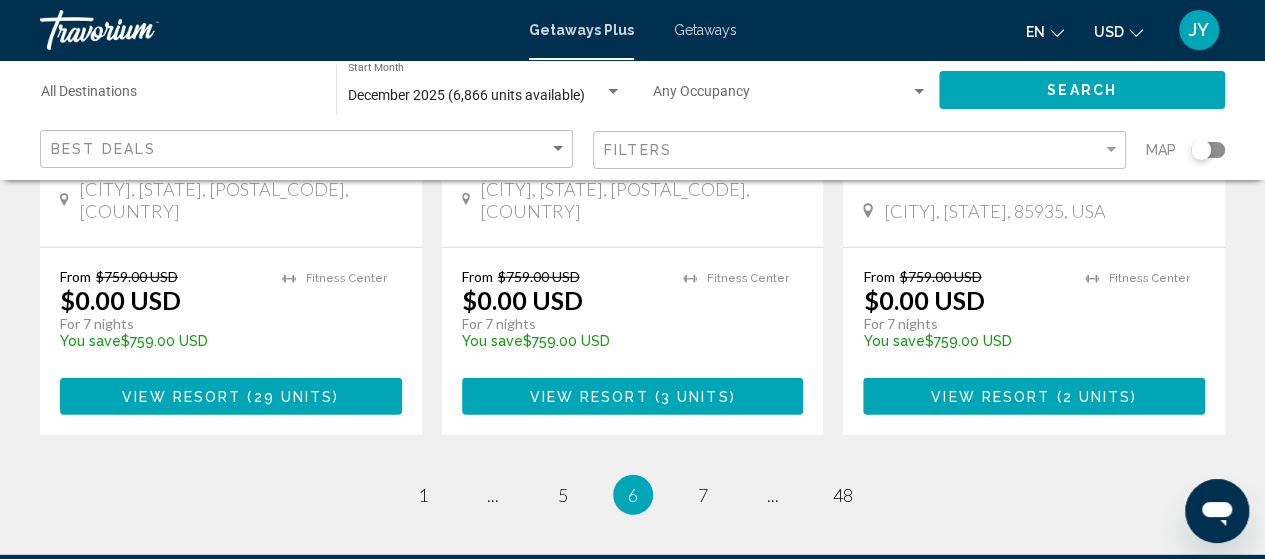scroll, scrollTop: 2732, scrollLeft: 0, axis: vertical 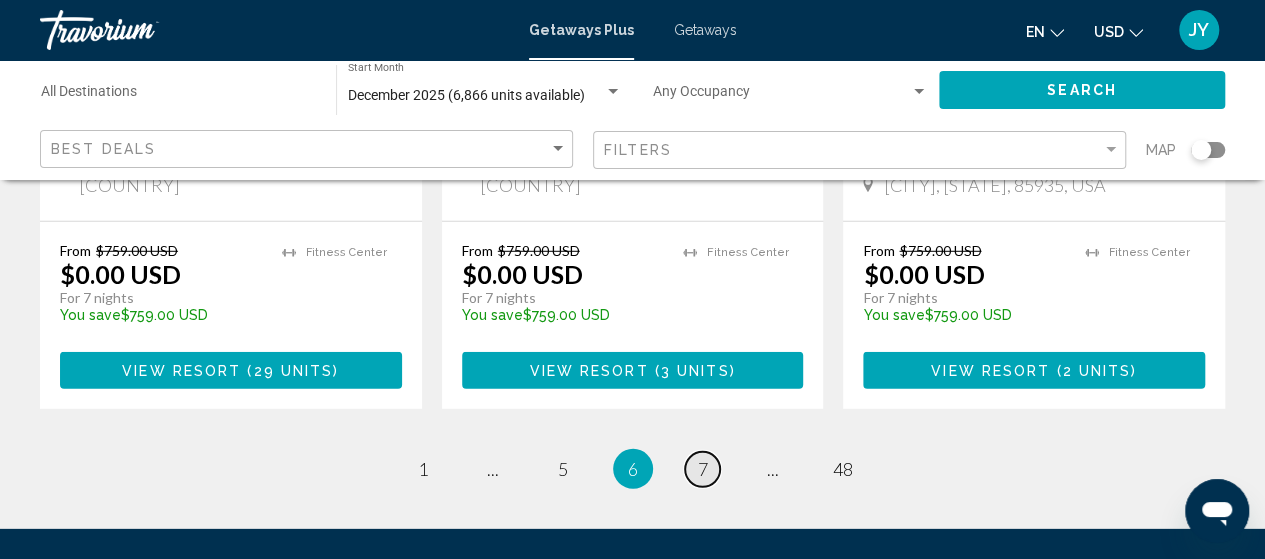 click on "7" at bounding box center [703, 469] 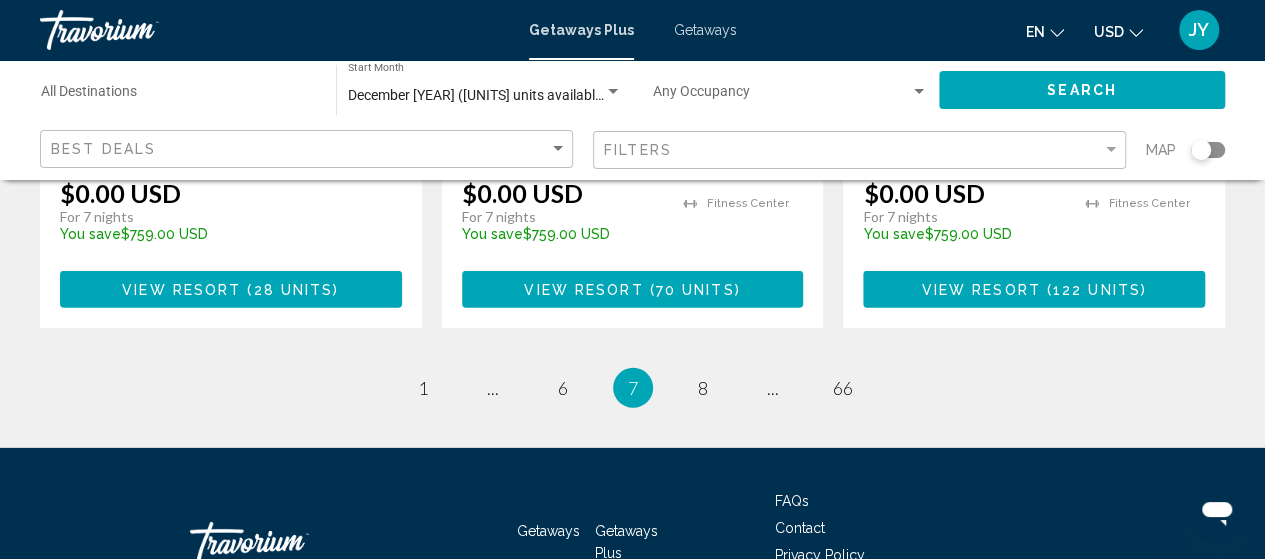 scroll, scrollTop: 2826, scrollLeft: 0, axis: vertical 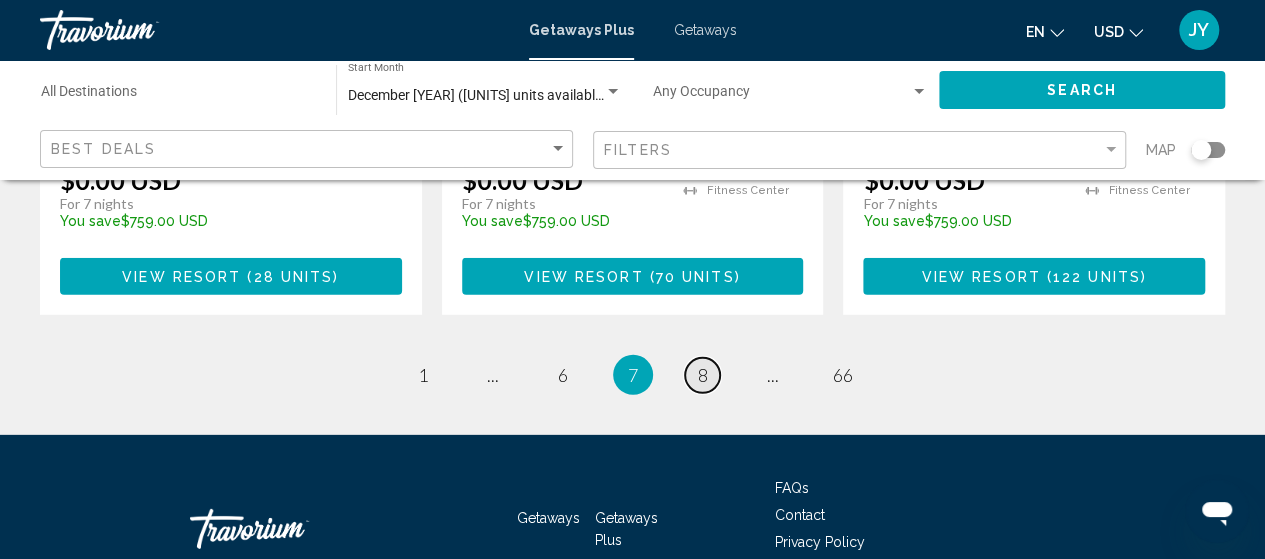 click on "8" at bounding box center [703, 375] 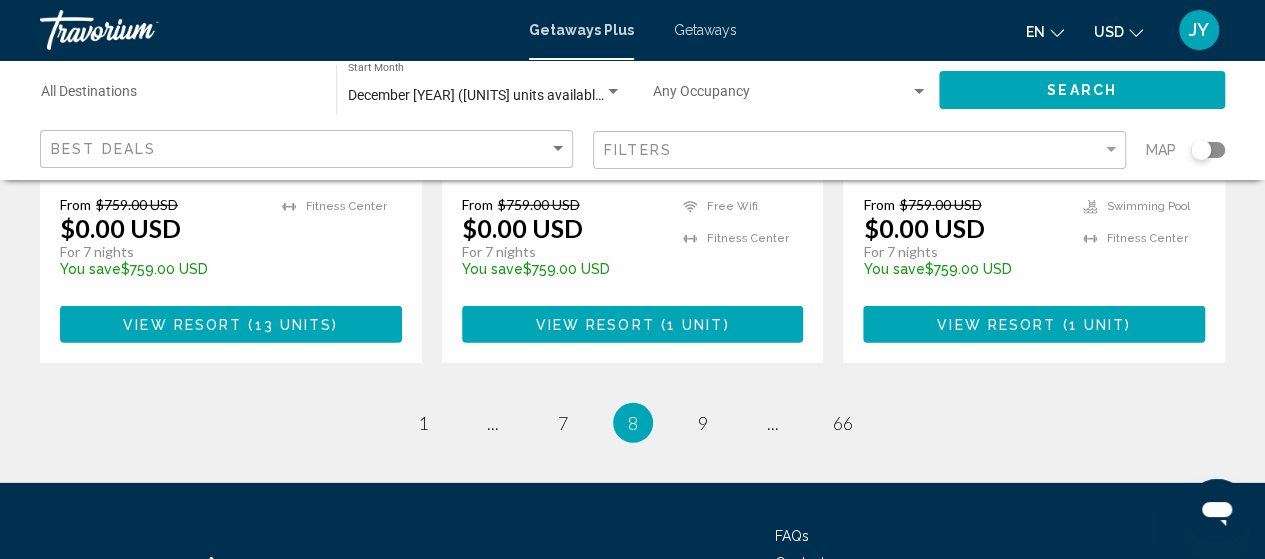 scroll, scrollTop: 2839, scrollLeft: 0, axis: vertical 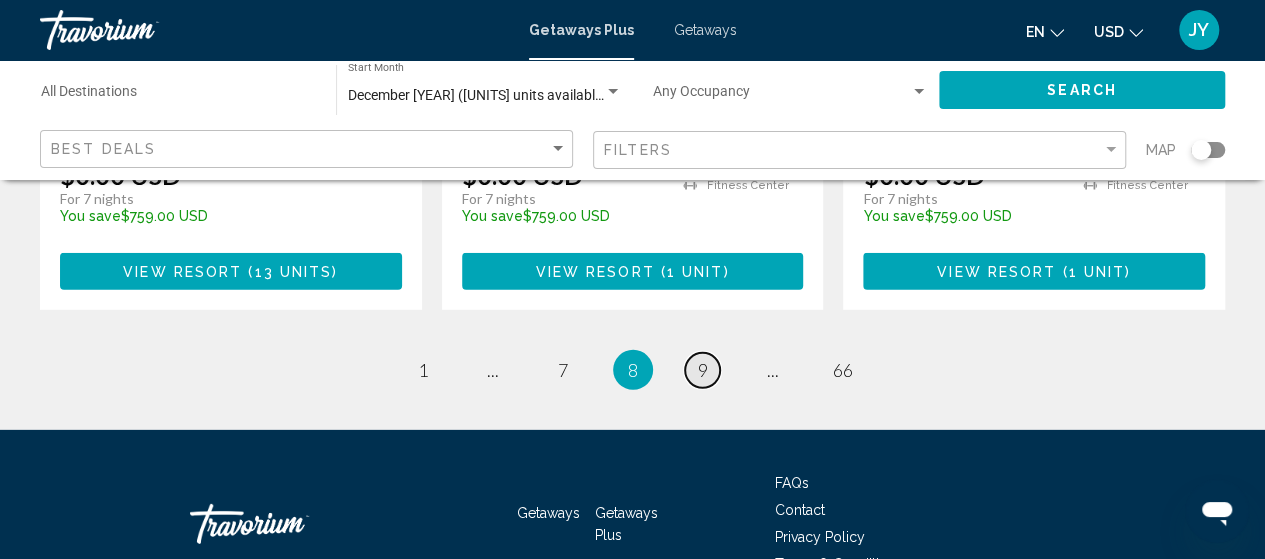 click on "9" at bounding box center [703, 370] 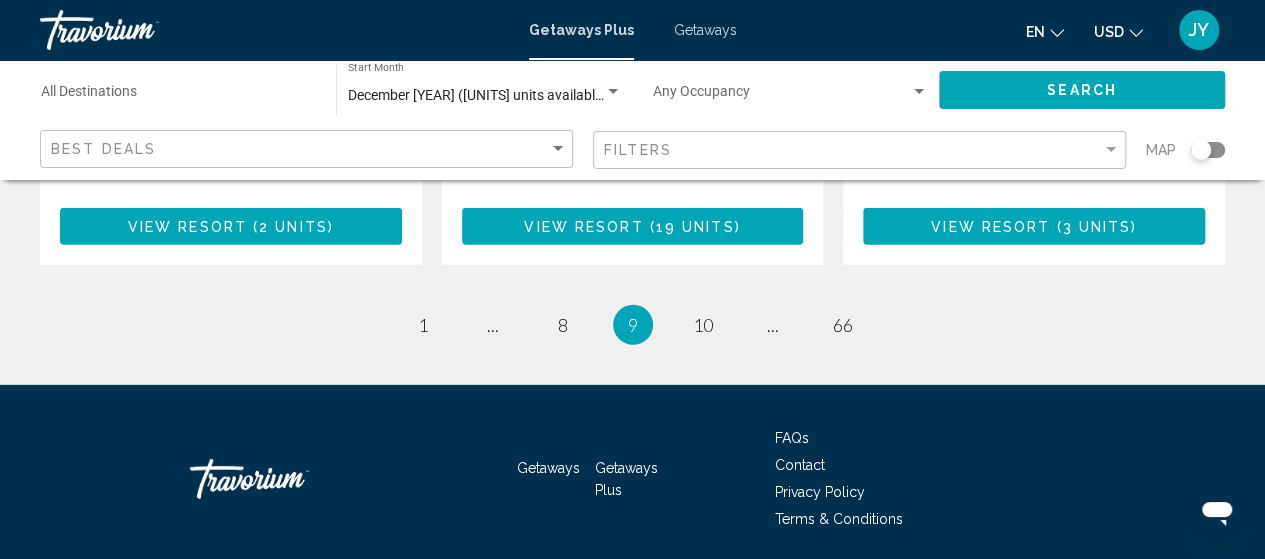 scroll, scrollTop: 2930, scrollLeft: 0, axis: vertical 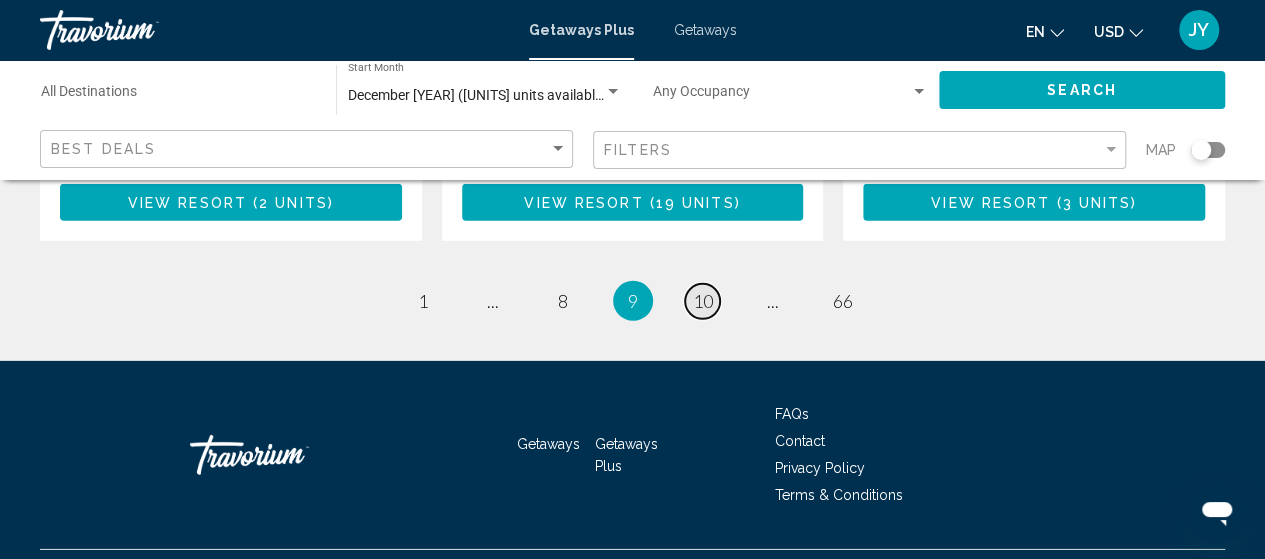 click on "10" at bounding box center [703, 301] 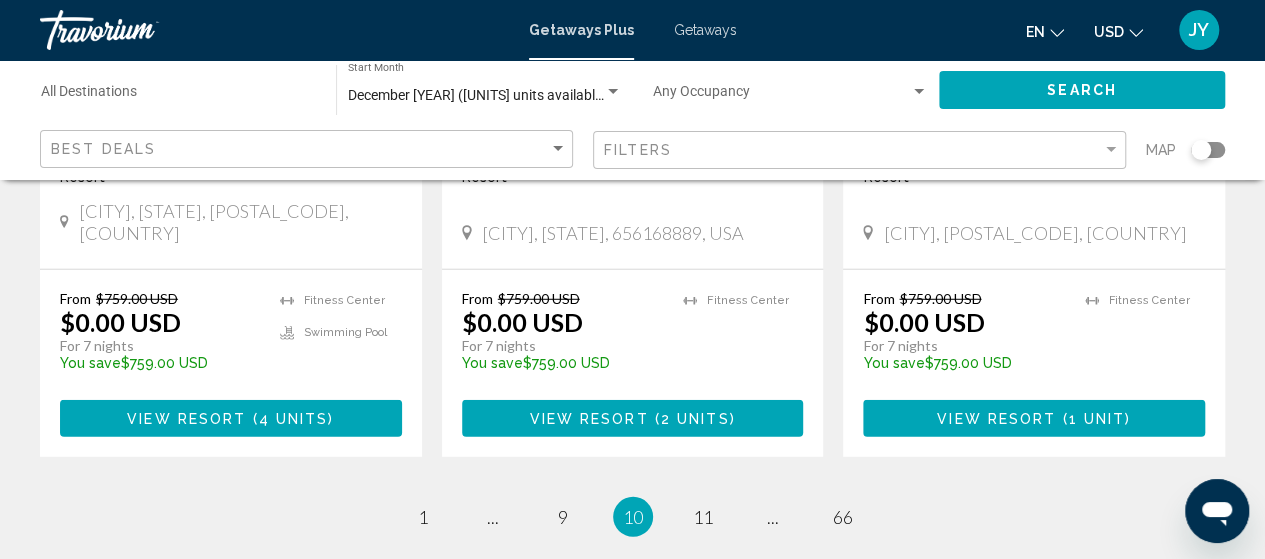 scroll, scrollTop: 2639, scrollLeft: 0, axis: vertical 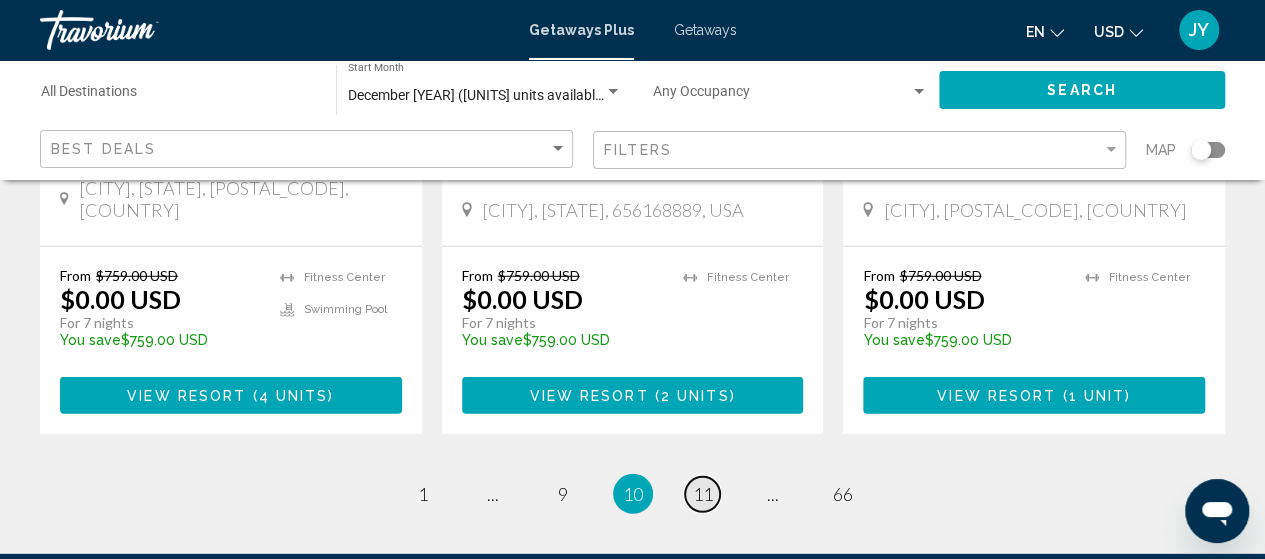 click on "11" at bounding box center (703, 494) 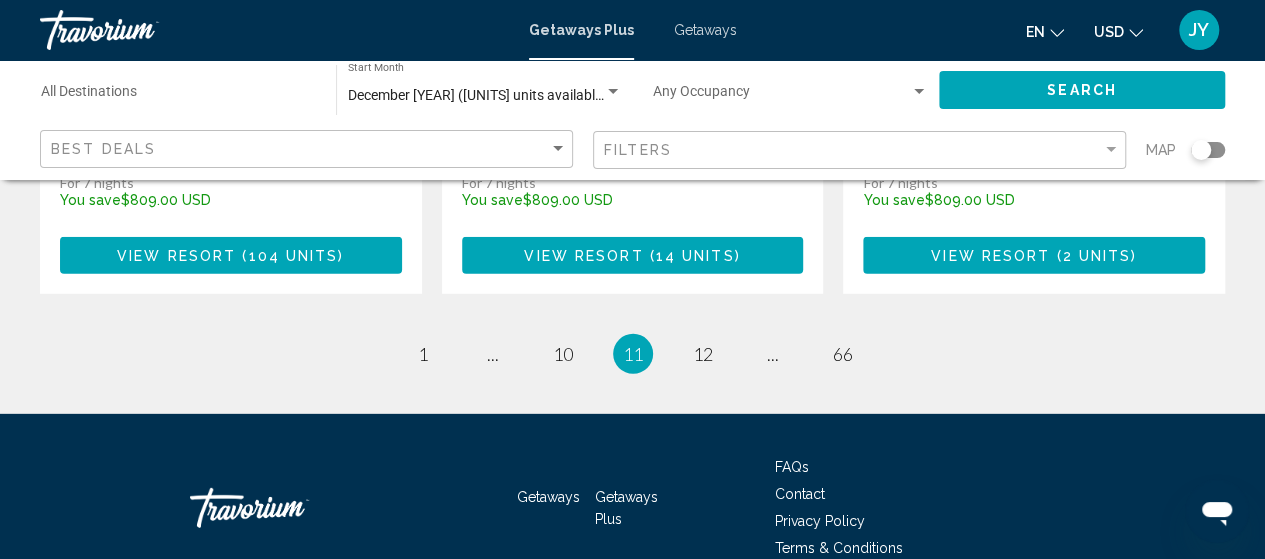 scroll, scrollTop: 2812, scrollLeft: 0, axis: vertical 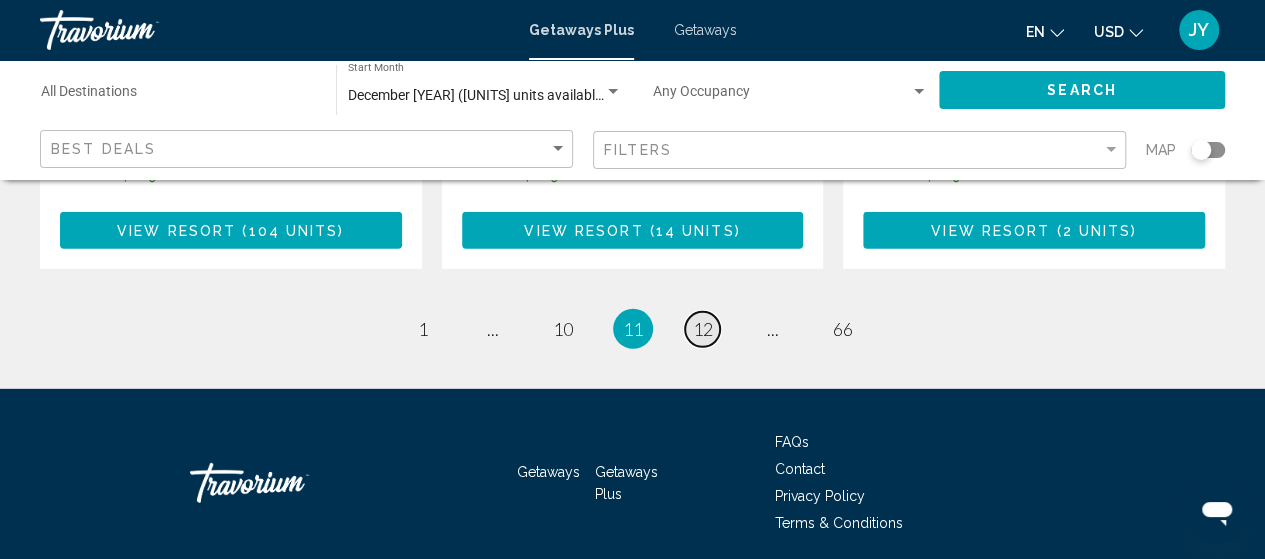 click on "12" at bounding box center [703, 329] 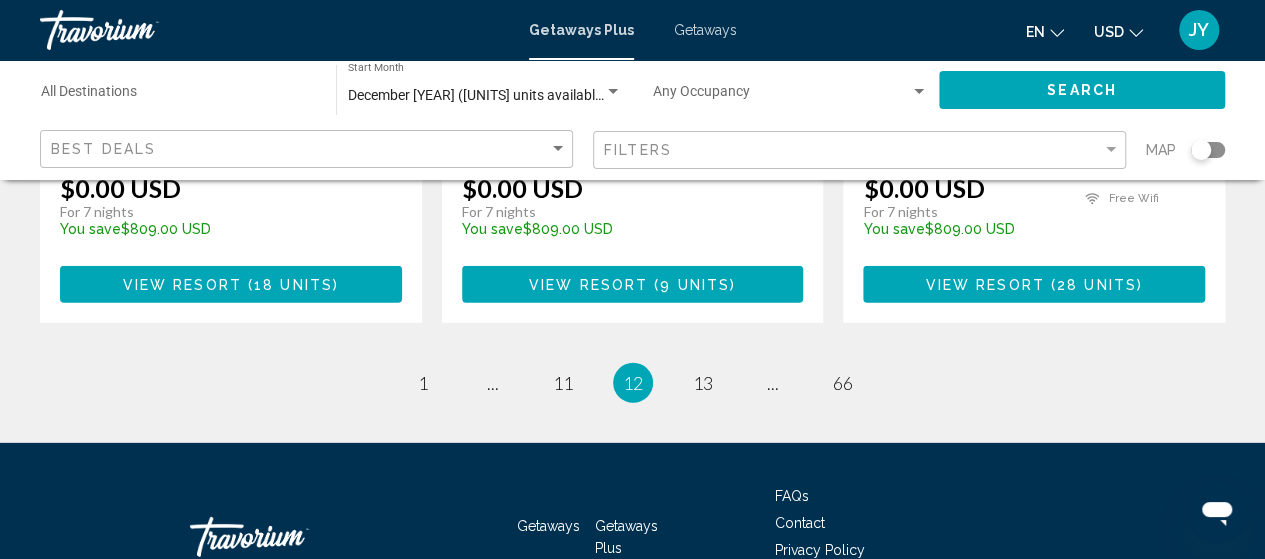 scroll, scrollTop: 2839, scrollLeft: 0, axis: vertical 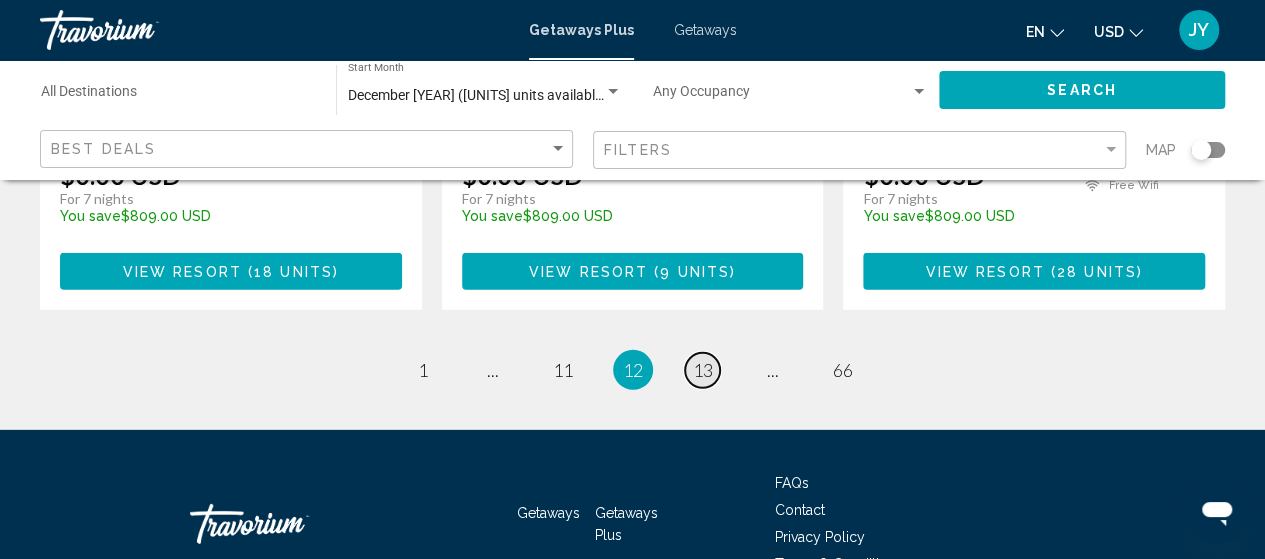 click on "13" at bounding box center [703, 370] 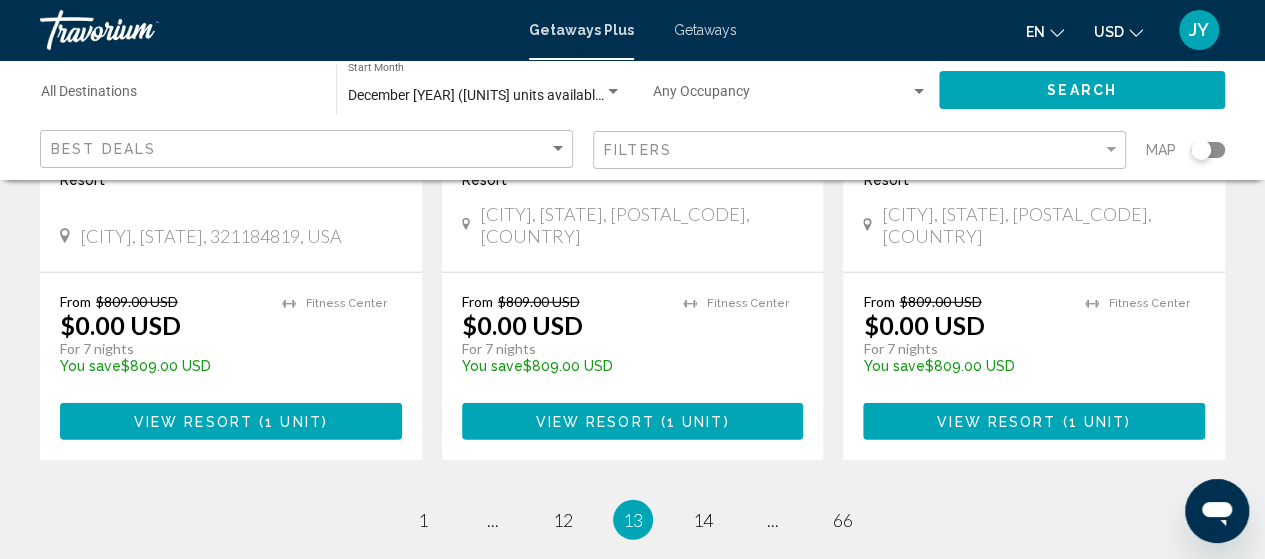 scroll, scrollTop: 2652, scrollLeft: 0, axis: vertical 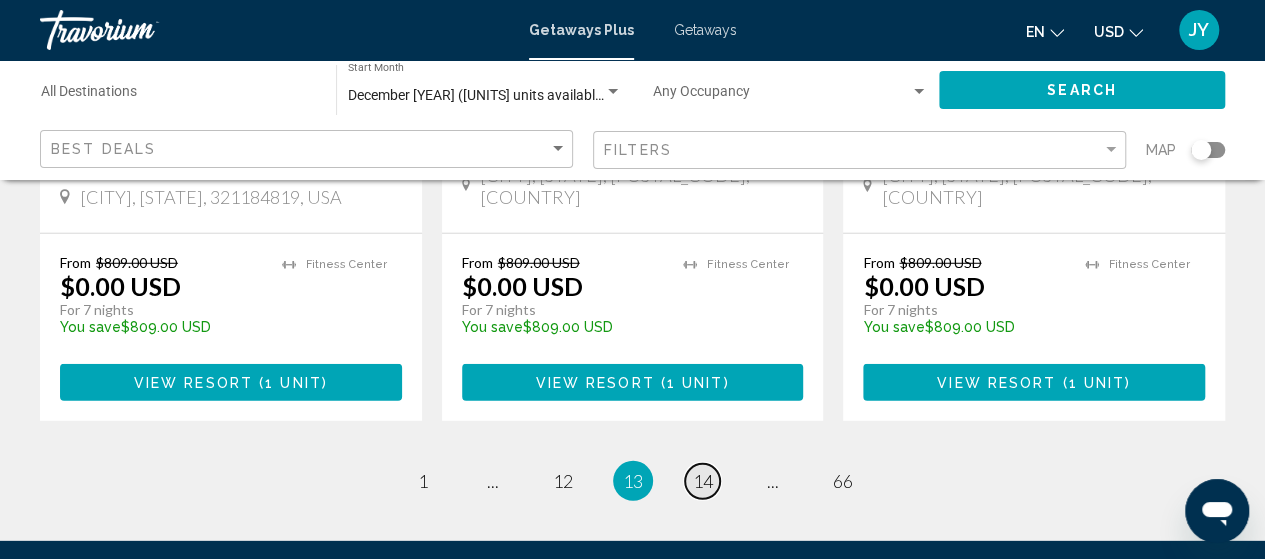 click on "14" at bounding box center [703, 481] 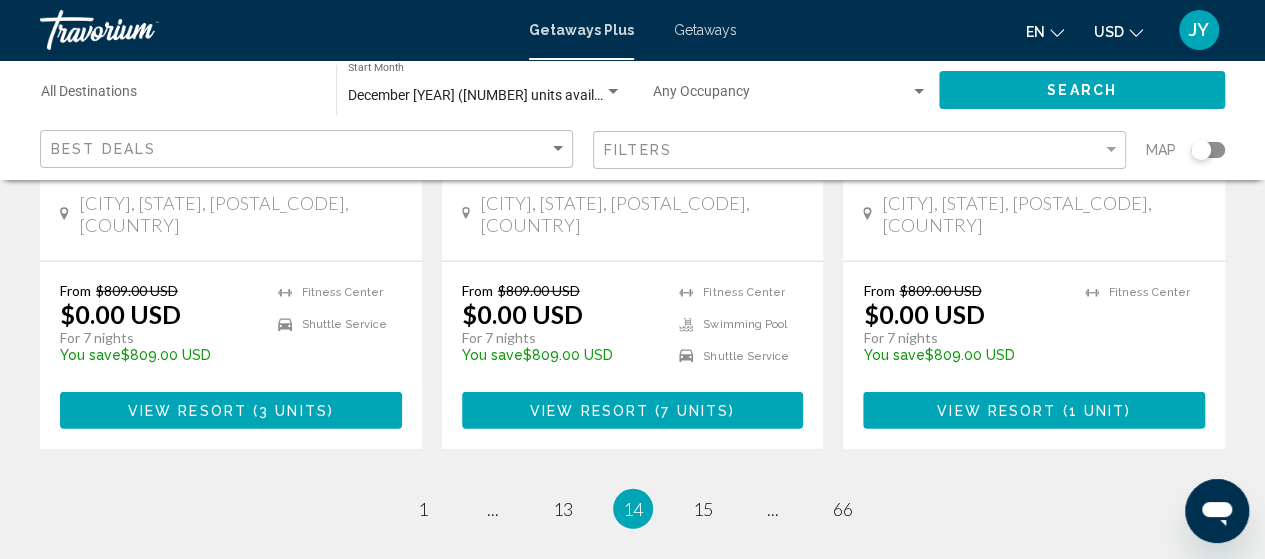 scroll, scrollTop: 2772, scrollLeft: 0, axis: vertical 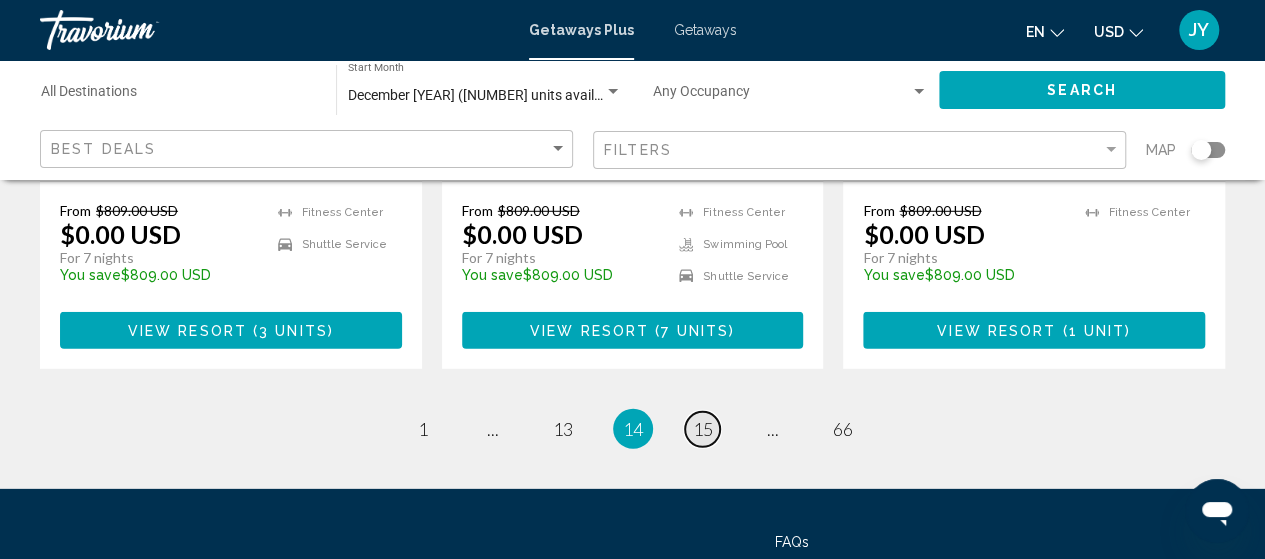 click on "15" at bounding box center [703, 429] 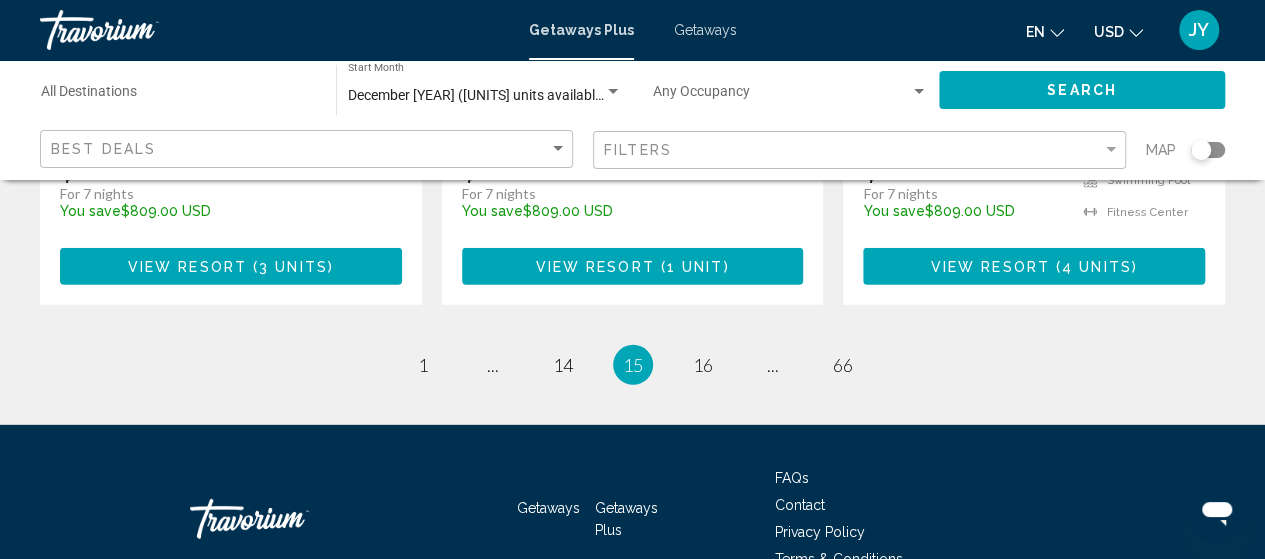 scroll, scrollTop: 2862, scrollLeft: 0, axis: vertical 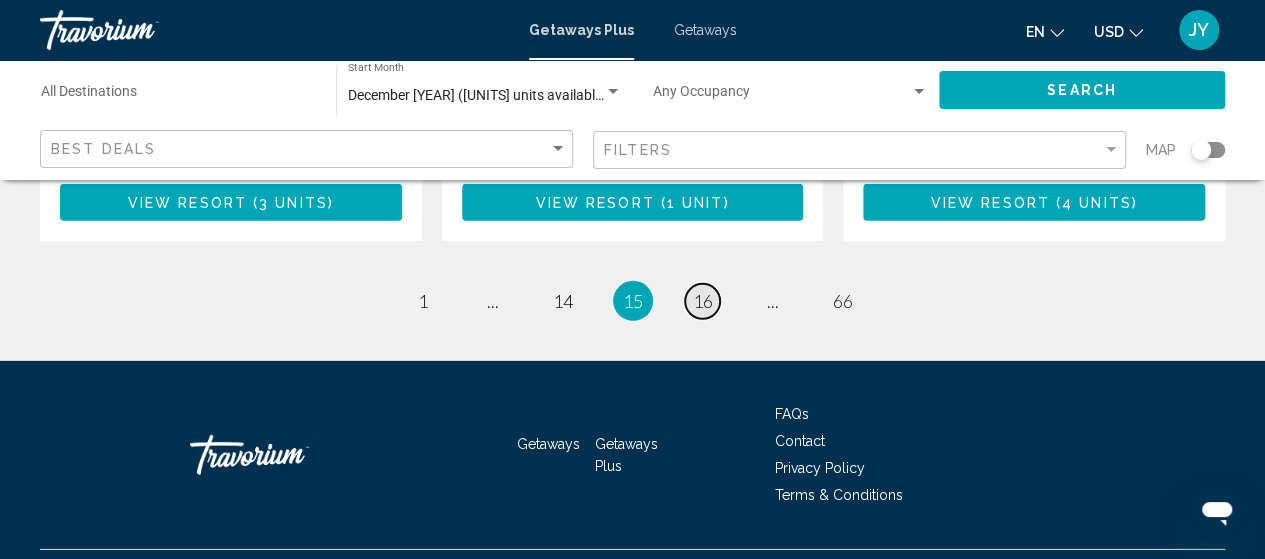 click on "page  16" at bounding box center (702, 301) 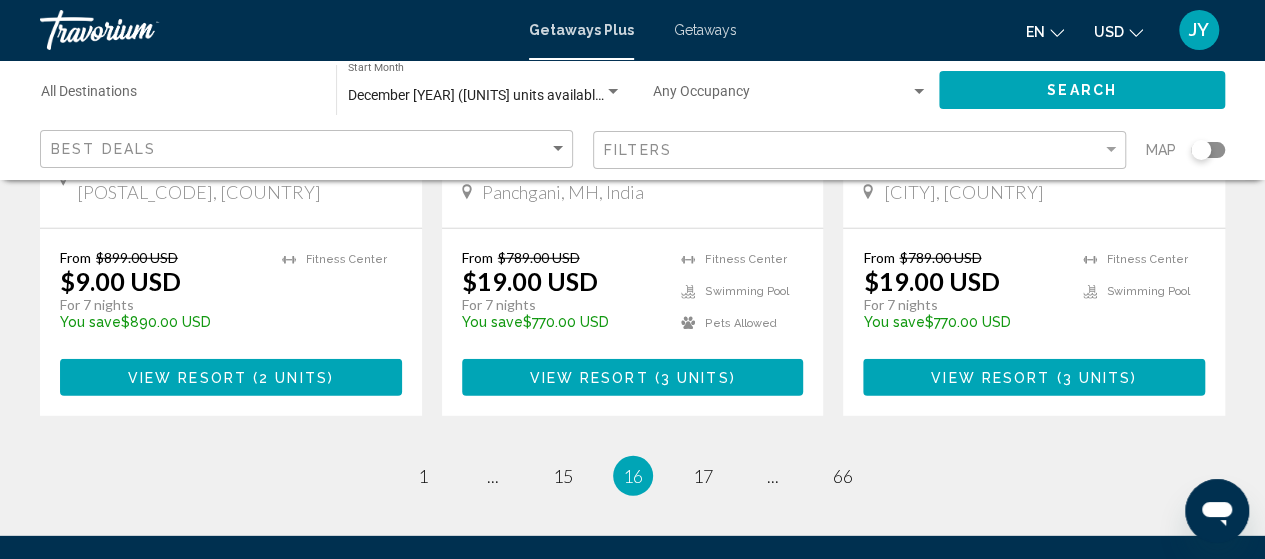 scroll, scrollTop: 2692, scrollLeft: 0, axis: vertical 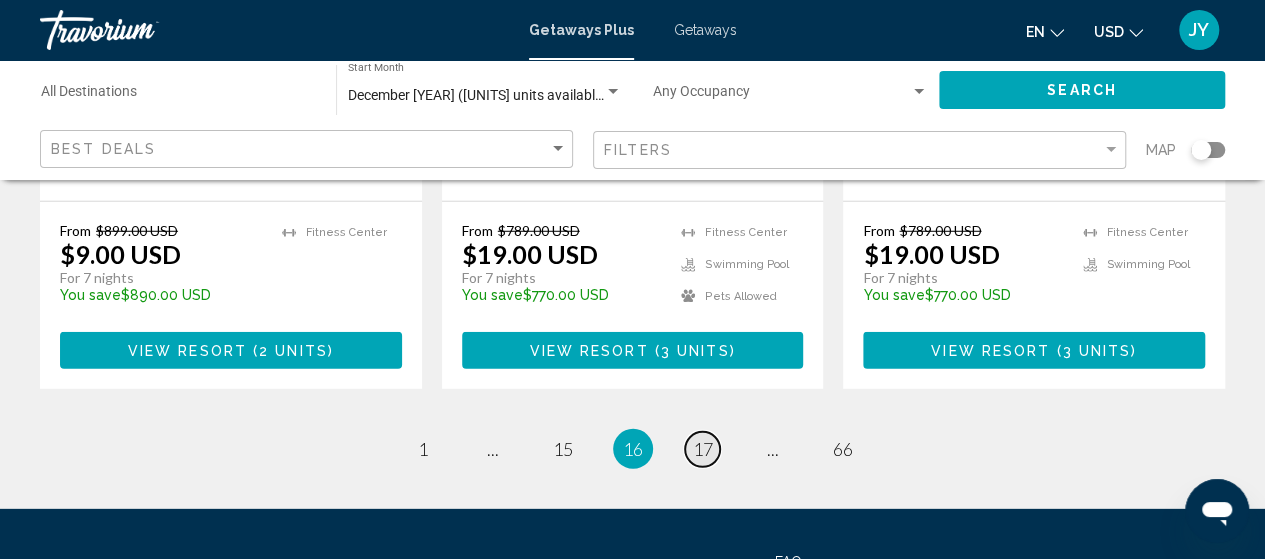 click on "17" at bounding box center (703, 449) 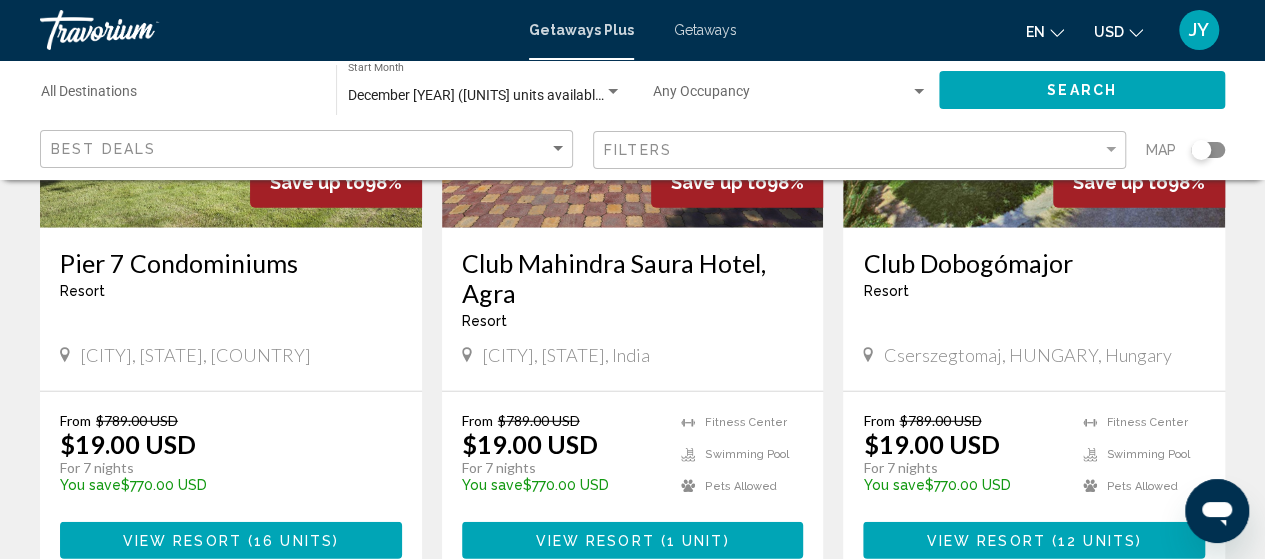 scroll, scrollTop: 2626, scrollLeft: 0, axis: vertical 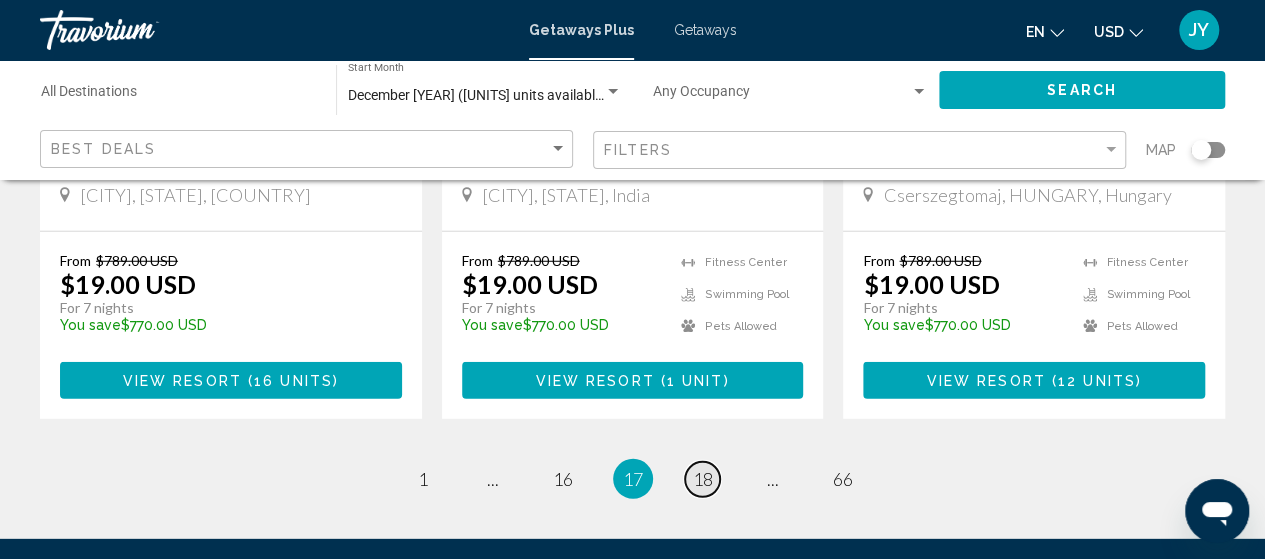 click on "18" at bounding box center (703, 479) 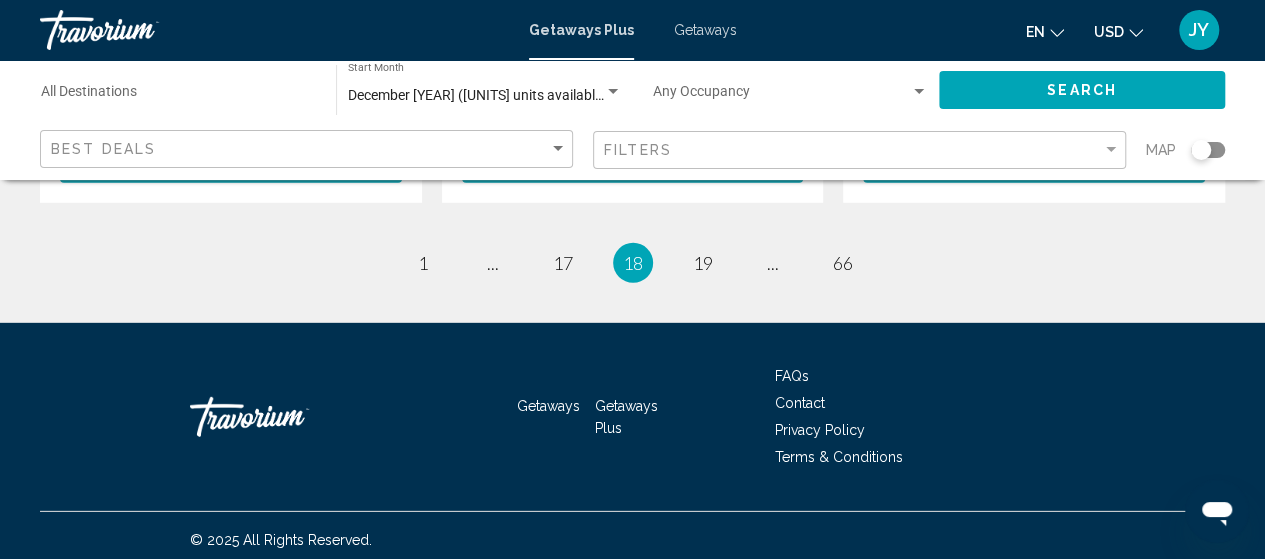 scroll, scrollTop: 2818, scrollLeft: 0, axis: vertical 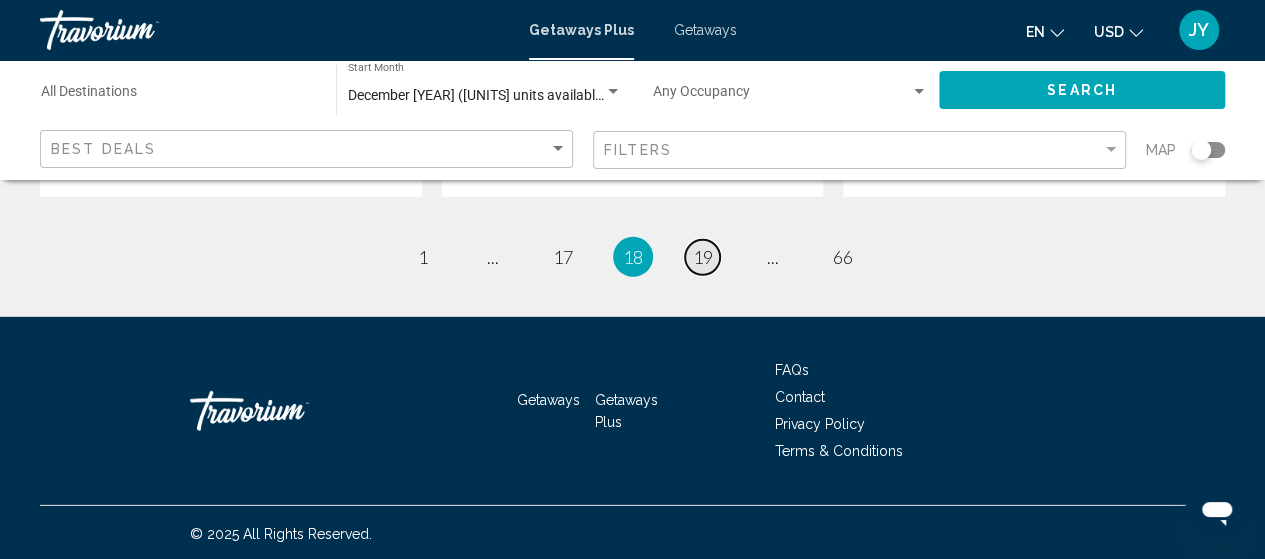 click on "19" at bounding box center (703, 257) 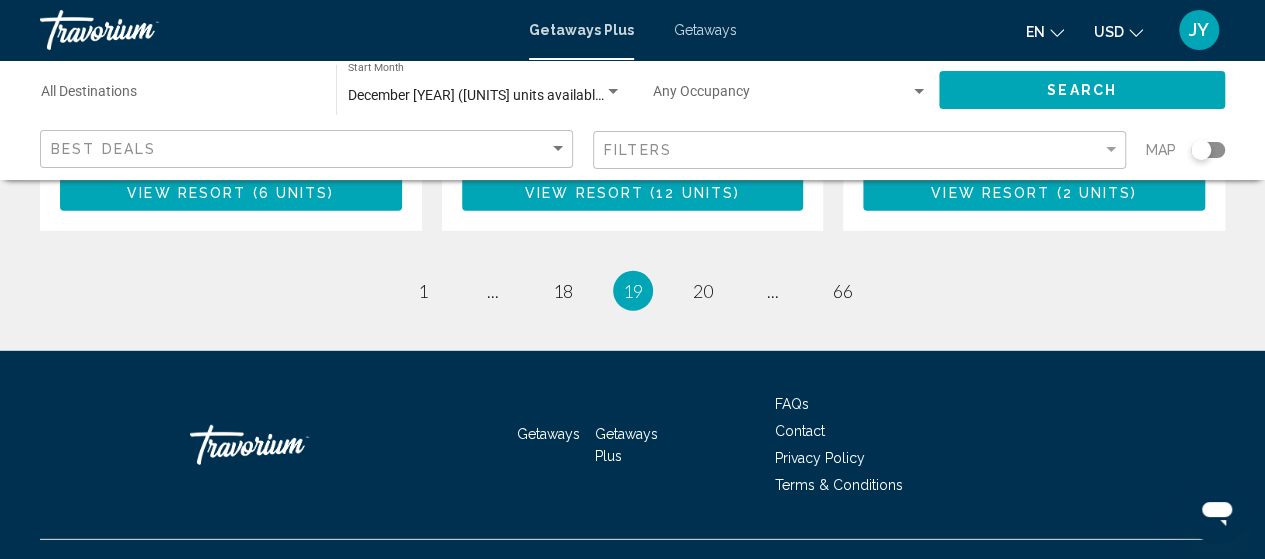 scroll, scrollTop: 2818, scrollLeft: 0, axis: vertical 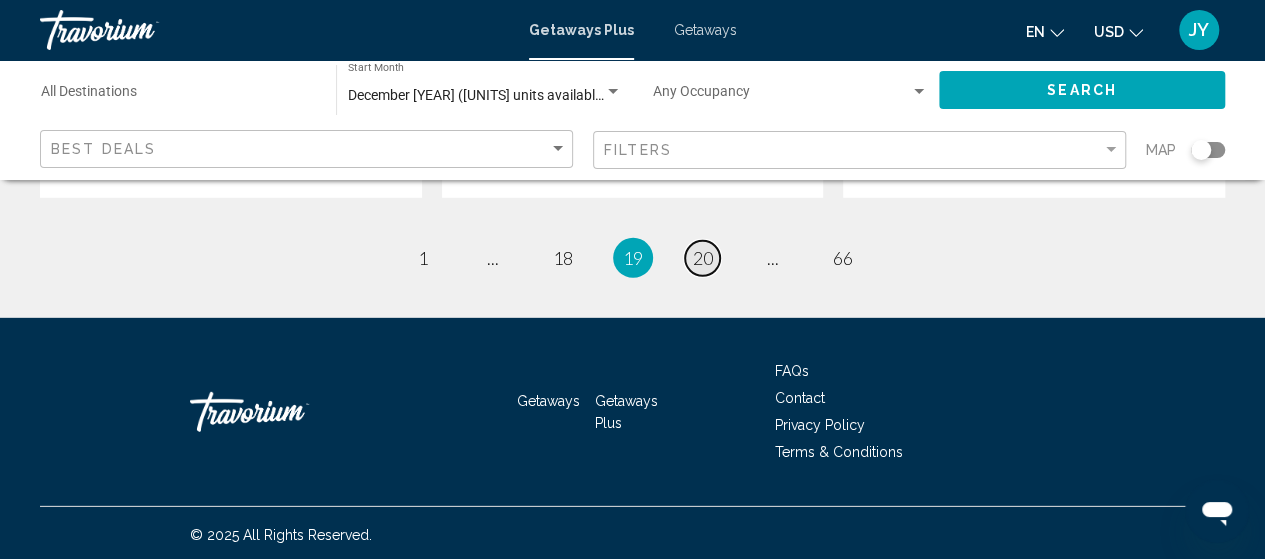 click on "20" at bounding box center (703, 258) 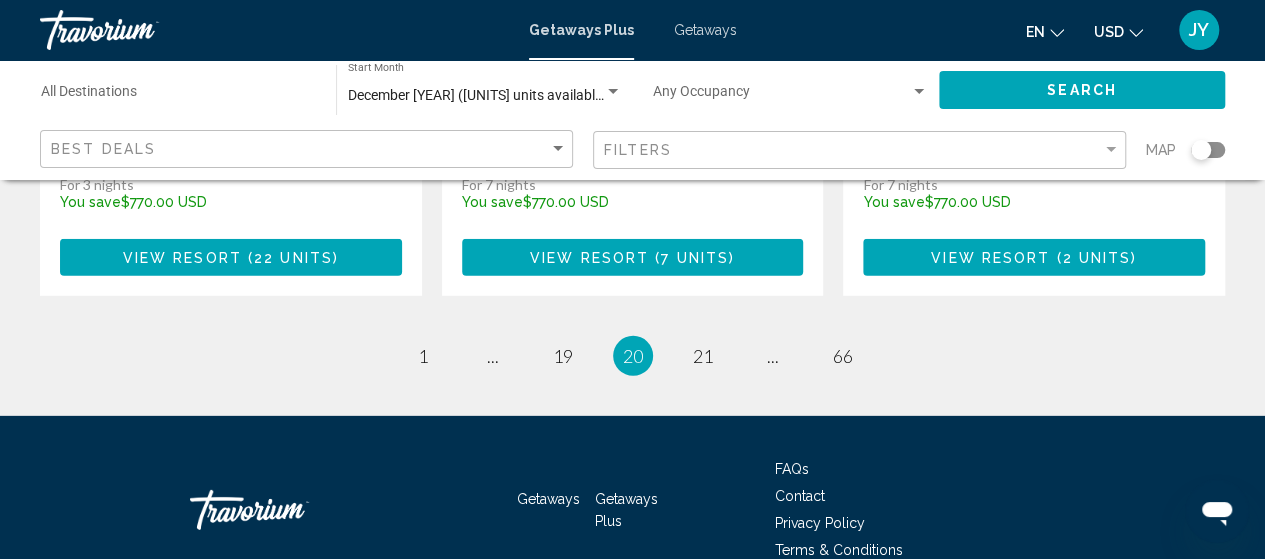 scroll, scrollTop: 2852, scrollLeft: 0, axis: vertical 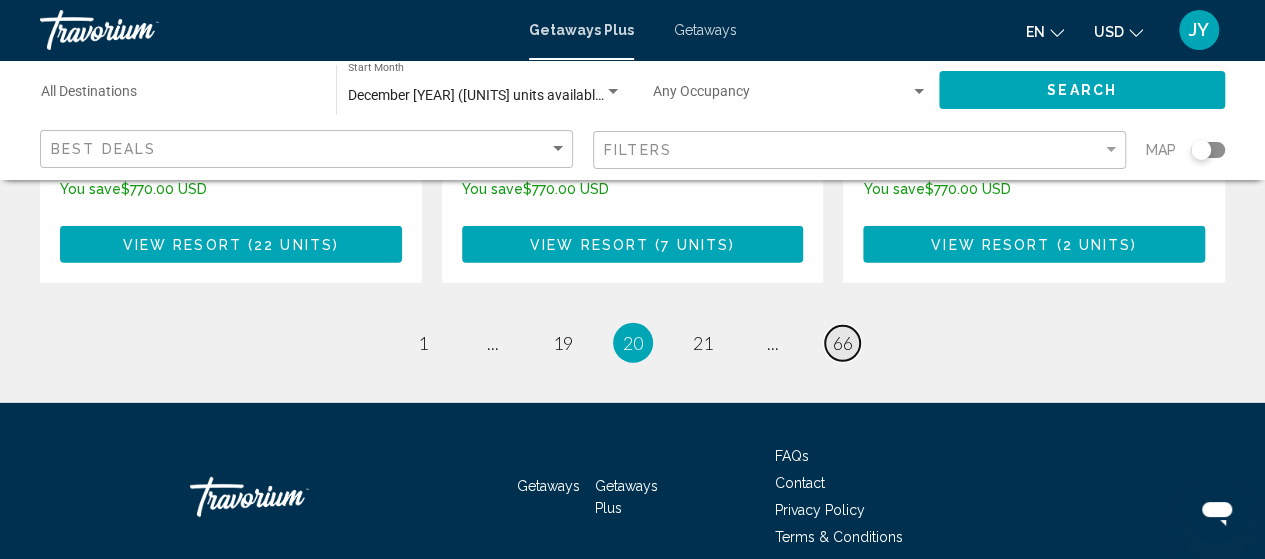 click on "66" at bounding box center (843, 343) 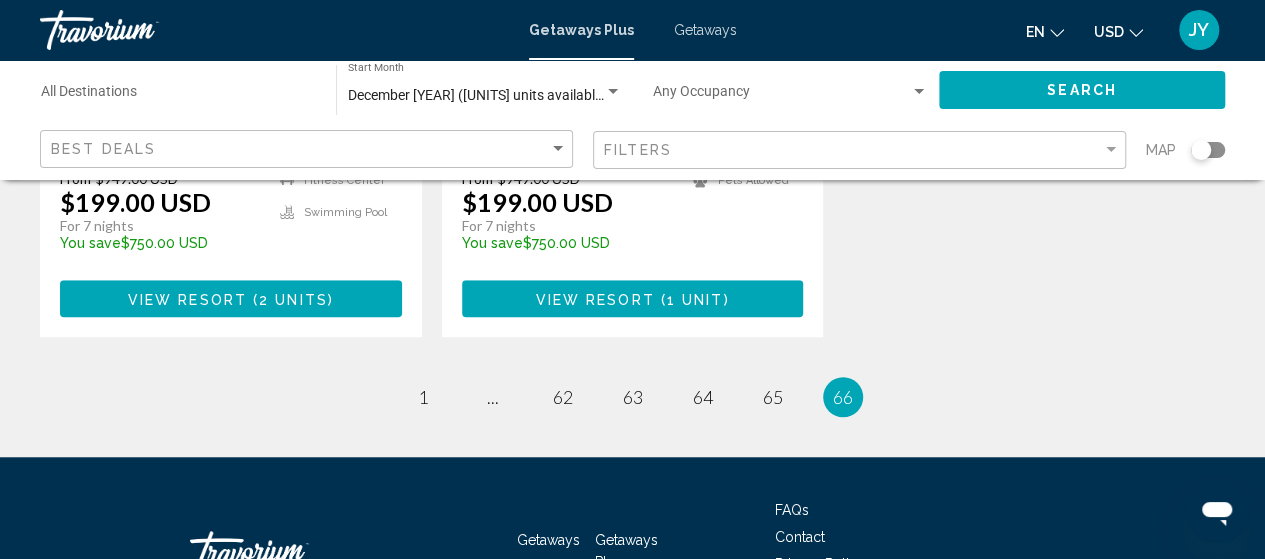 scroll, scrollTop: 693, scrollLeft: 0, axis: vertical 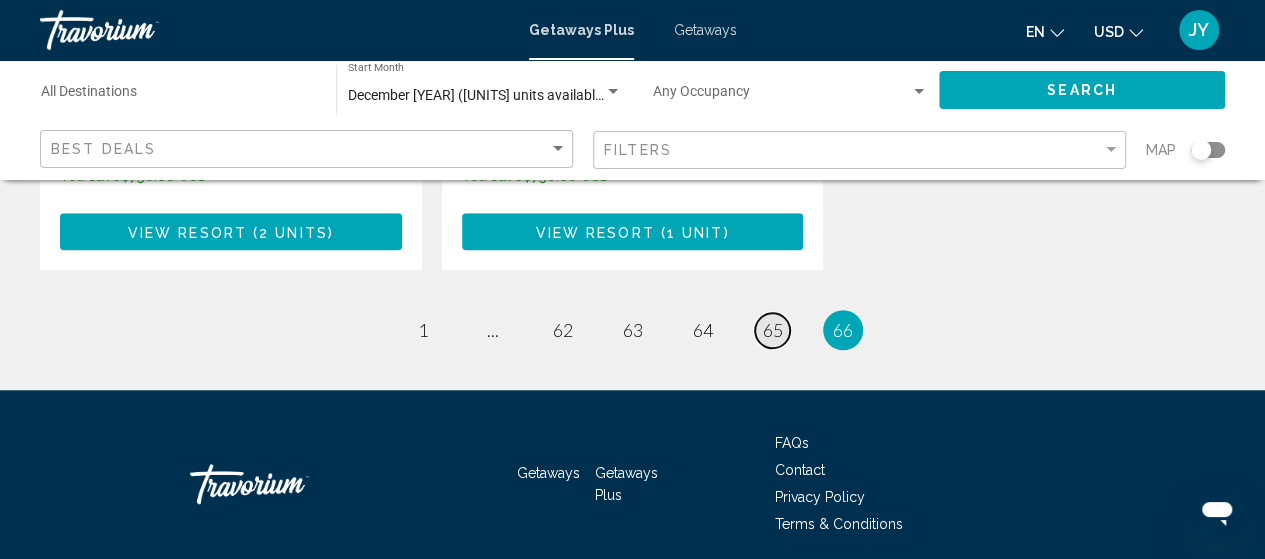 click on "65" at bounding box center (773, 330) 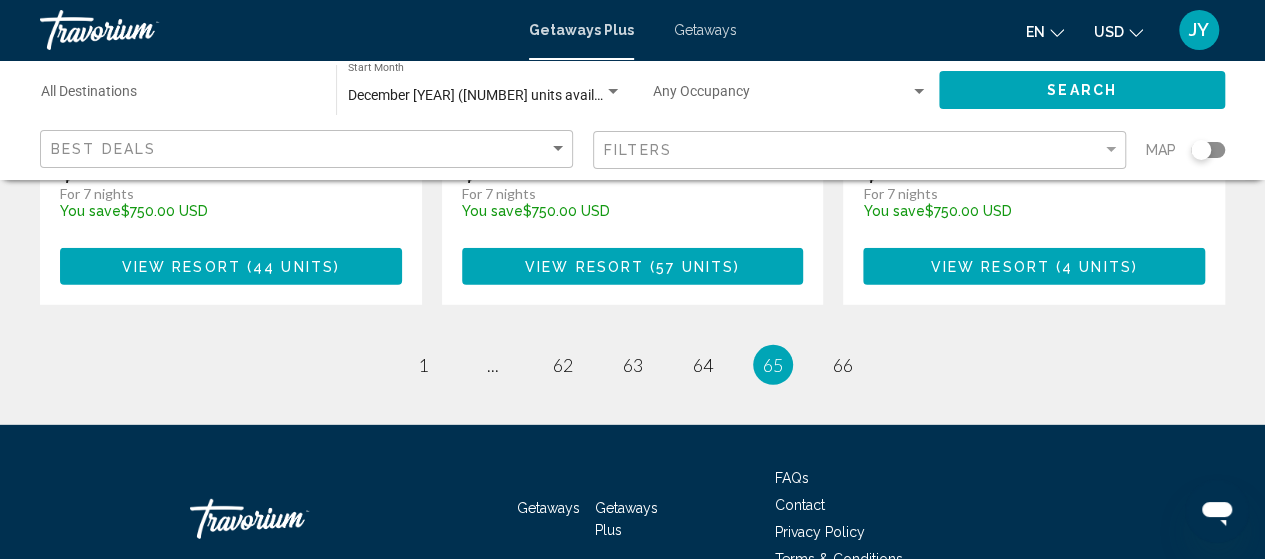 scroll, scrollTop: 2788, scrollLeft: 0, axis: vertical 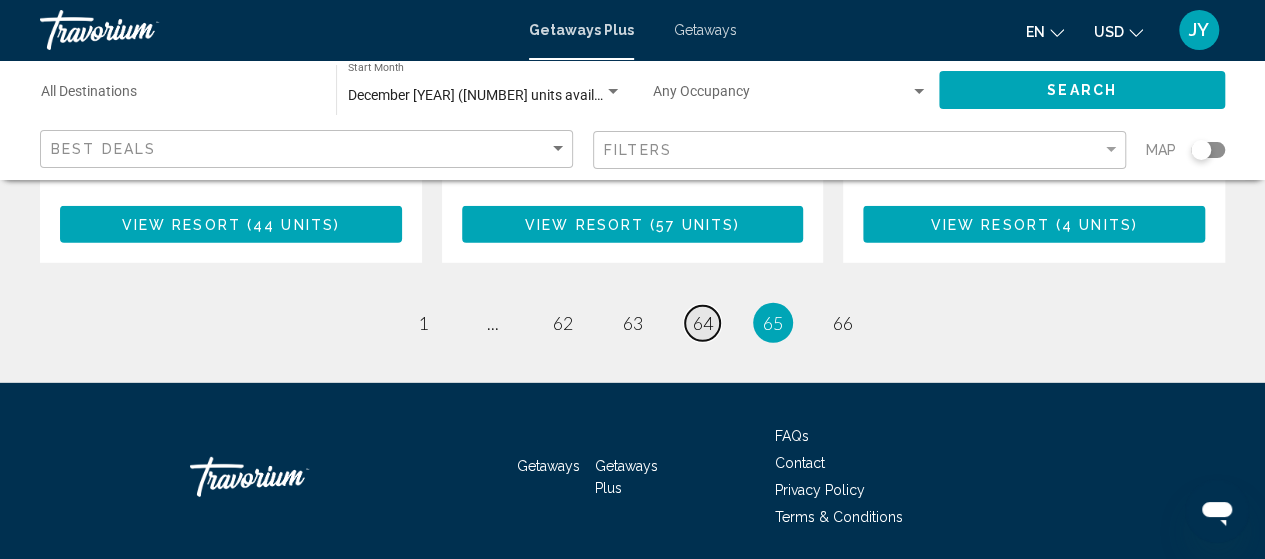 click on "64" at bounding box center [703, 323] 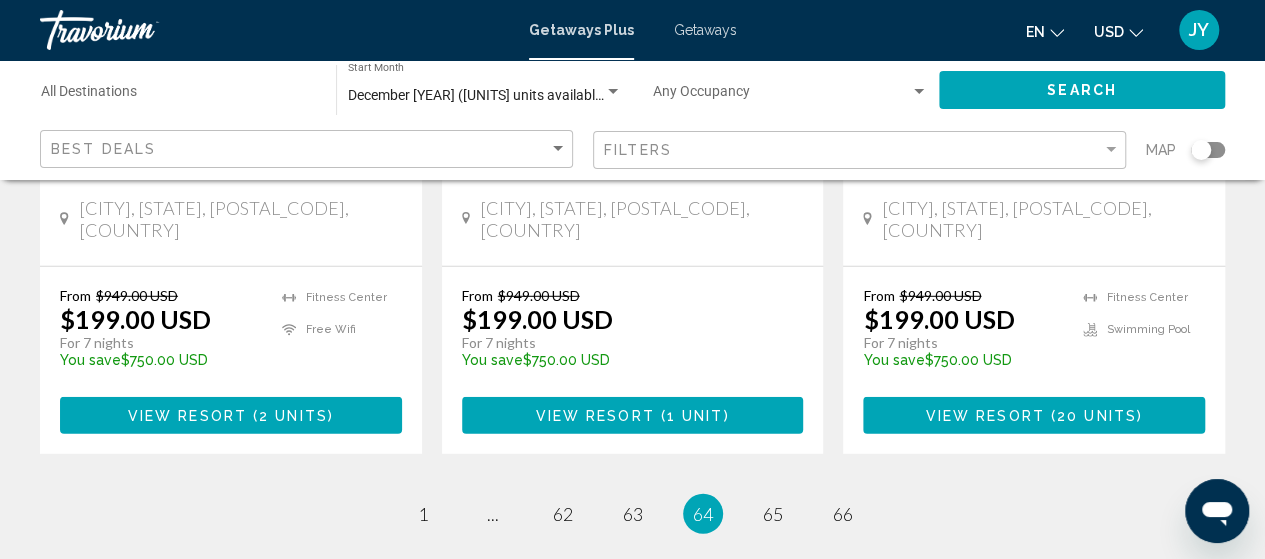 scroll, scrollTop: 2759, scrollLeft: 0, axis: vertical 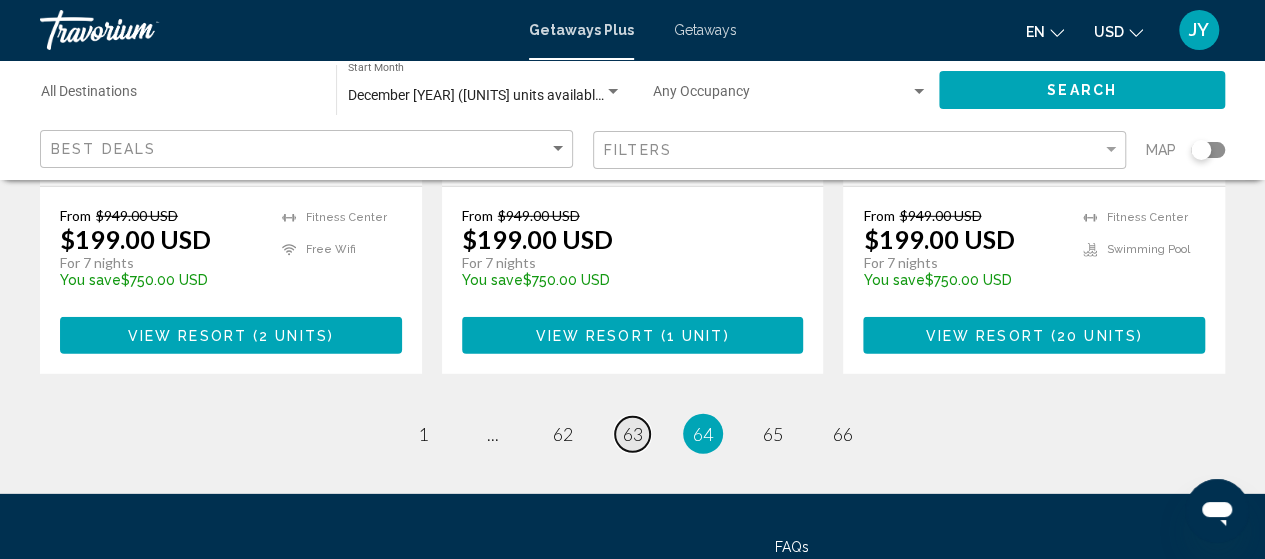 click on "63" at bounding box center [633, 434] 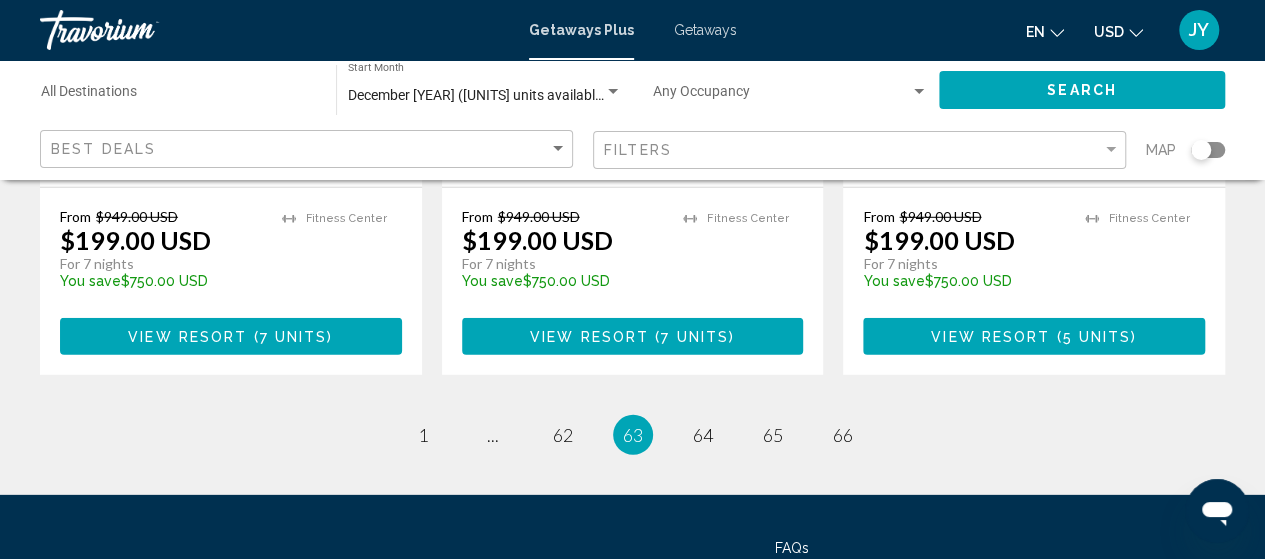 scroll, scrollTop: 2848, scrollLeft: 0, axis: vertical 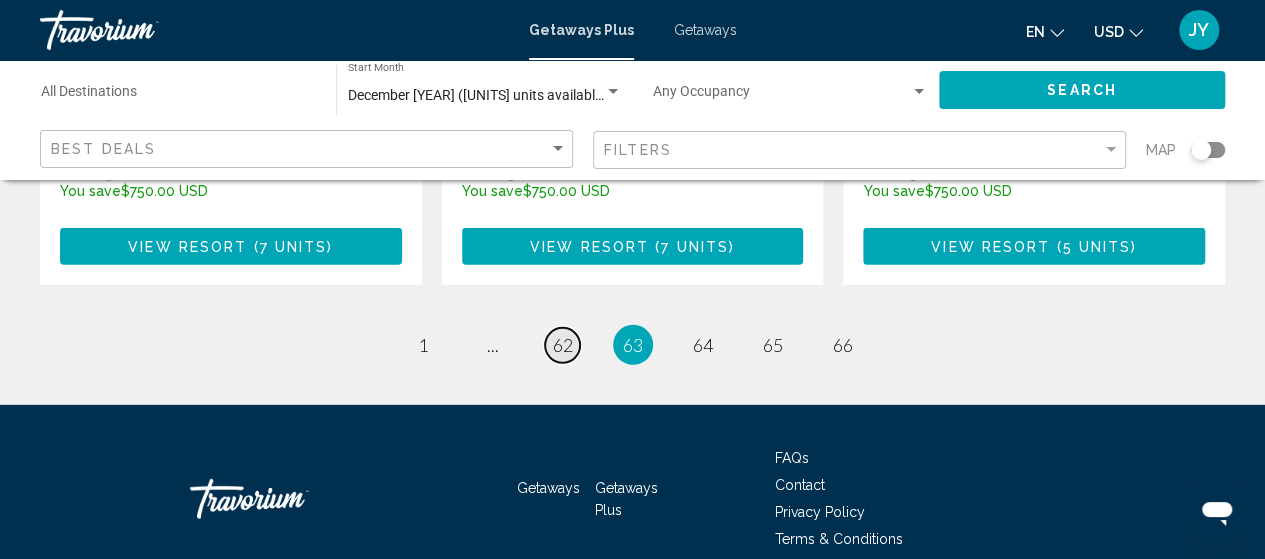 click on "62" at bounding box center [563, 345] 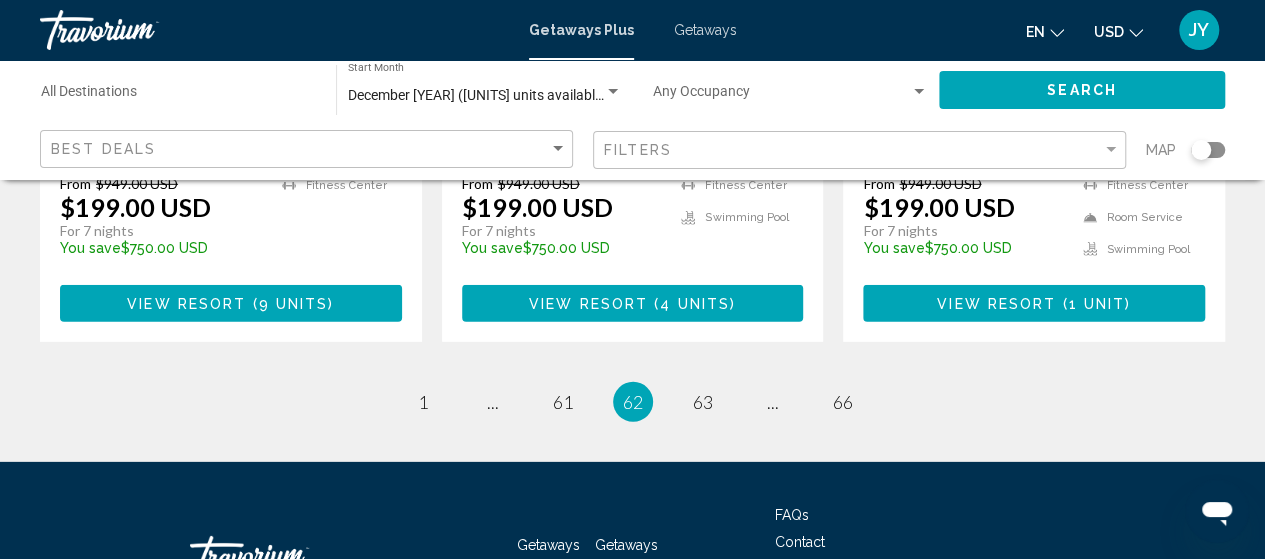 scroll, scrollTop: 2852, scrollLeft: 0, axis: vertical 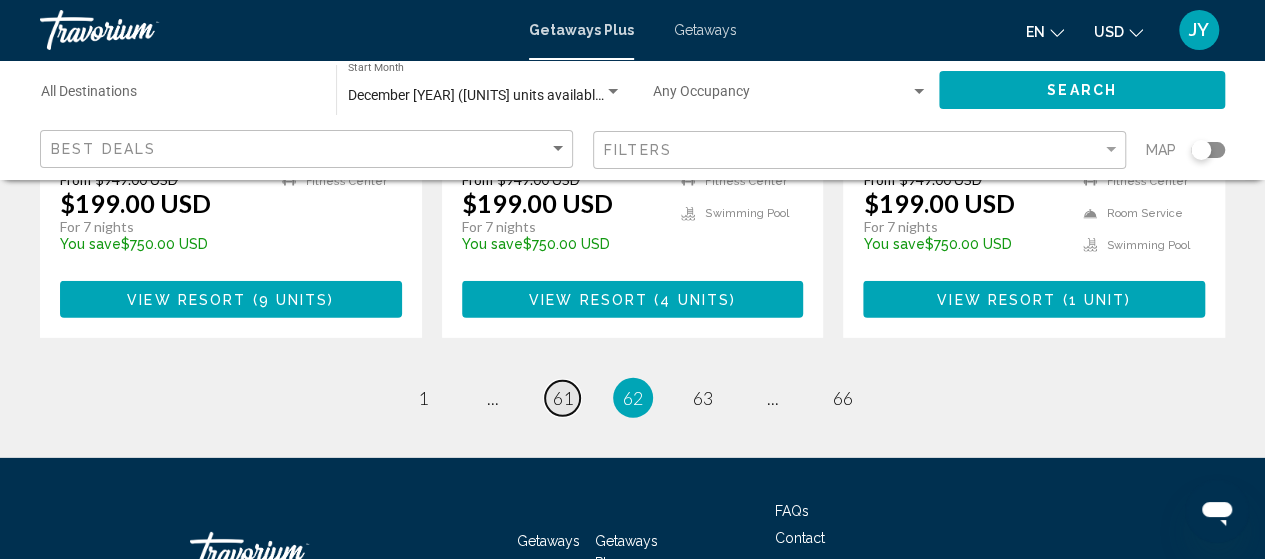 click on "61" at bounding box center (563, 398) 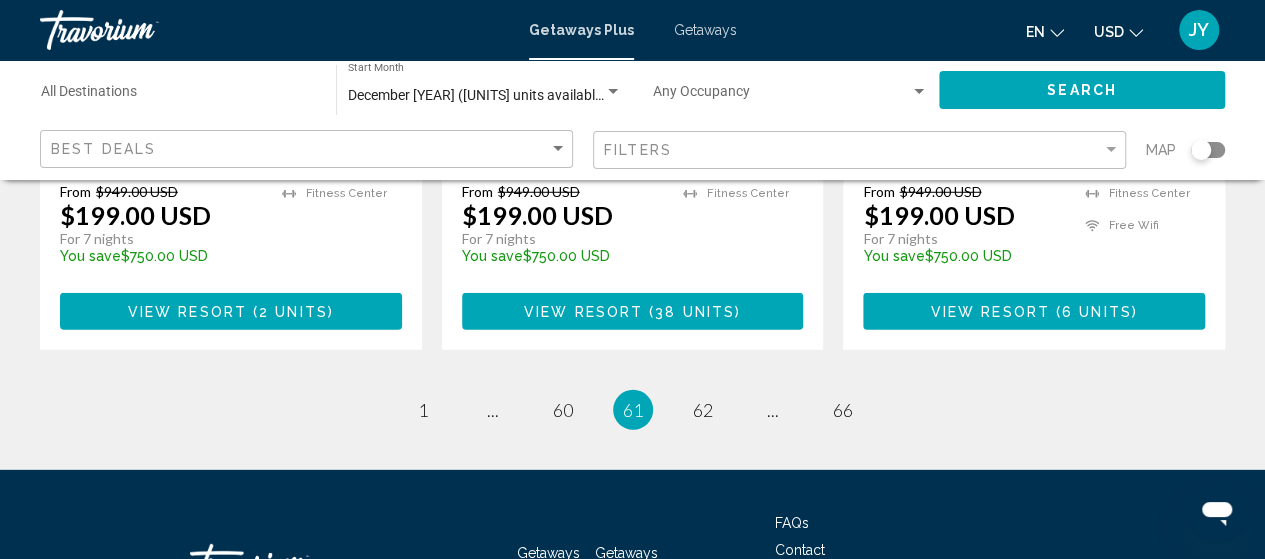 scroll, scrollTop: 2759, scrollLeft: 0, axis: vertical 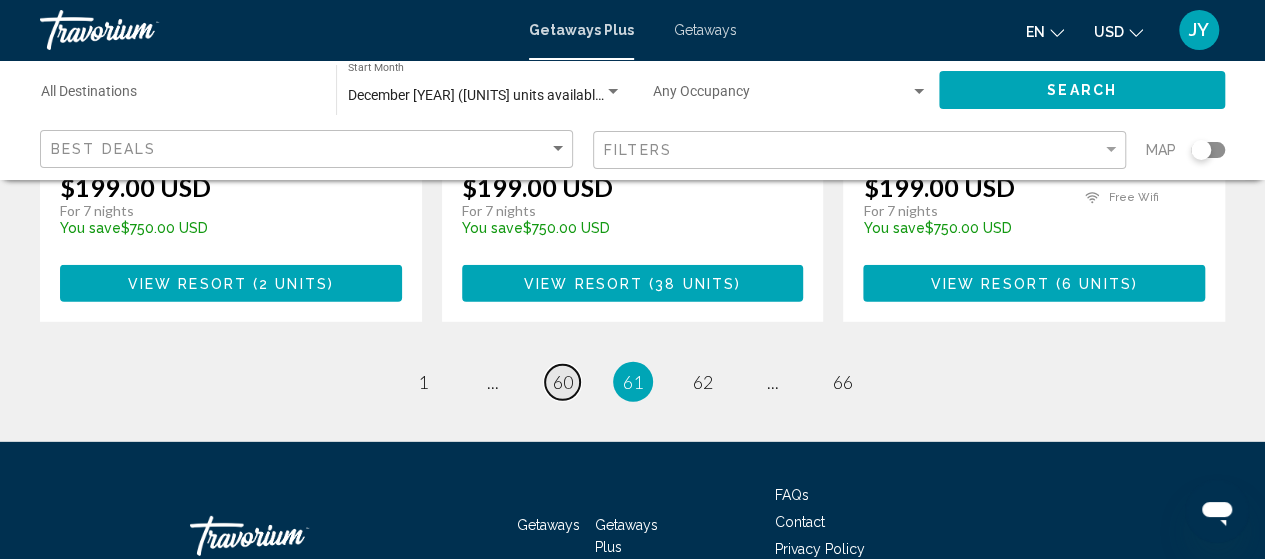 click on "60" at bounding box center [563, 382] 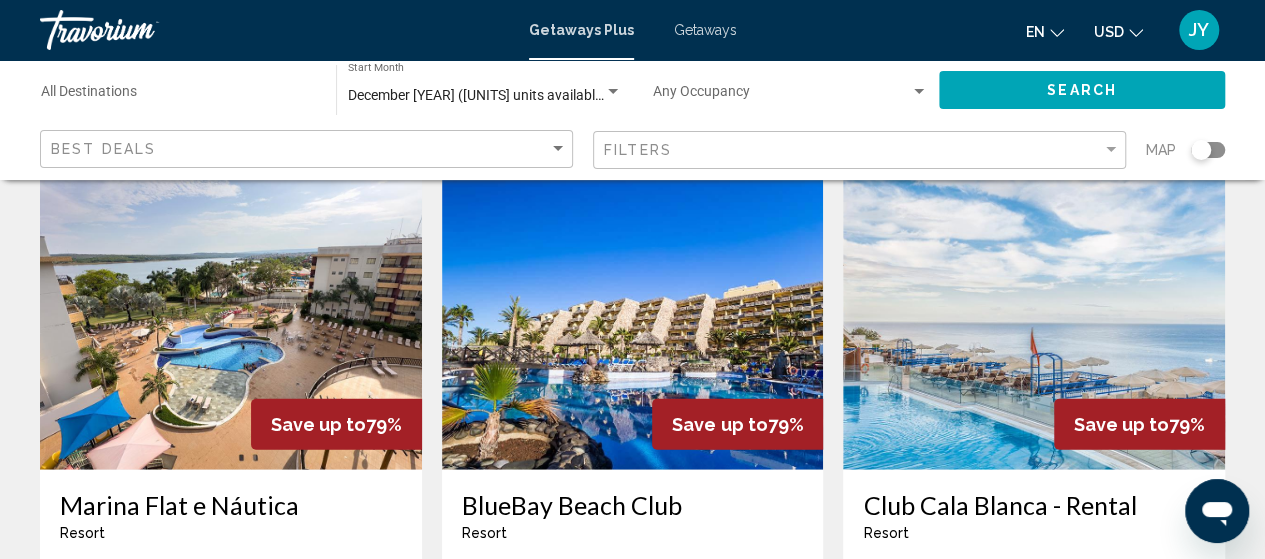 scroll, scrollTop: 2292, scrollLeft: 0, axis: vertical 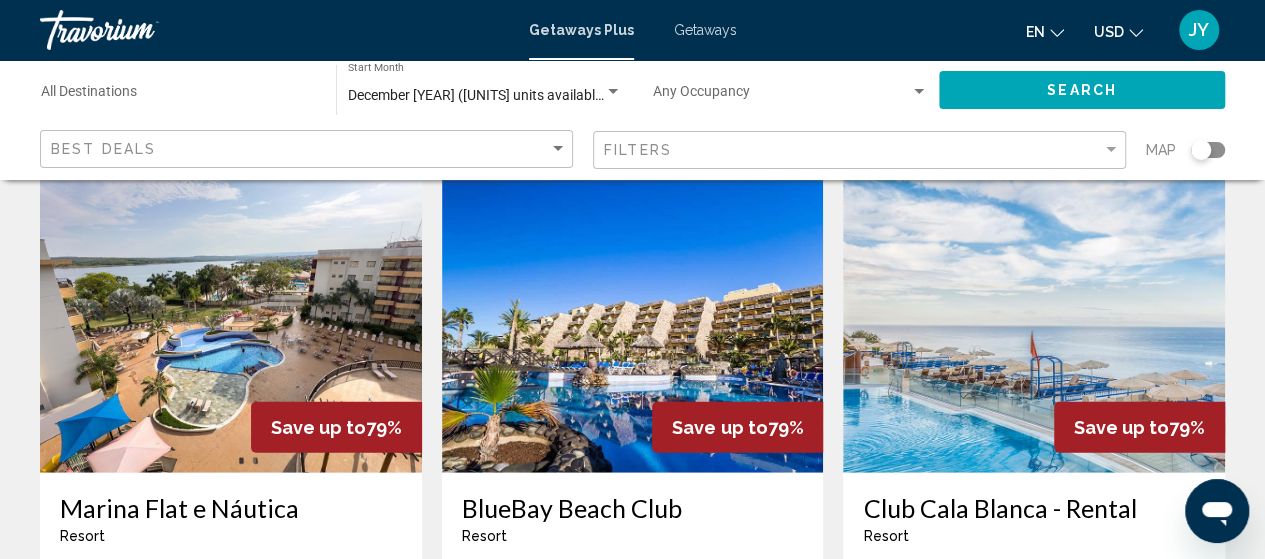 click on "BlueBay Beach Club" at bounding box center (633, 508) 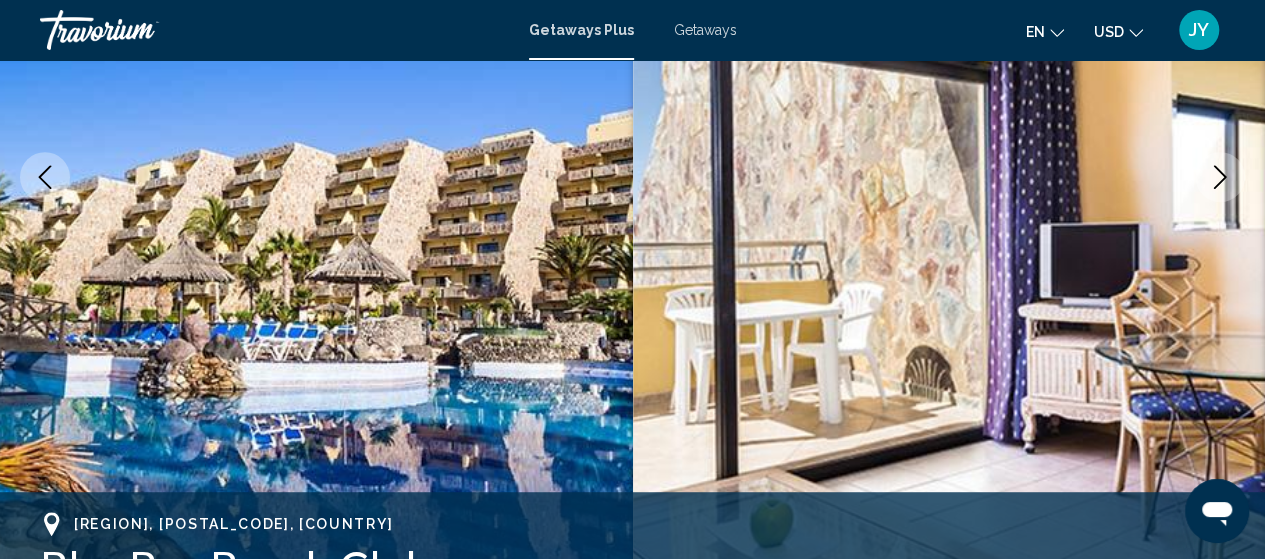 scroll, scrollTop: 362, scrollLeft: 0, axis: vertical 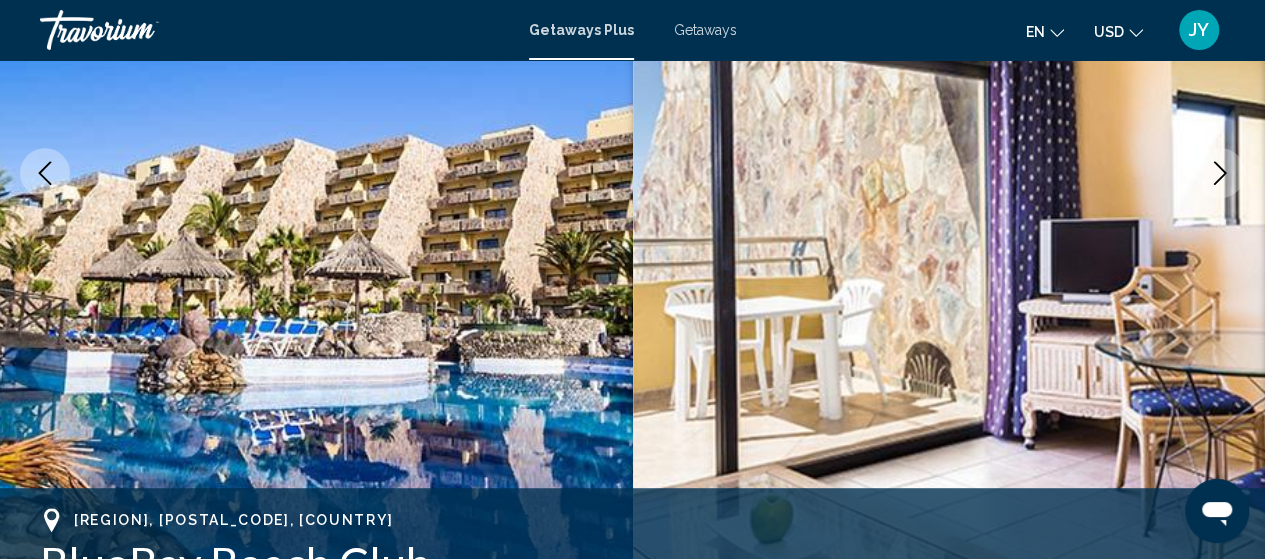 click 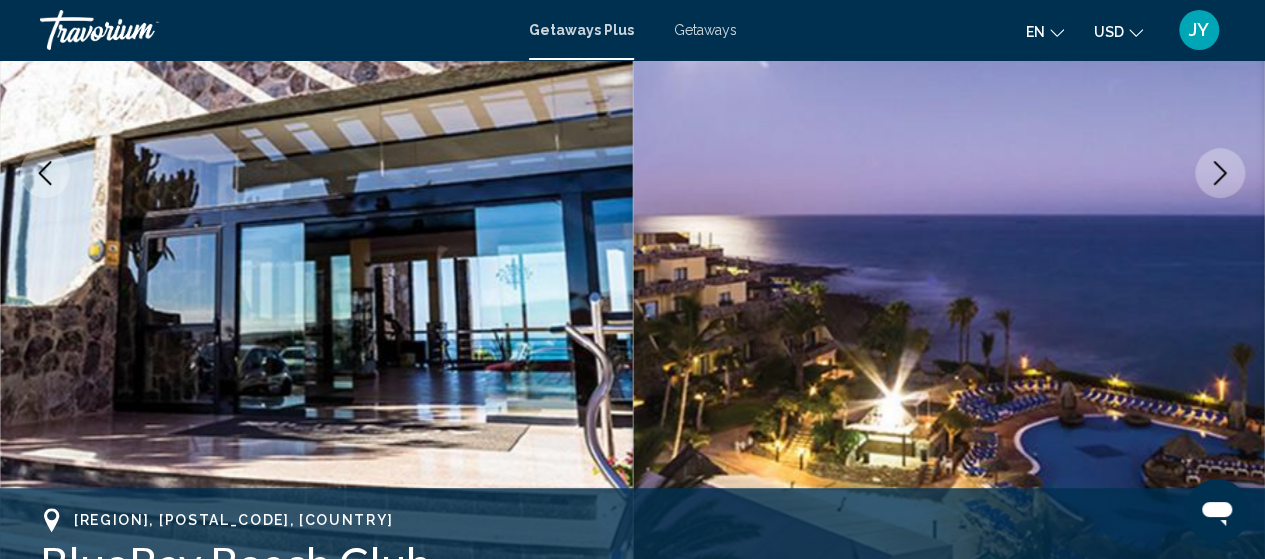 click 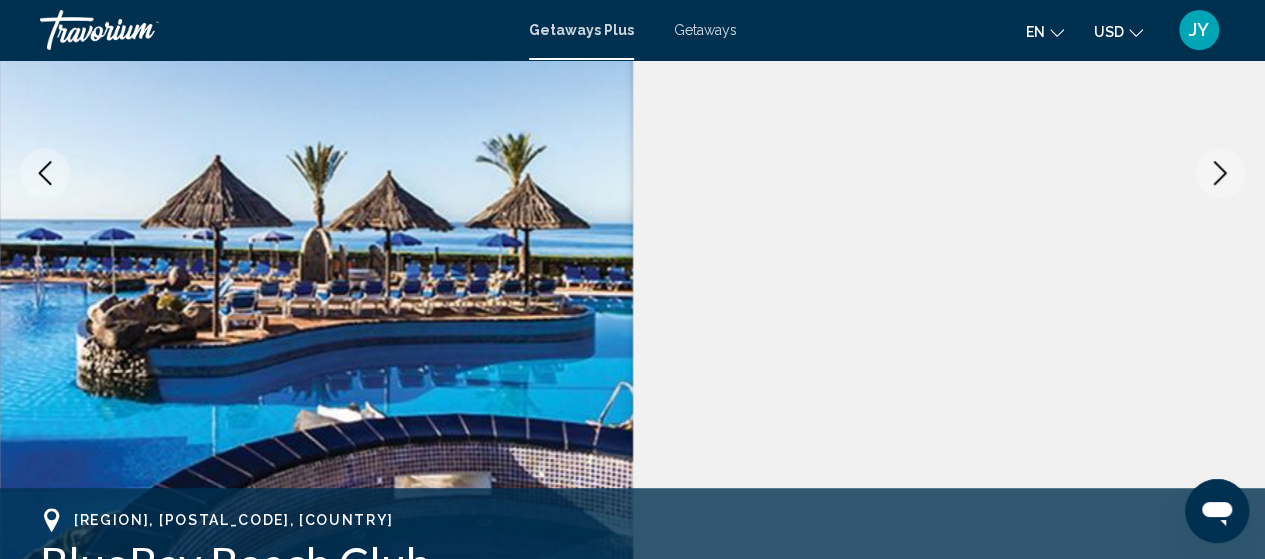click 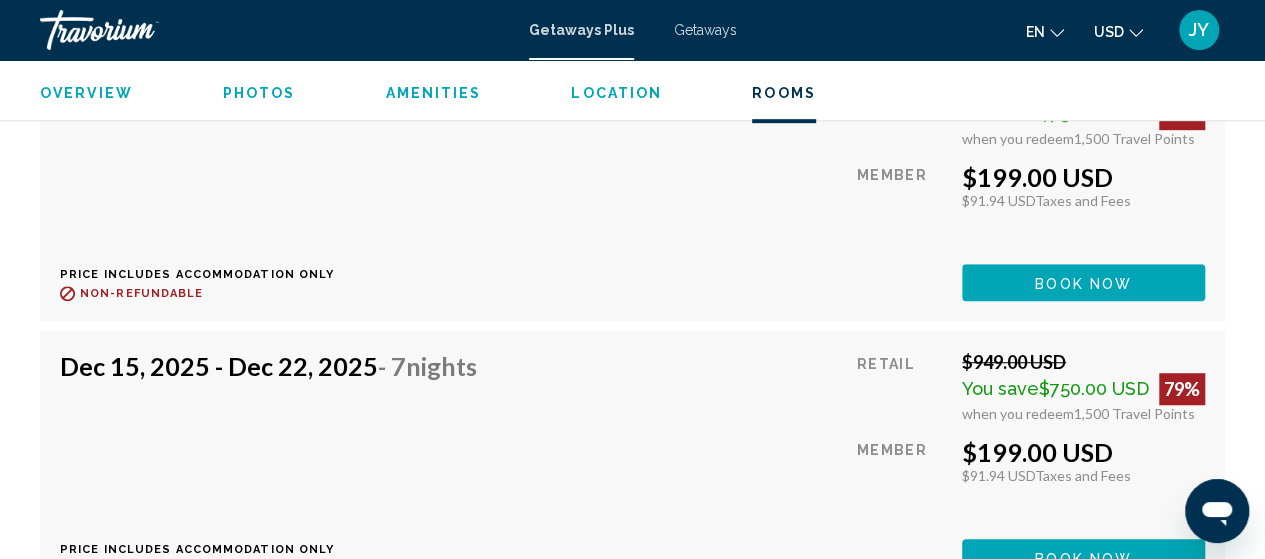 scroll, scrollTop: 4346, scrollLeft: 0, axis: vertical 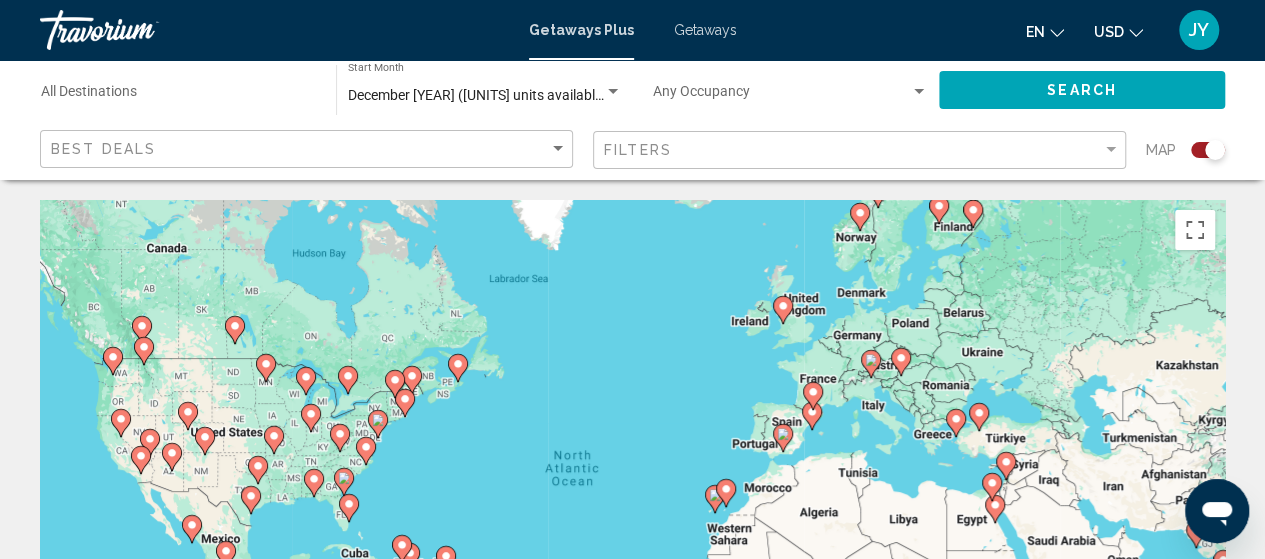 click 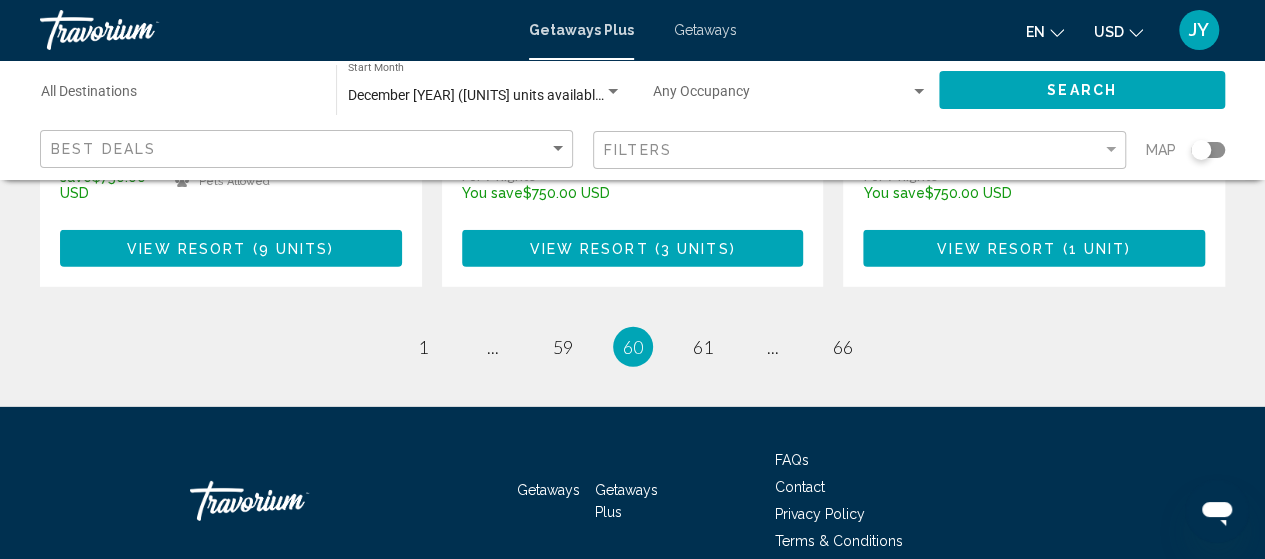 scroll, scrollTop: 2914, scrollLeft: 0, axis: vertical 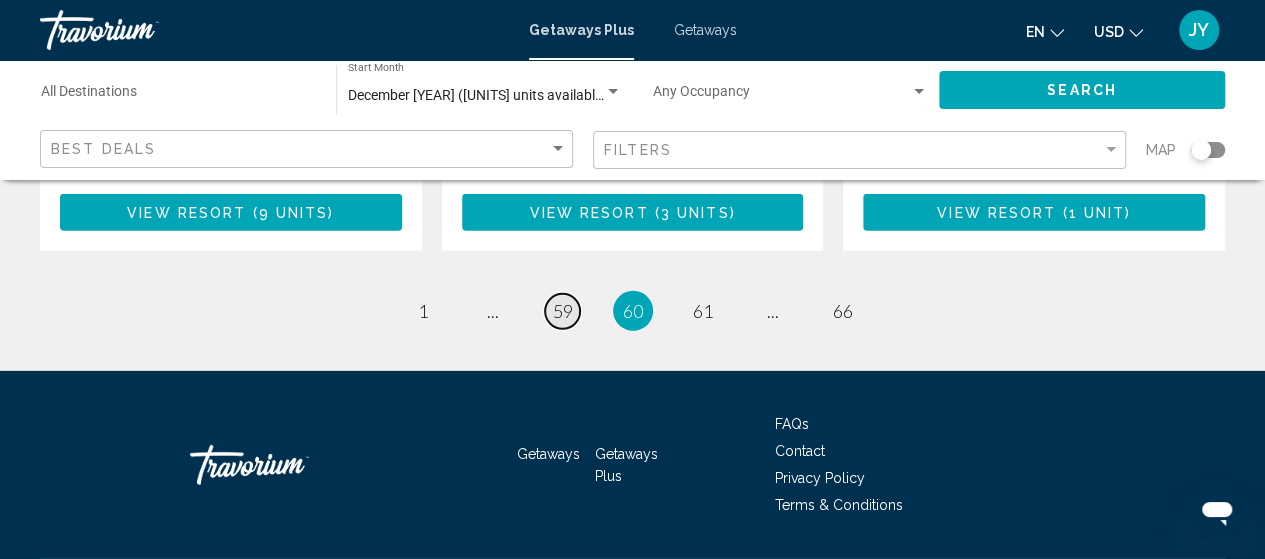 click on "59" at bounding box center (563, 311) 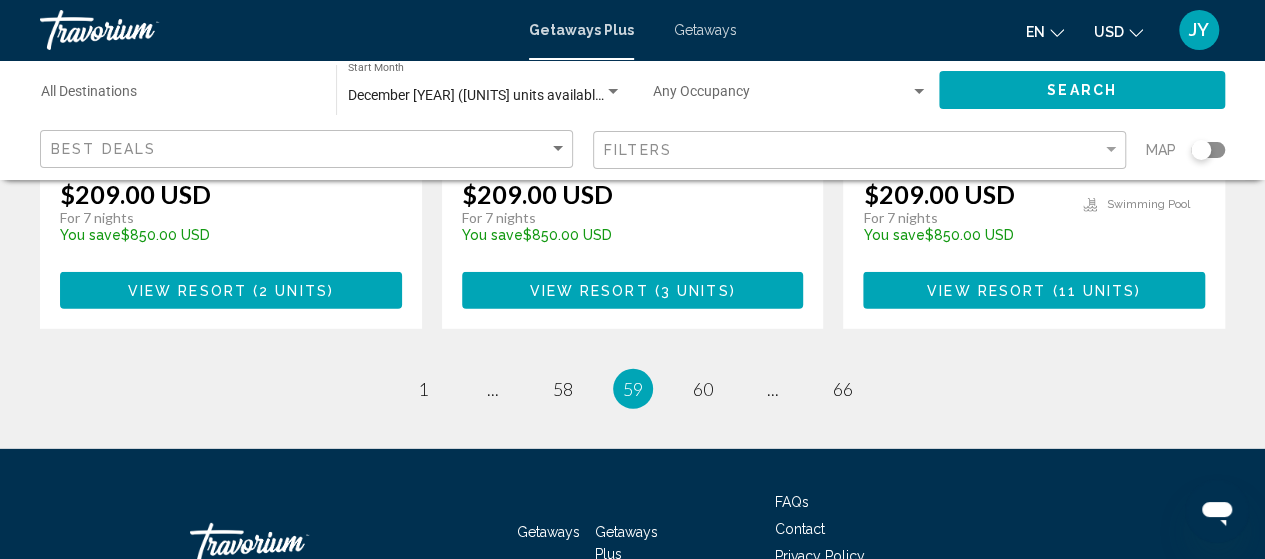 scroll, scrollTop: 2878, scrollLeft: 0, axis: vertical 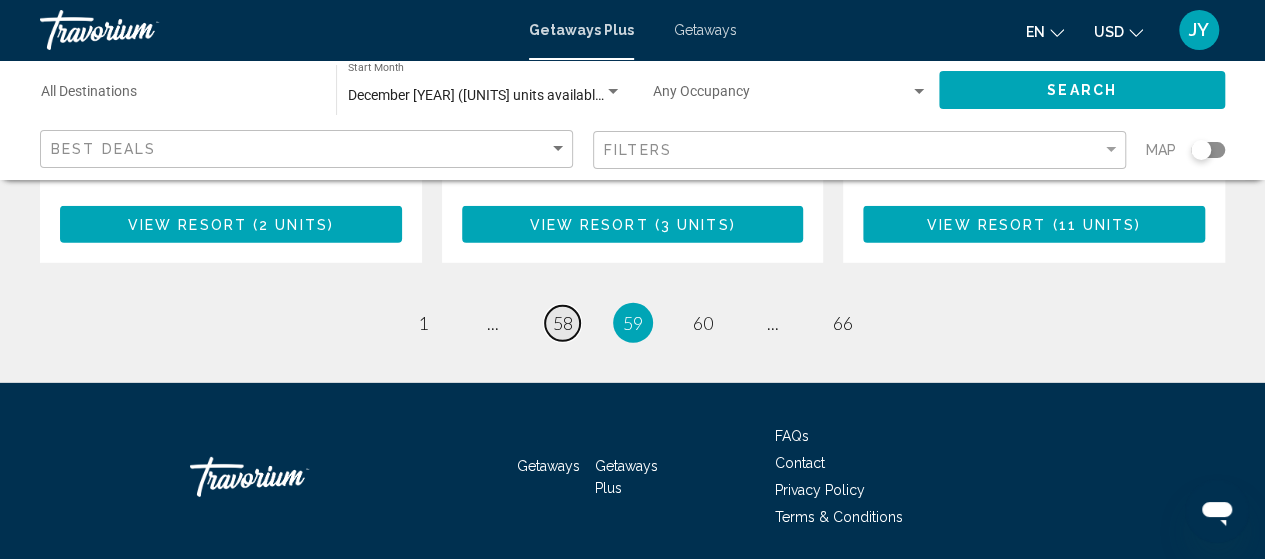 click on "58" at bounding box center [563, 323] 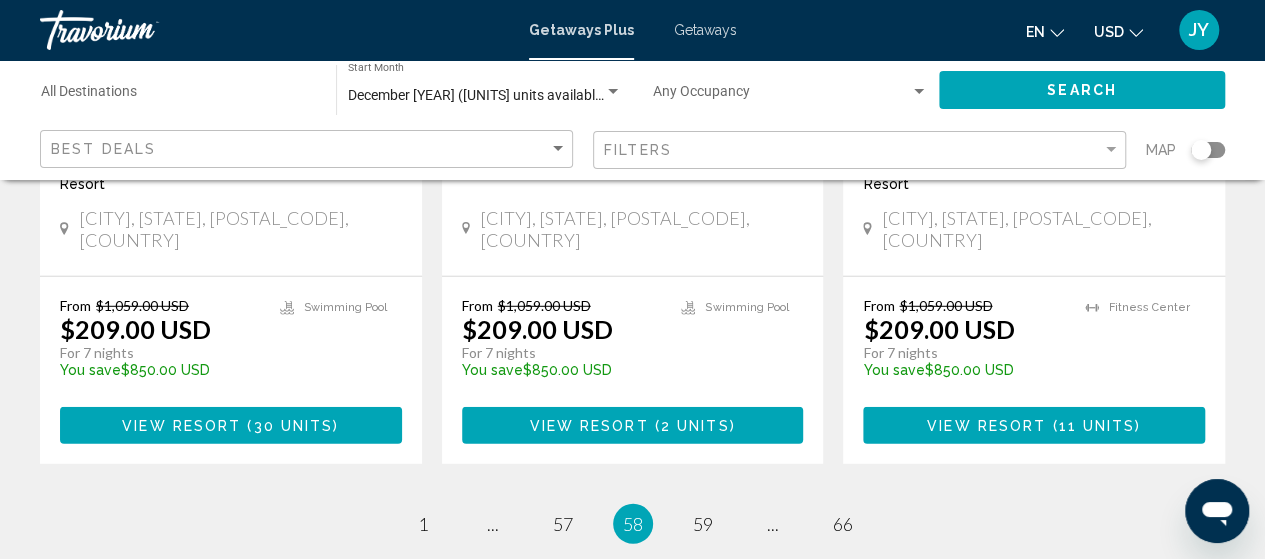 scroll, scrollTop: 2666, scrollLeft: 0, axis: vertical 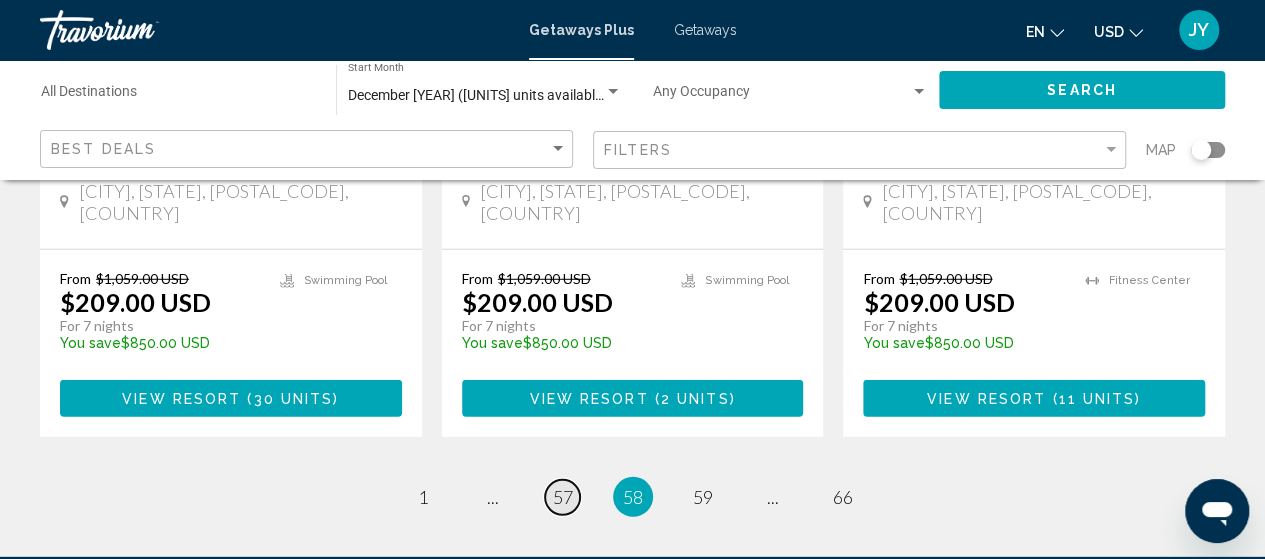 click on "57" at bounding box center [563, 497] 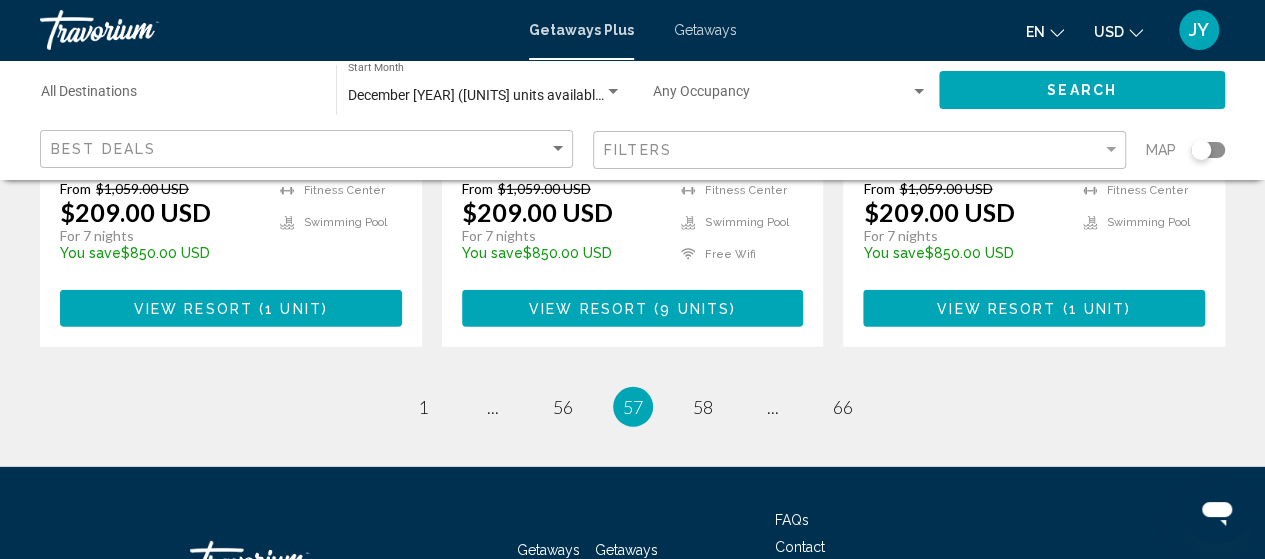 scroll, scrollTop: 2848, scrollLeft: 0, axis: vertical 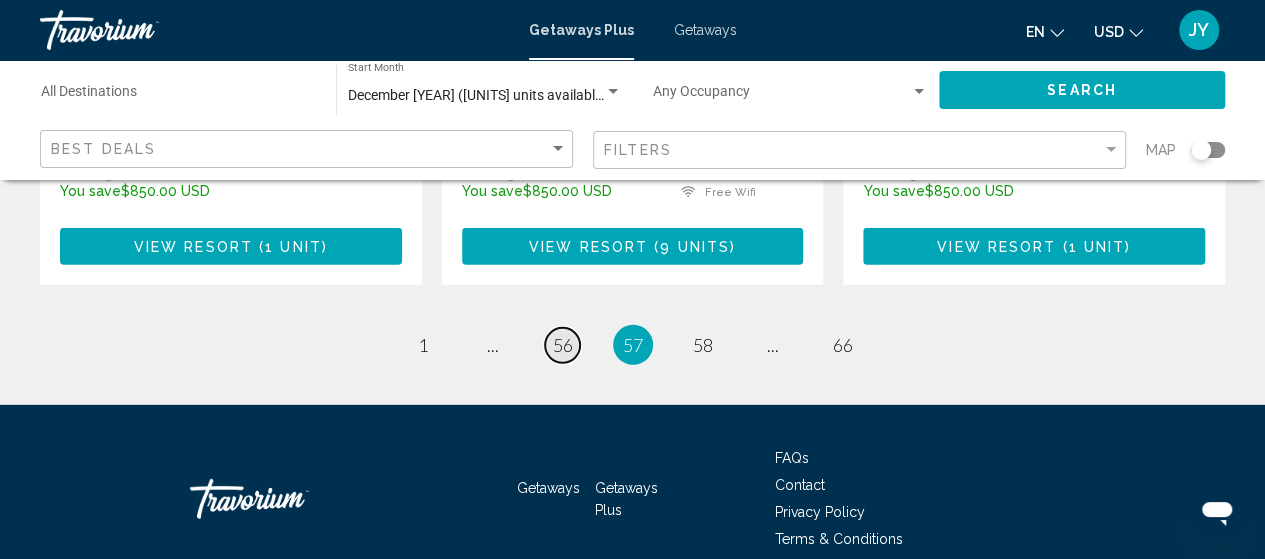 click on "56" at bounding box center [563, 345] 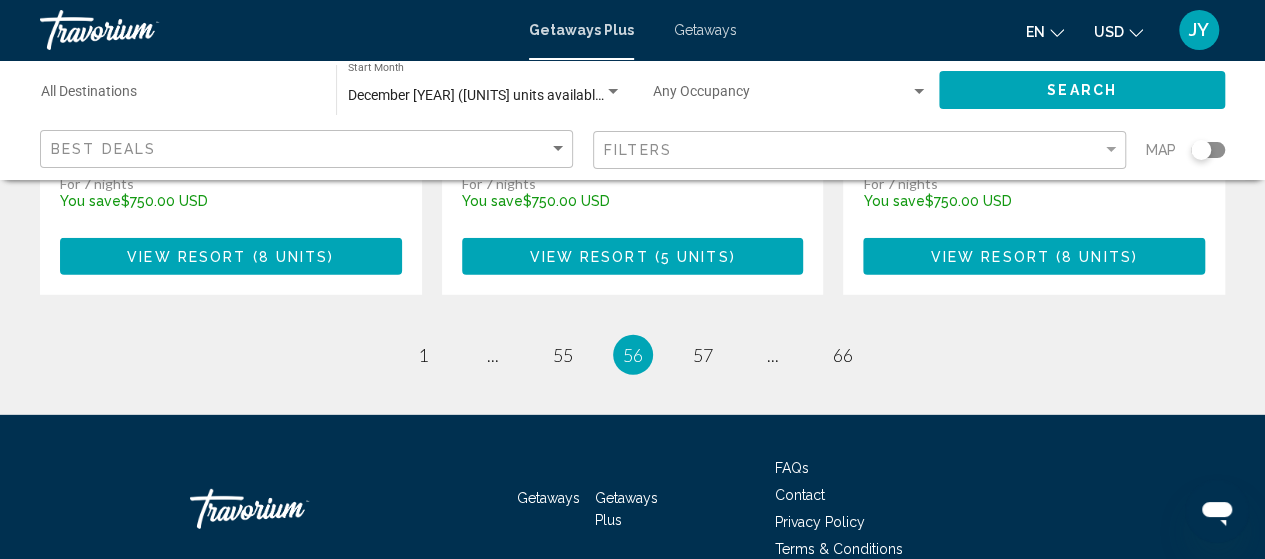 scroll, scrollTop: 2788, scrollLeft: 0, axis: vertical 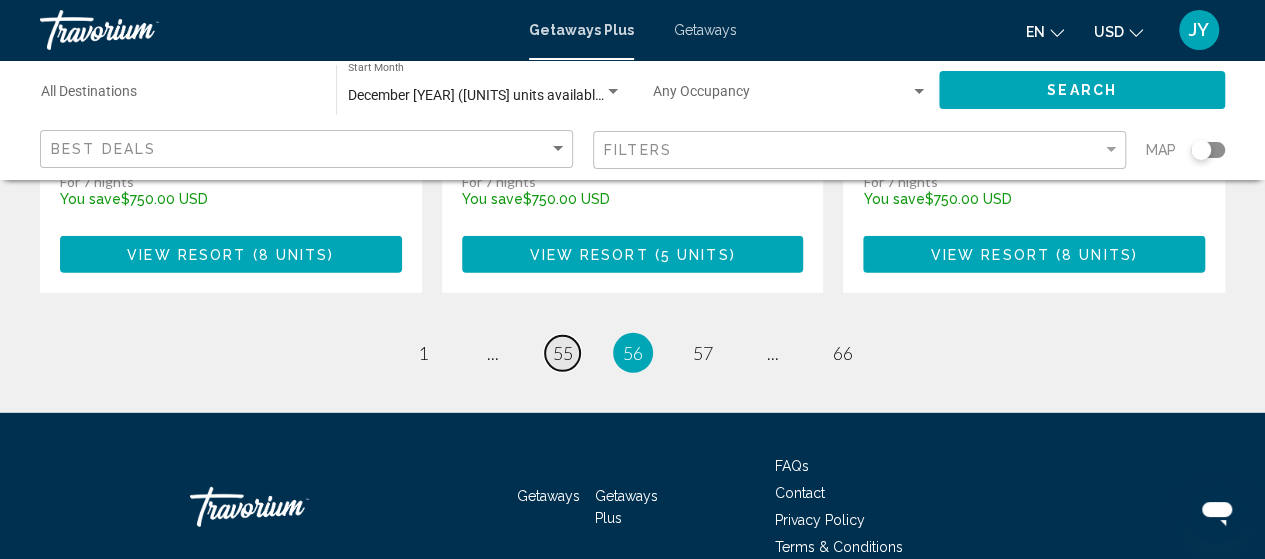 click on "55" at bounding box center (563, 353) 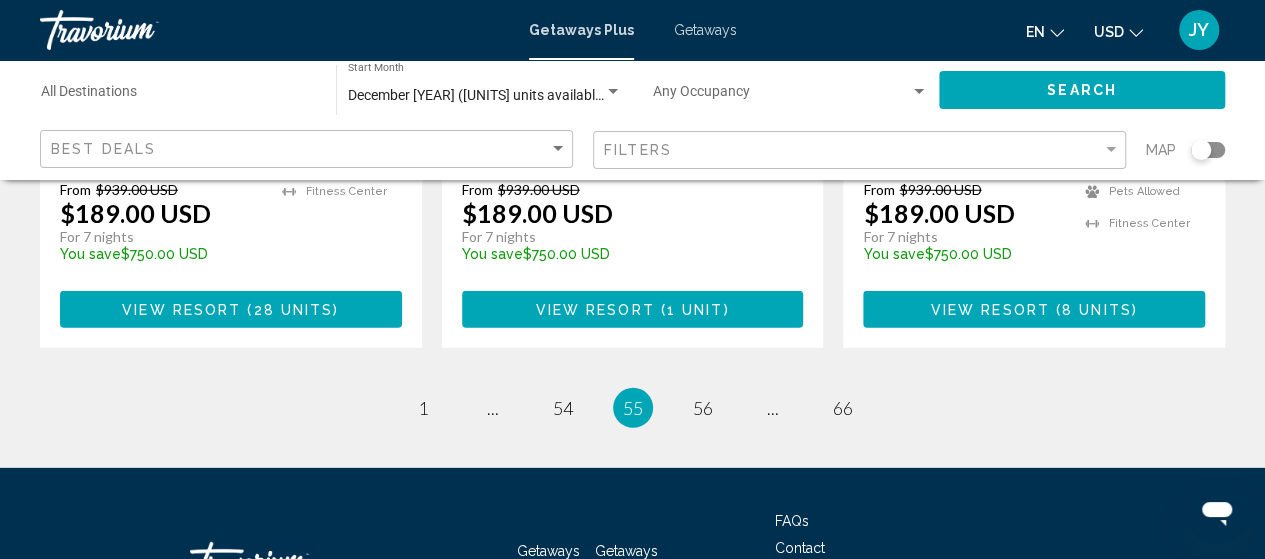 scroll, scrollTop: 2772, scrollLeft: 0, axis: vertical 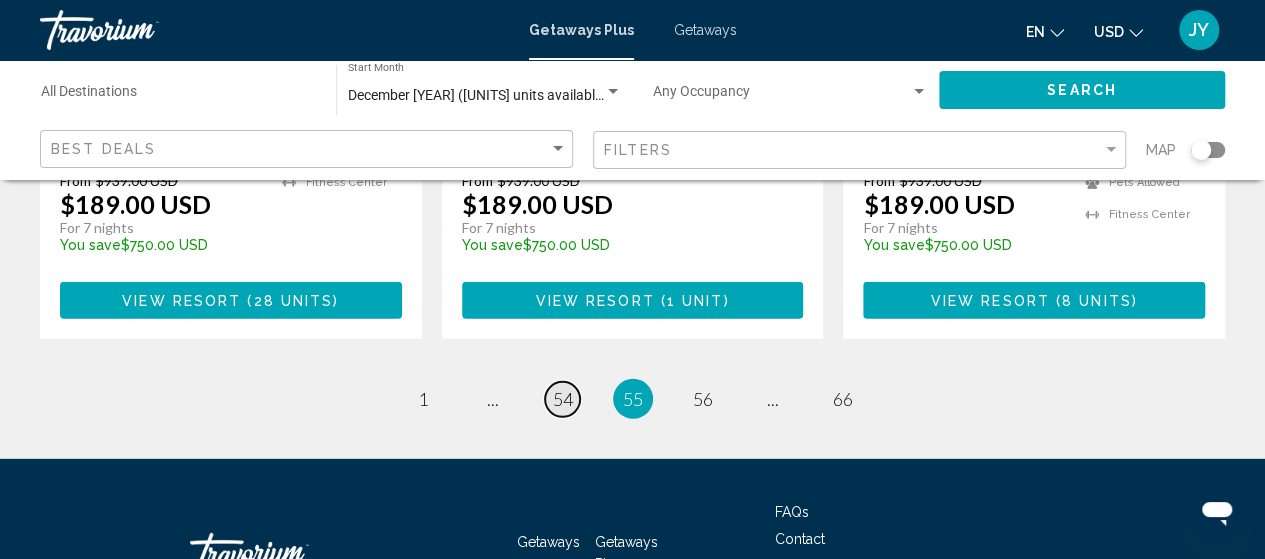 click on "54" at bounding box center [563, 399] 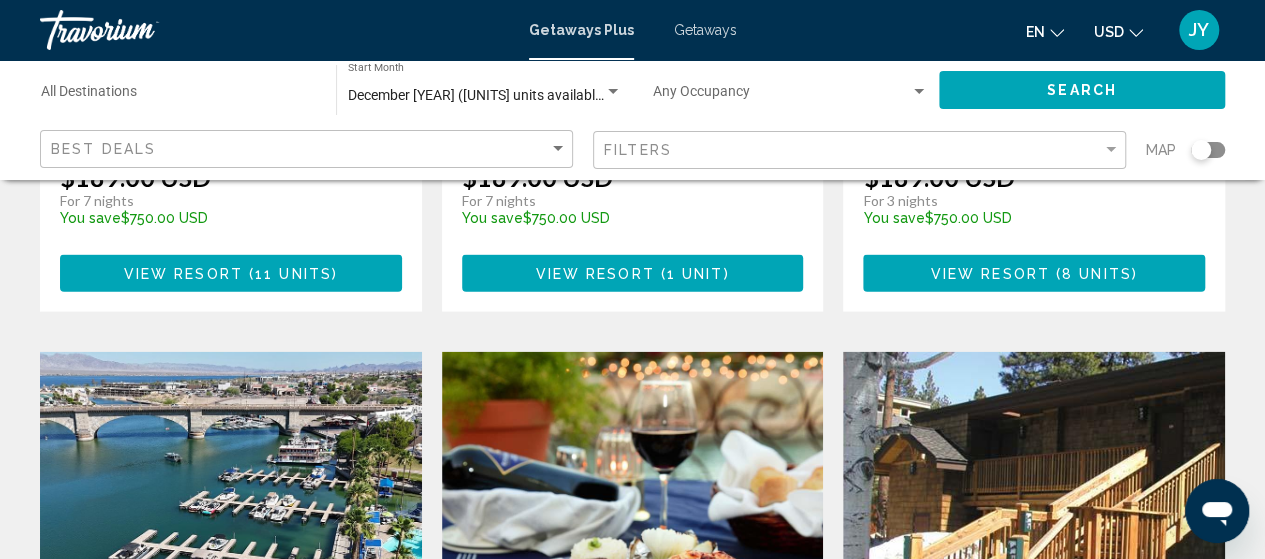 scroll, scrollTop: 2093, scrollLeft: 0, axis: vertical 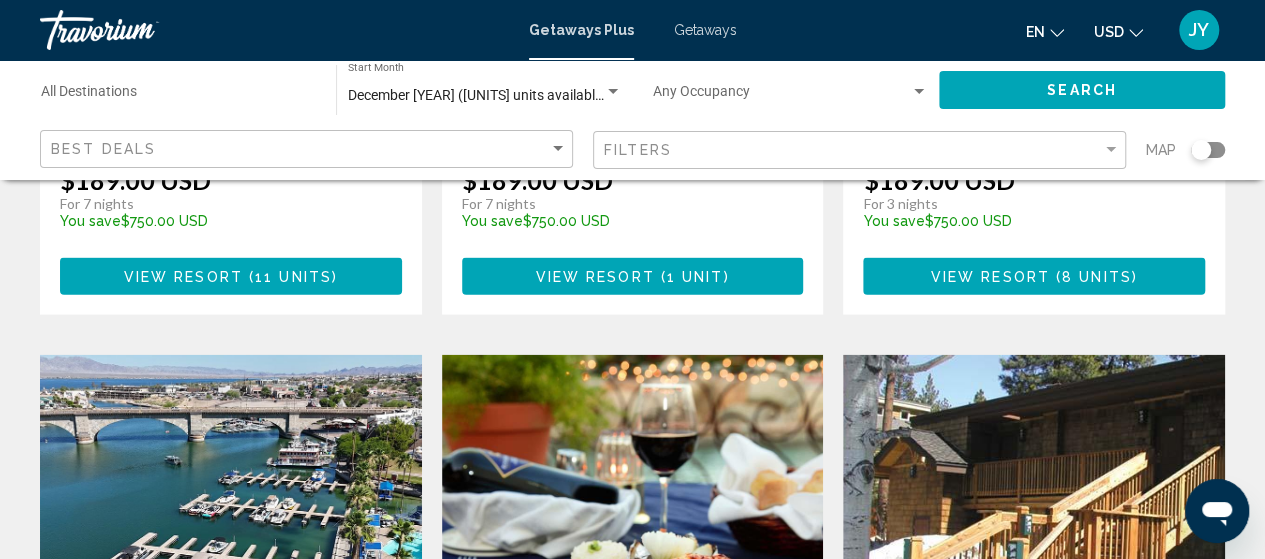click at bounding box center [633, 515] 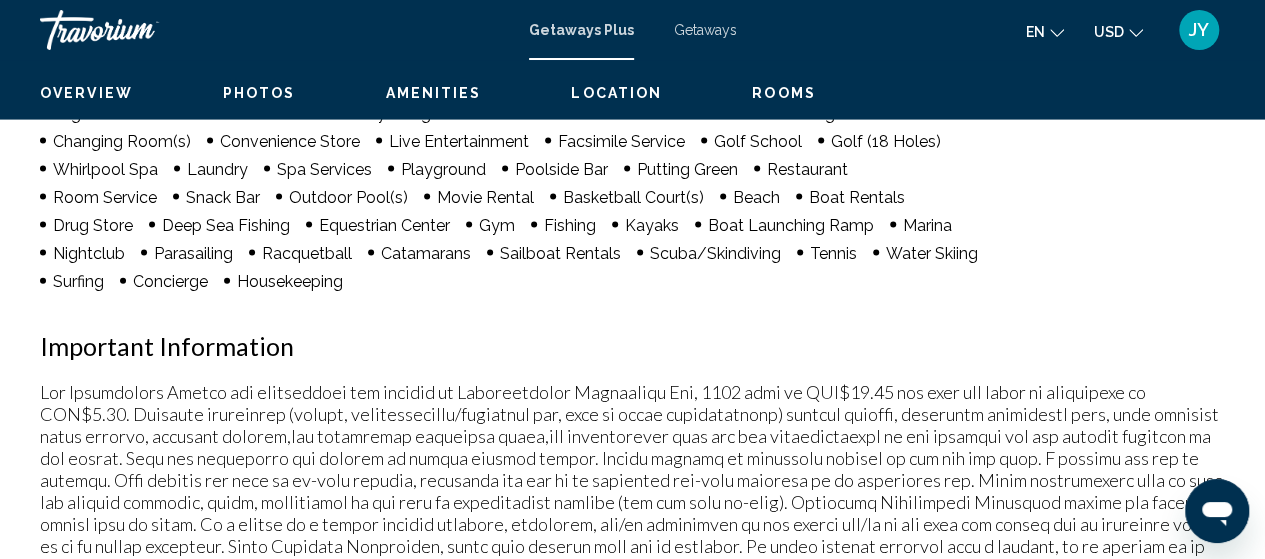 scroll, scrollTop: 255, scrollLeft: 0, axis: vertical 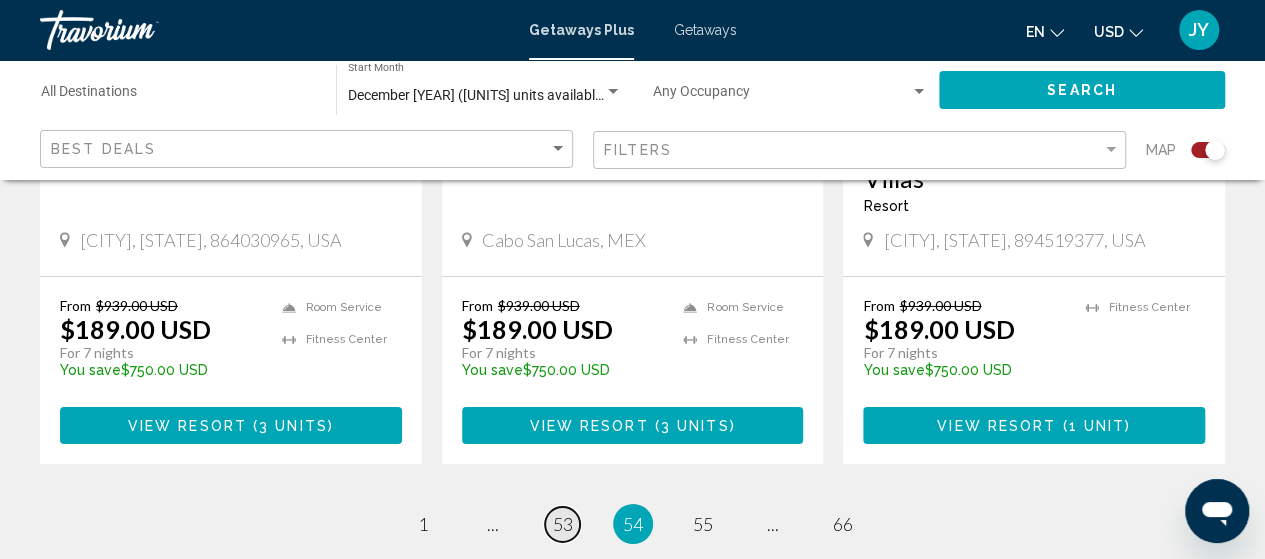 click on "53" at bounding box center (563, 524) 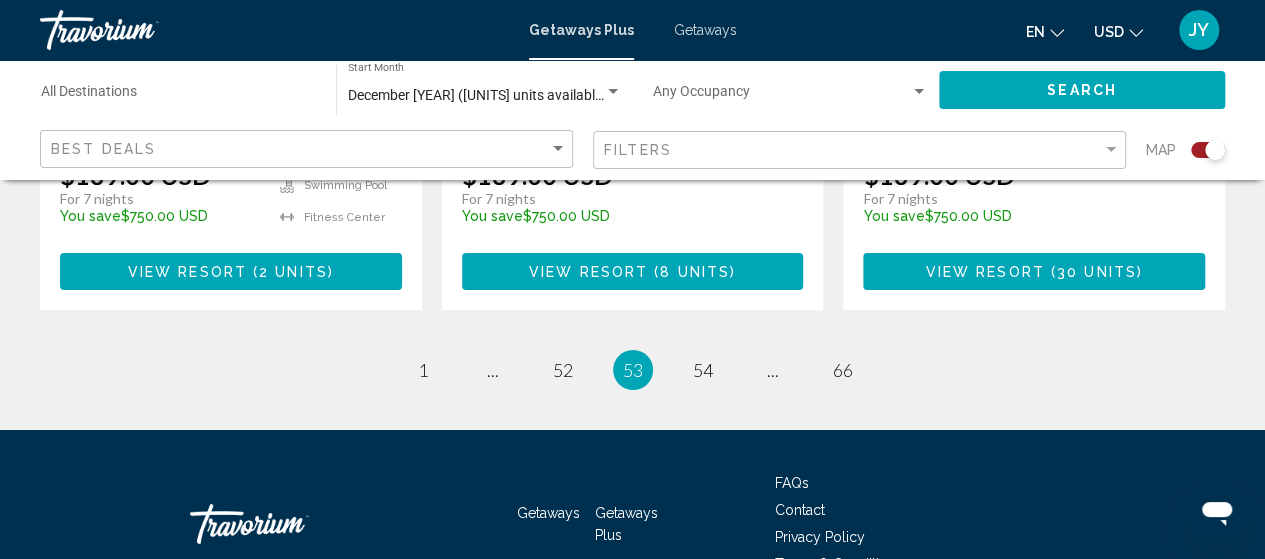 scroll, scrollTop: 3466, scrollLeft: 0, axis: vertical 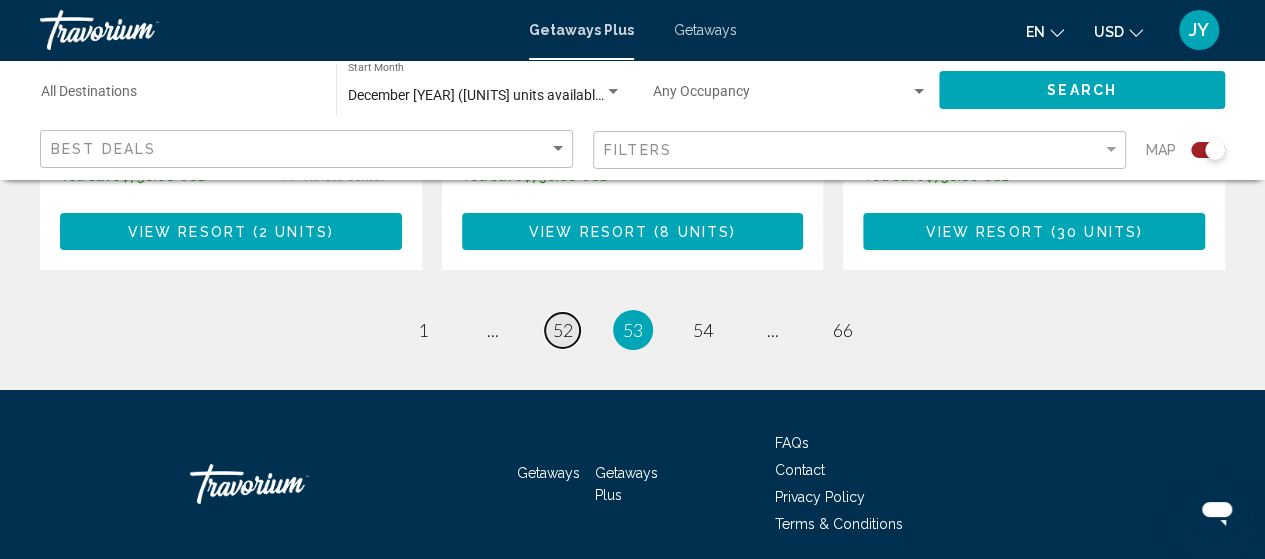 click on "52" at bounding box center (563, 330) 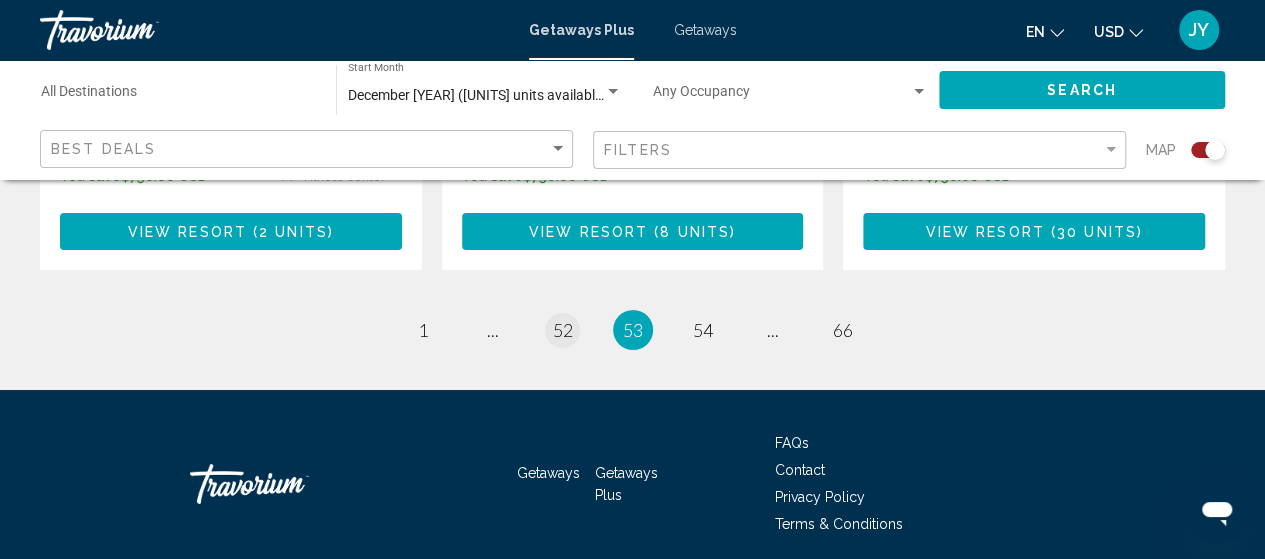 scroll, scrollTop: 0, scrollLeft: 0, axis: both 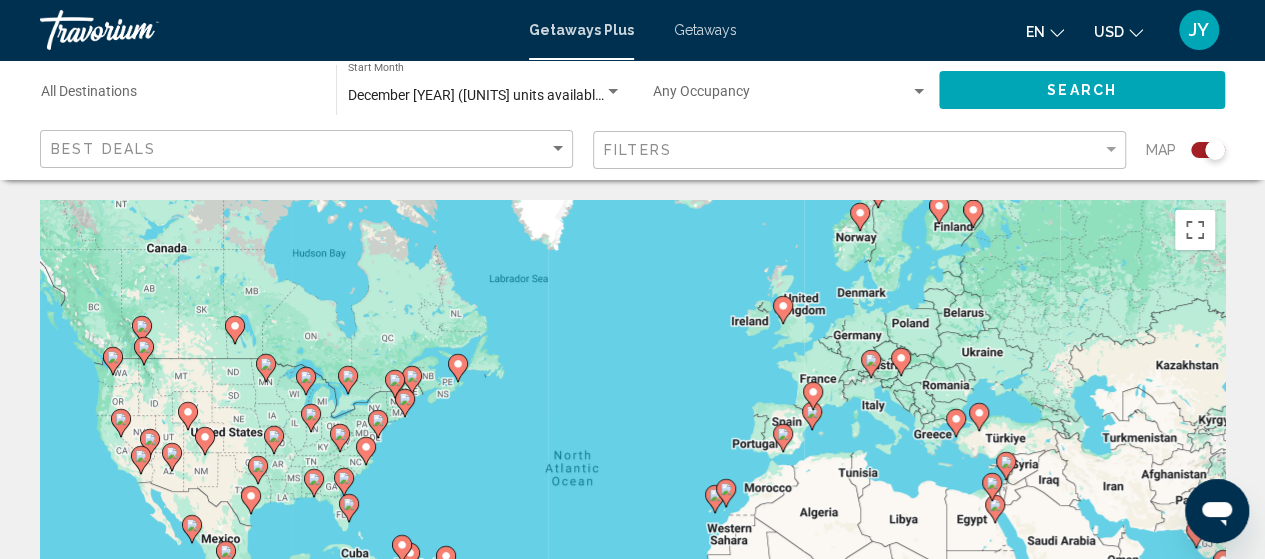 click 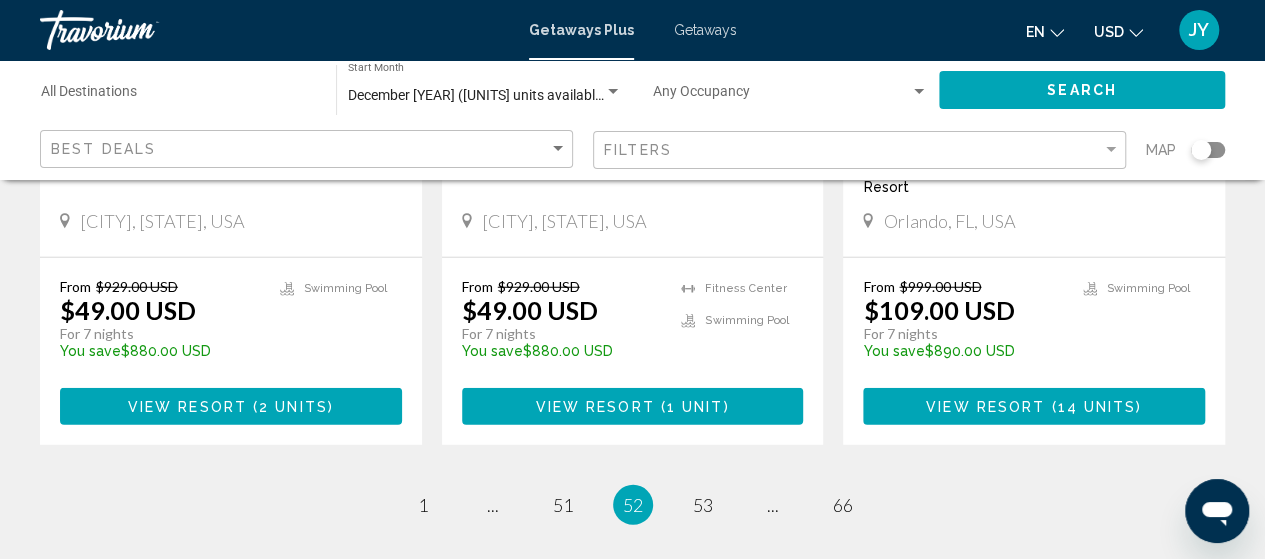 scroll, scrollTop: 2558, scrollLeft: 0, axis: vertical 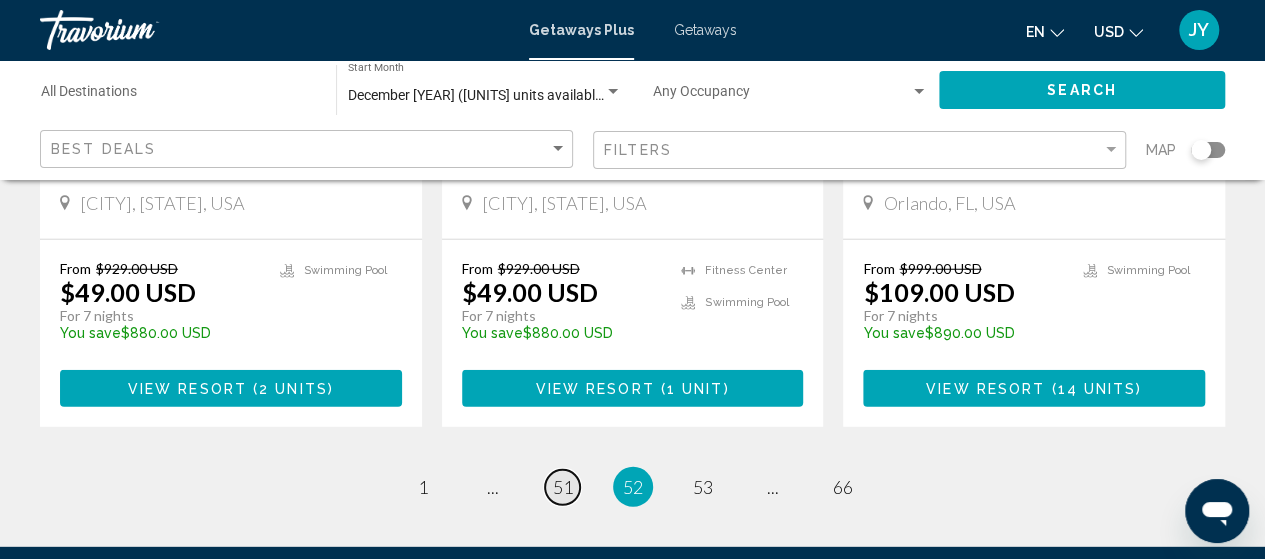 click on "51" at bounding box center (563, 487) 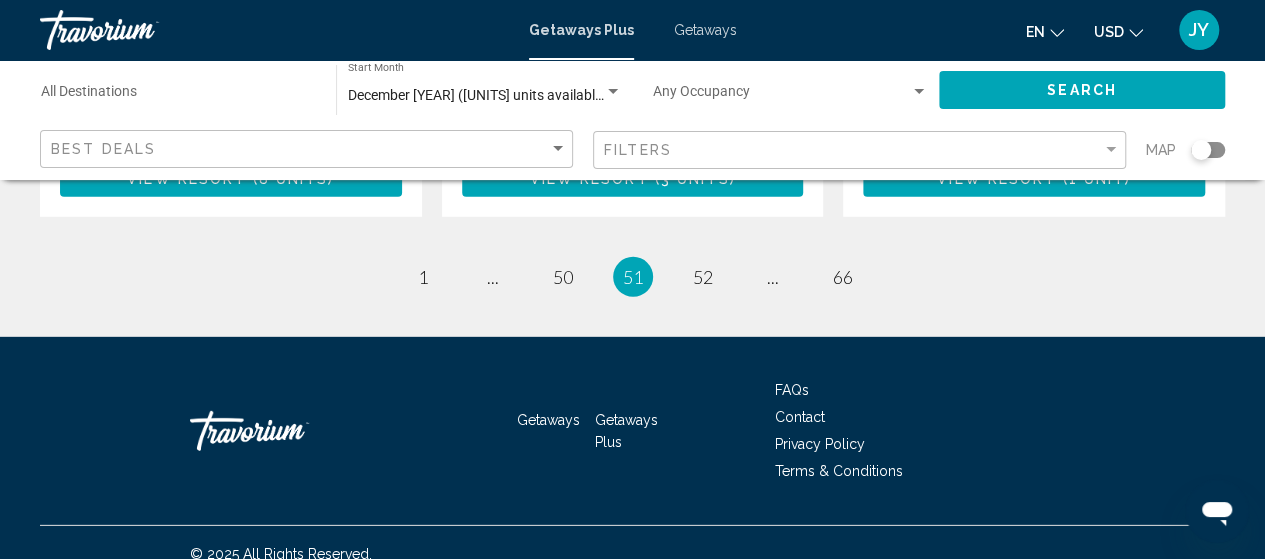 scroll, scrollTop: 2818, scrollLeft: 0, axis: vertical 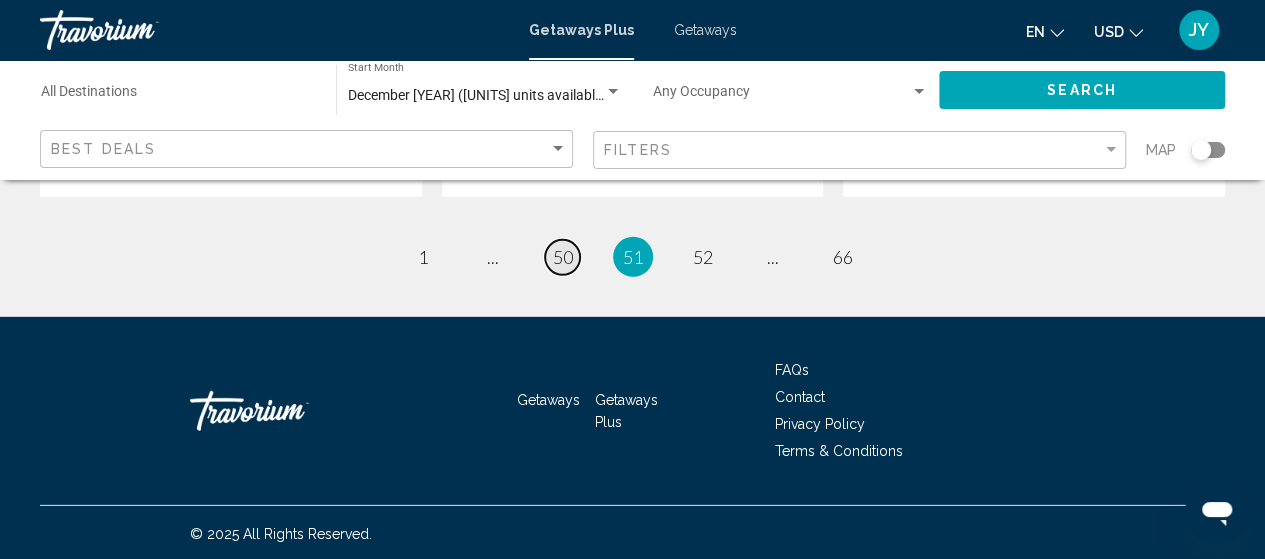 click on "50" at bounding box center [563, 257] 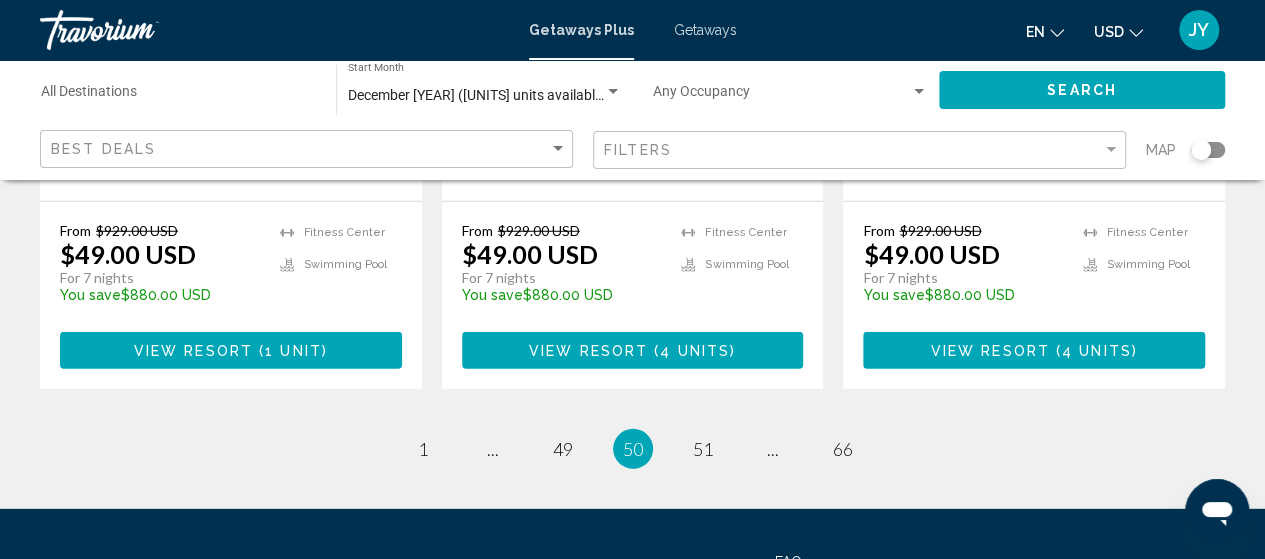 scroll, scrollTop: 2679, scrollLeft: 0, axis: vertical 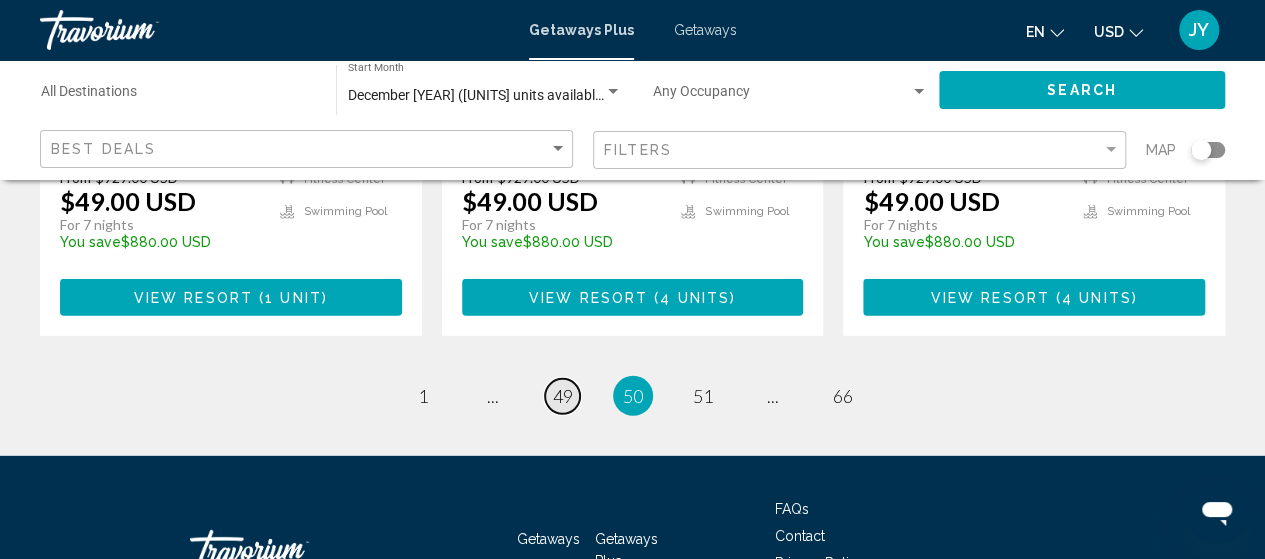 click on "49" at bounding box center (563, 396) 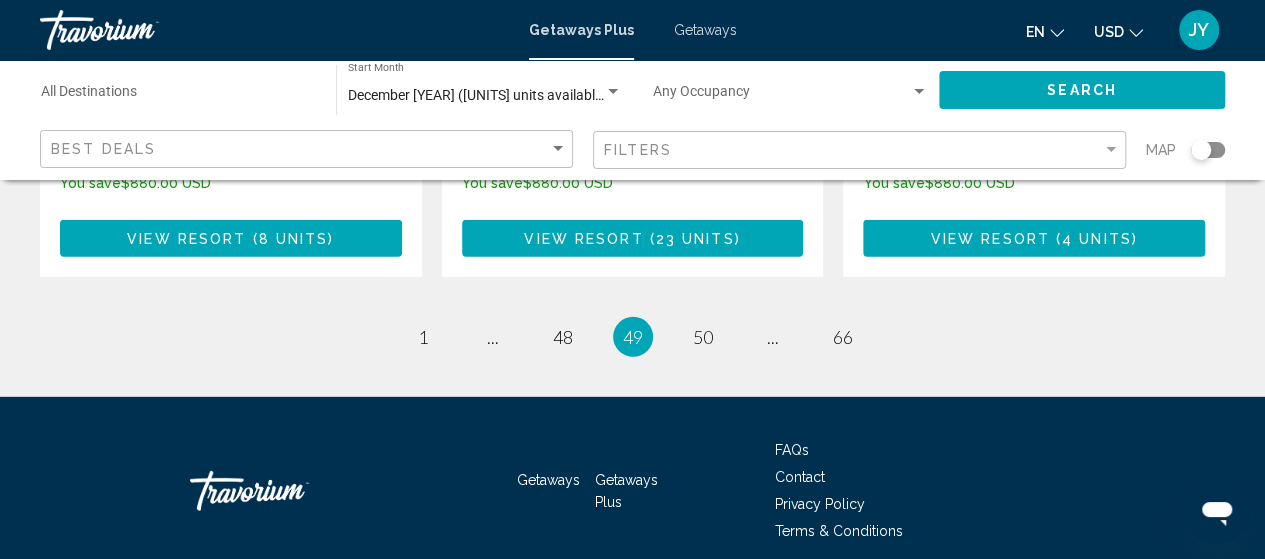 scroll, scrollTop: 2758, scrollLeft: 0, axis: vertical 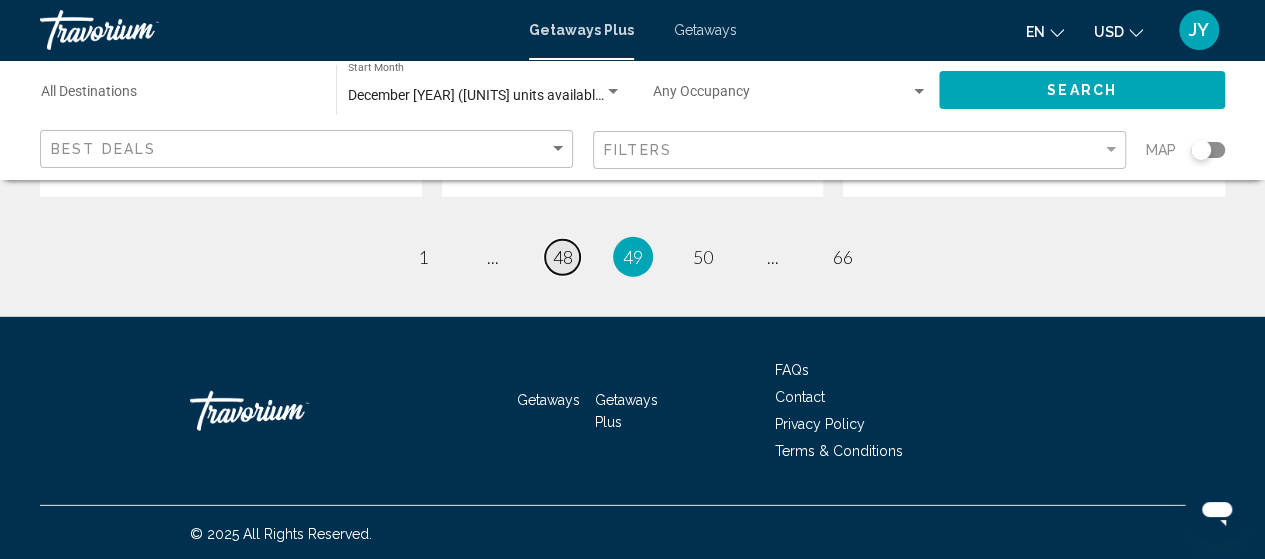 click on "48" at bounding box center (563, 257) 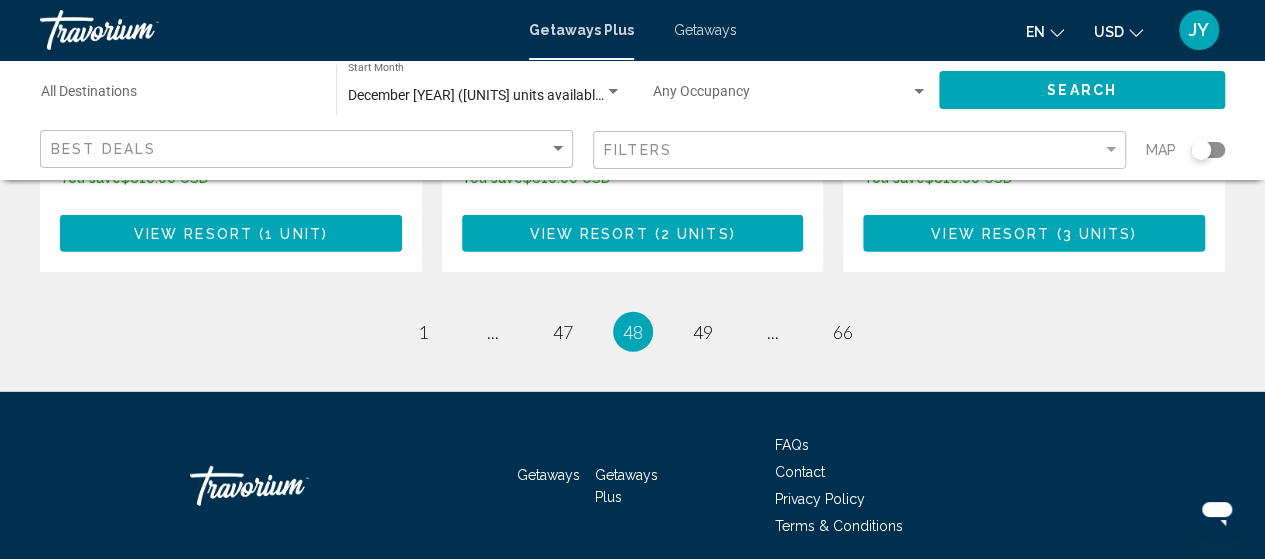 scroll, scrollTop: 2818, scrollLeft: 0, axis: vertical 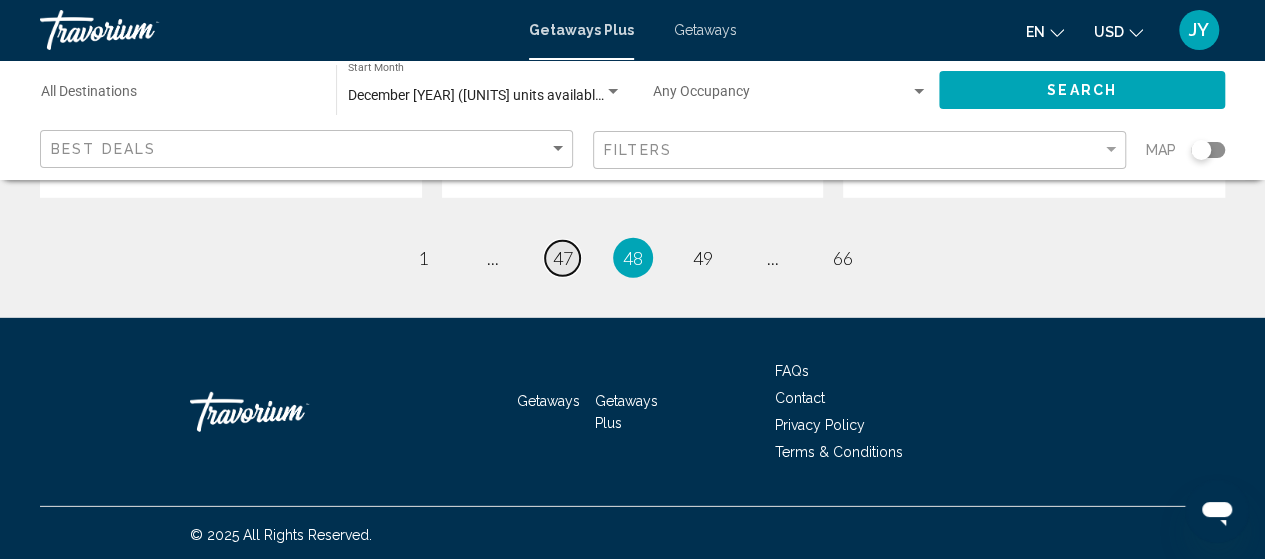click on "47" at bounding box center (563, 258) 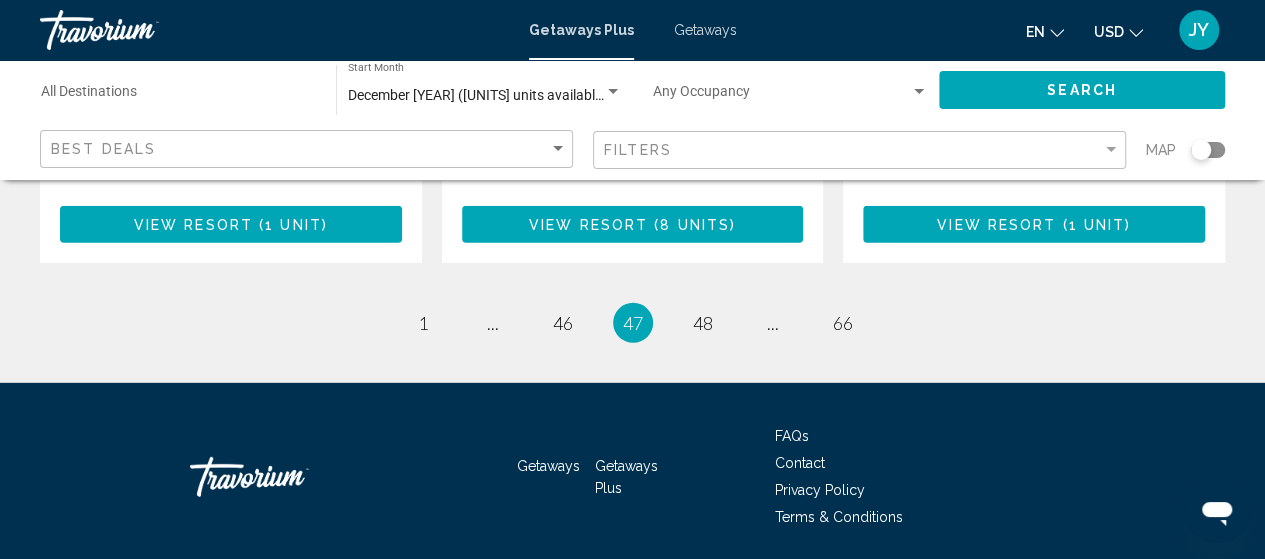 scroll, scrollTop: 2878, scrollLeft: 0, axis: vertical 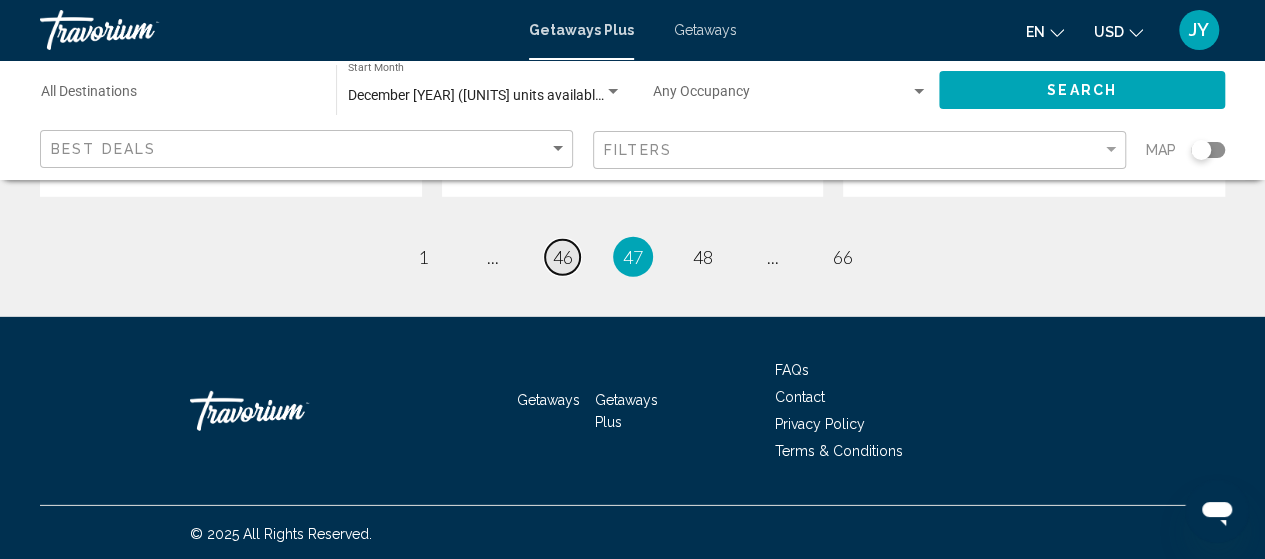 click on "46" at bounding box center (563, 257) 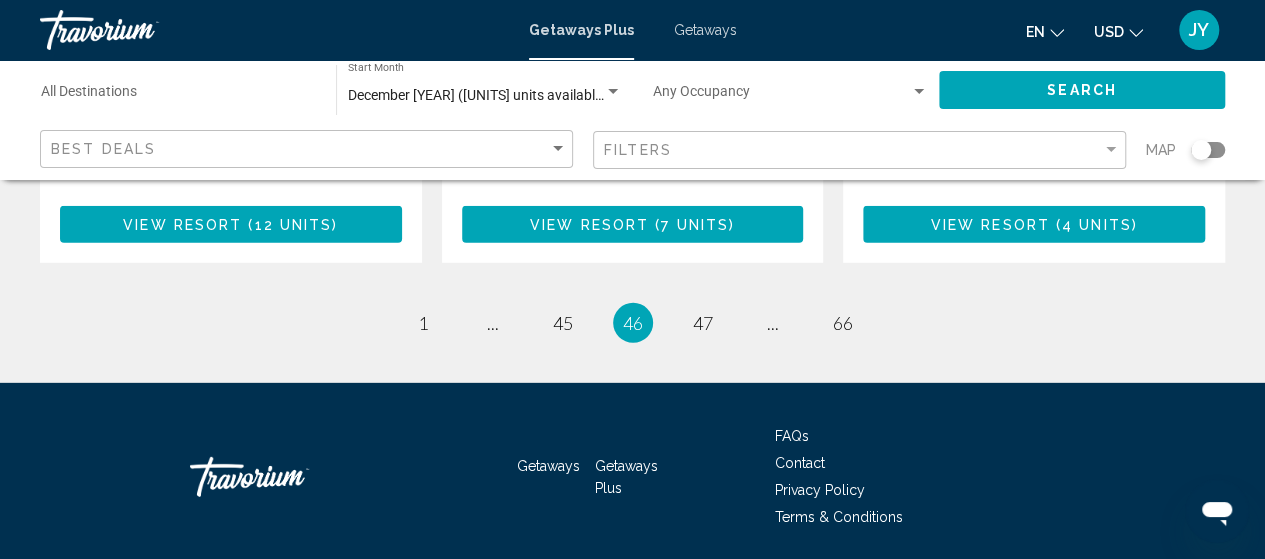 scroll, scrollTop: 2878, scrollLeft: 0, axis: vertical 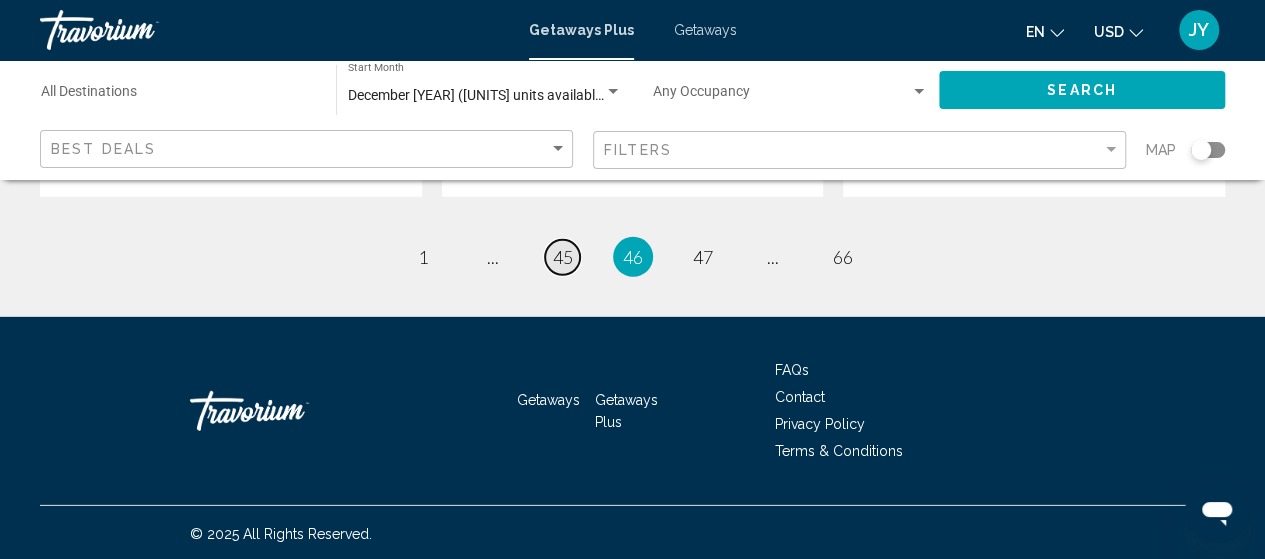 click on "45" at bounding box center (563, 257) 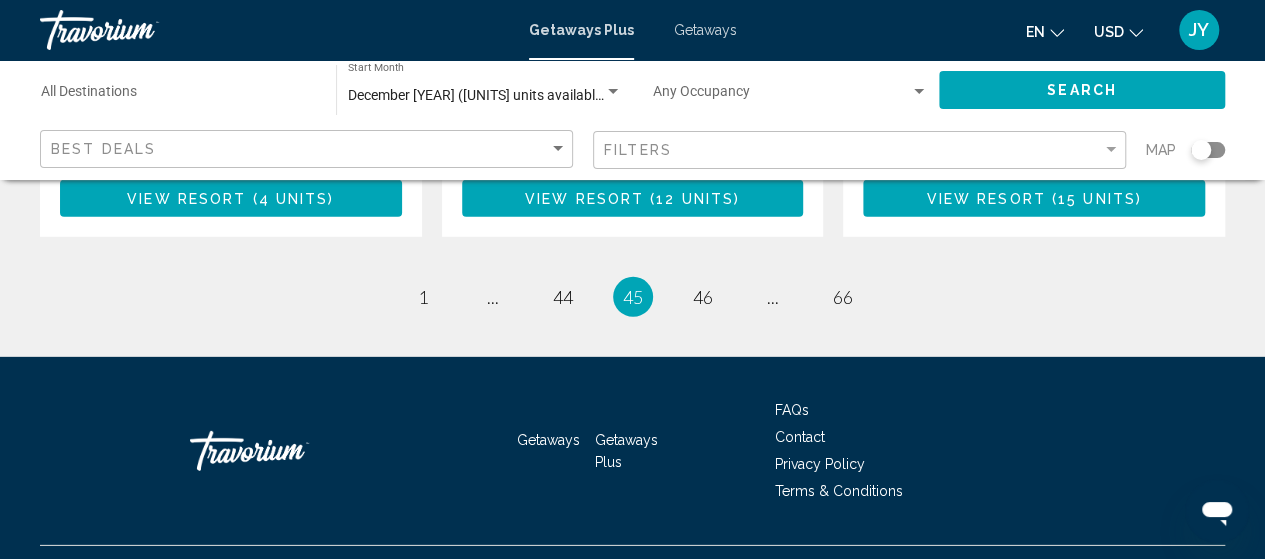 scroll, scrollTop: 2878, scrollLeft: 0, axis: vertical 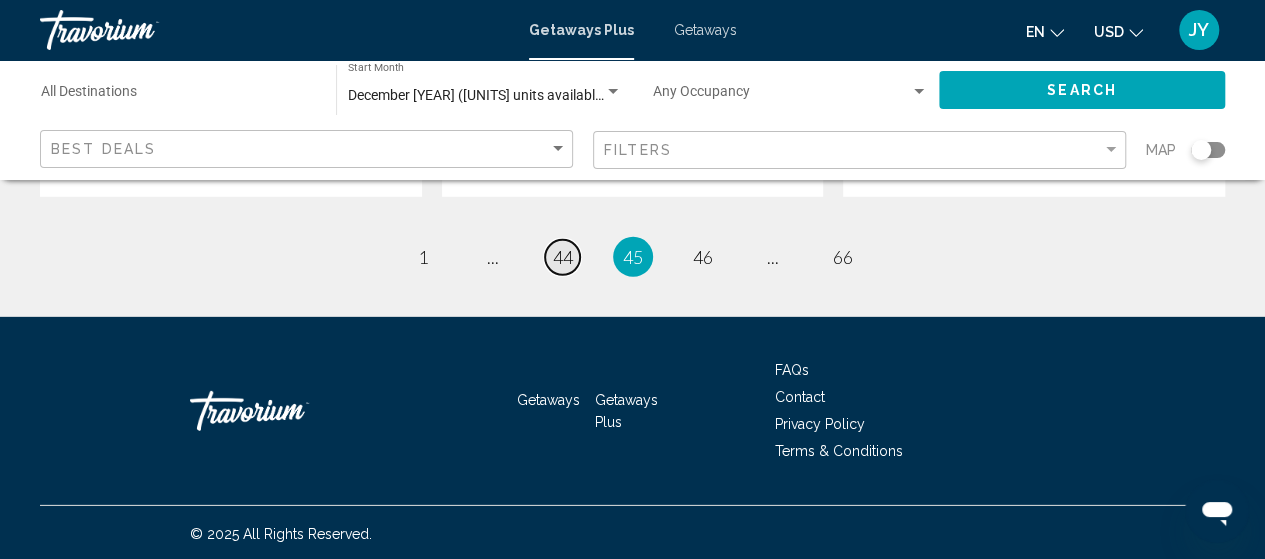 click on "44" at bounding box center [563, 257] 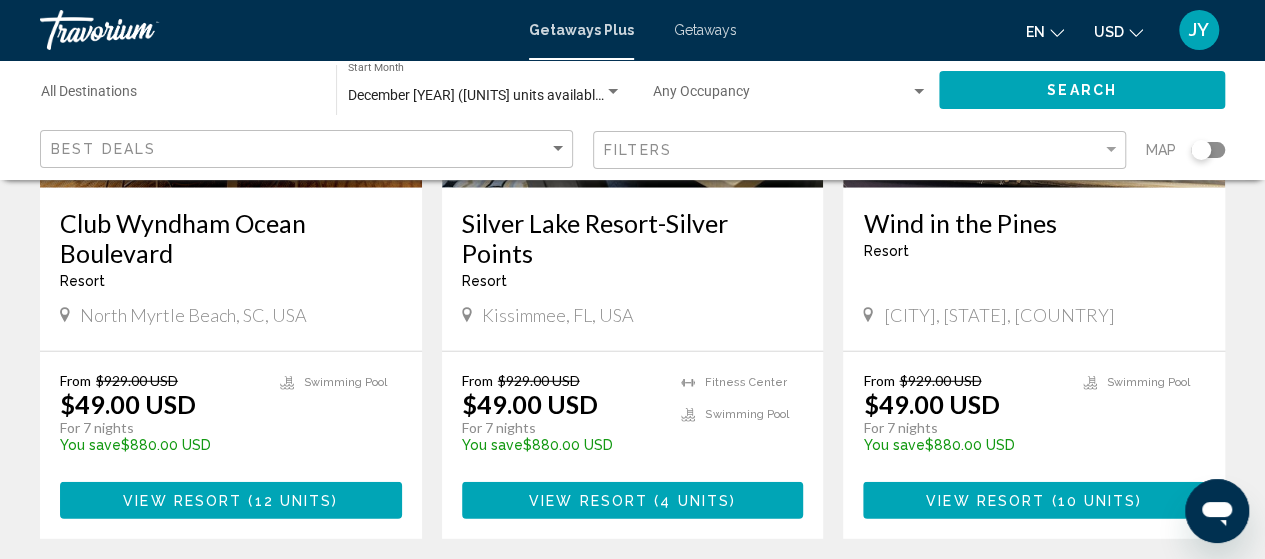 scroll, scrollTop: 2573, scrollLeft: 0, axis: vertical 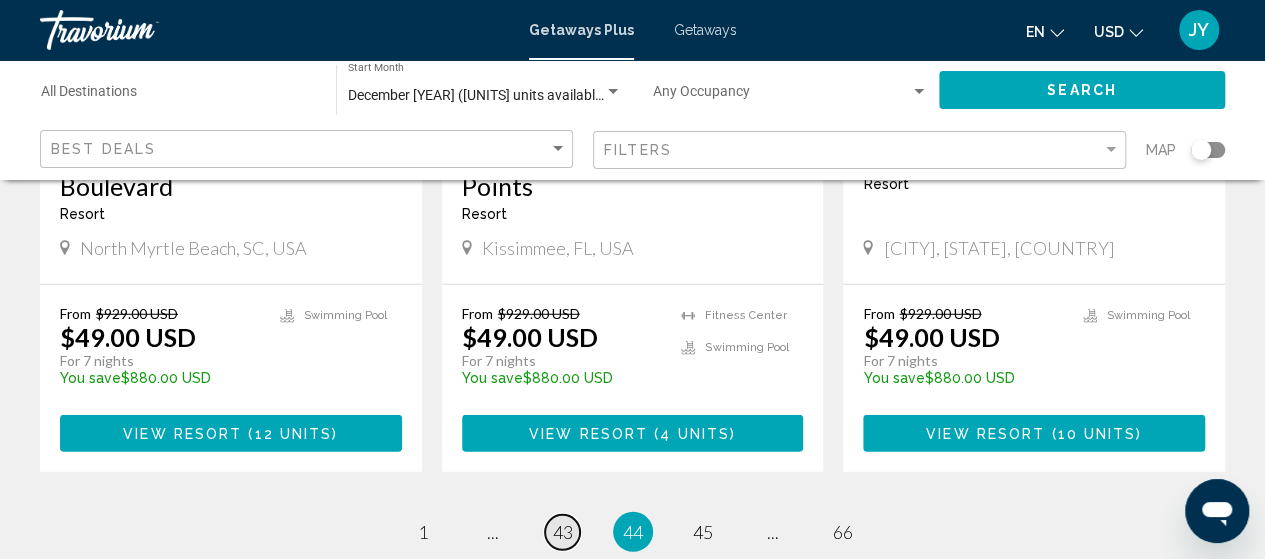 click on "43" at bounding box center [563, 532] 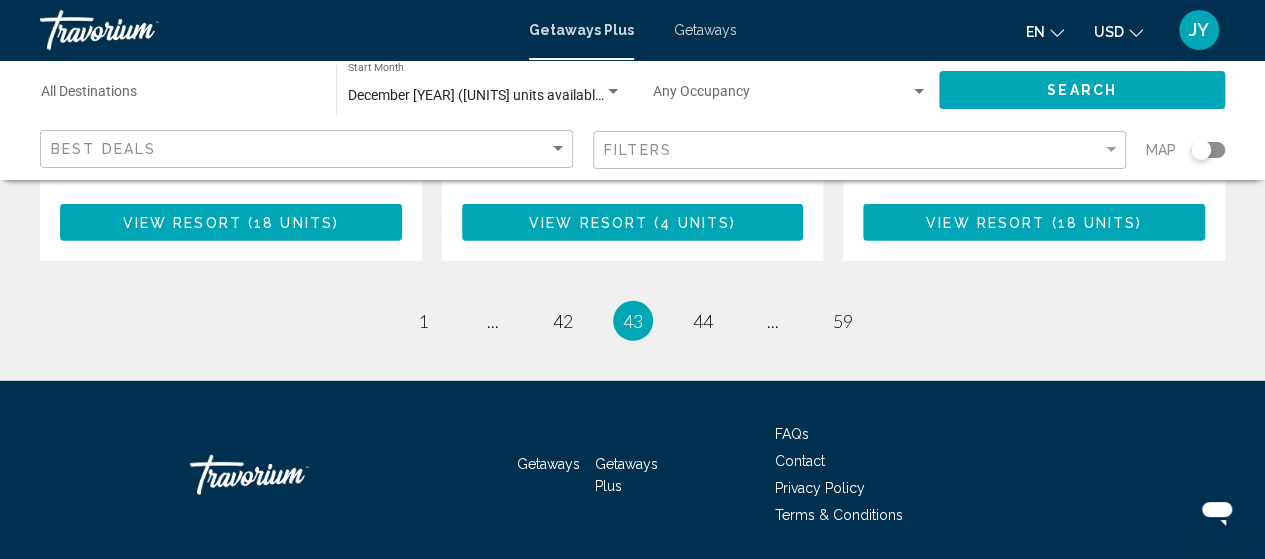 scroll, scrollTop: 2785, scrollLeft: 0, axis: vertical 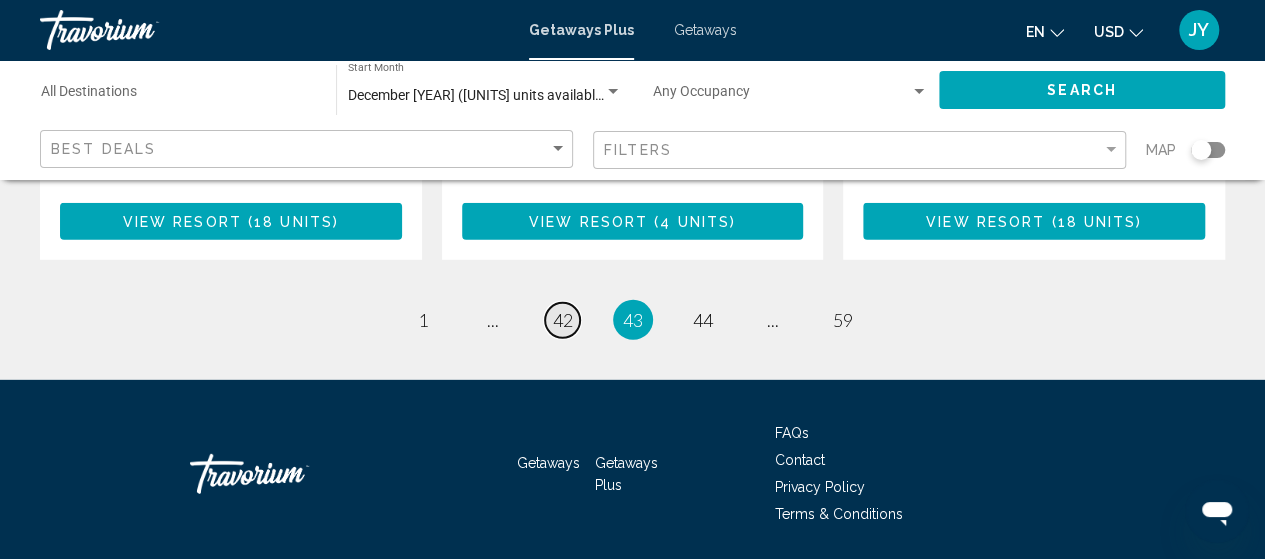 click on "42" at bounding box center [563, 320] 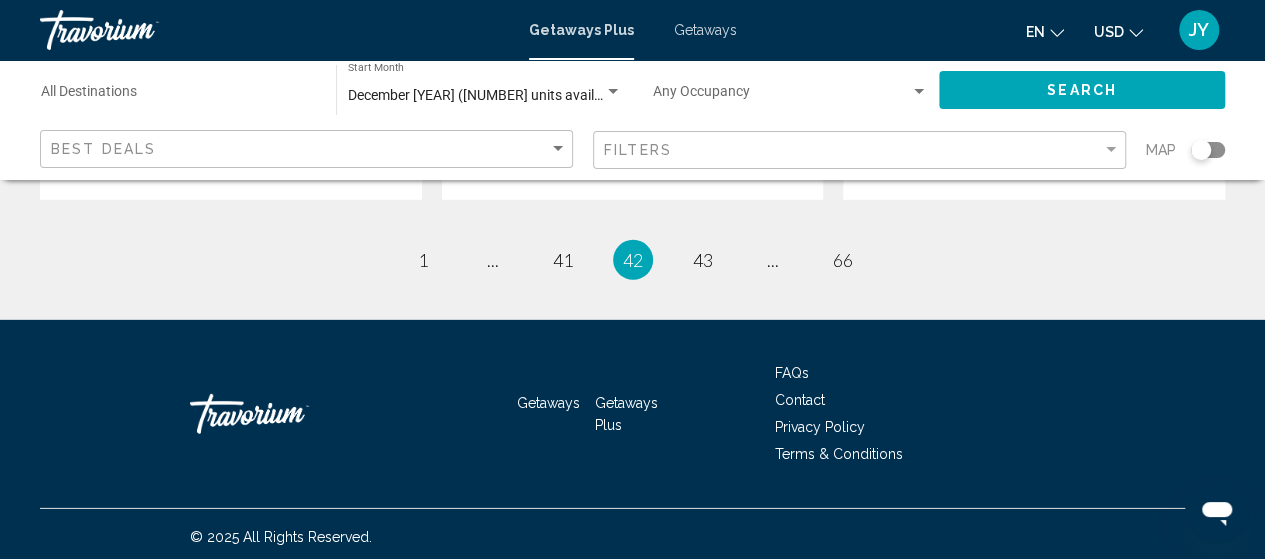 scroll, scrollTop: 2908, scrollLeft: 0, axis: vertical 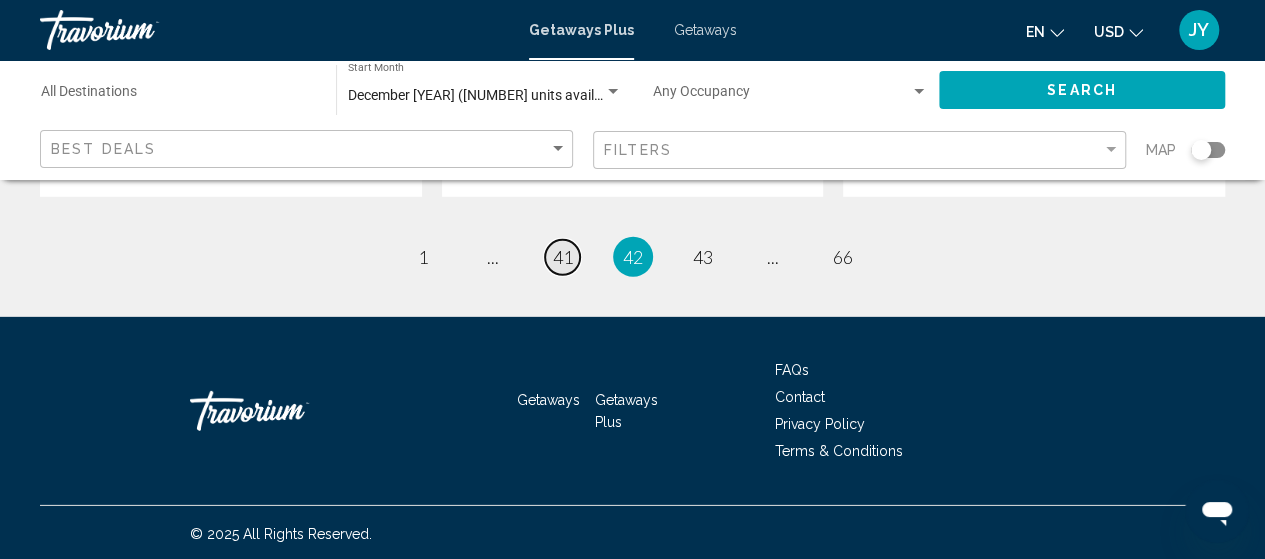 click on "41" at bounding box center (563, 257) 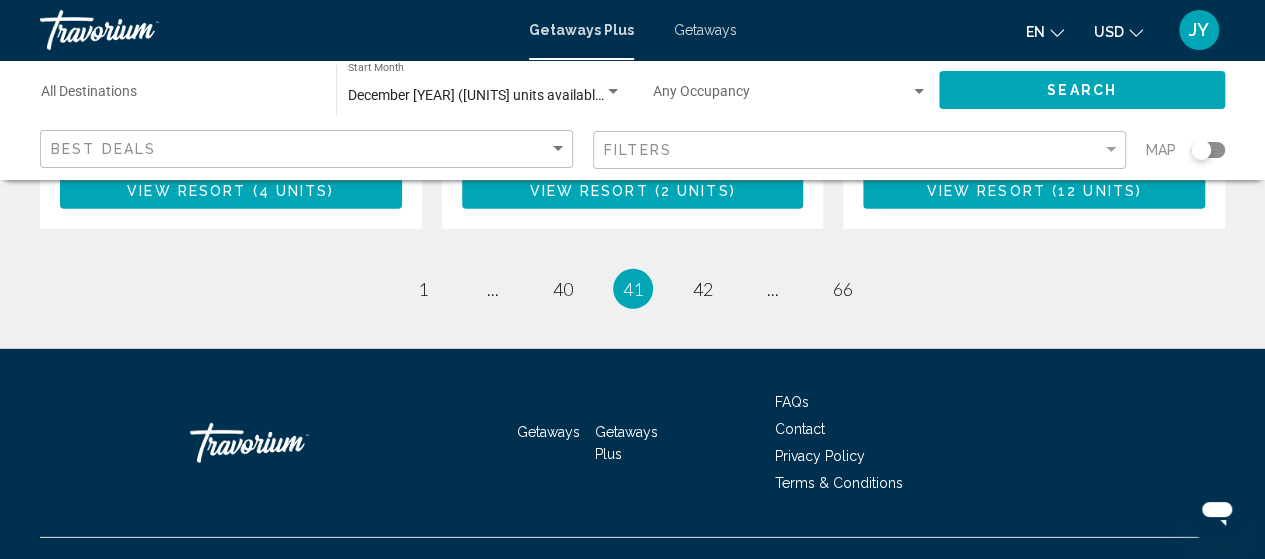 scroll, scrollTop: 2818, scrollLeft: 0, axis: vertical 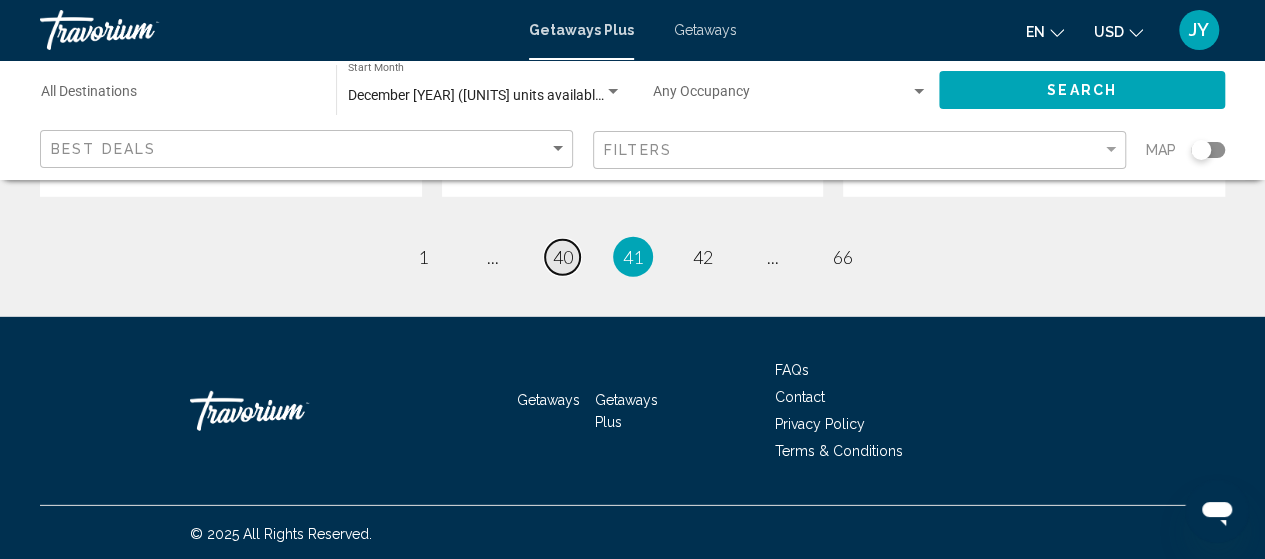 click on "40" at bounding box center (563, 257) 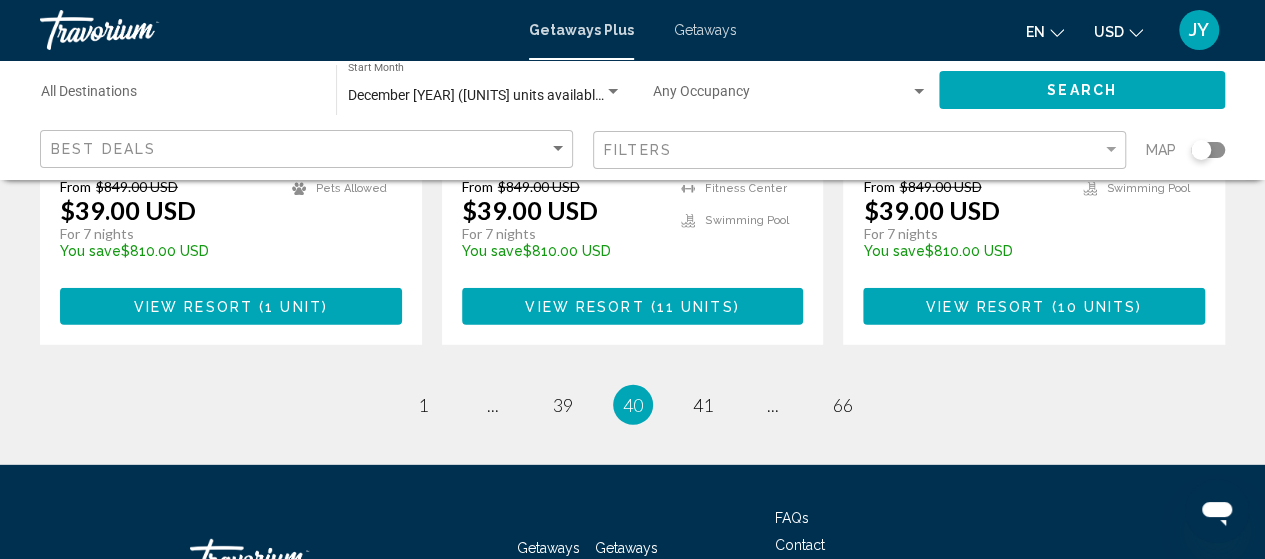 scroll, scrollTop: 2705, scrollLeft: 0, axis: vertical 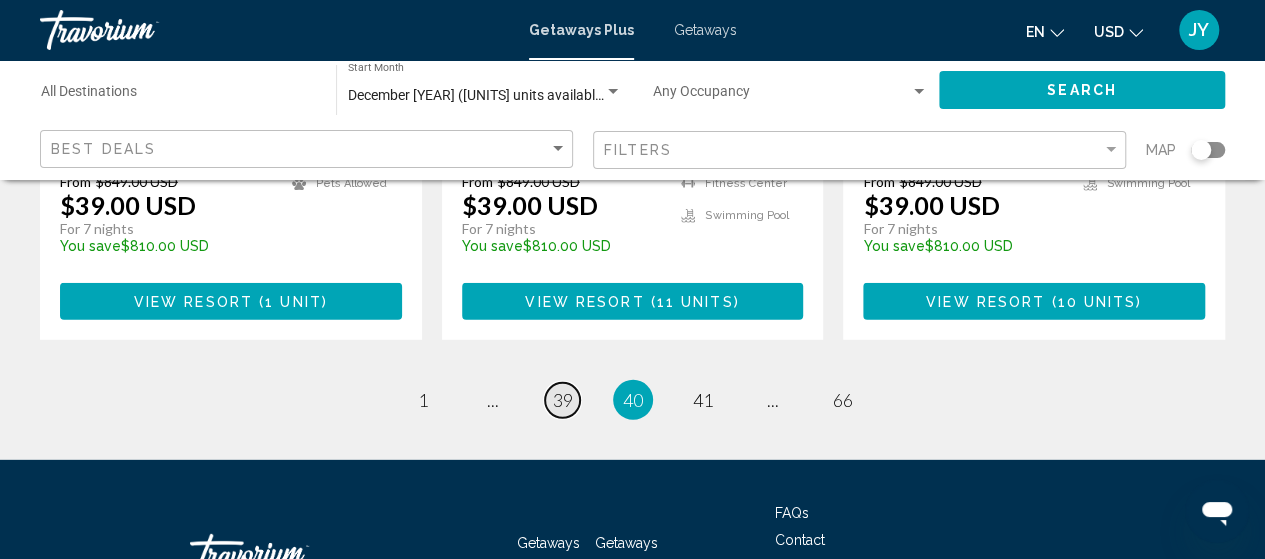 click on "39" at bounding box center [563, 400] 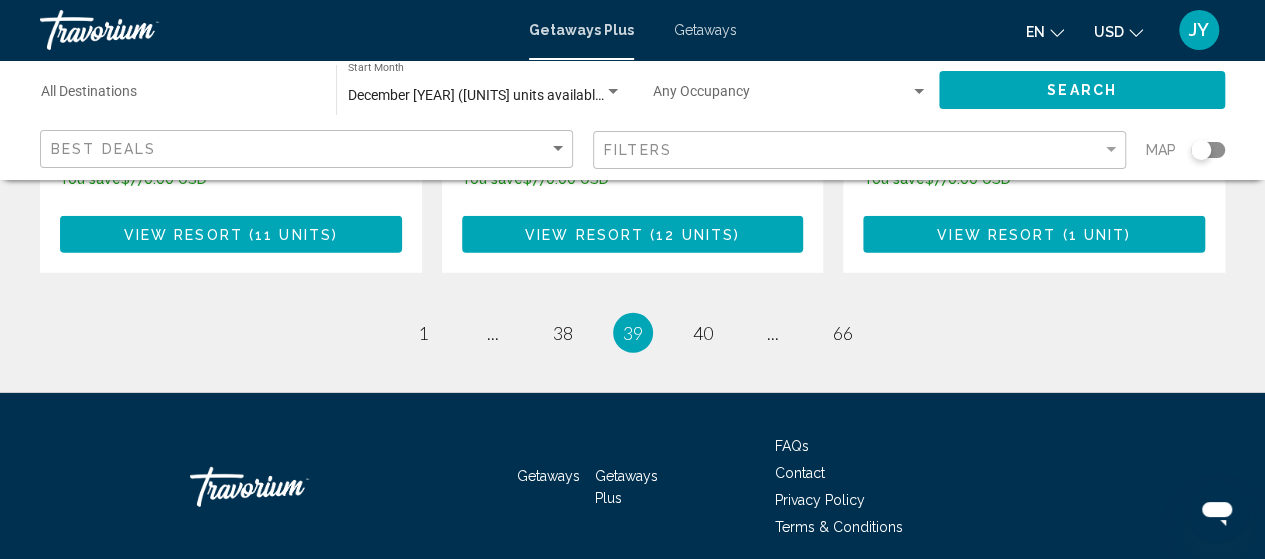 scroll, scrollTop: 2848, scrollLeft: 0, axis: vertical 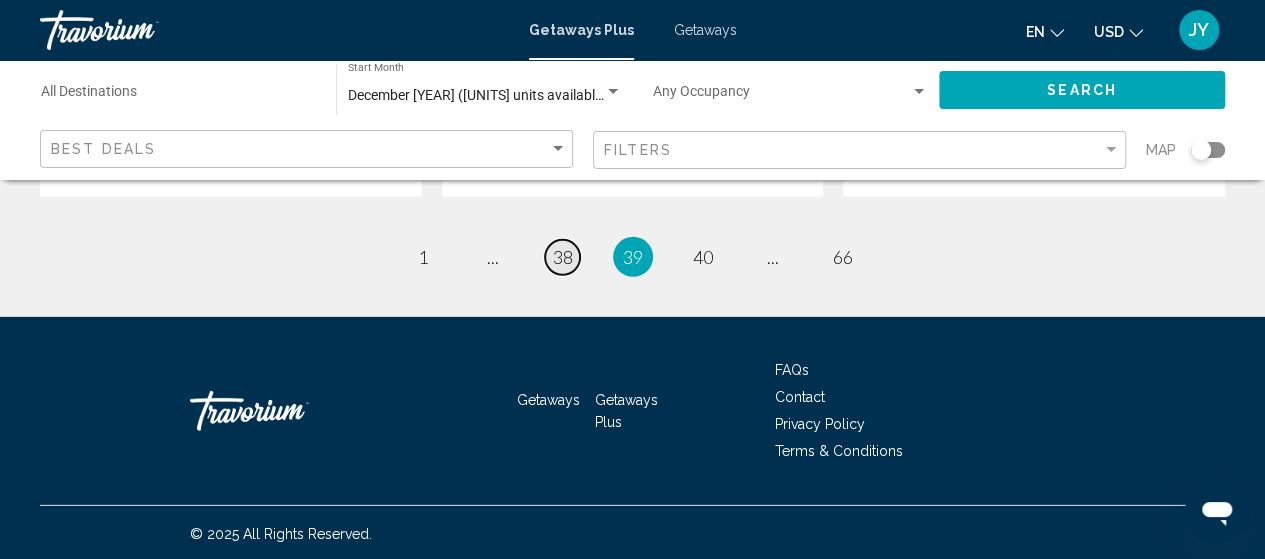 click on "38" at bounding box center [563, 257] 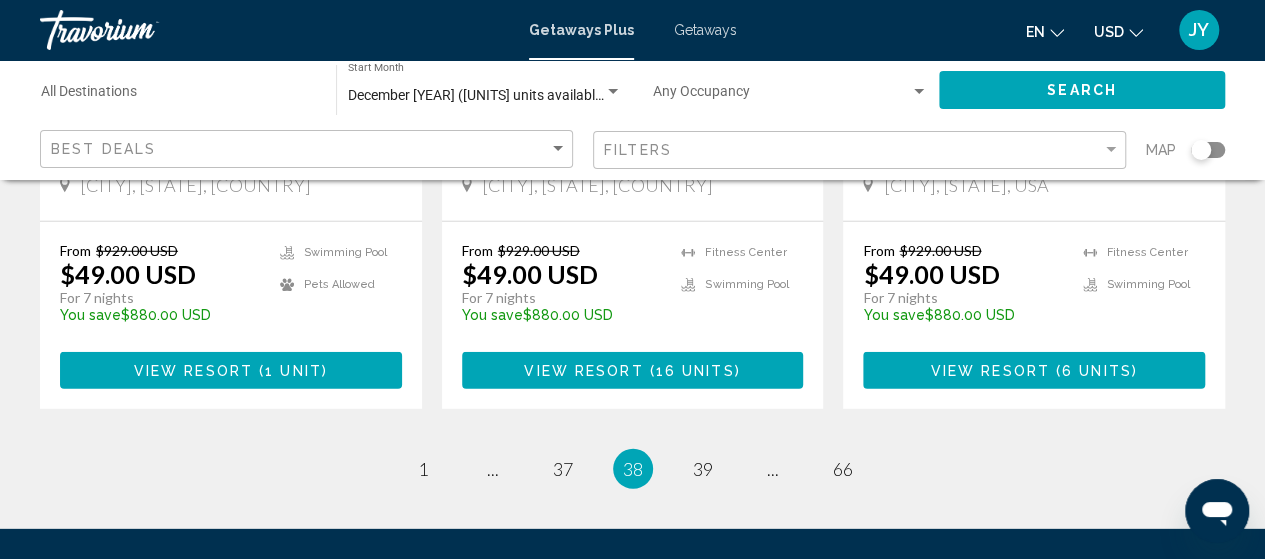 scroll, scrollTop: 2848, scrollLeft: 0, axis: vertical 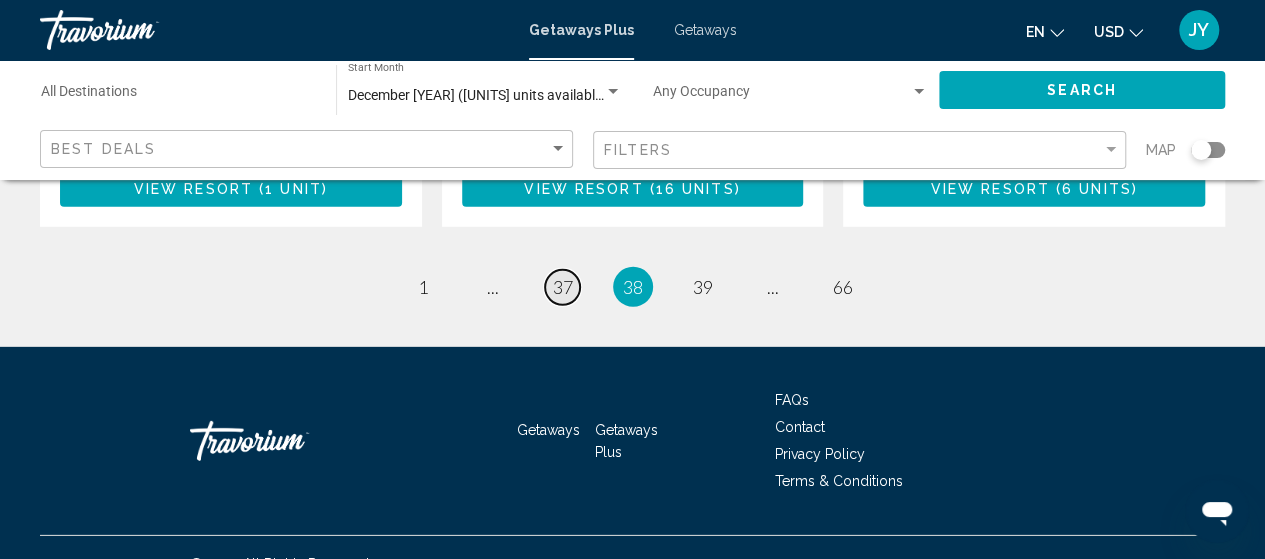 click on "37" at bounding box center (563, 287) 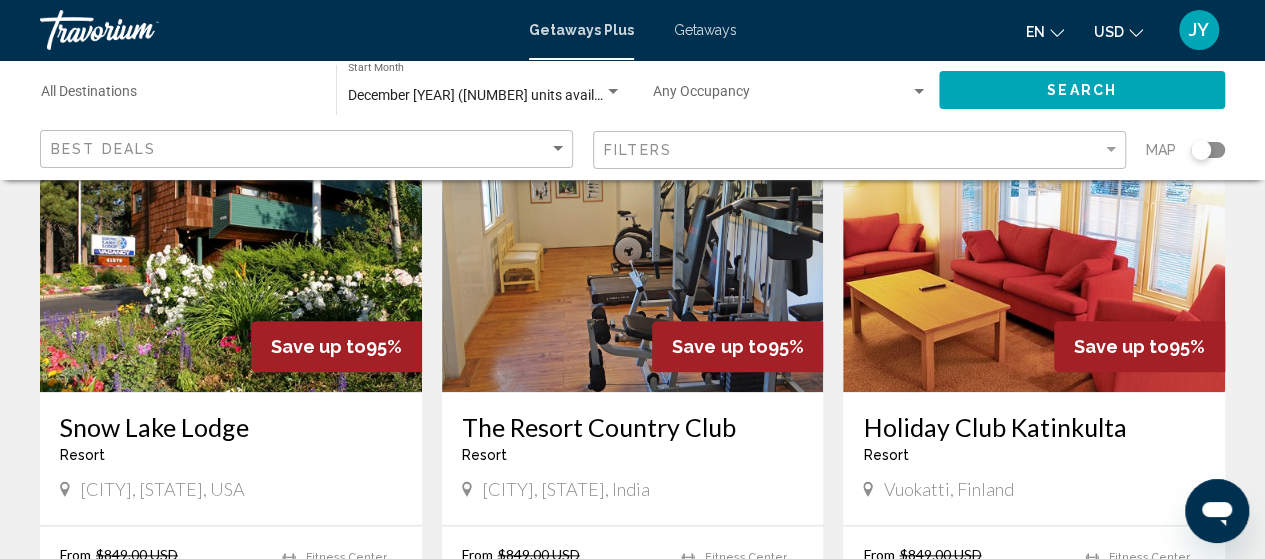 scroll, scrollTop: 946, scrollLeft: 0, axis: vertical 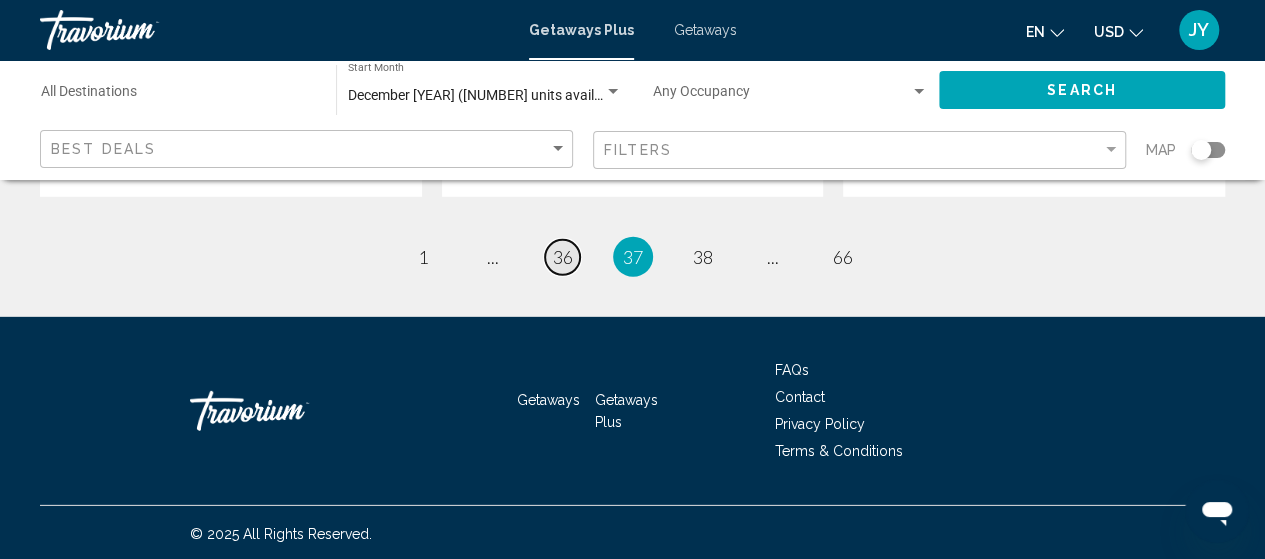 click on "36" at bounding box center (563, 257) 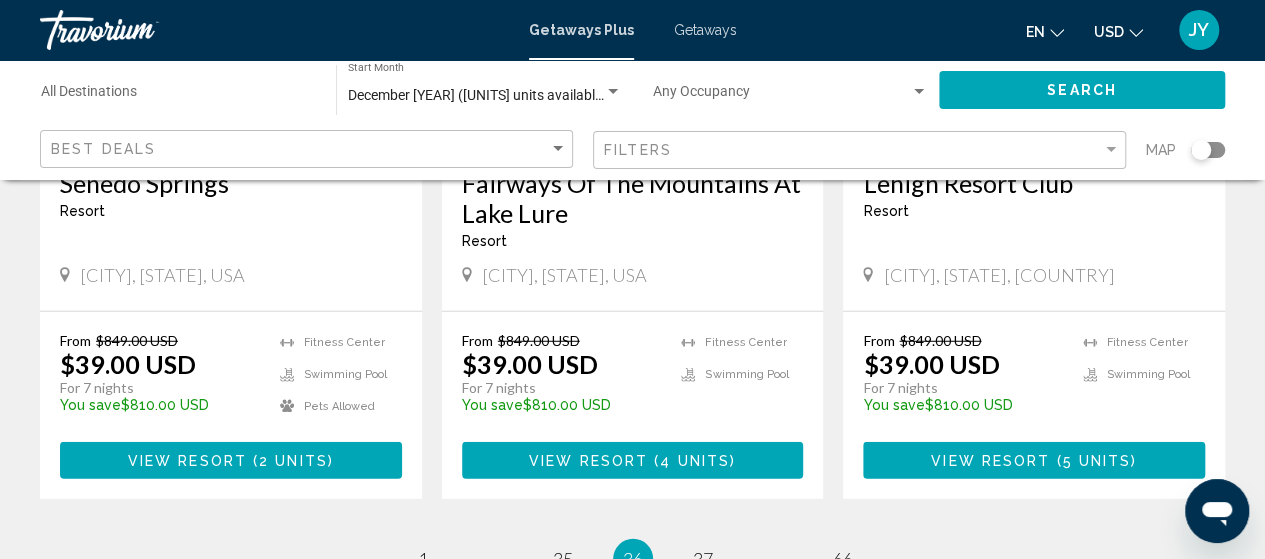 scroll, scrollTop: 2586, scrollLeft: 0, axis: vertical 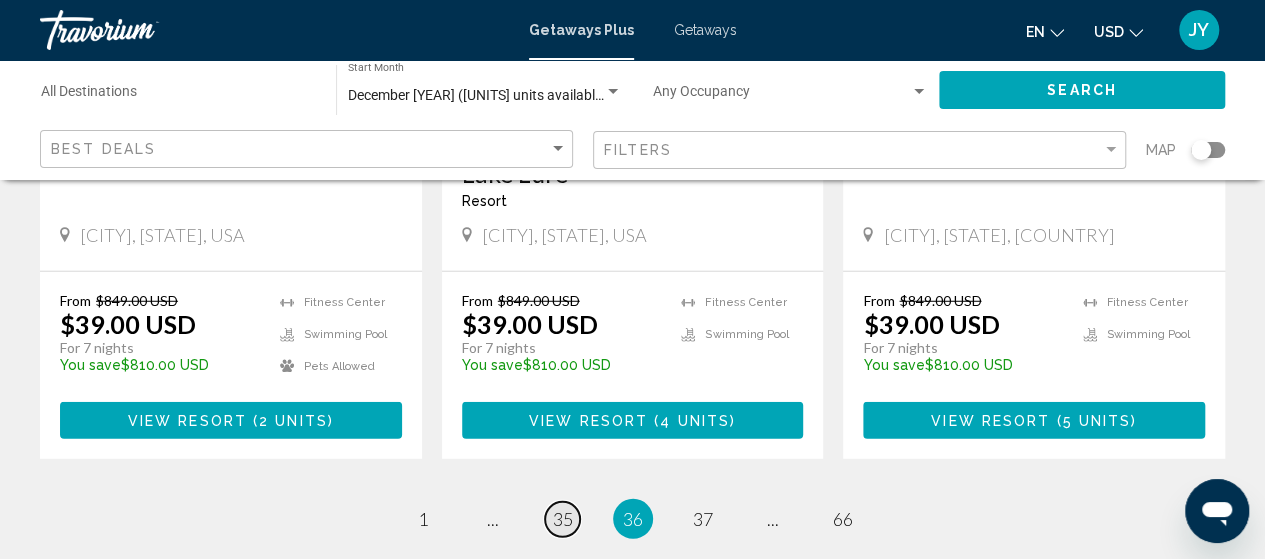 click on "page  35" at bounding box center [562, 519] 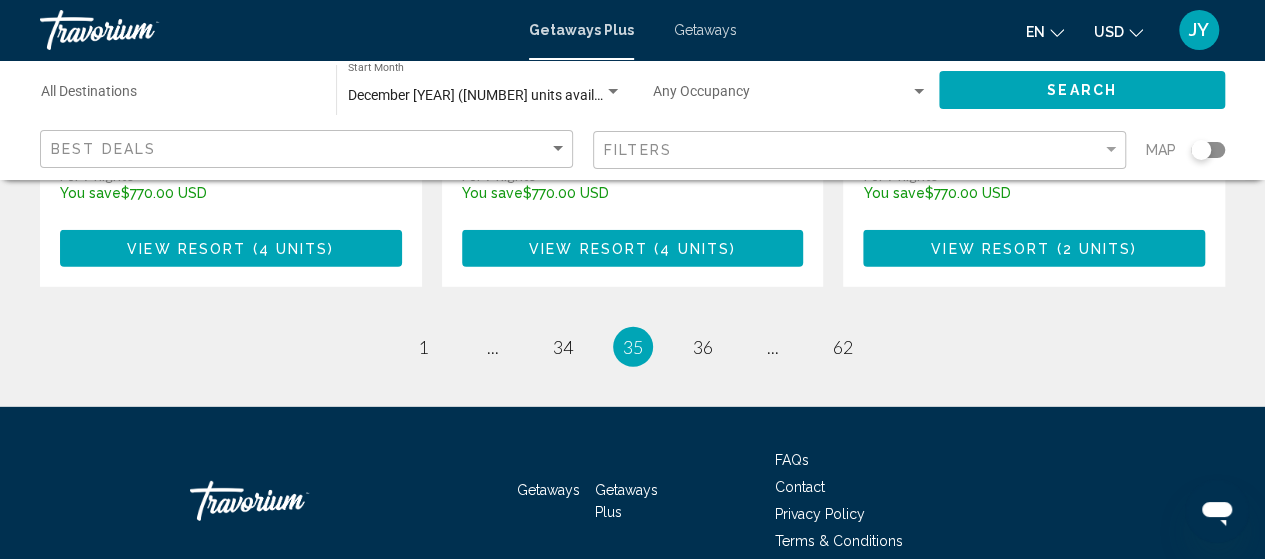scroll, scrollTop: 2848, scrollLeft: 0, axis: vertical 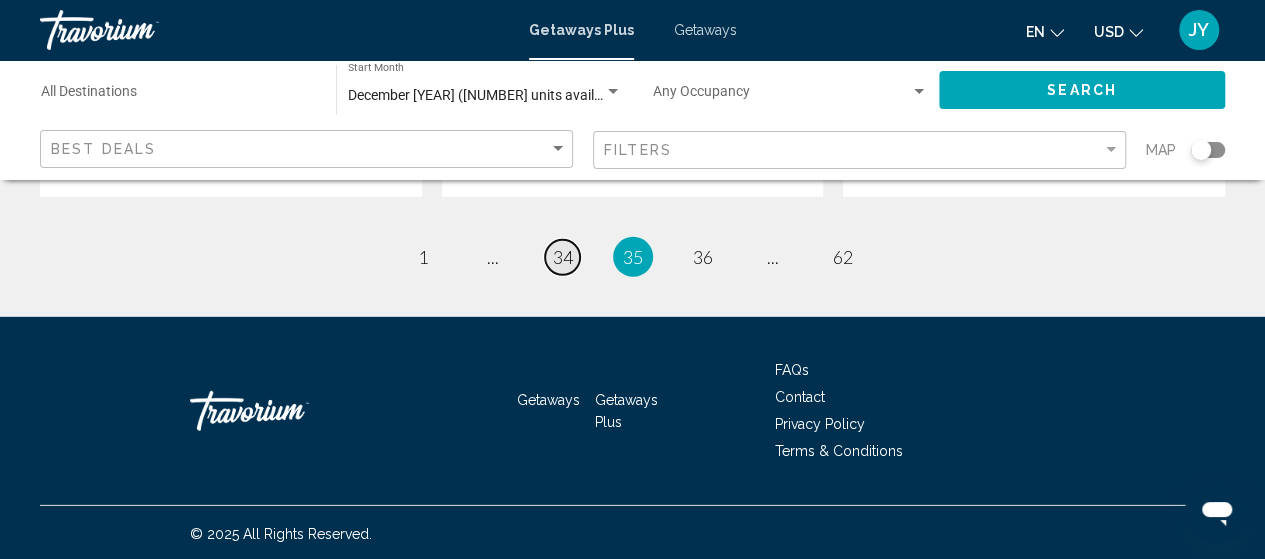click on "34" at bounding box center (563, 257) 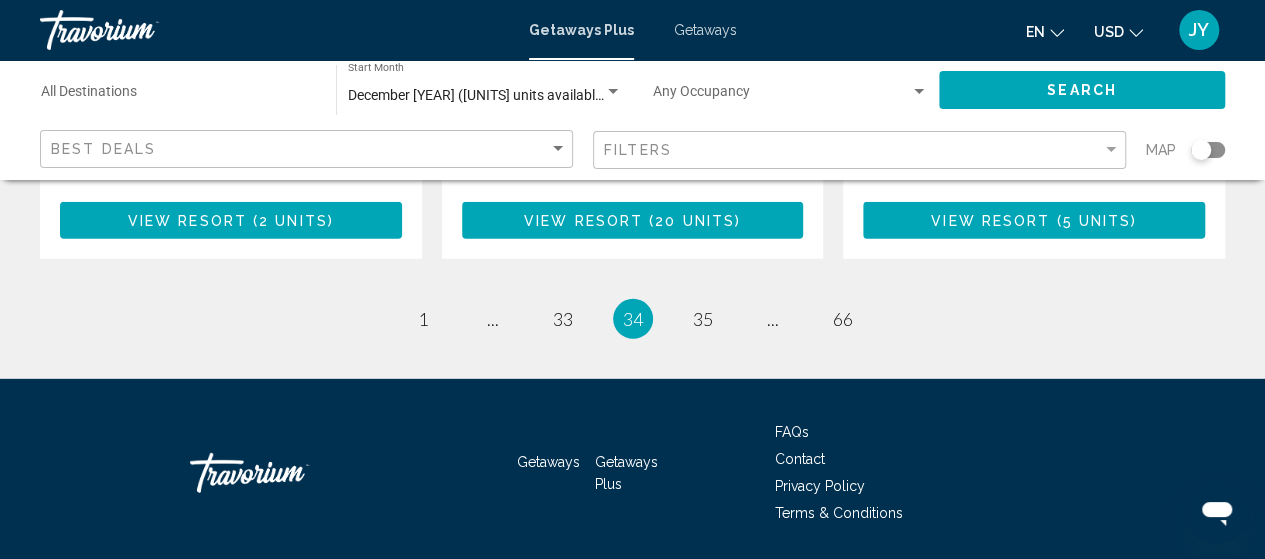 scroll, scrollTop: 2848, scrollLeft: 0, axis: vertical 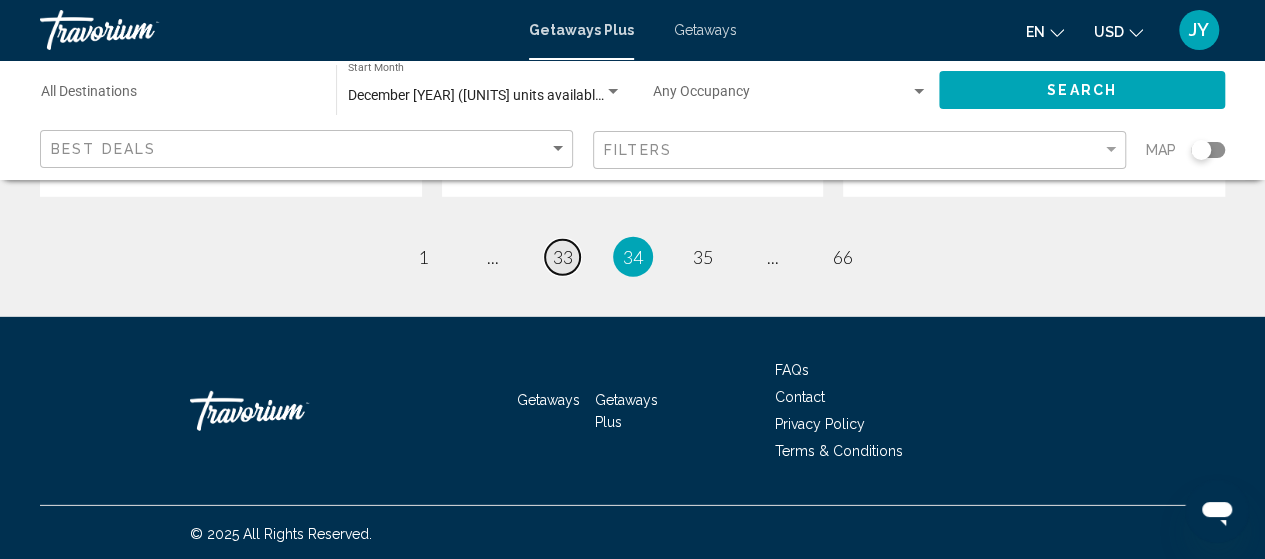 click on "33" at bounding box center (563, 257) 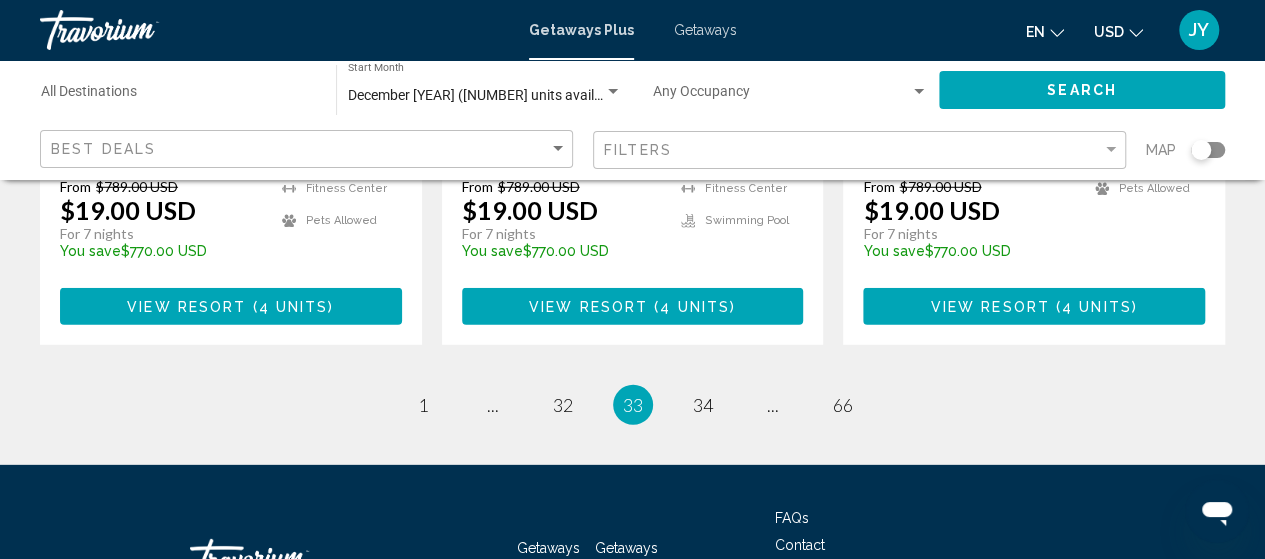 scroll, scrollTop: 2800, scrollLeft: 0, axis: vertical 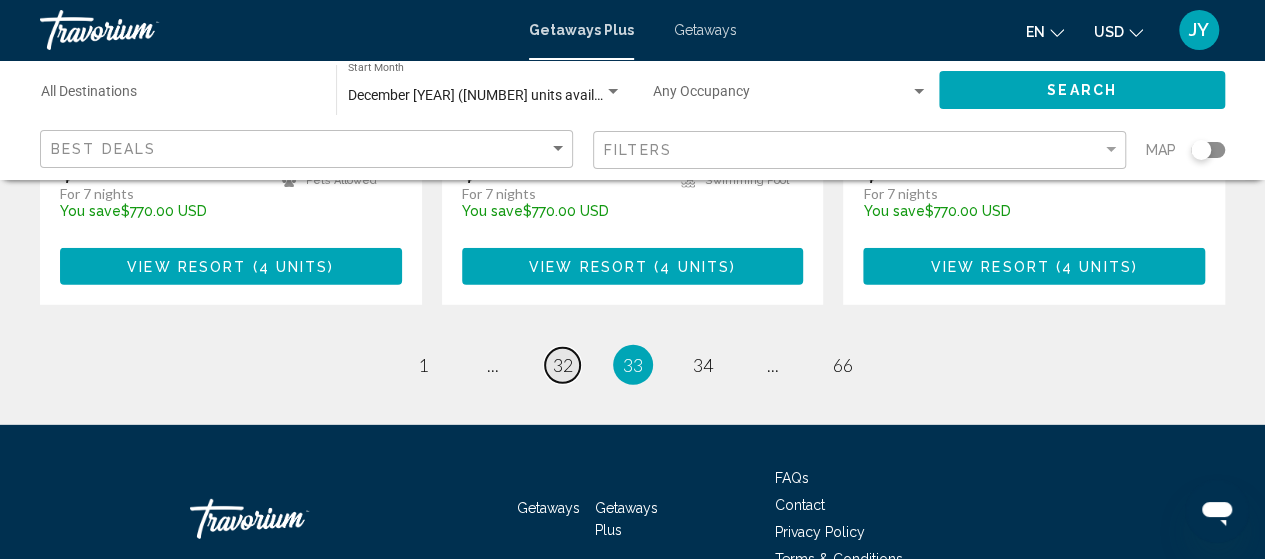 click on "page  32" at bounding box center (562, 365) 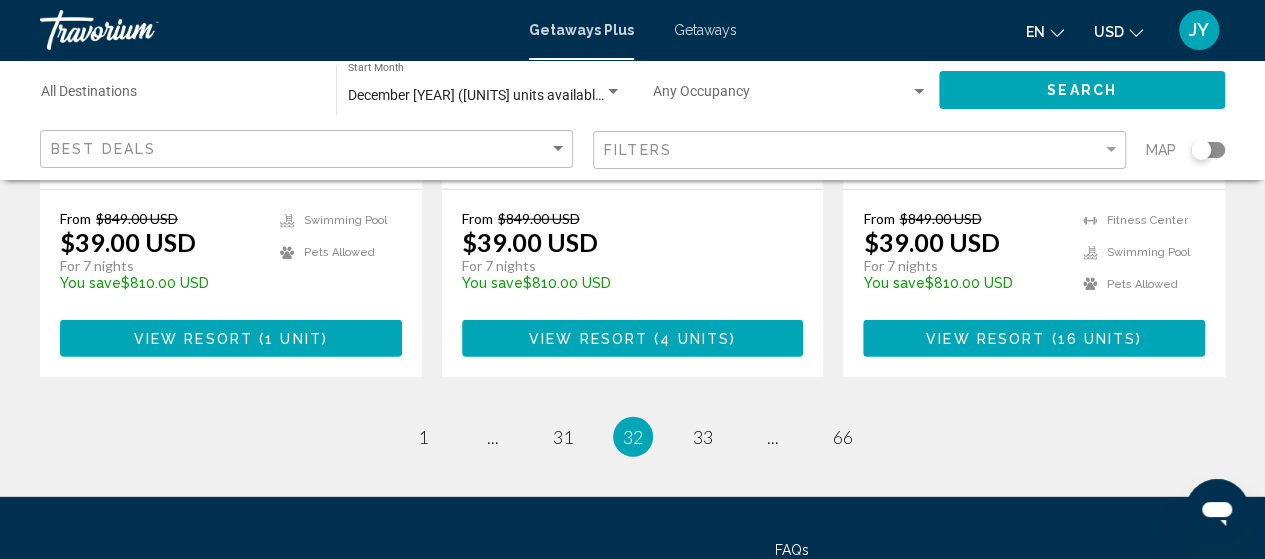 scroll, scrollTop: 2818, scrollLeft: 0, axis: vertical 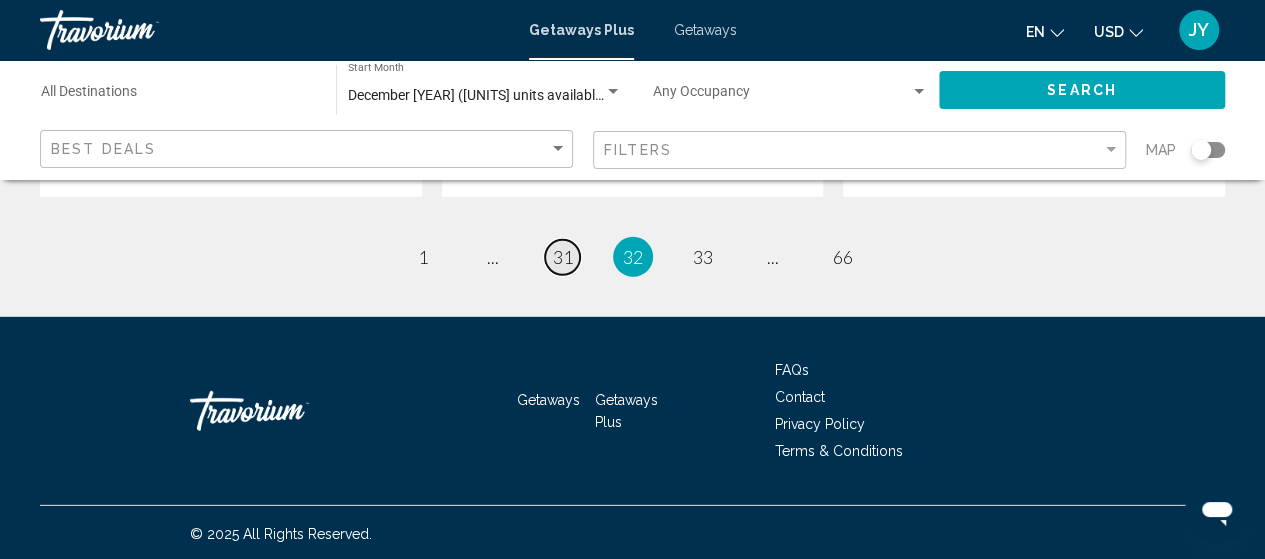 click on "page  31" at bounding box center (562, 257) 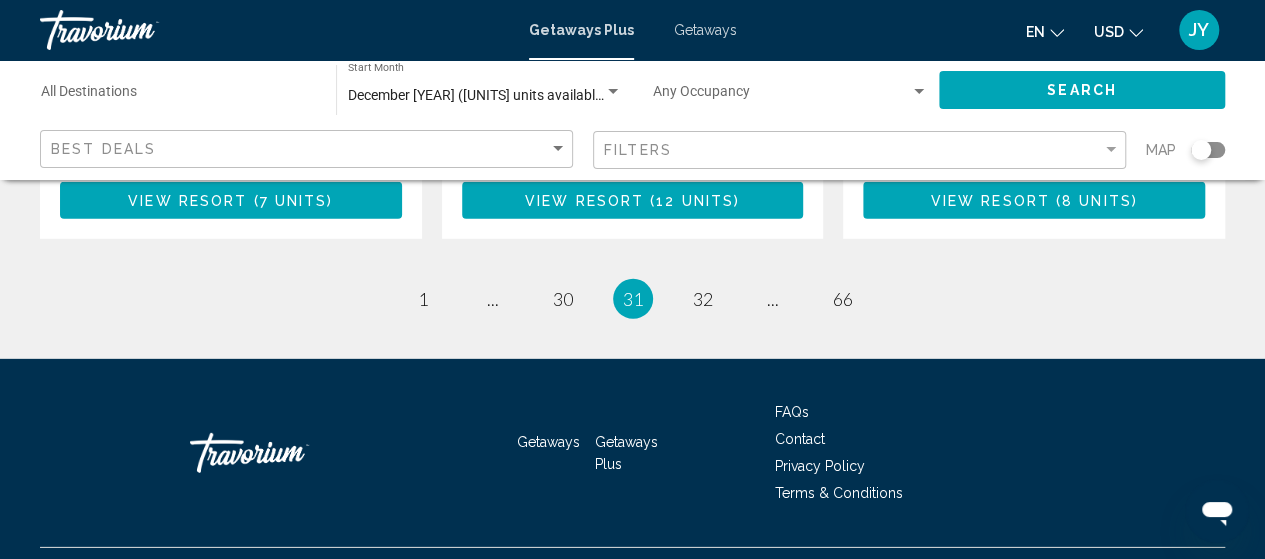 scroll, scrollTop: 2840, scrollLeft: 0, axis: vertical 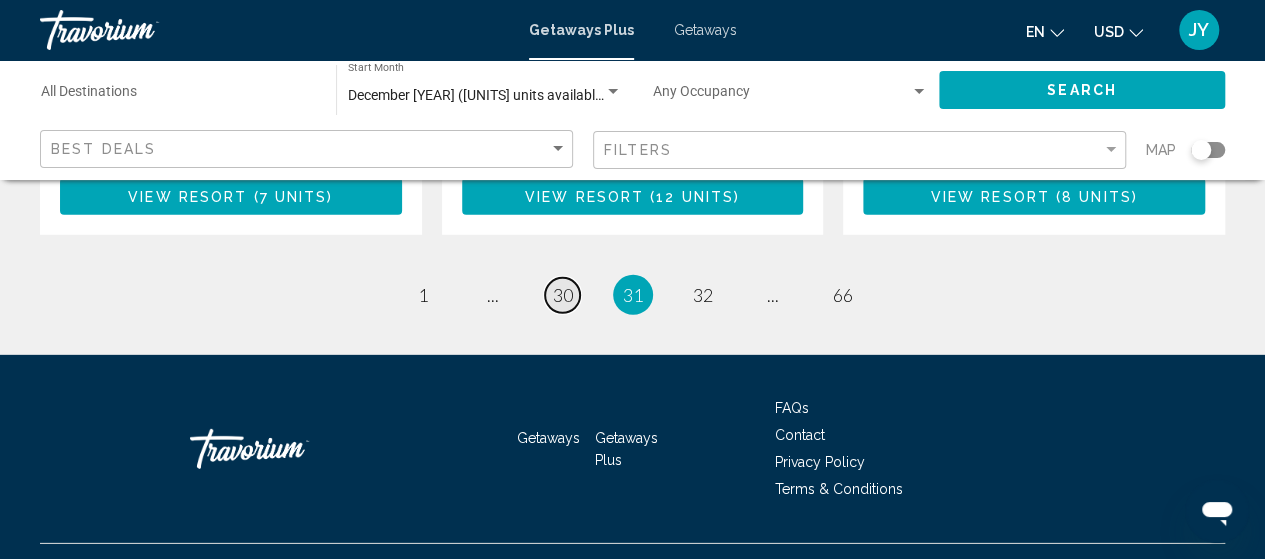 click on "page  30" at bounding box center [562, 295] 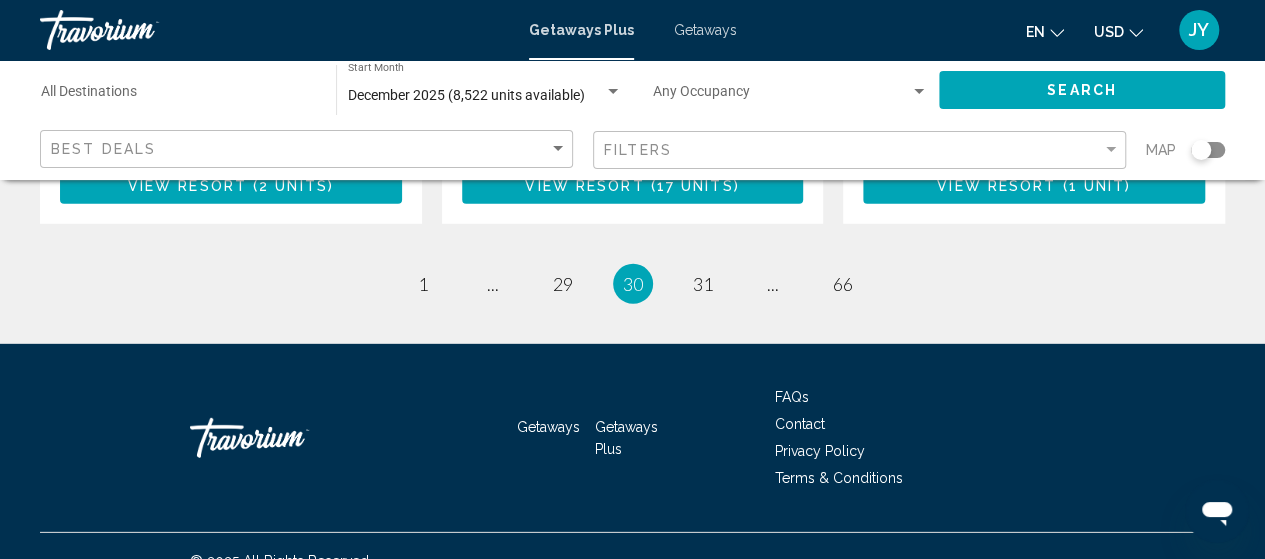 scroll, scrollTop: 2818, scrollLeft: 0, axis: vertical 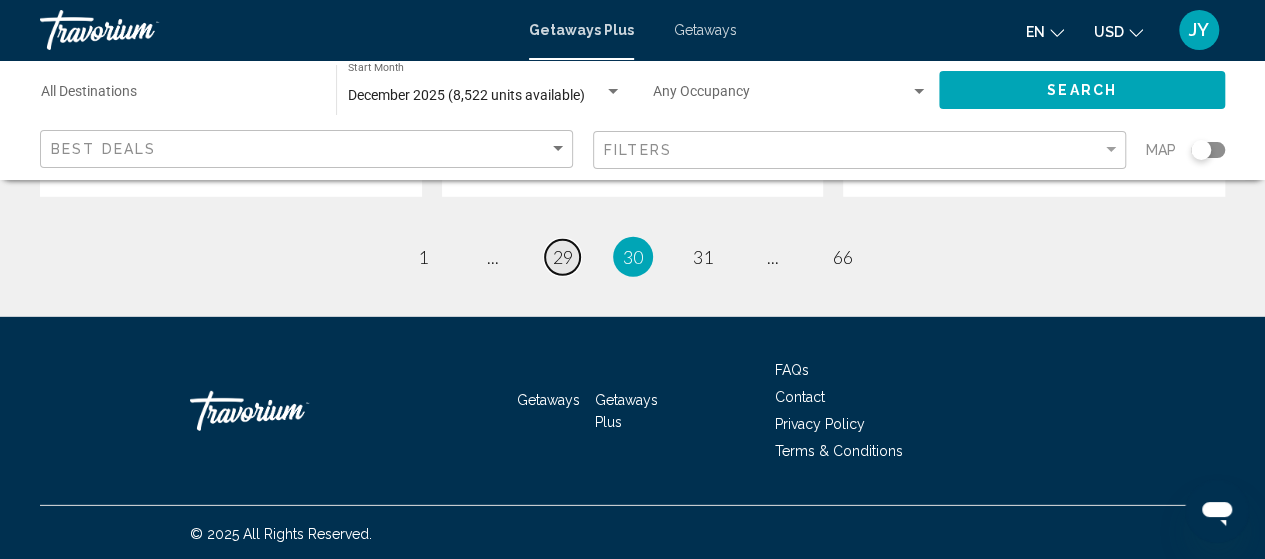 click on "29" at bounding box center (563, 257) 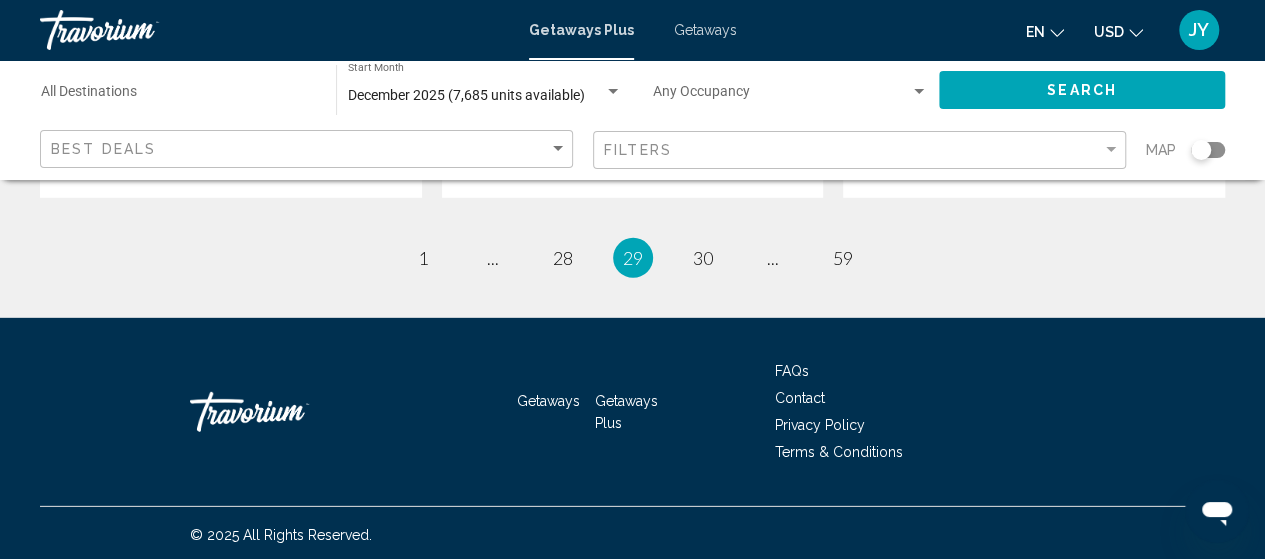 scroll, scrollTop: 2818, scrollLeft: 0, axis: vertical 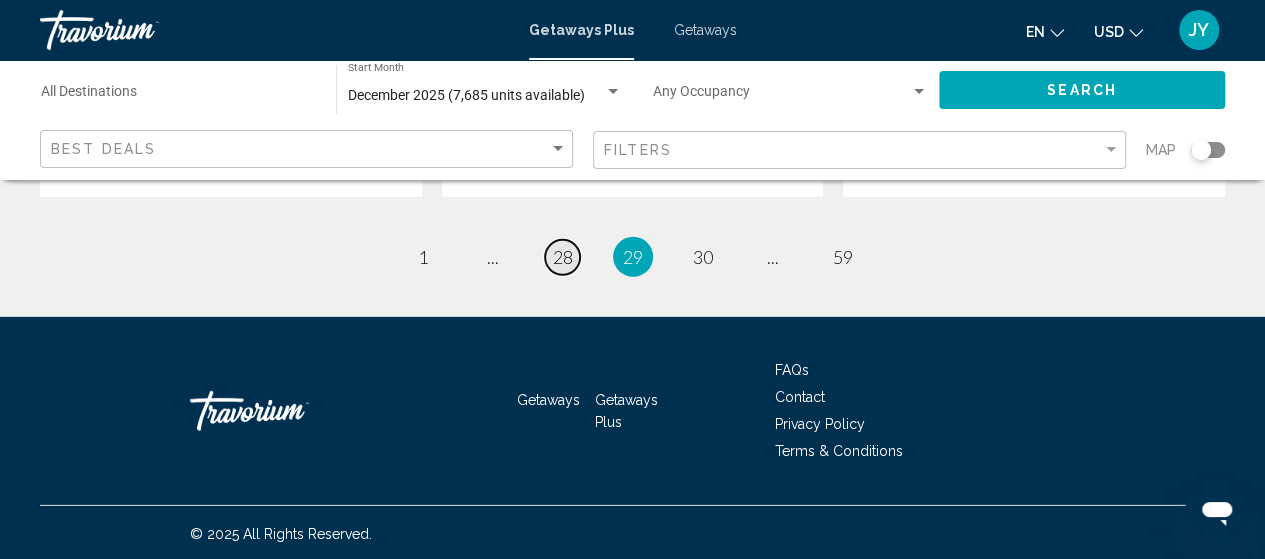 click on "28" at bounding box center [563, 257] 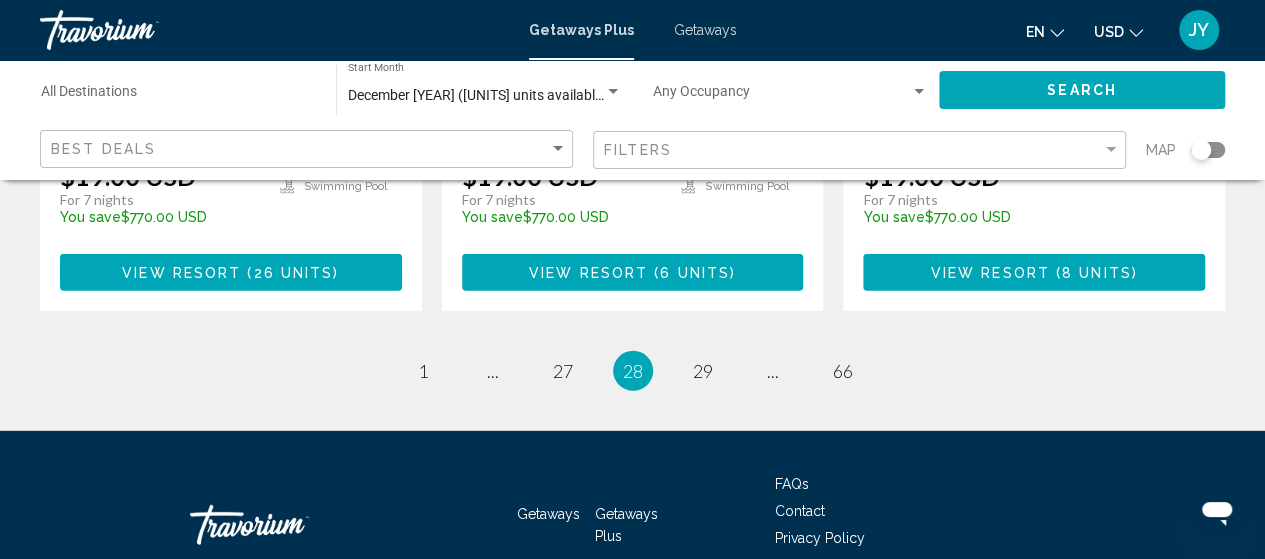 scroll, scrollTop: 2680, scrollLeft: 0, axis: vertical 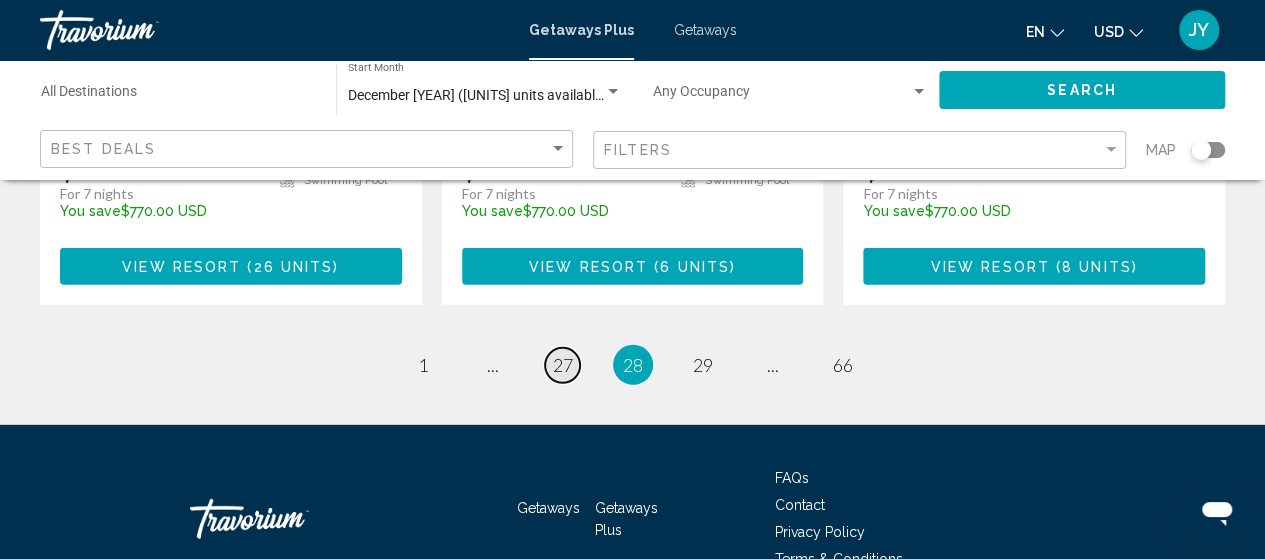 click on "27" at bounding box center [563, 365] 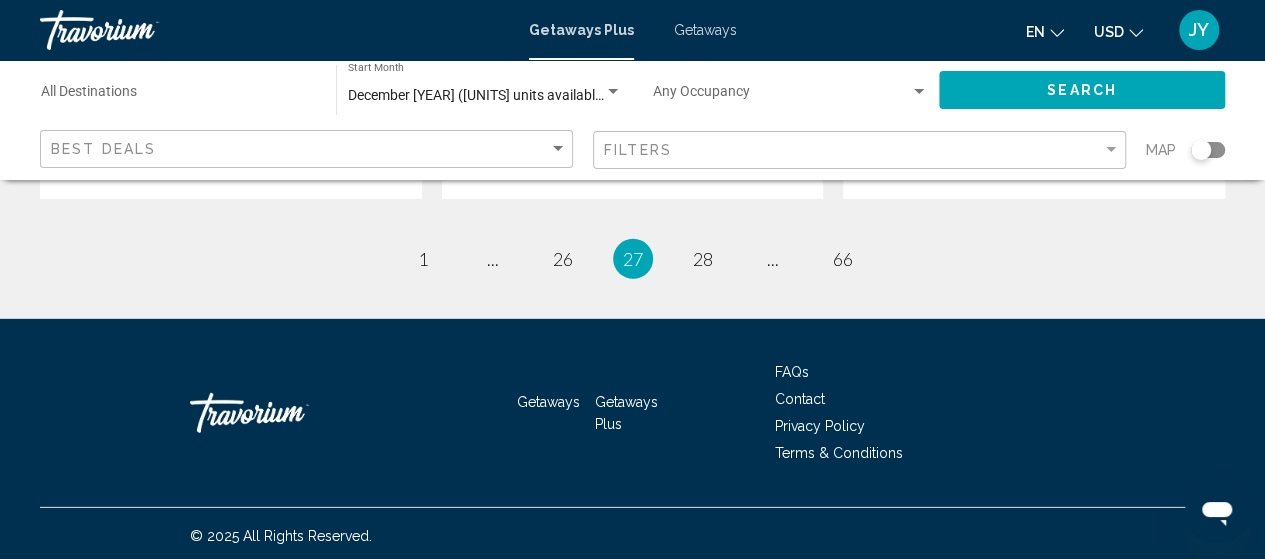 scroll, scrollTop: 2848, scrollLeft: 0, axis: vertical 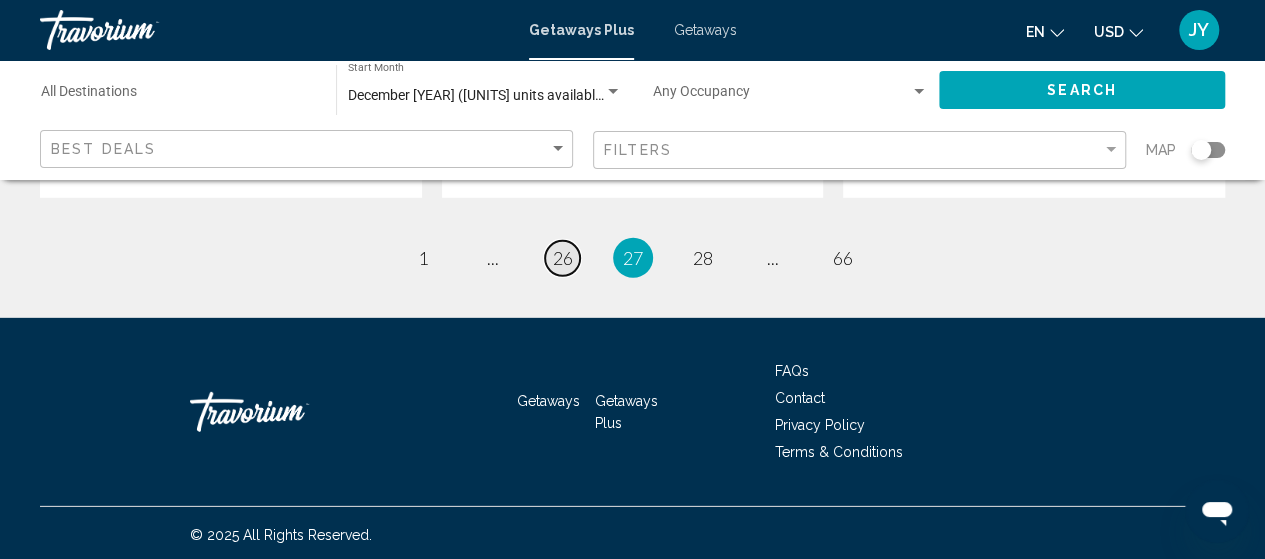 click on "page  26" at bounding box center (562, 258) 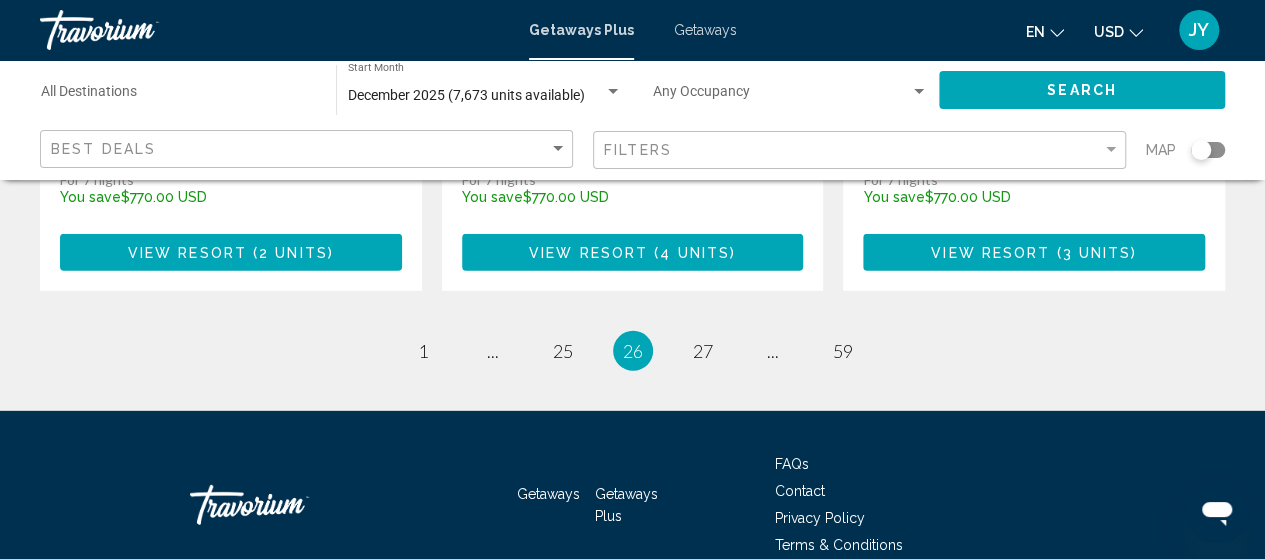 scroll, scrollTop: 2760, scrollLeft: 0, axis: vertical 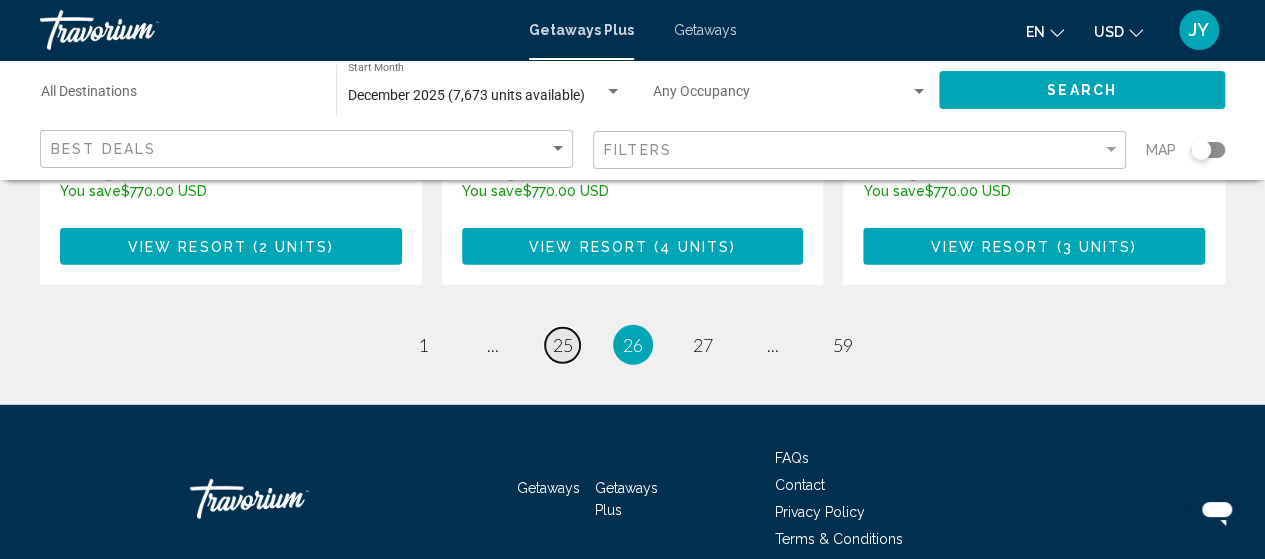 click on "25" at bounding box center (563, 345) 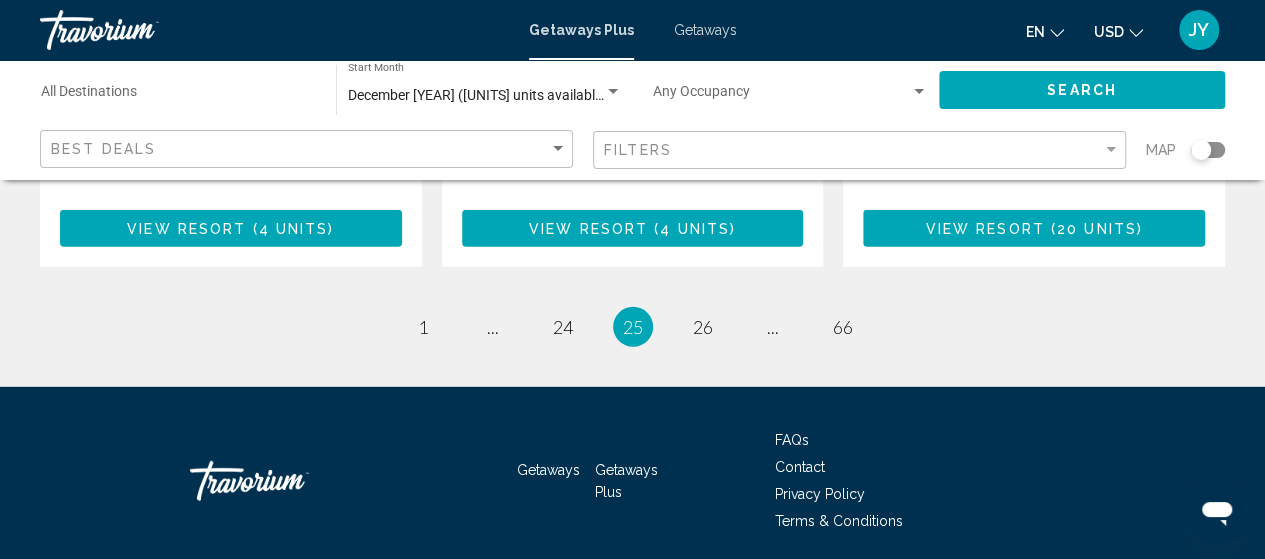 scroll, scrollTop: 2720, scrollLeft: 0, axis: vertical 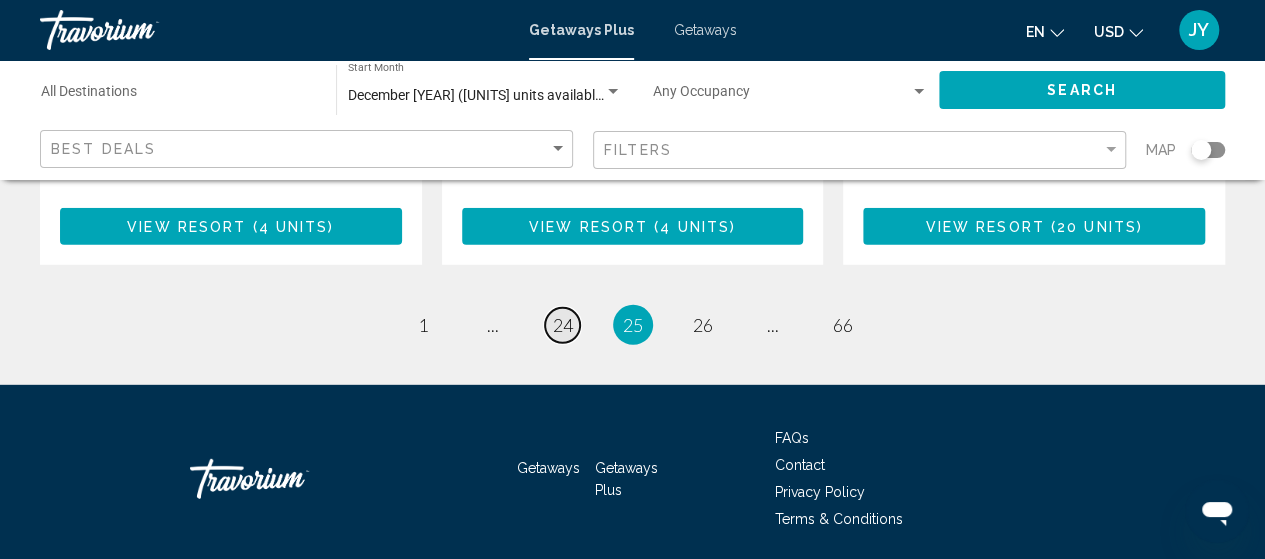 click on "24" at bounding box center [563, 325] 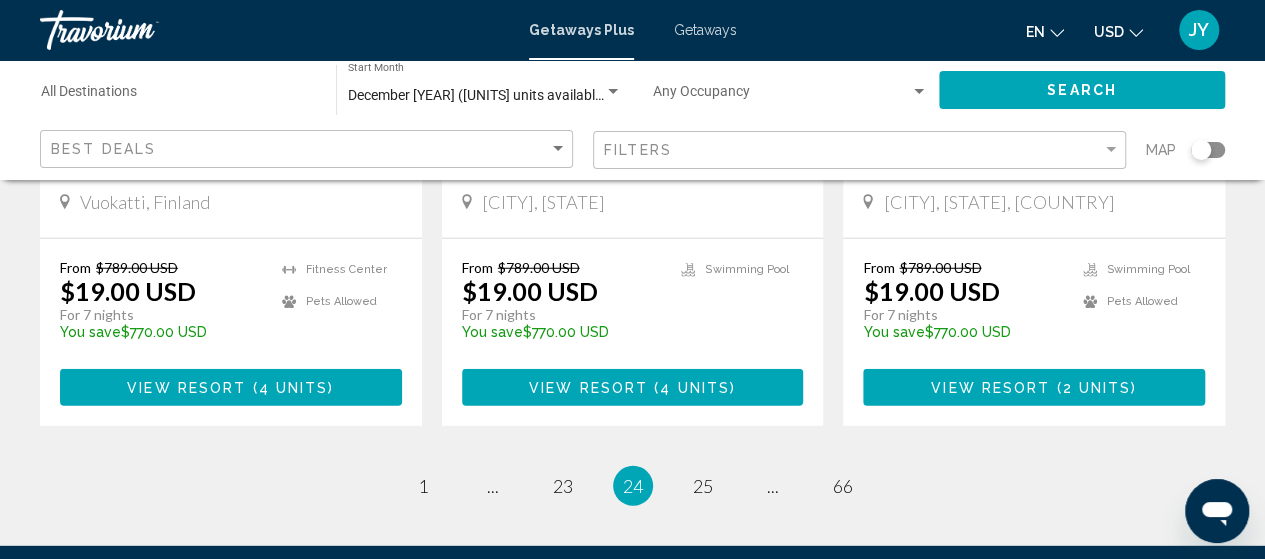 scroll, scrollTop: 2600, scrollLeft: 0, axis: vertical 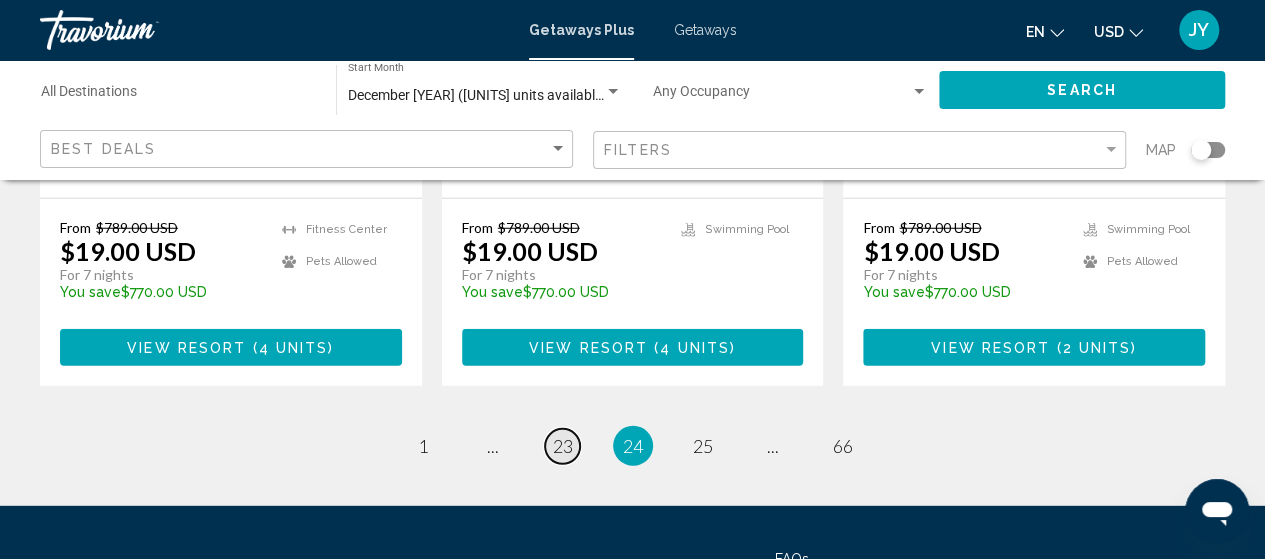 click on "23" at bounding box center (563, 446) 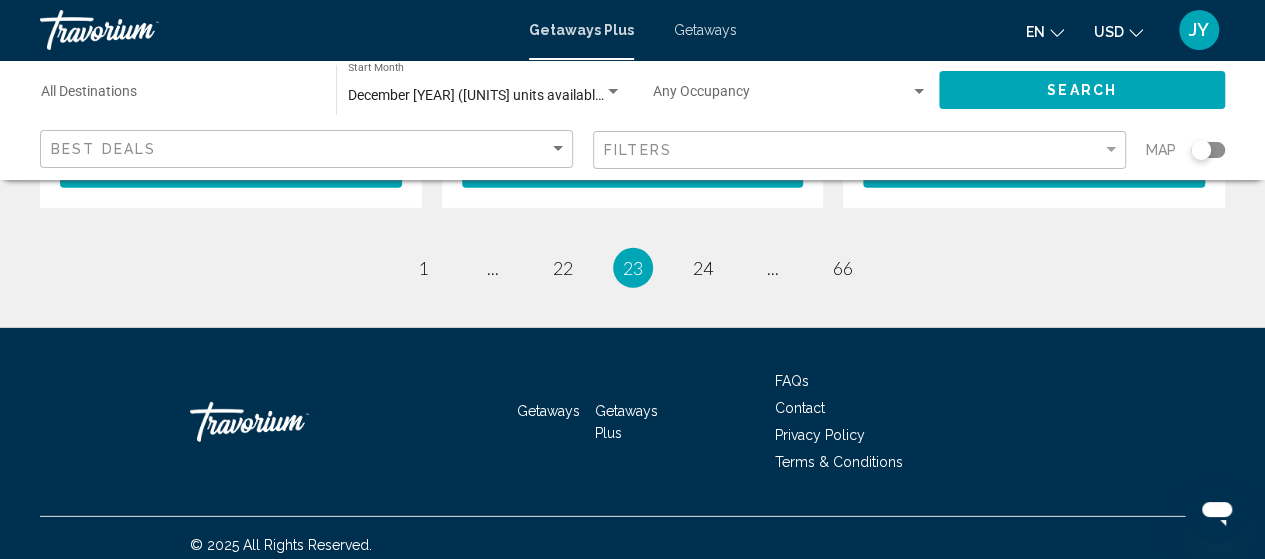 scroll, scrollTop: 2848, scrollLeft: 0, axis: vertical 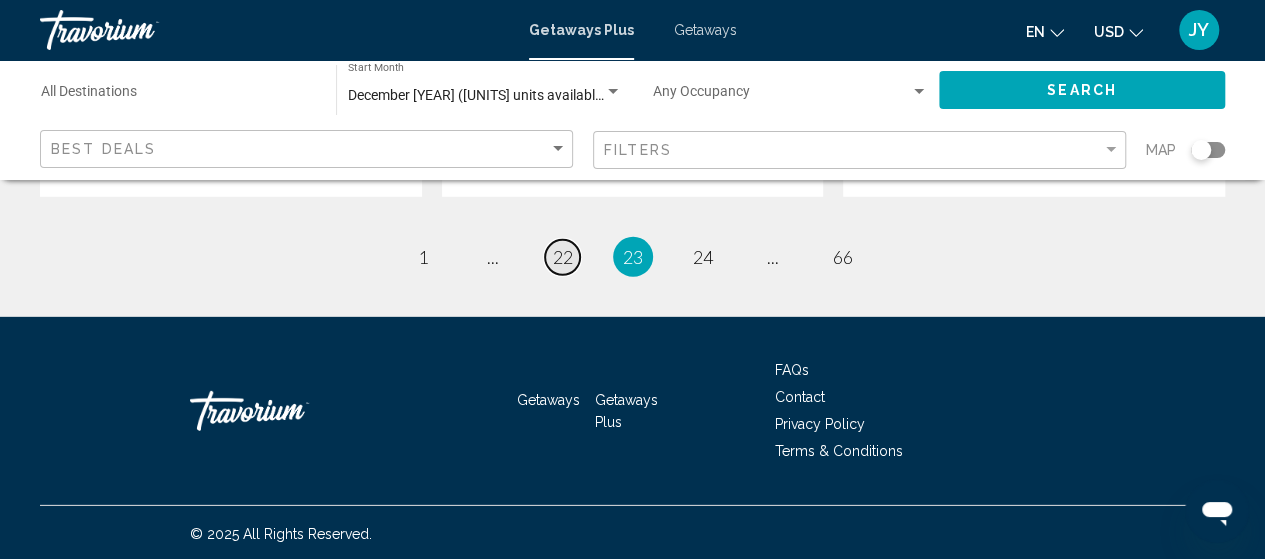 click on "22" at bounding box center [563, 257] 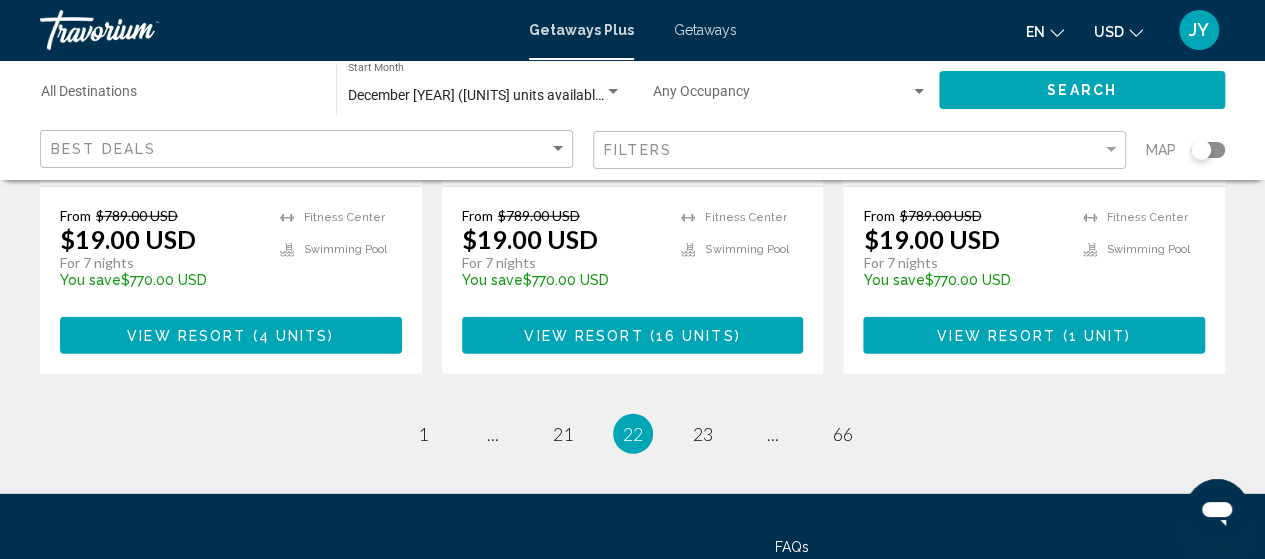 scroll, scrollTop: 2848, scrollLeft: 0, axis: vertical 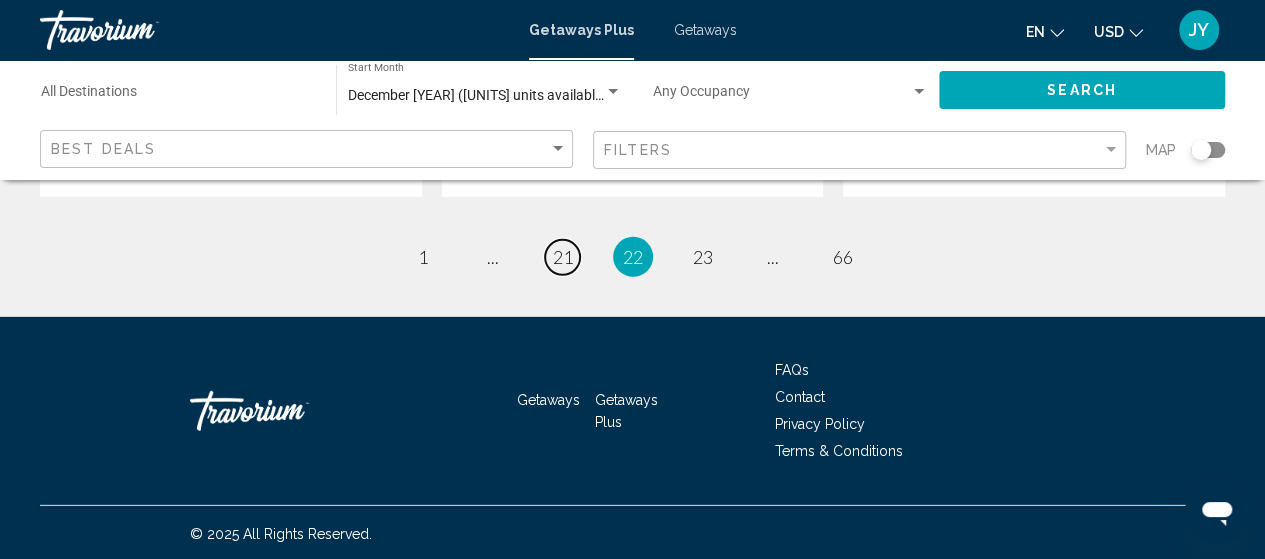 click on "21" at bounding box center [563, 257] 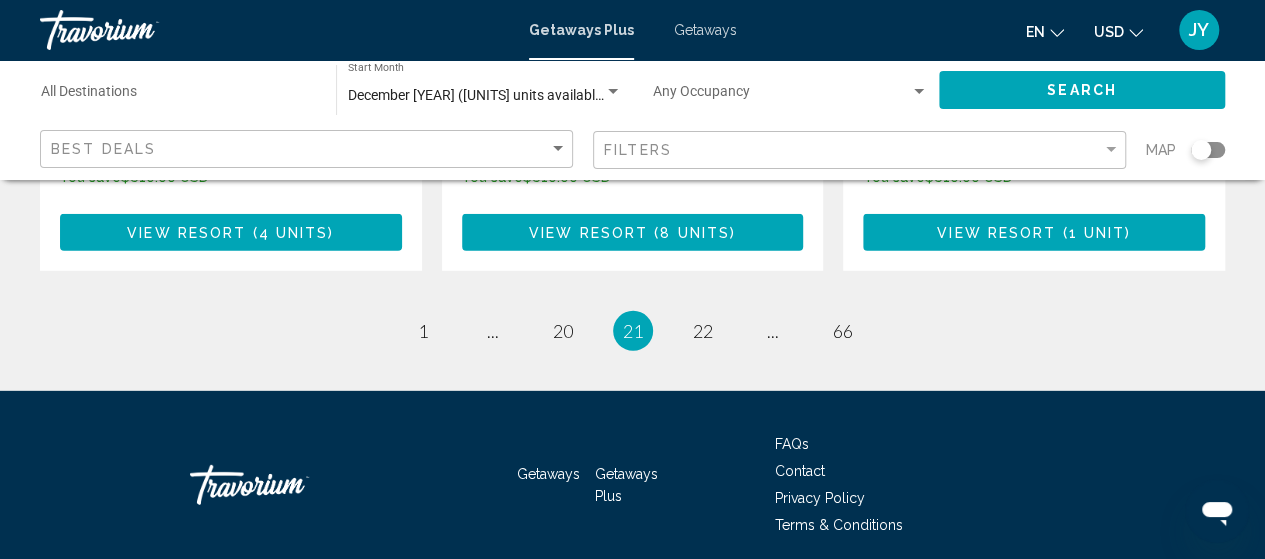 scroll, scrollTop: 2800, scrollLeft: 0, axis: vertical 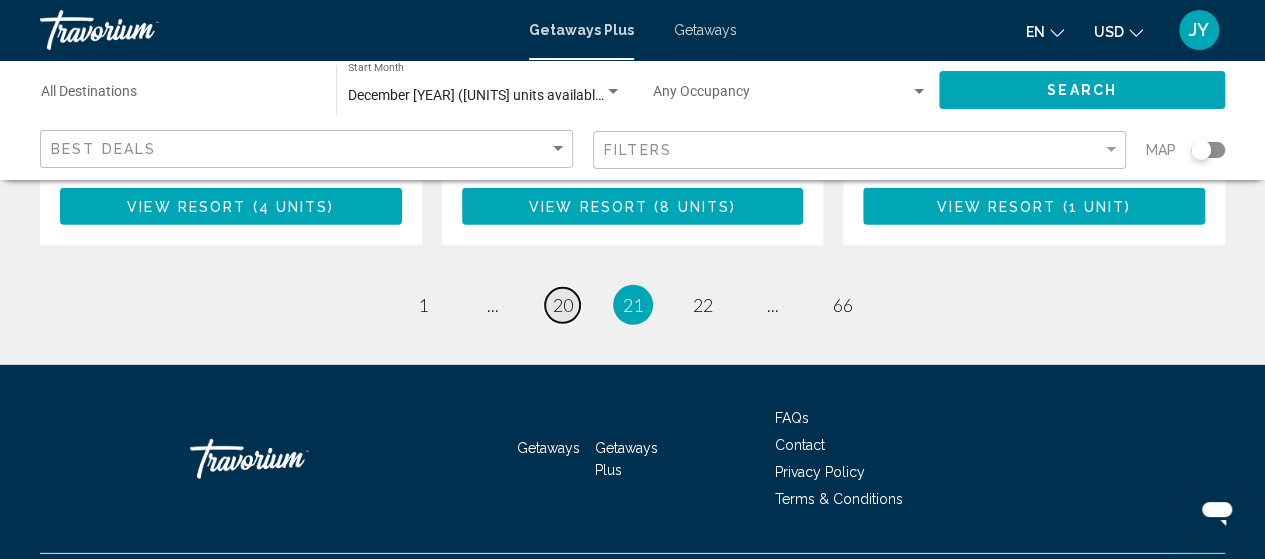 click on "20" at bounding box center [563, 305] 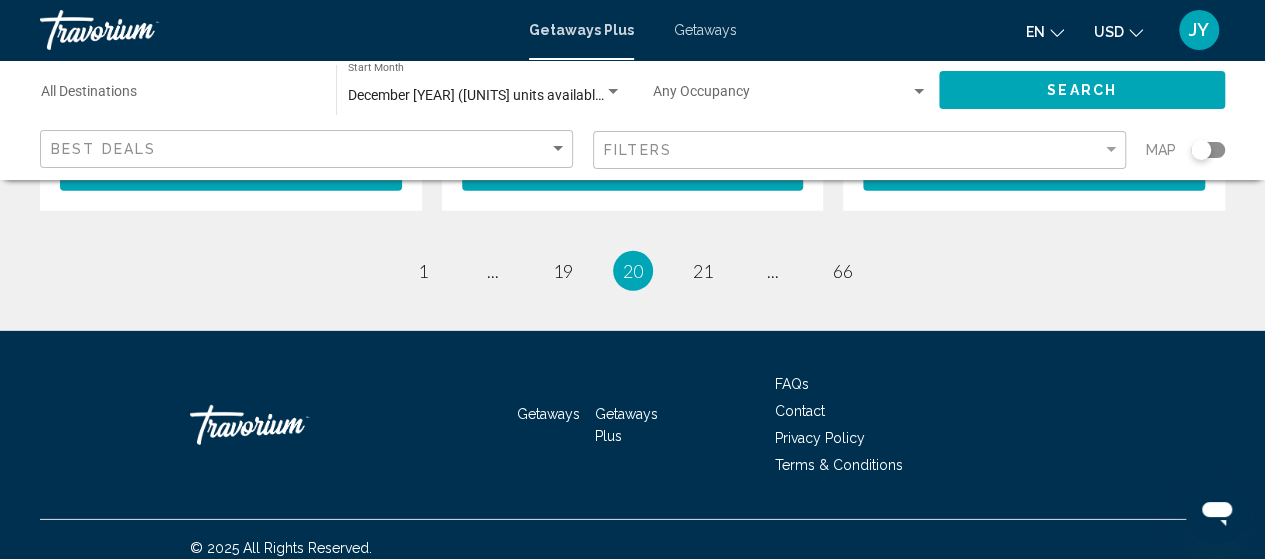 scroll, scrollTop: 2938, scrollLeft: 0, axis: vertical 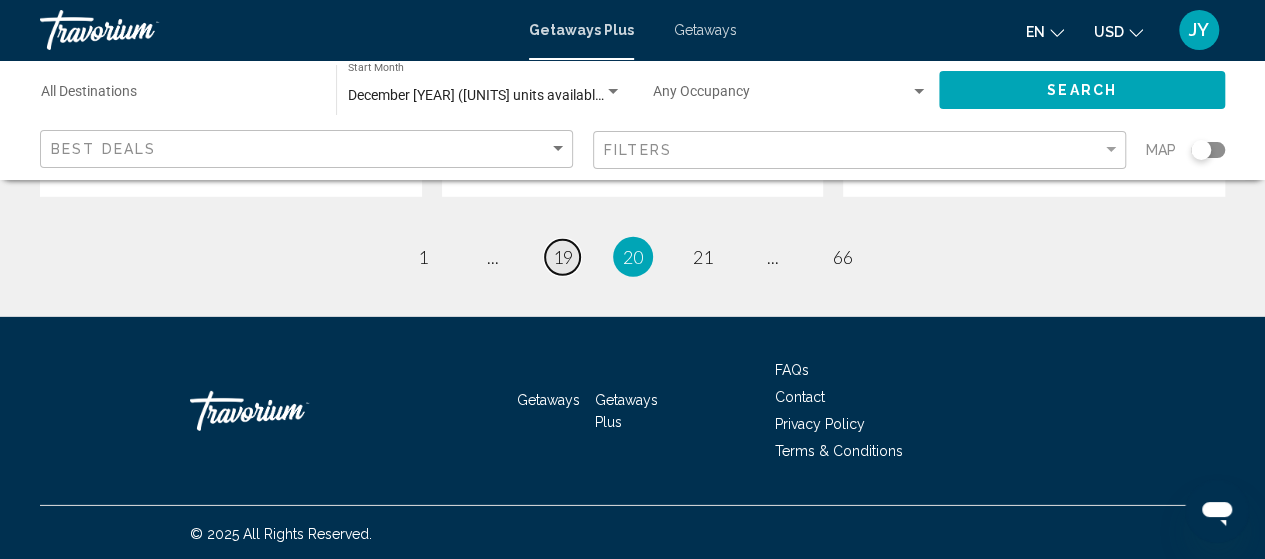 click on "19" at bounding box center (563, 257) 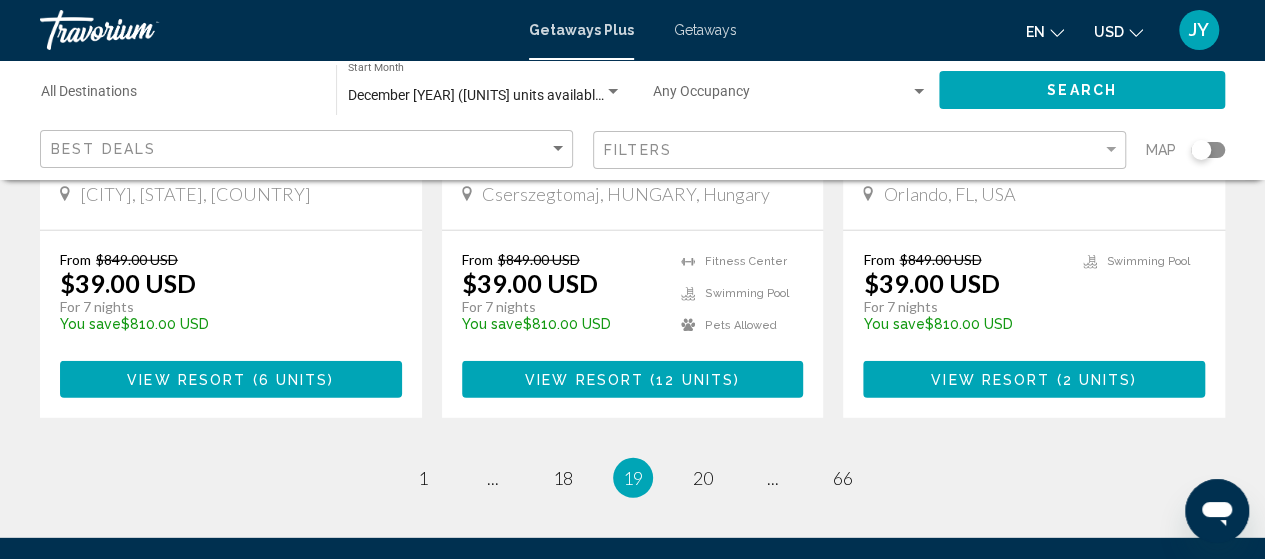 scroll, scrollTop: 2600, scrollLeft: 0, axis: vertical 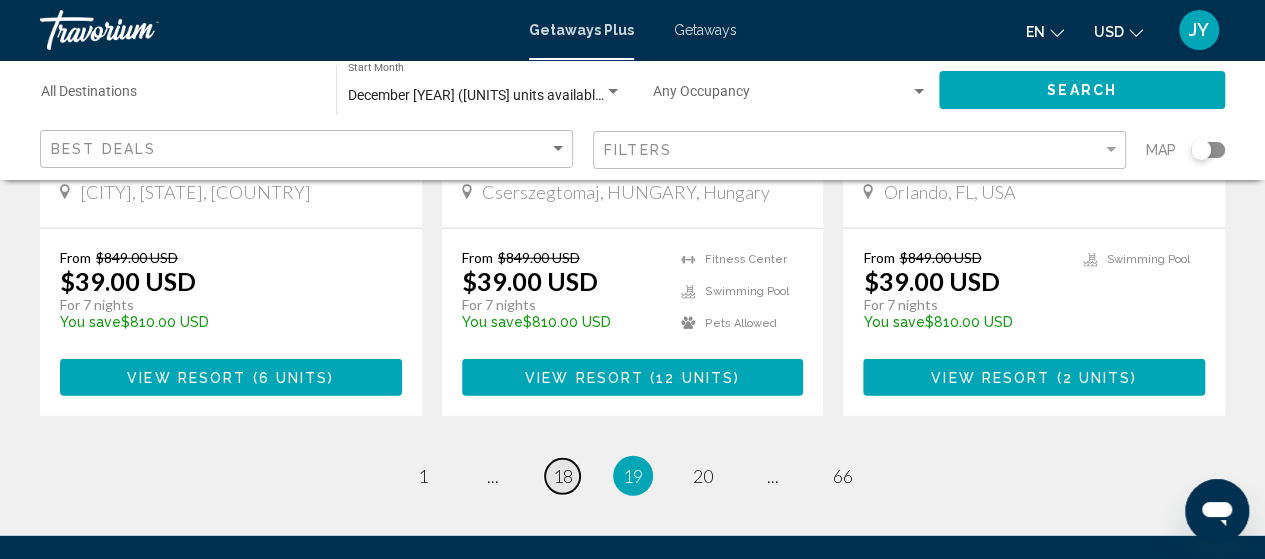 click on "18" at bounding box center (563, 476) 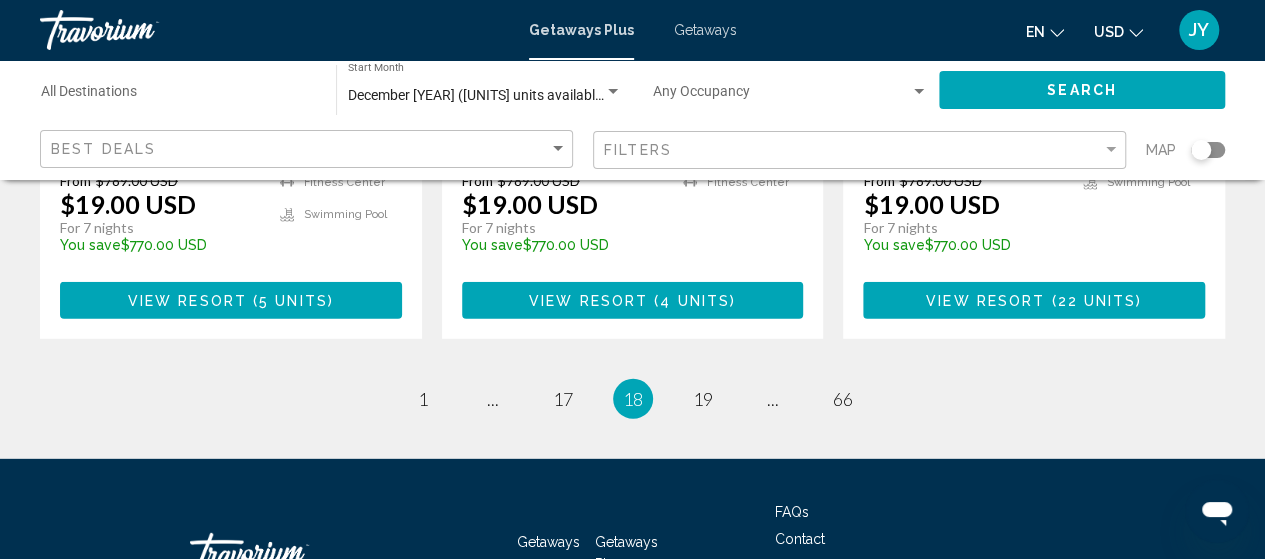 scroll, scrollTop: 2680, scrollLeft: 0, axis: vertical 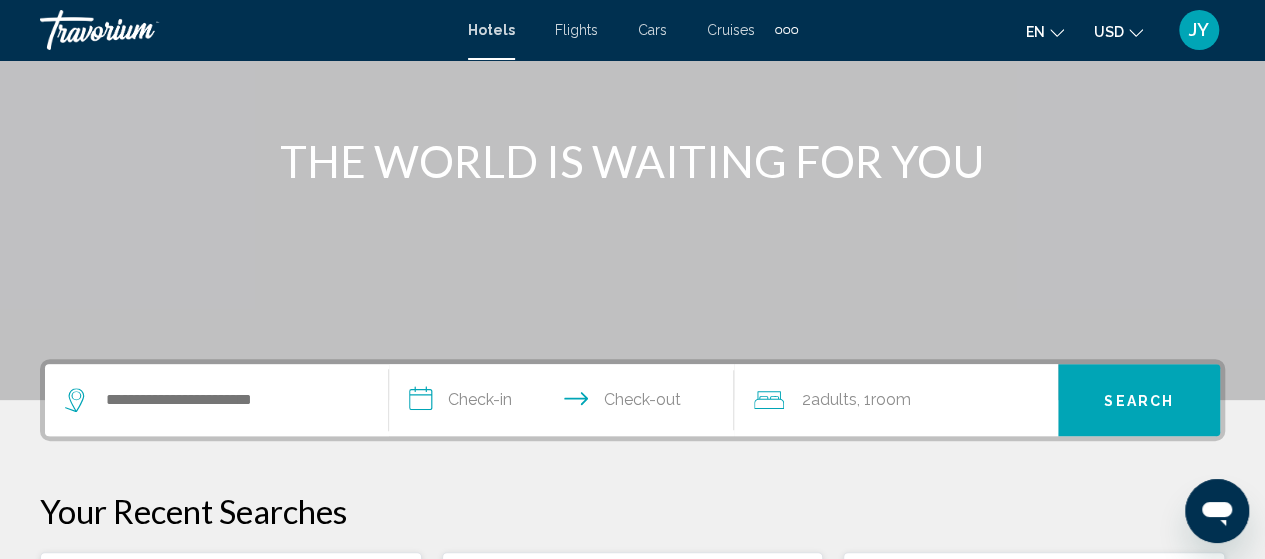 click at bounding box center (216, 400) 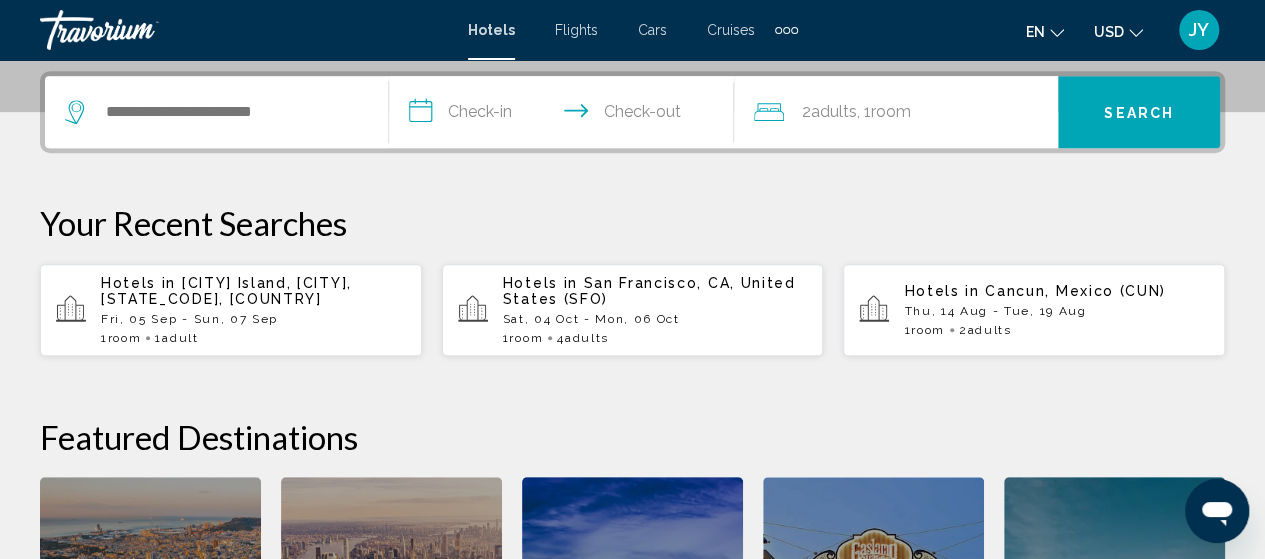scroll, scrollTop: 494, scrollLeft: 0, axis: vertical 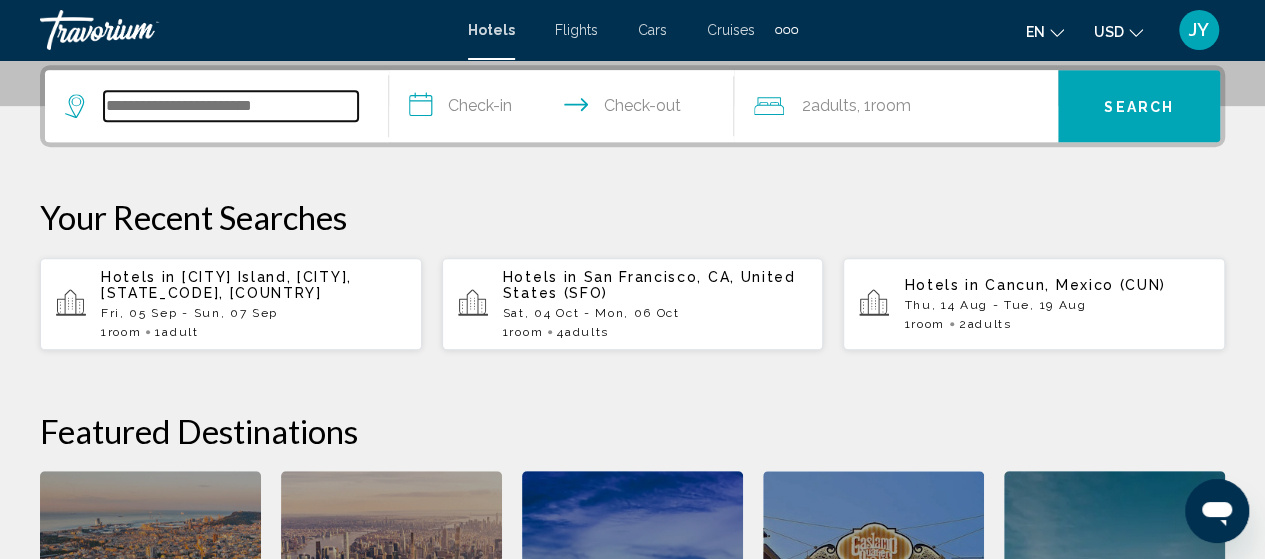 click at bounding box center [231, 106] 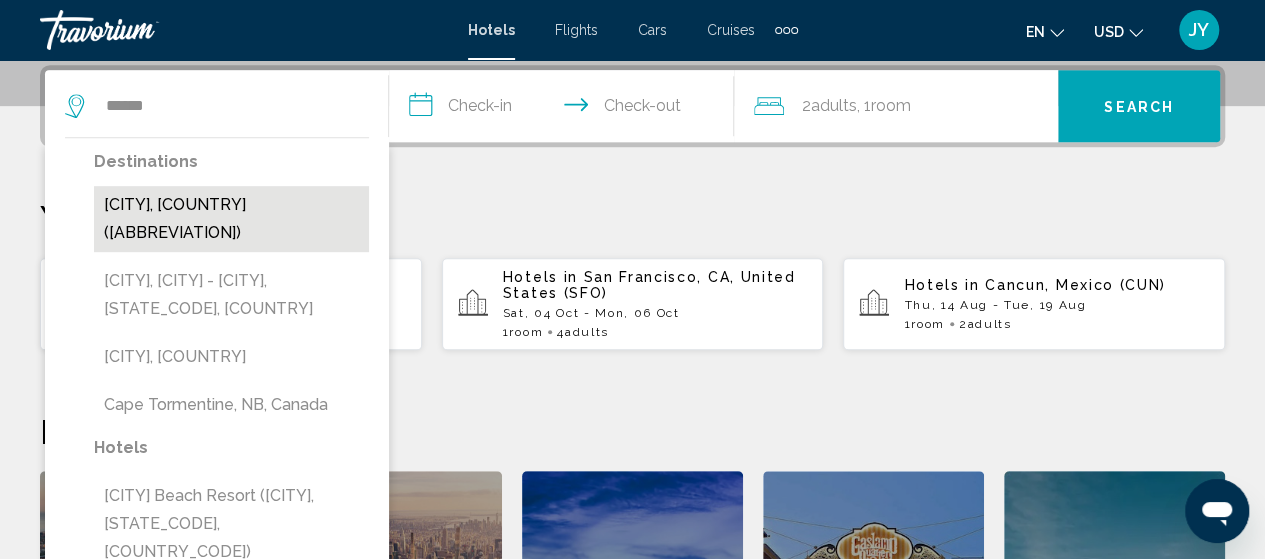 click on "Cape Town, South Africa (CPT)" at bounding box center [231, 219] 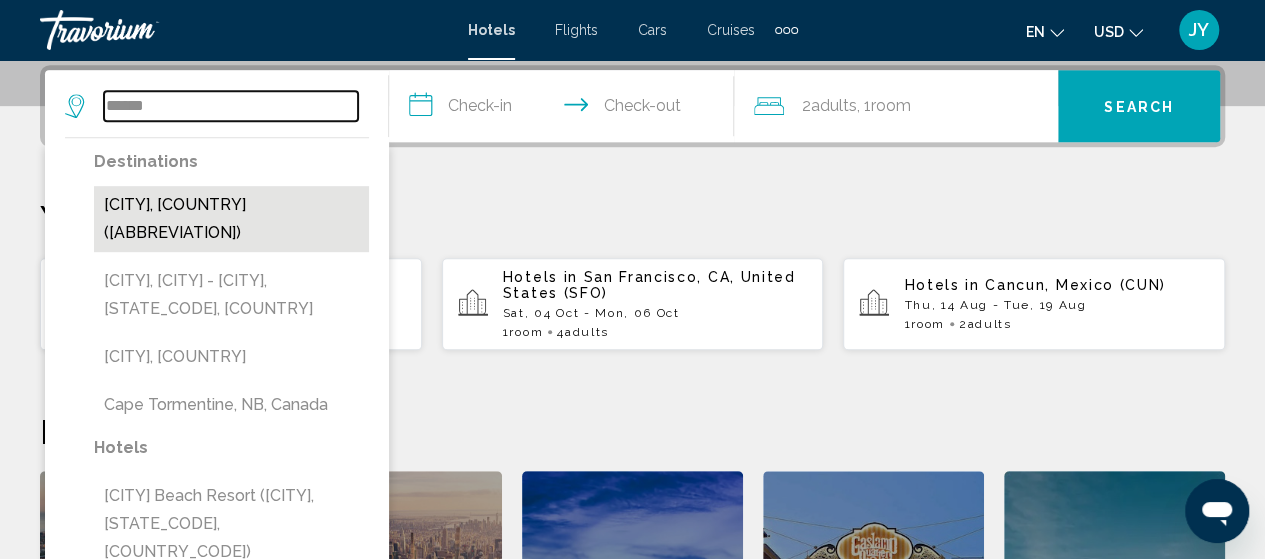 type on "**********" 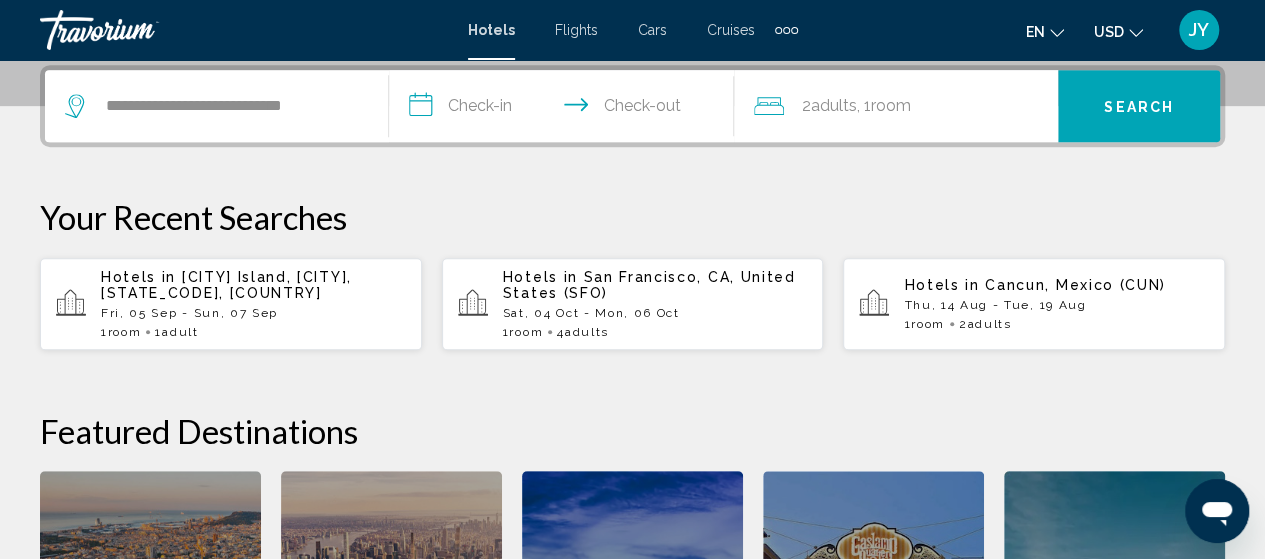 click on "**********" at bounding box center [565, 109] 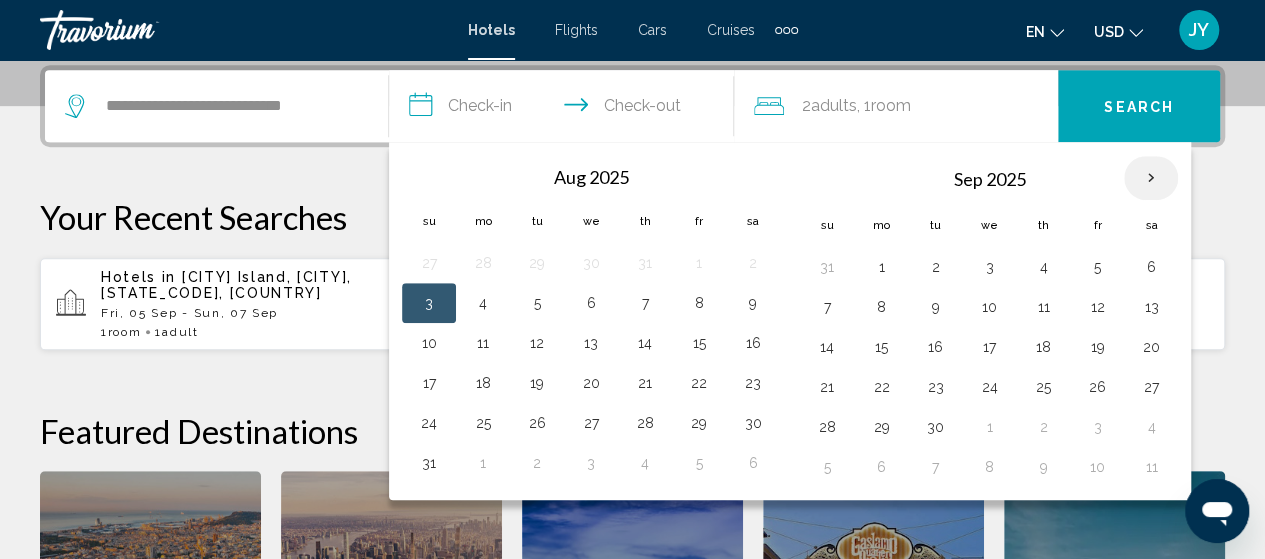 click at bounding box center (1151, 178) 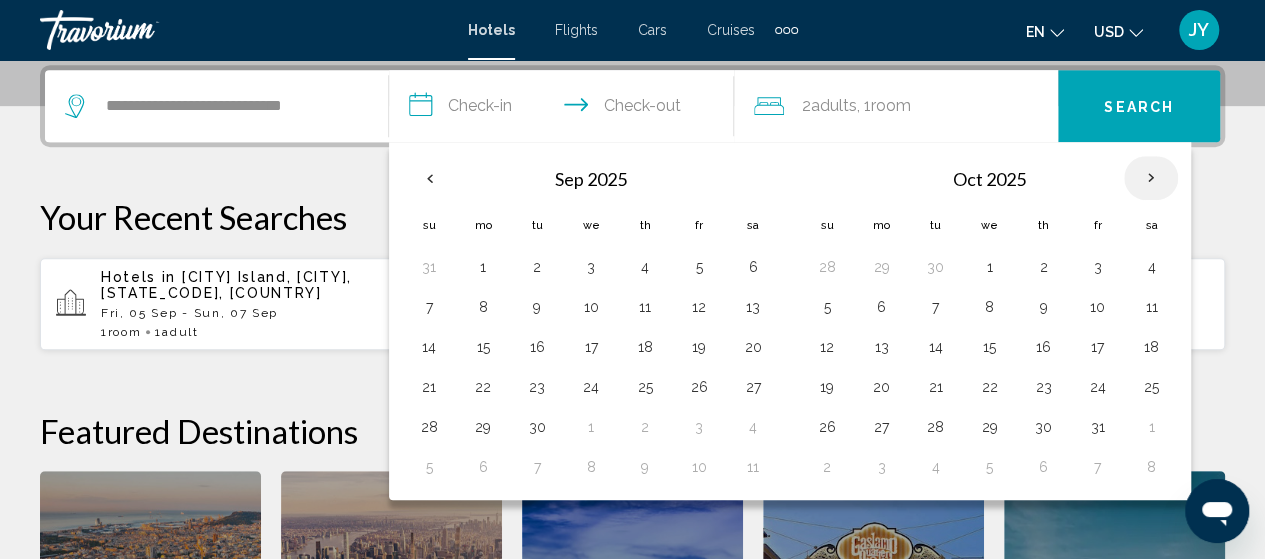 click at bounding box center (1151, 178) 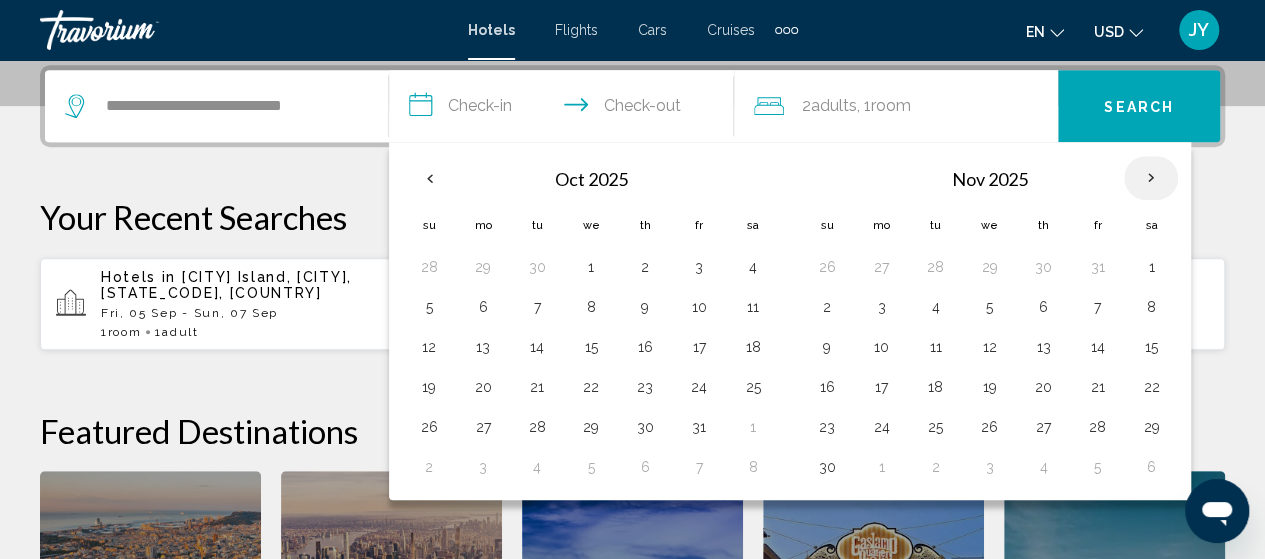 click at bounding box center [1151, 178] 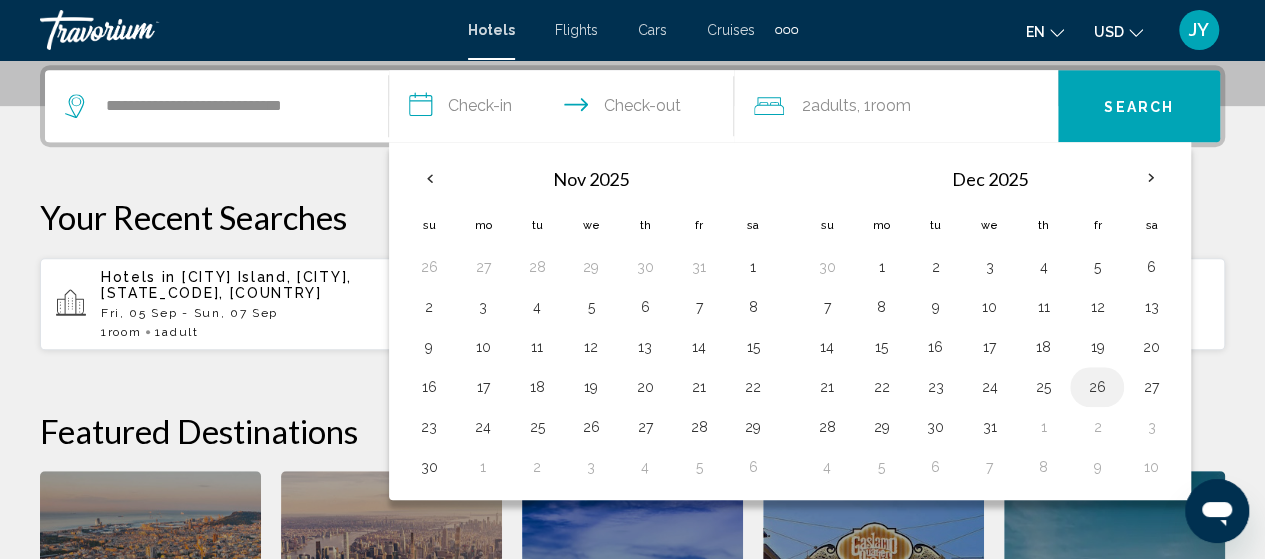 click on "26" at bounding box center (1097, 387) 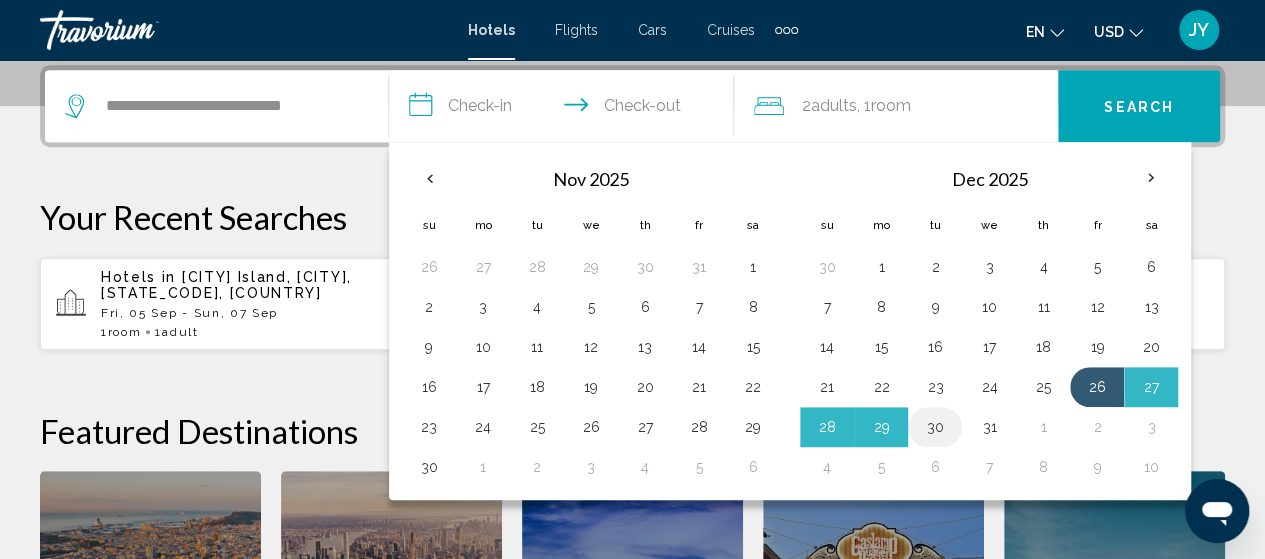 click on "30" at bounding box center [935, 427] 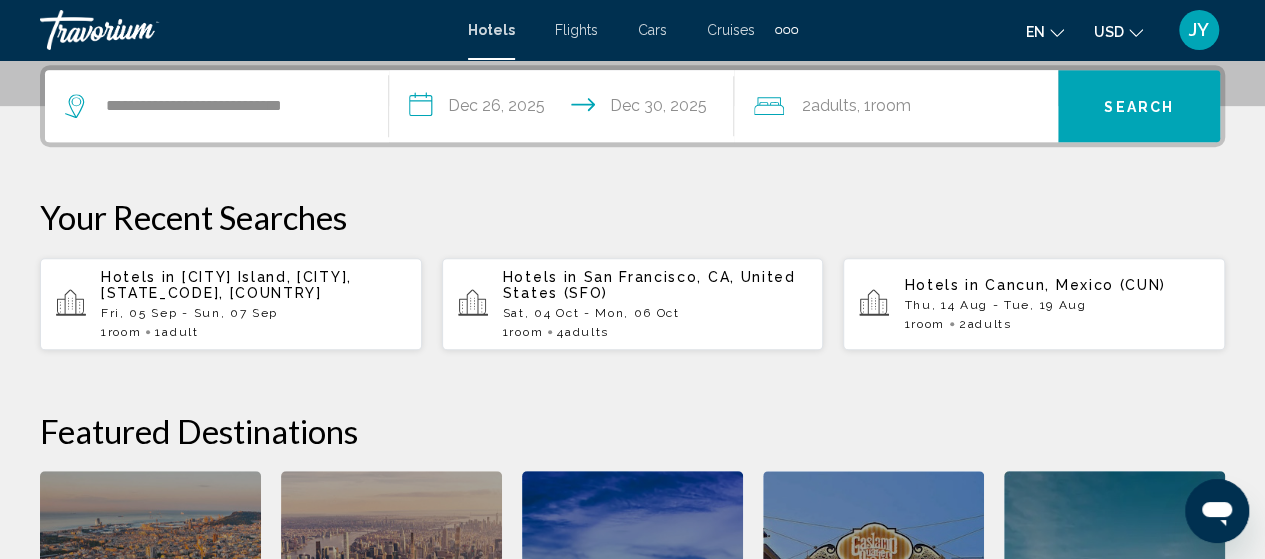 click on "**********" at bounding box center [632, 416] 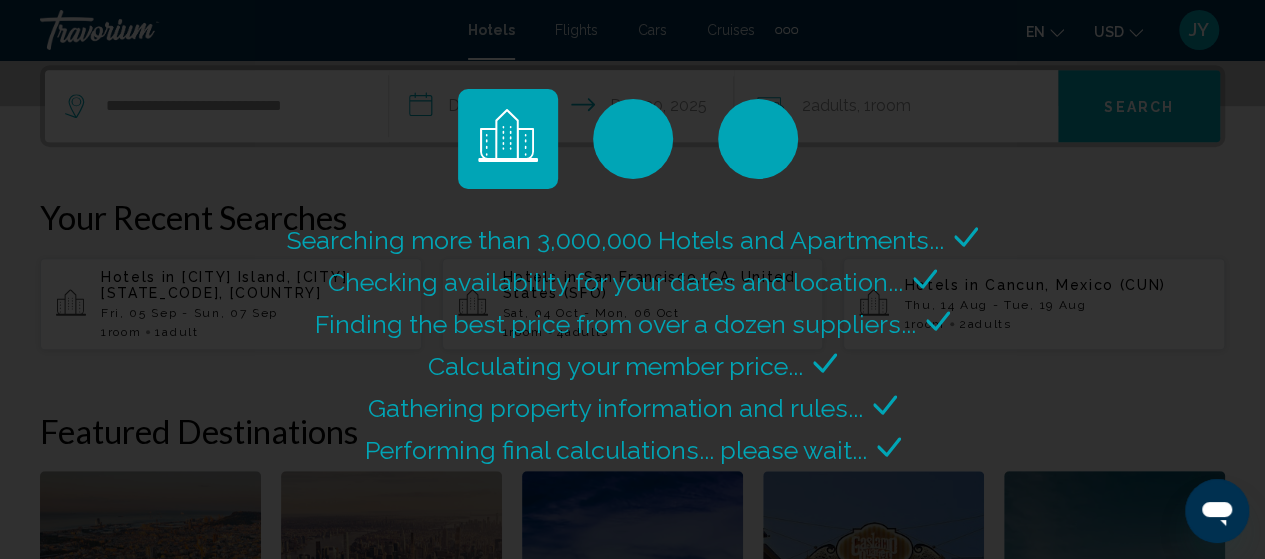 scroll, scrollTop: 0, scrollLeft: 0, axis: both 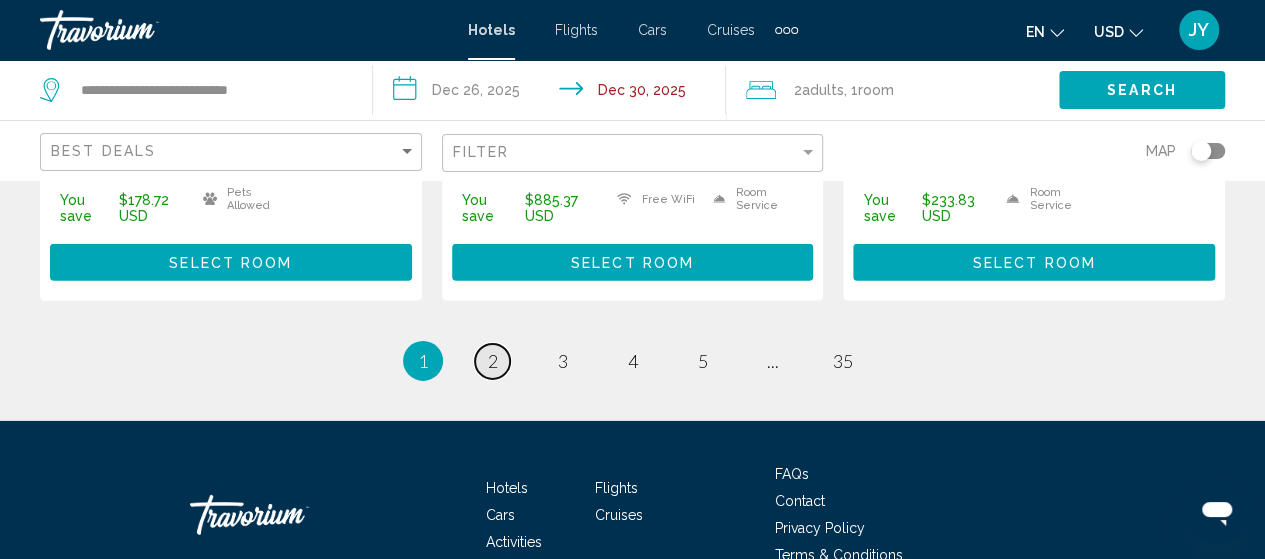 click on "2" at bounding box center [493, 361] 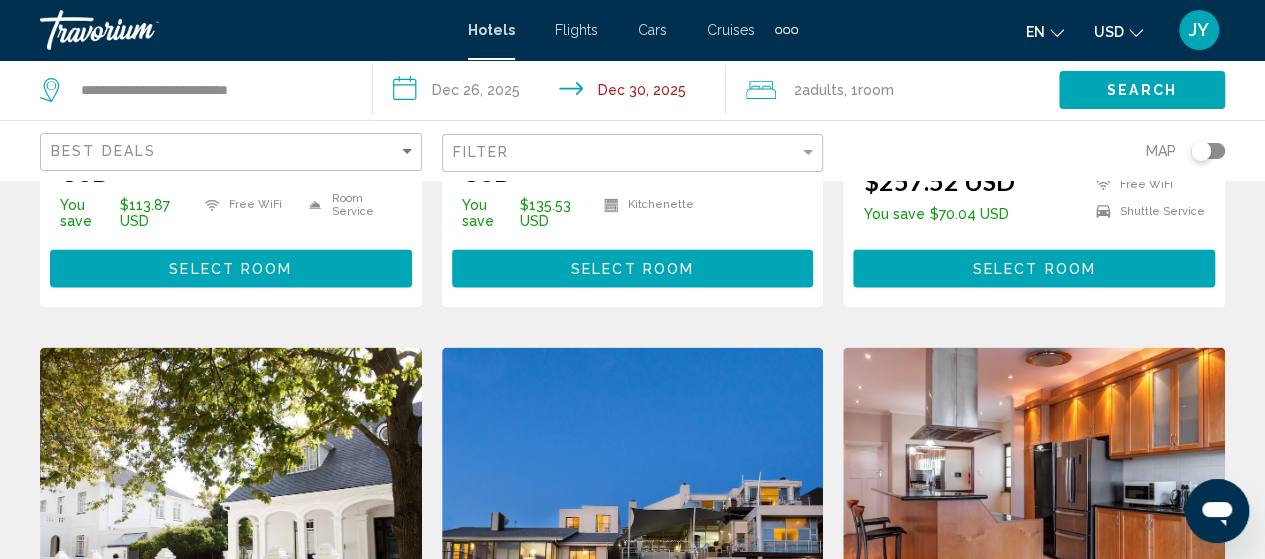 scroll, scrollTop: 1452, scrollLeft: 0, axis: vertical 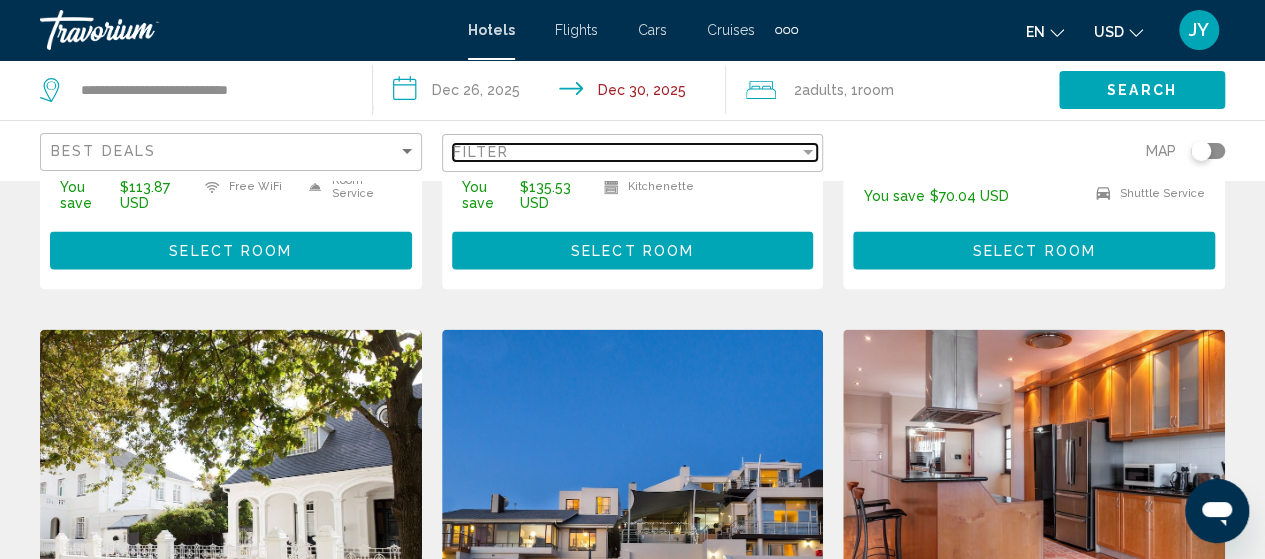 click at bounding box center [808, 152] 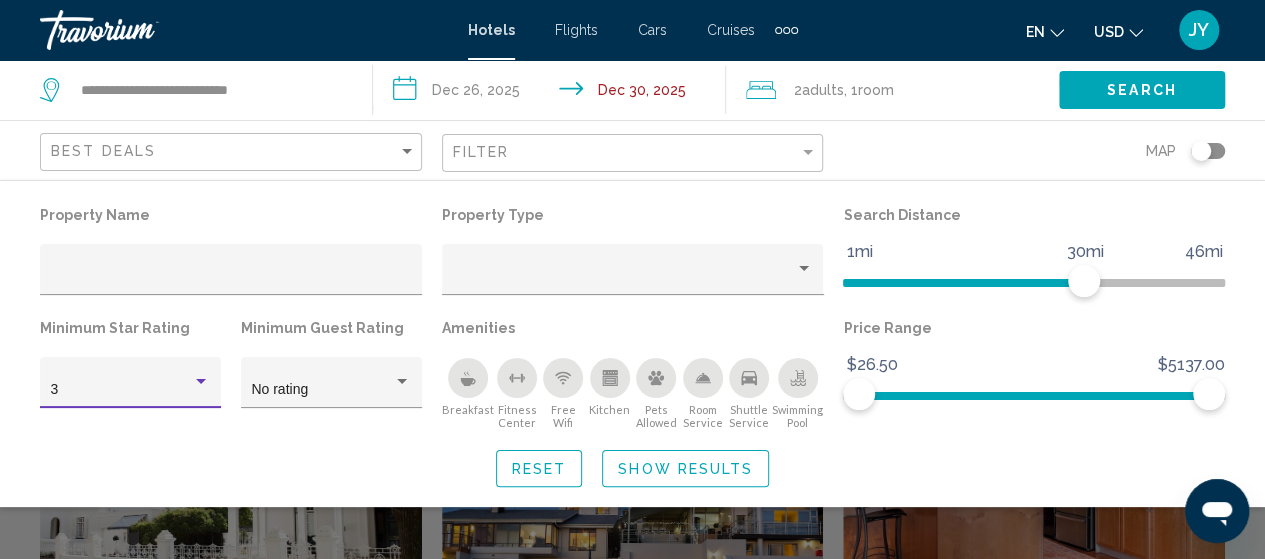 click at bounding box center (201, 382) 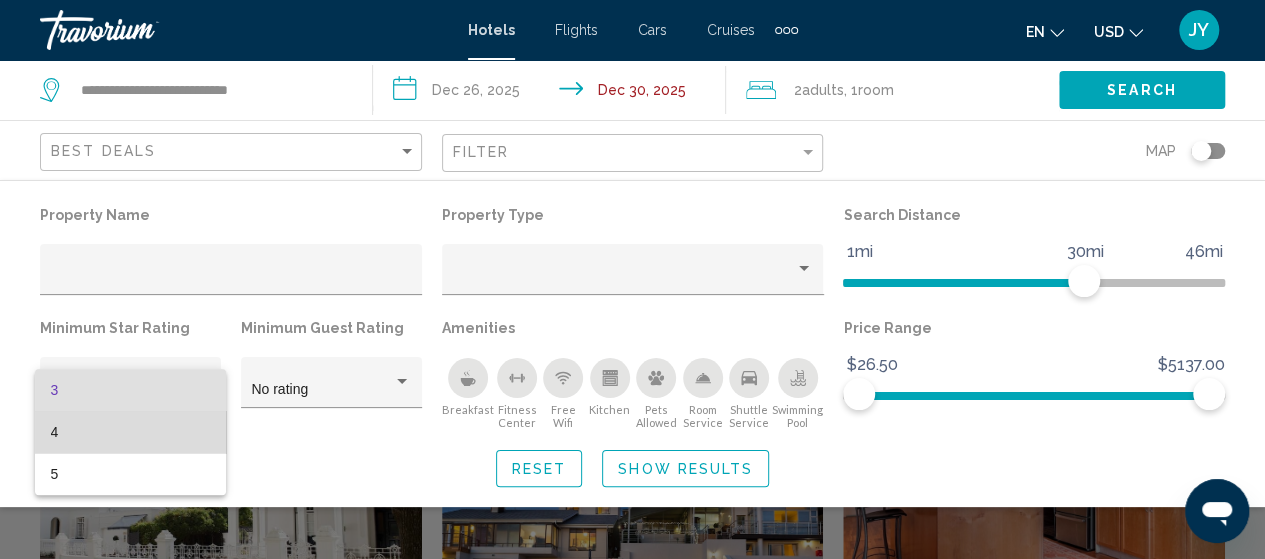 click on "4" at bounding box center (131, 432) 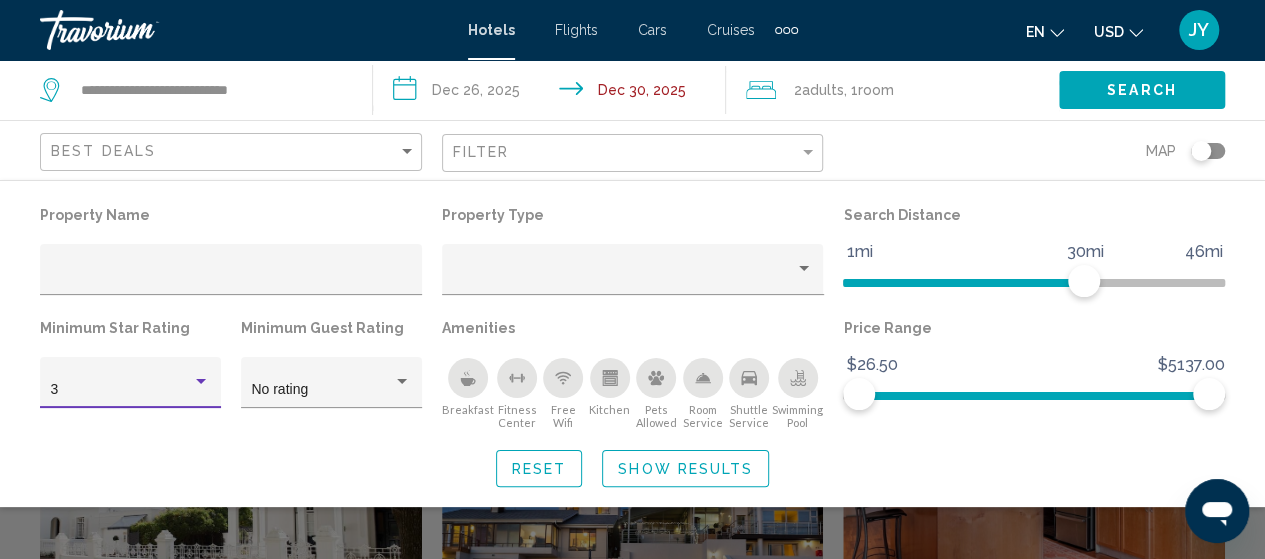 scroll, scrollTop: 0, scrollLeft: 0, axis: both 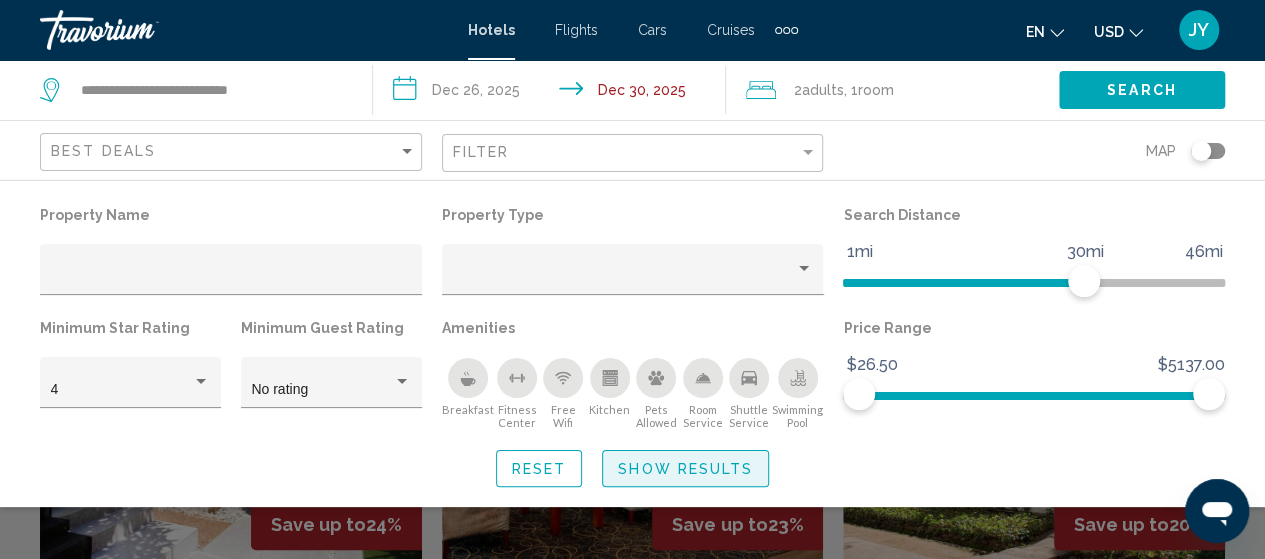 click on "Show Results" 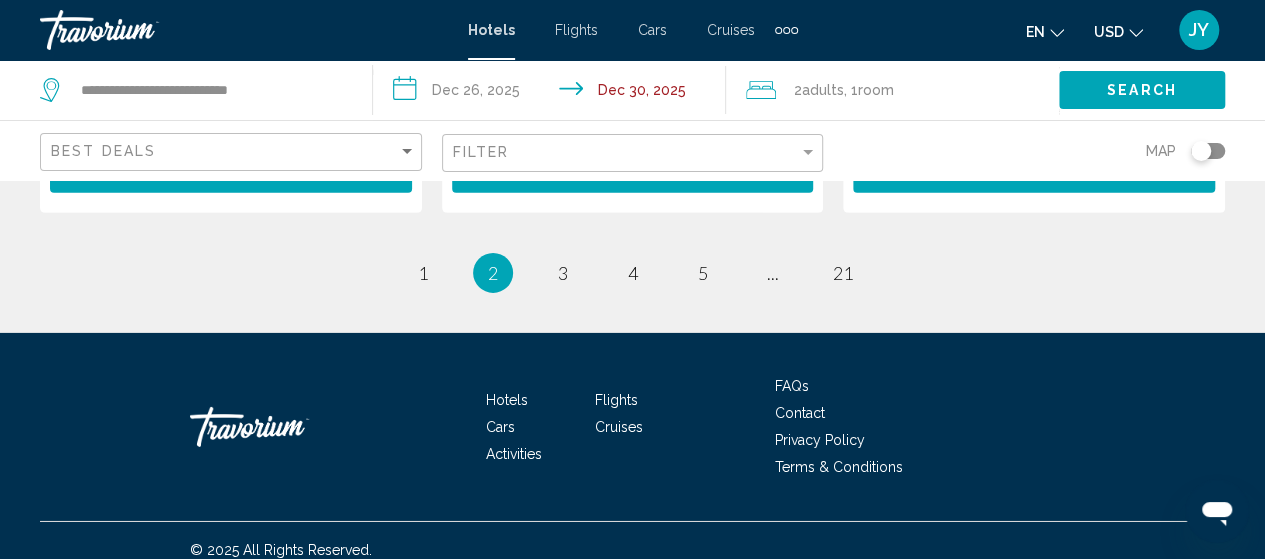 scroll, scrollTop: 3080, scrollLeft: 0, axis: vertical 